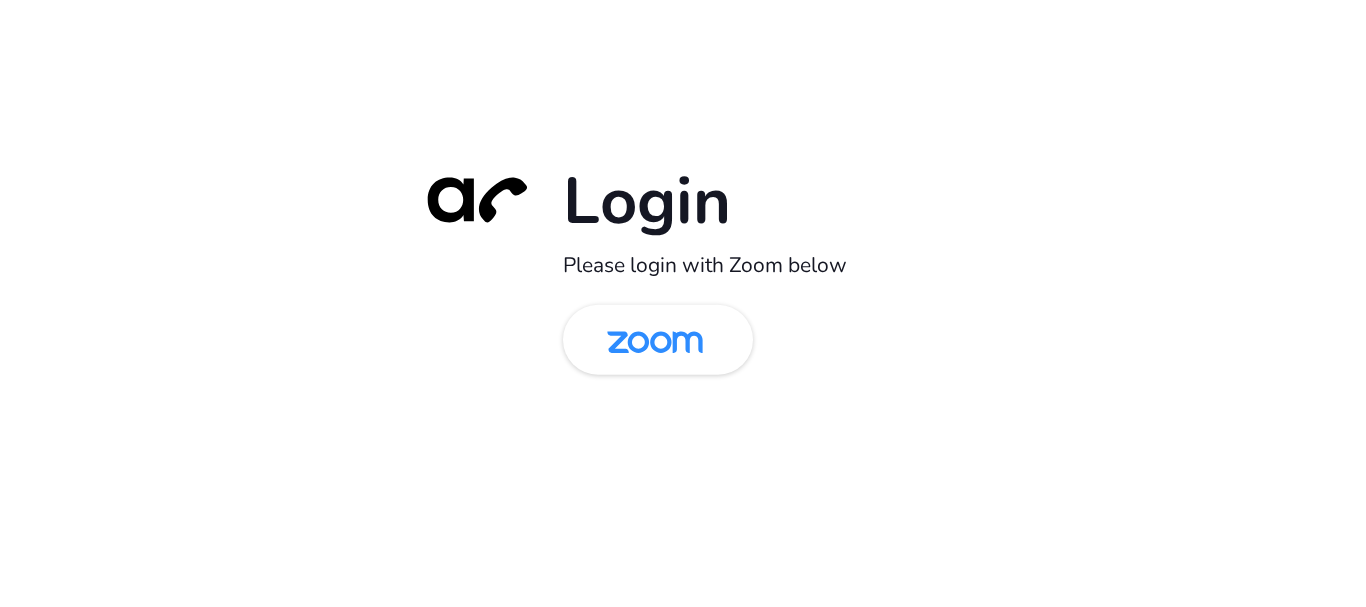 scroll, scrollTop: 0, scrollLeft: 0, axis: both 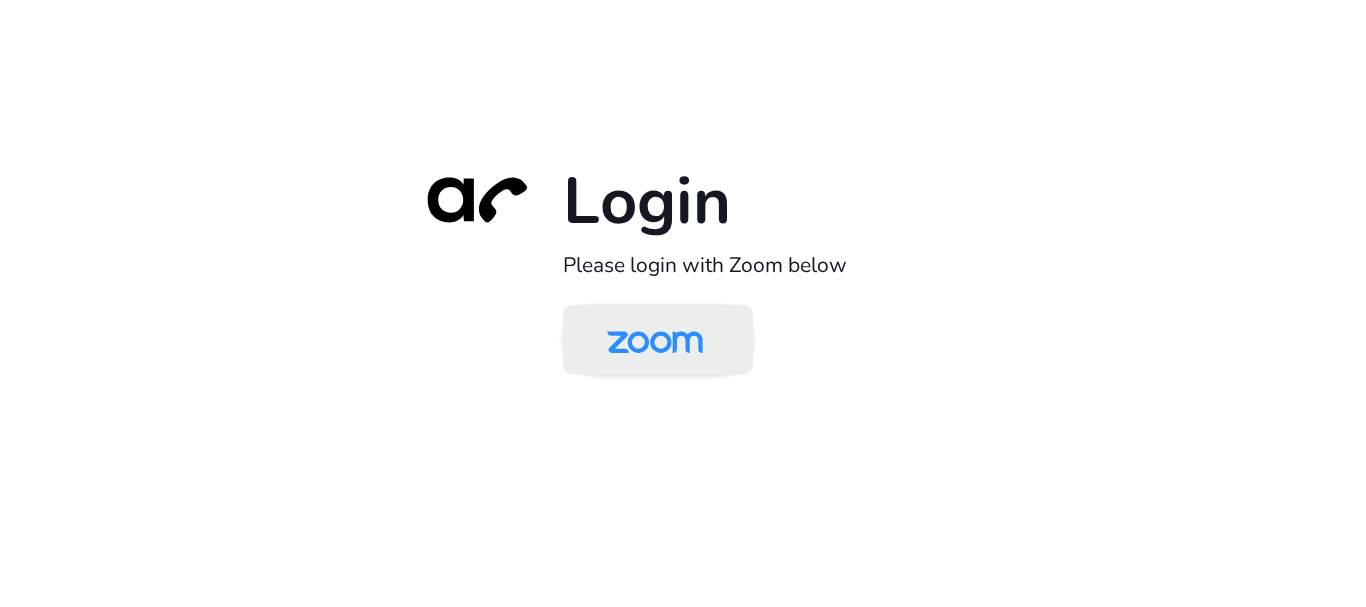 click at bounding box center (655, 341) 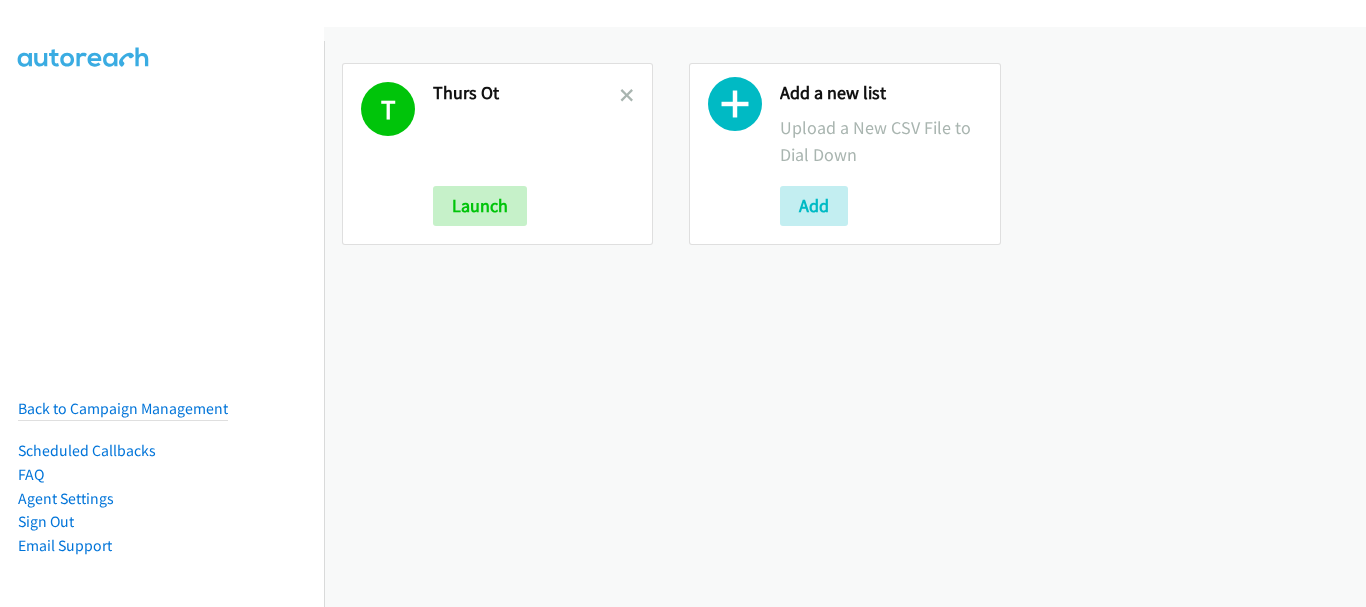 scroll, scrollTop: 0, scrollLeft: 0, axis: both 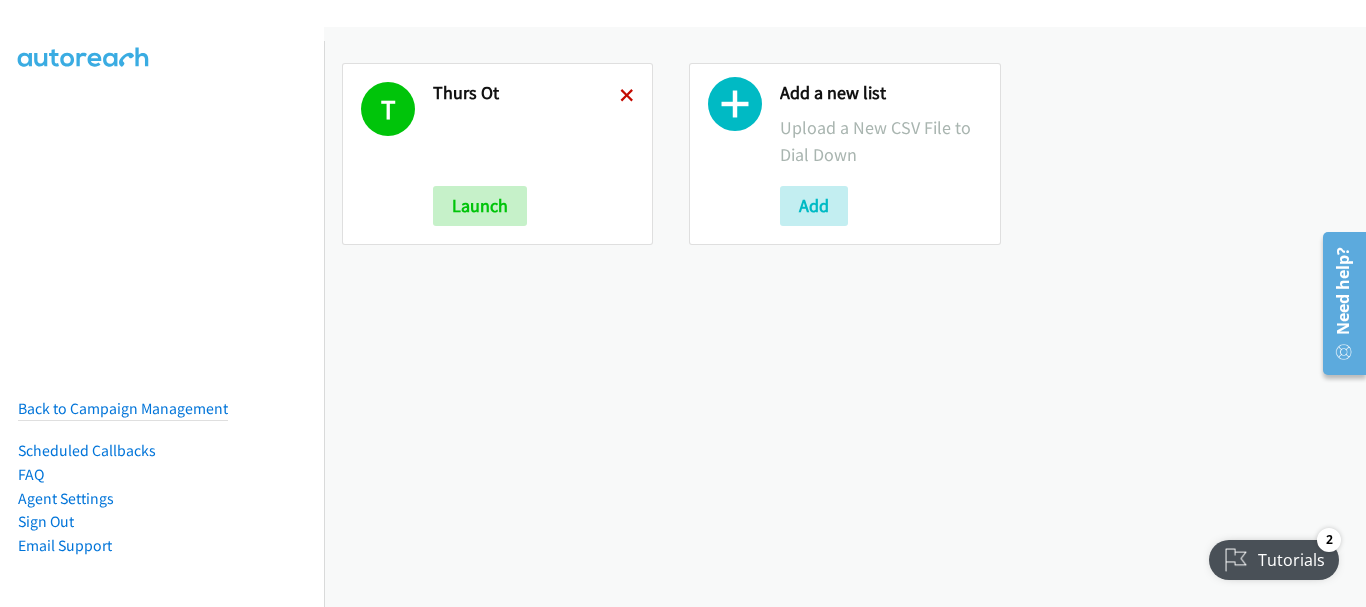 click at bounding box center [627, 97] 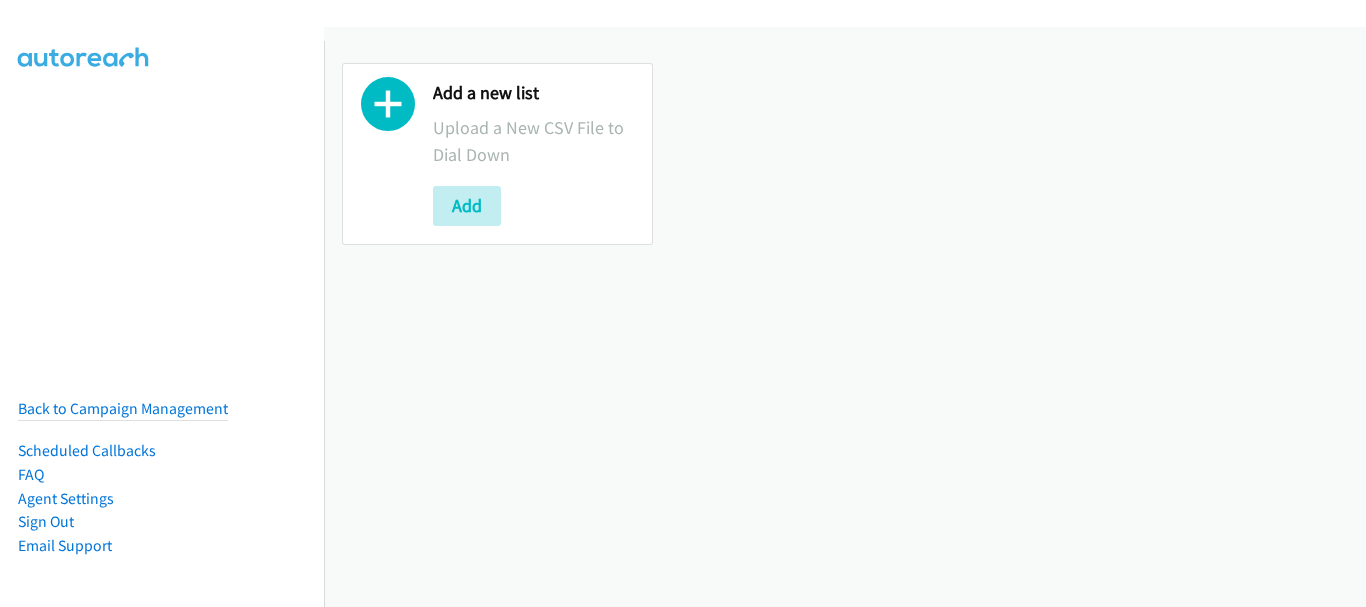 scroll, scrollTop: 0, scrollLeft: 0, axis: both 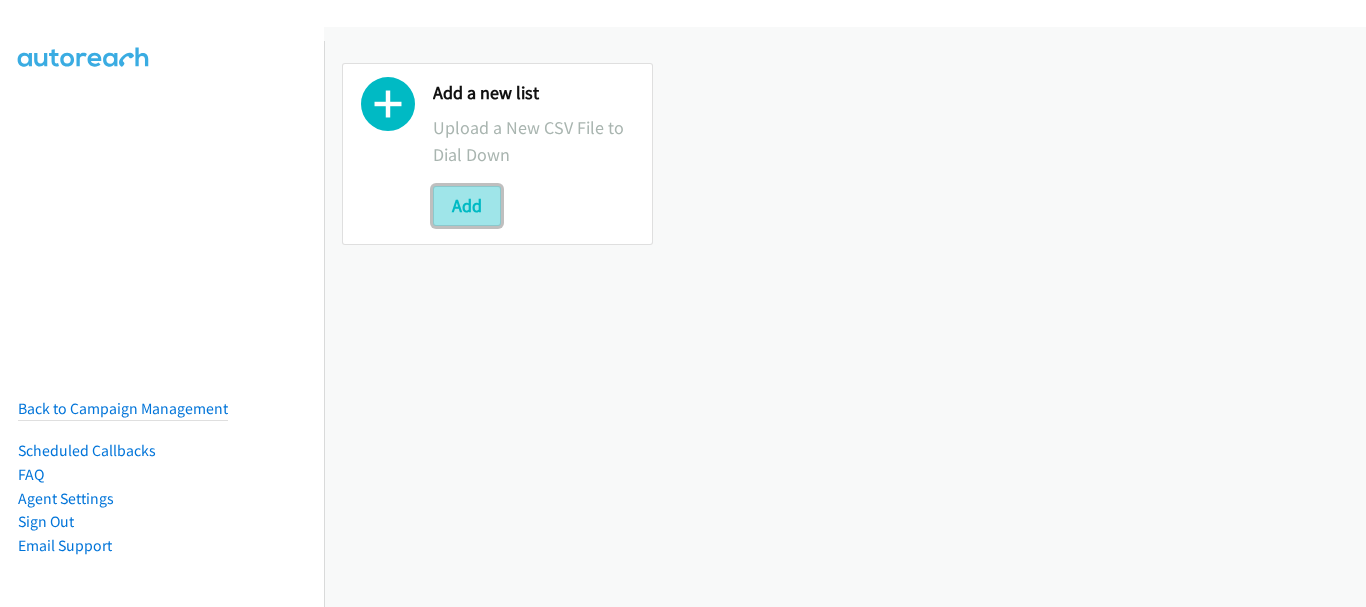 click on "Add" at bounding box center (467, 206) 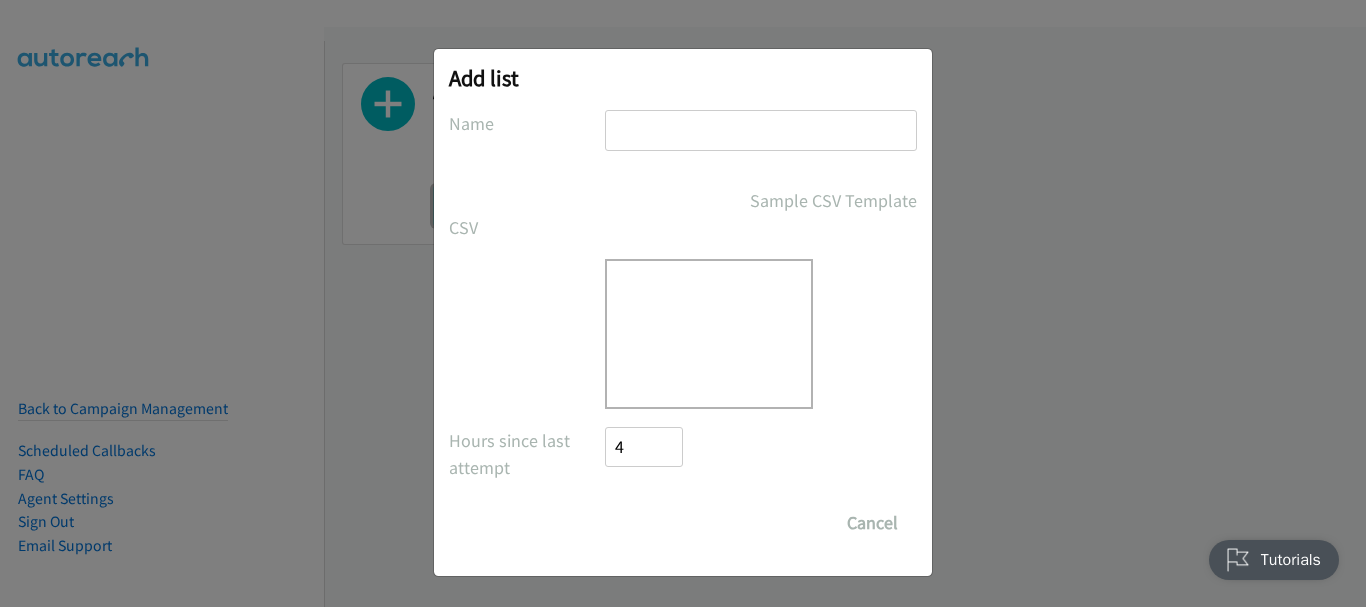 scroll, scrollTop: 0, scrollLeft: 0, axis: both 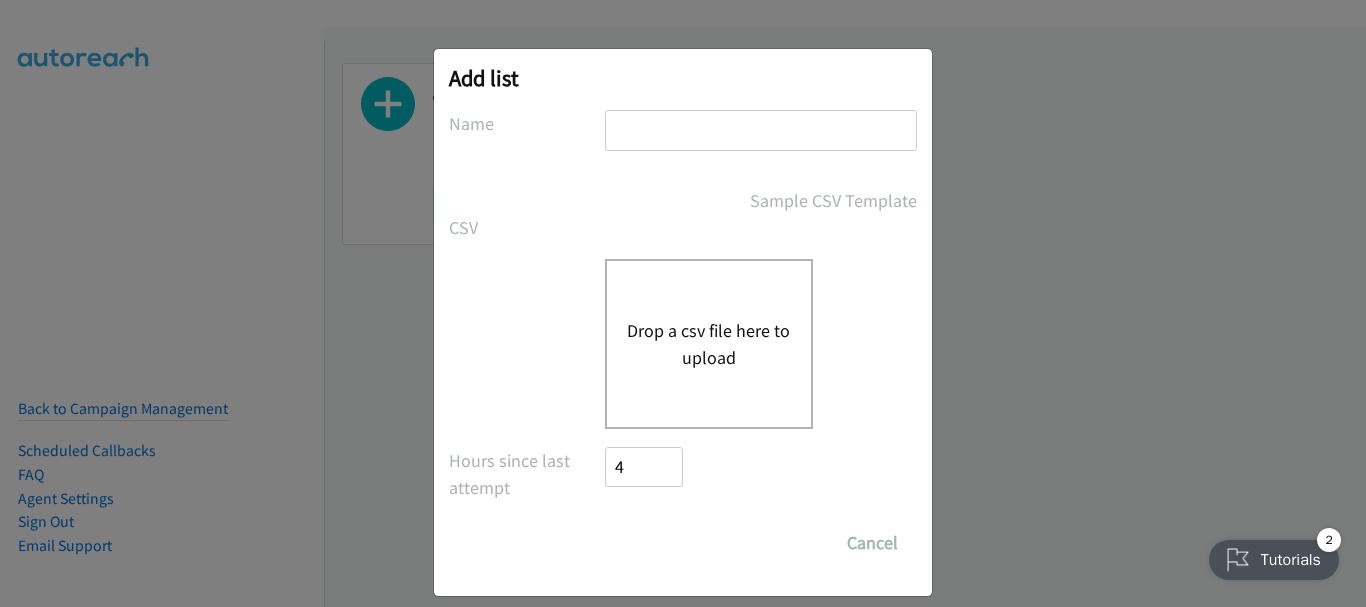click at bounding box center (761, 130) 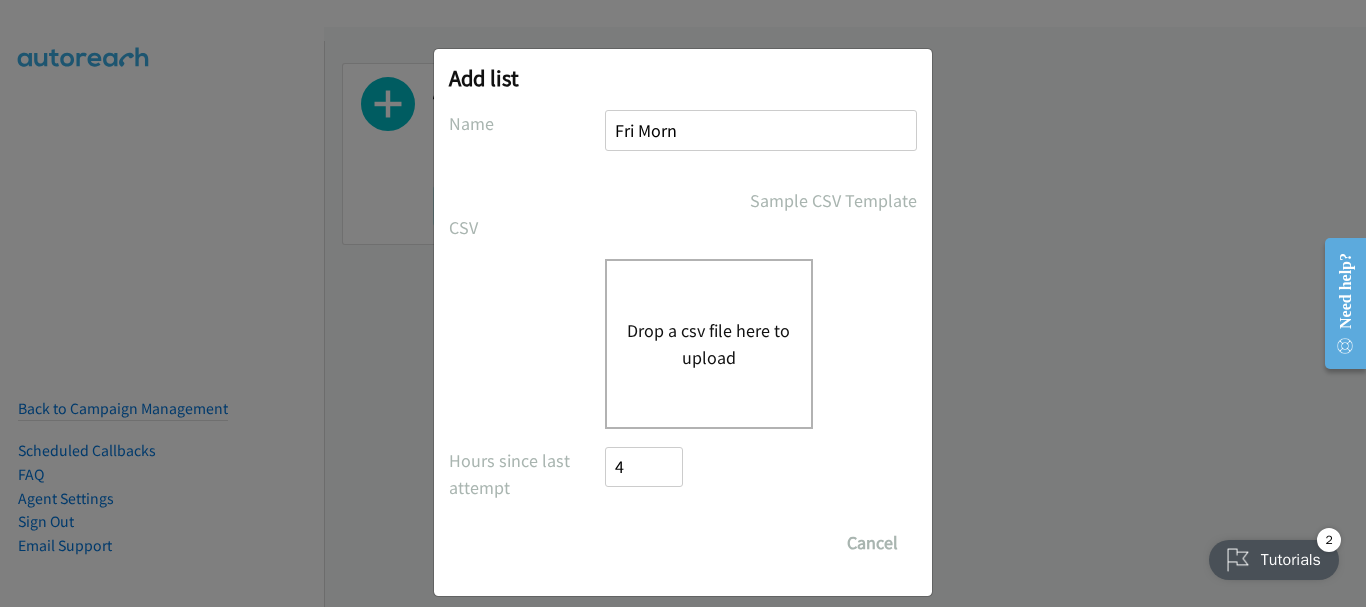 type on "Fri Morn" 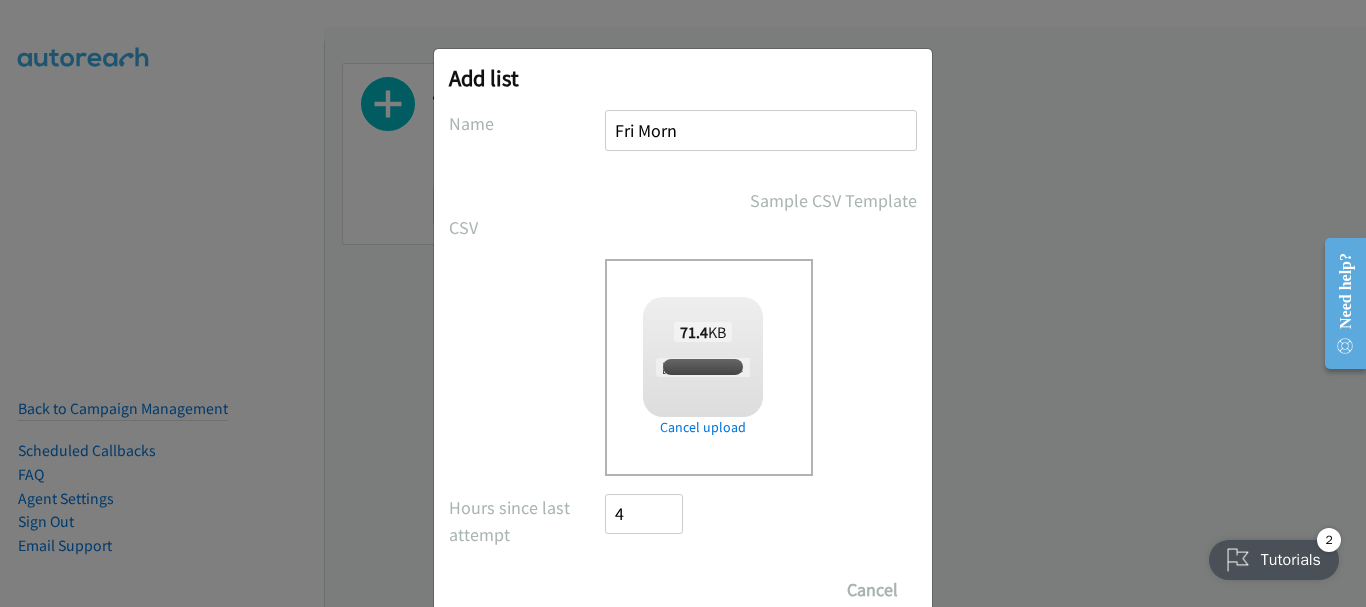 checkbox on "true" 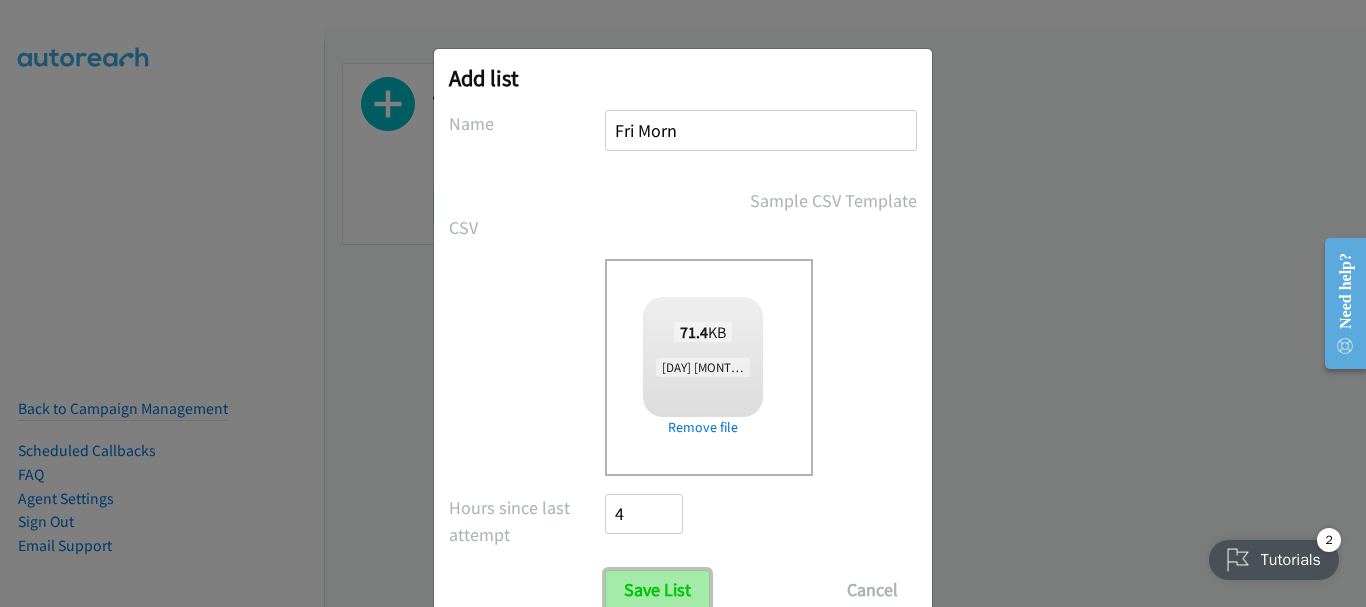 click on "Save List" at bounding box center [657, 590] 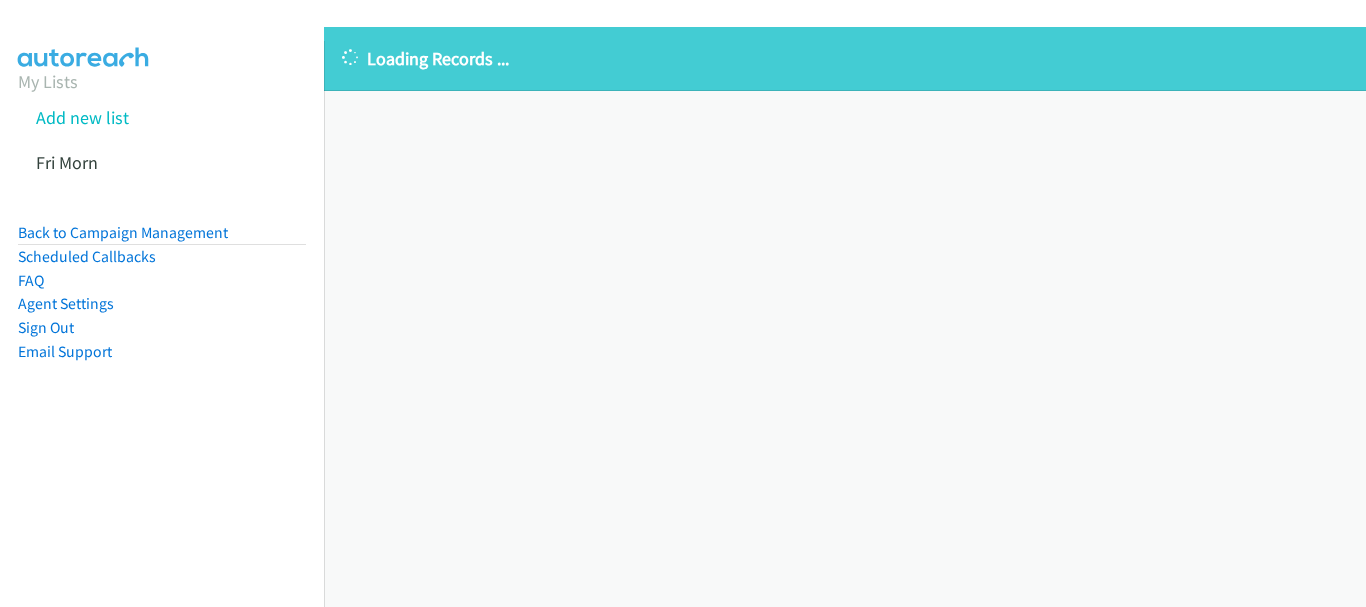 scroll, scrollTop: 0, scrollLeft: 0, axis: both 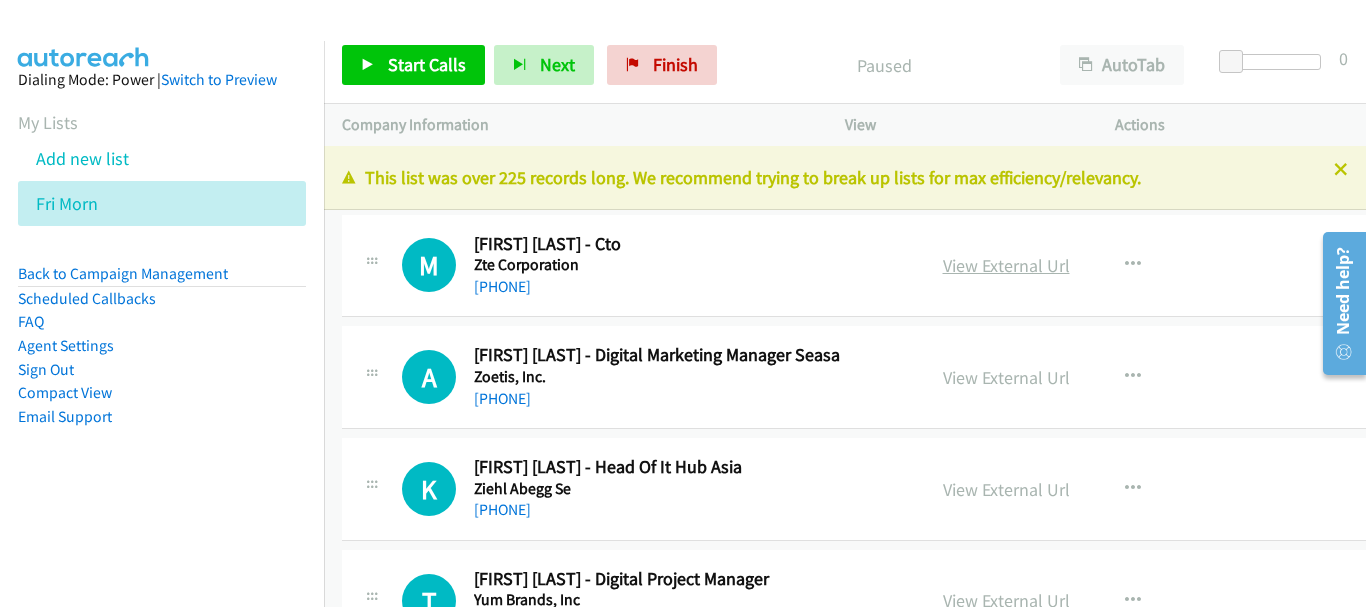 click on "View External Url" at bounding box center (1006, 265) 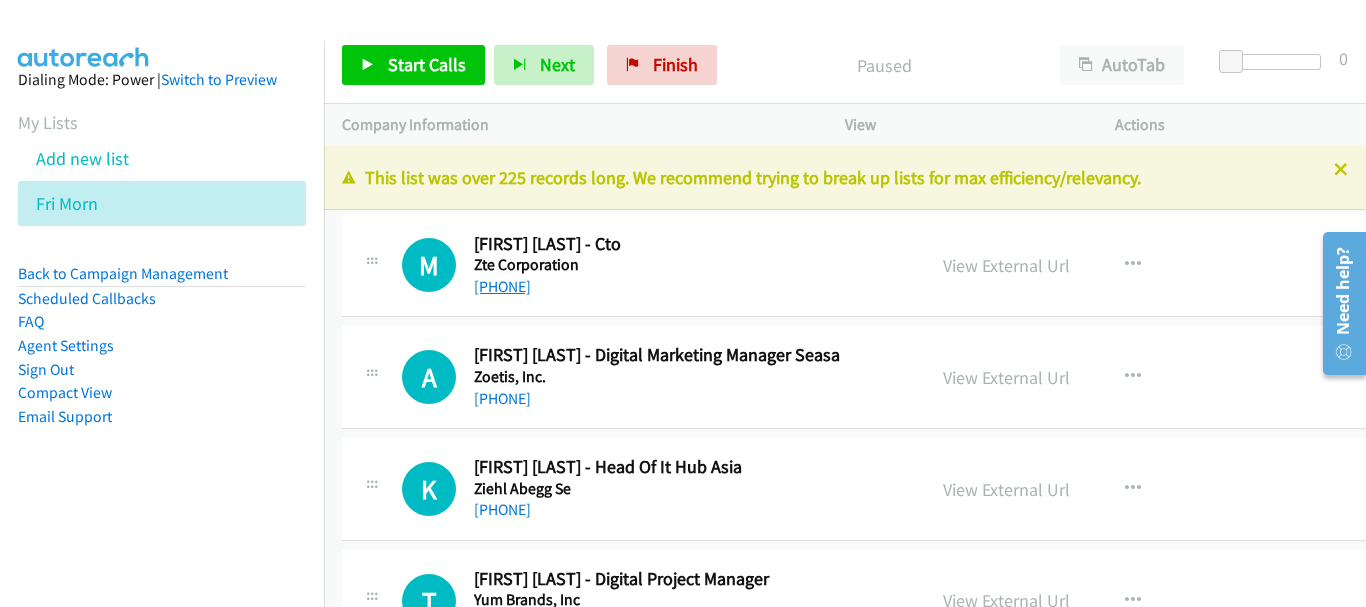 click on "+66 2 670 4071" at bounding box center (502, 286) 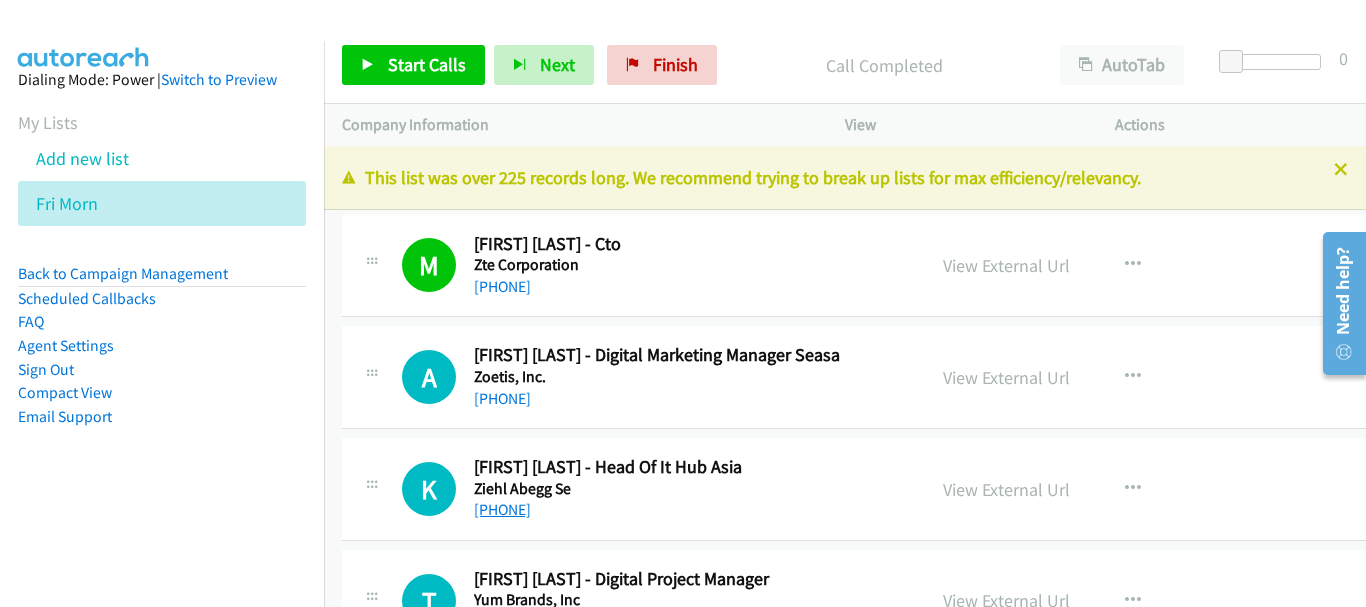 click on "+66 33 012 015" at bounding box center [502, 509] 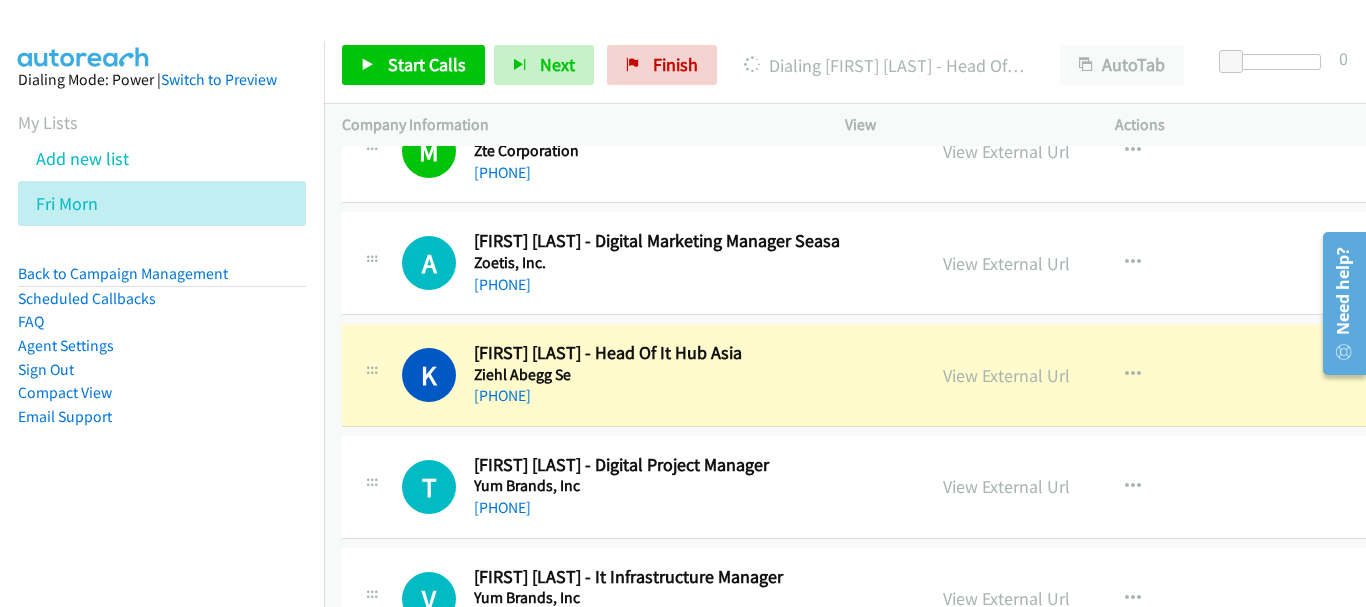 scroll, scrollTop: 200, scrollLeft: 0, axis: vertical 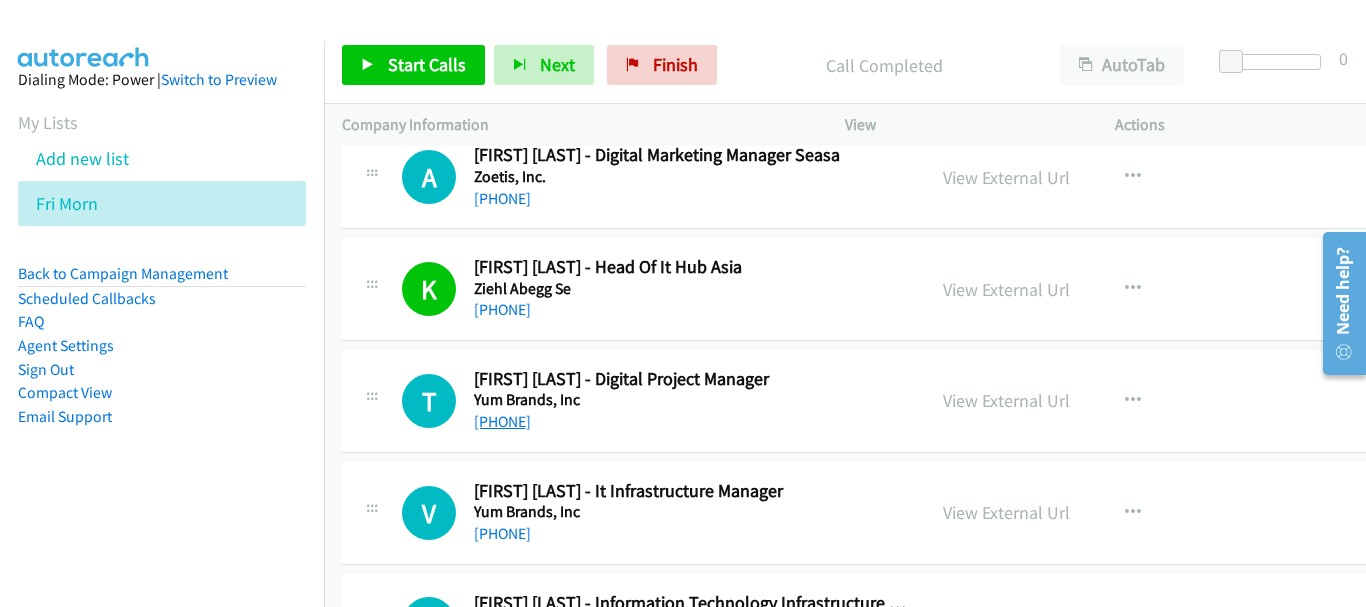 click on "+66 93 124 6586" at bounding box center [502, 421] 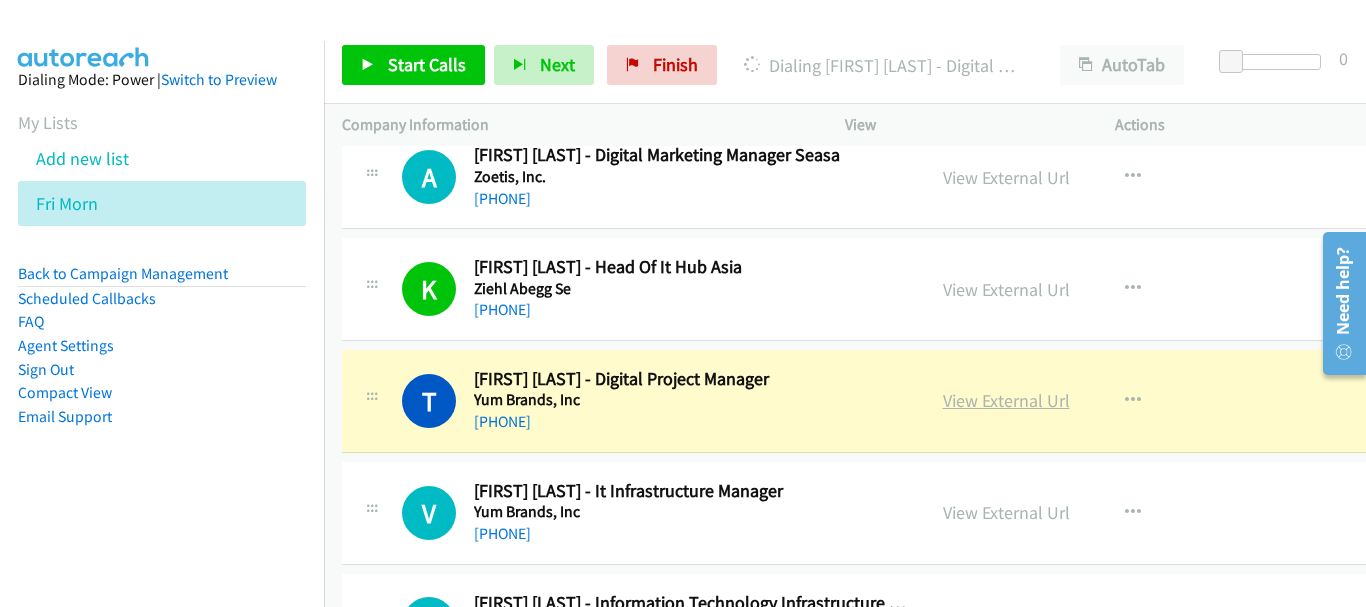 click on "View External Url" at bounding box center (1006, 400) 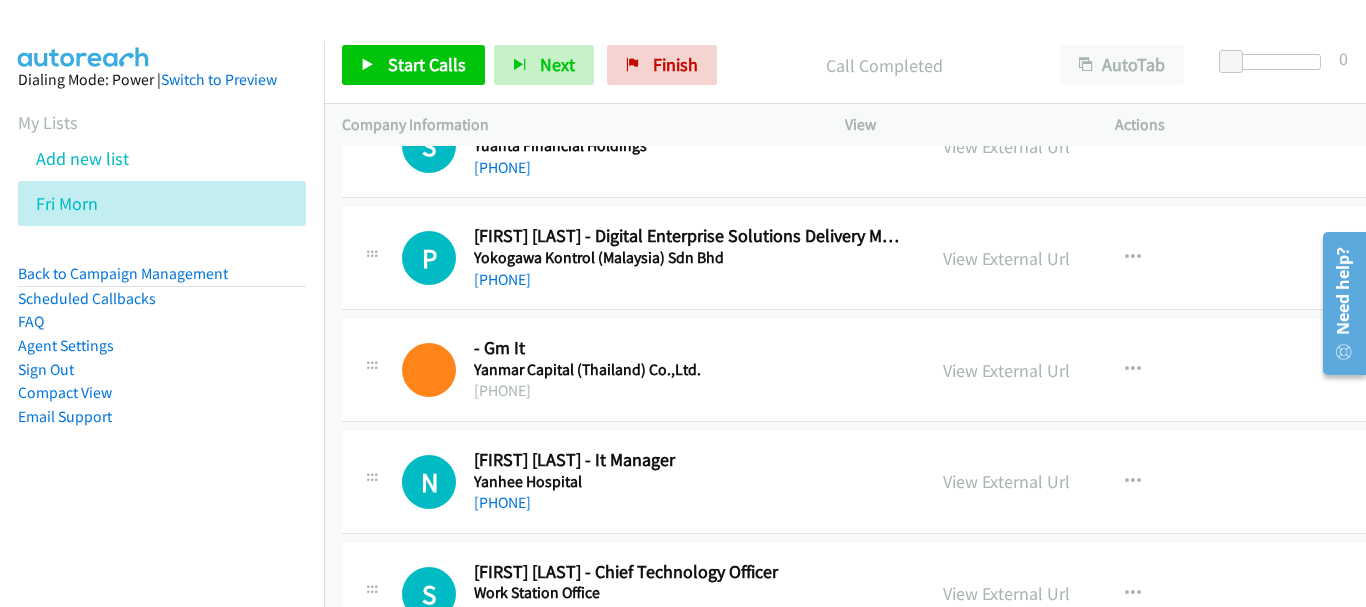 scroll, scrollTop: 700, scrollLeft: 0, axis: vertical 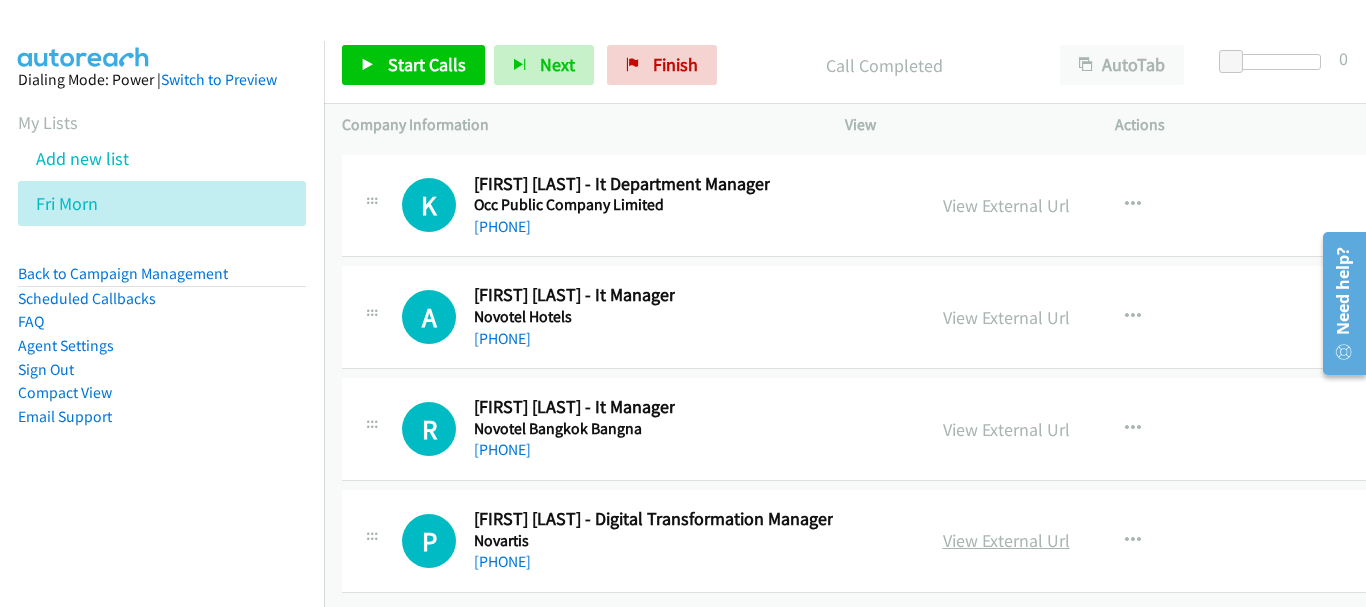 click on "View External Url" at bounding box center (1006, 540) 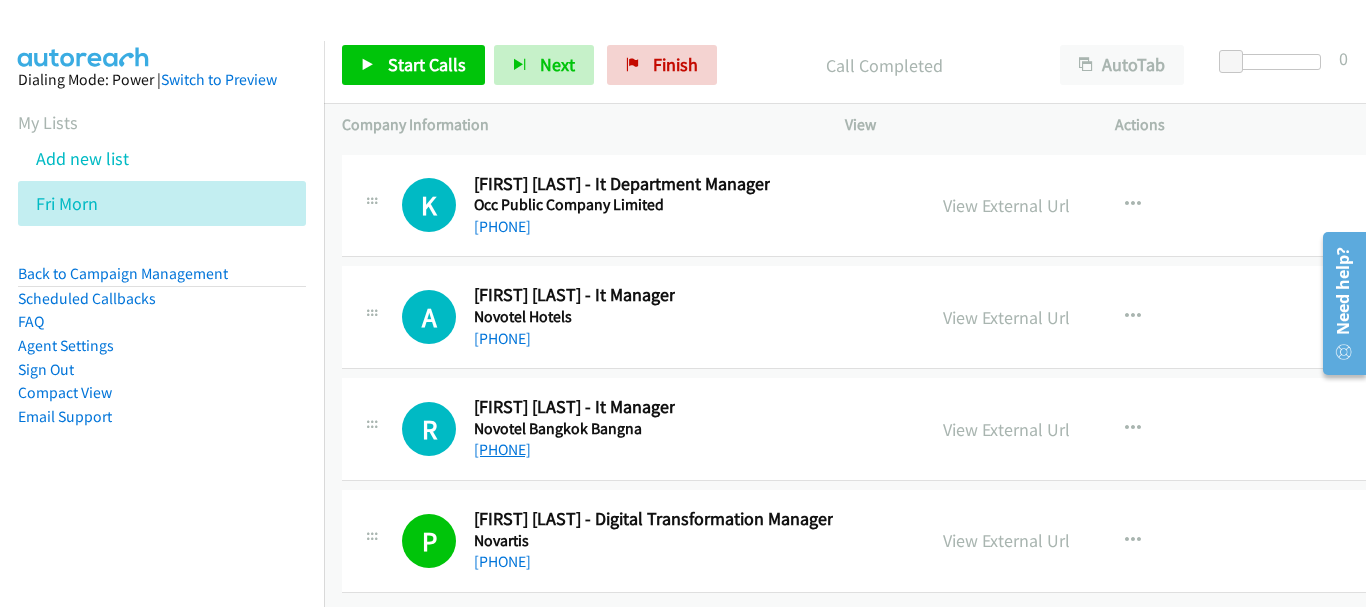 click on "+66 2 366 0505" at bounding box center [502, 449] 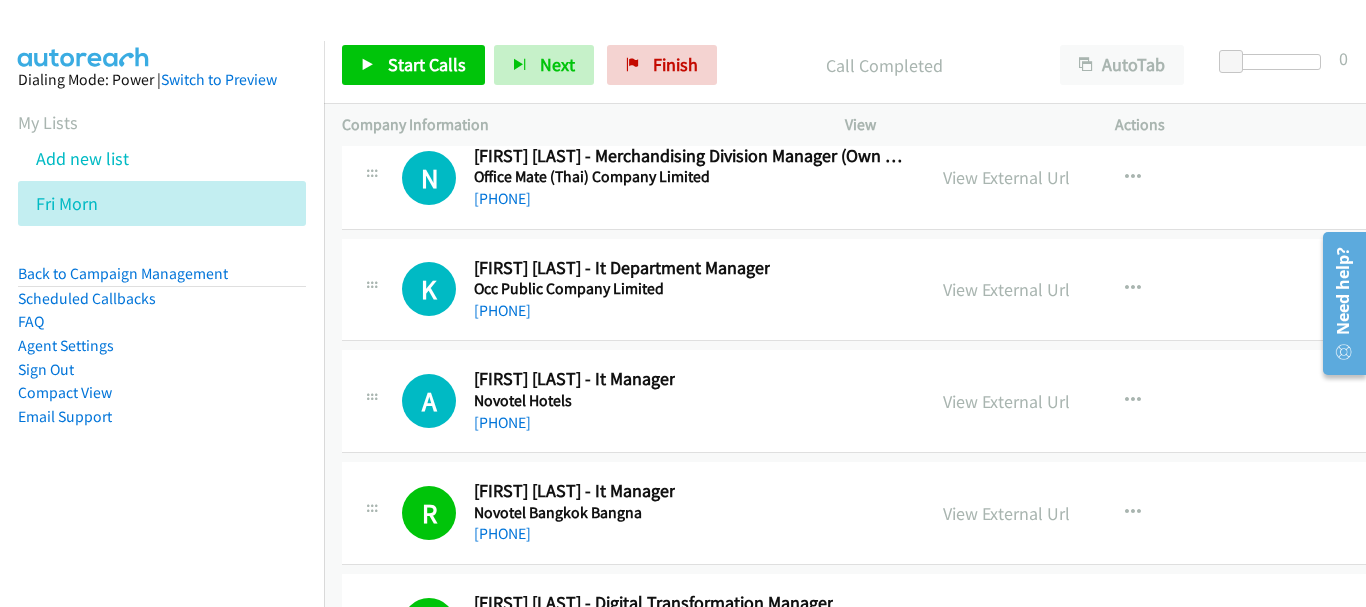 scroll, scrollTop: 38103, scrollLeft: 0, axis: vertical 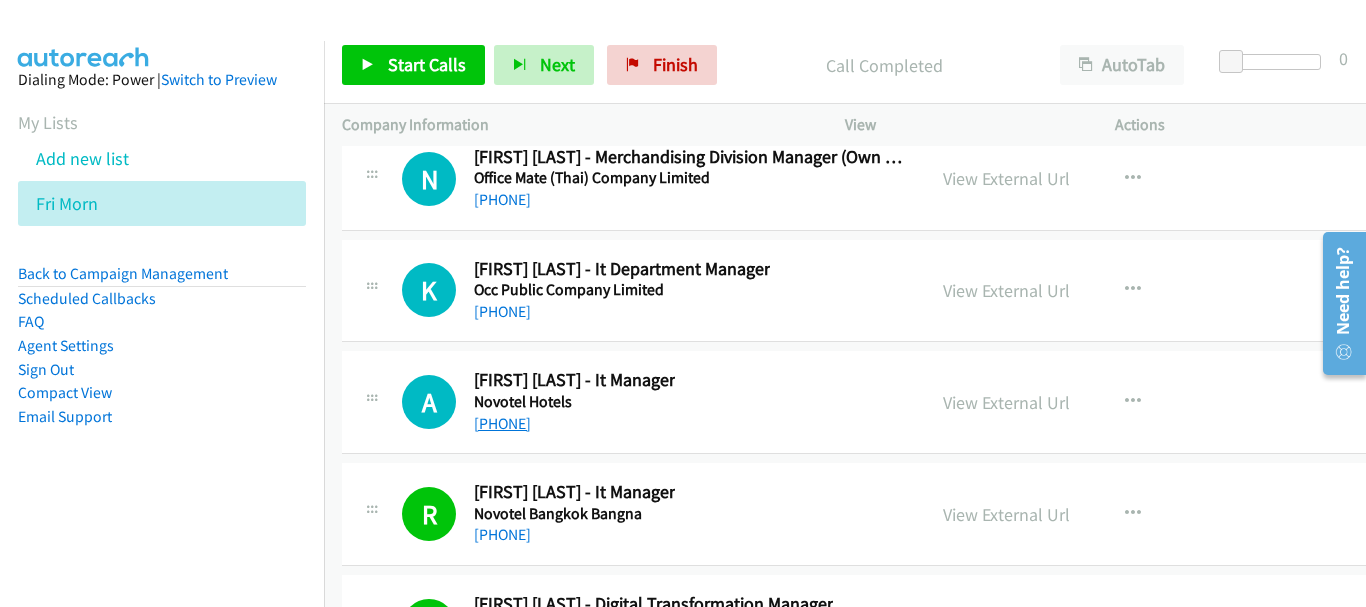 click on "+66 85 152 0777" at bounding box center (502, 423) 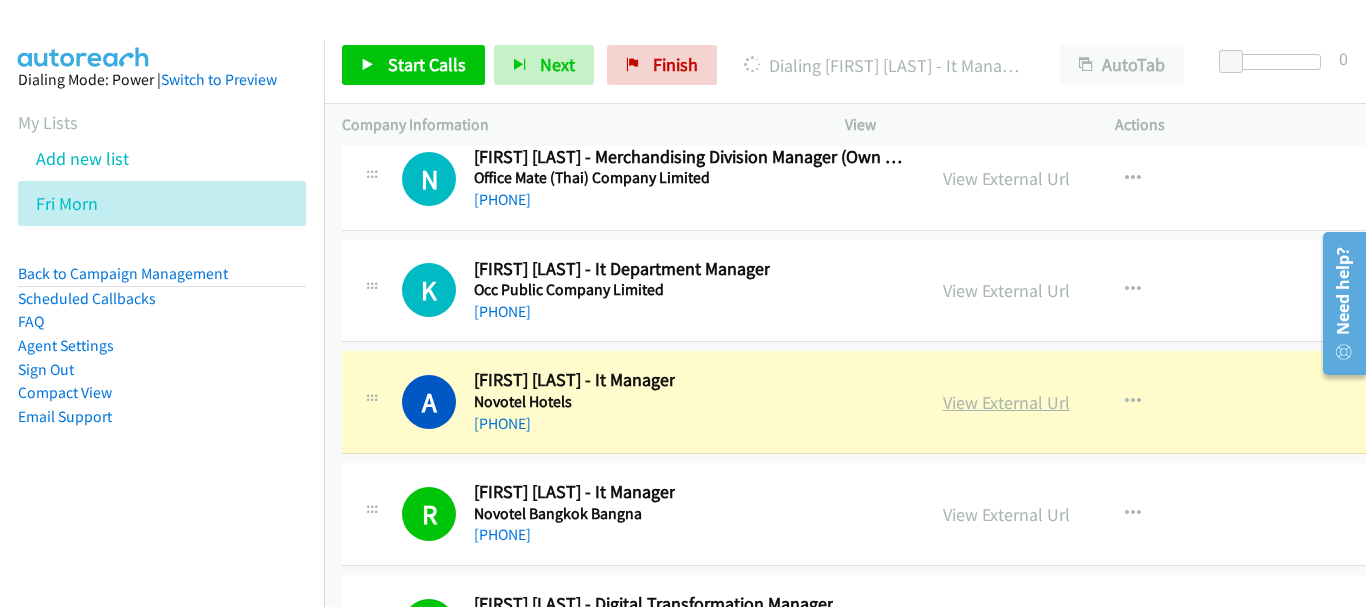 click on "View External Url" at bounding box center [1006, 402] 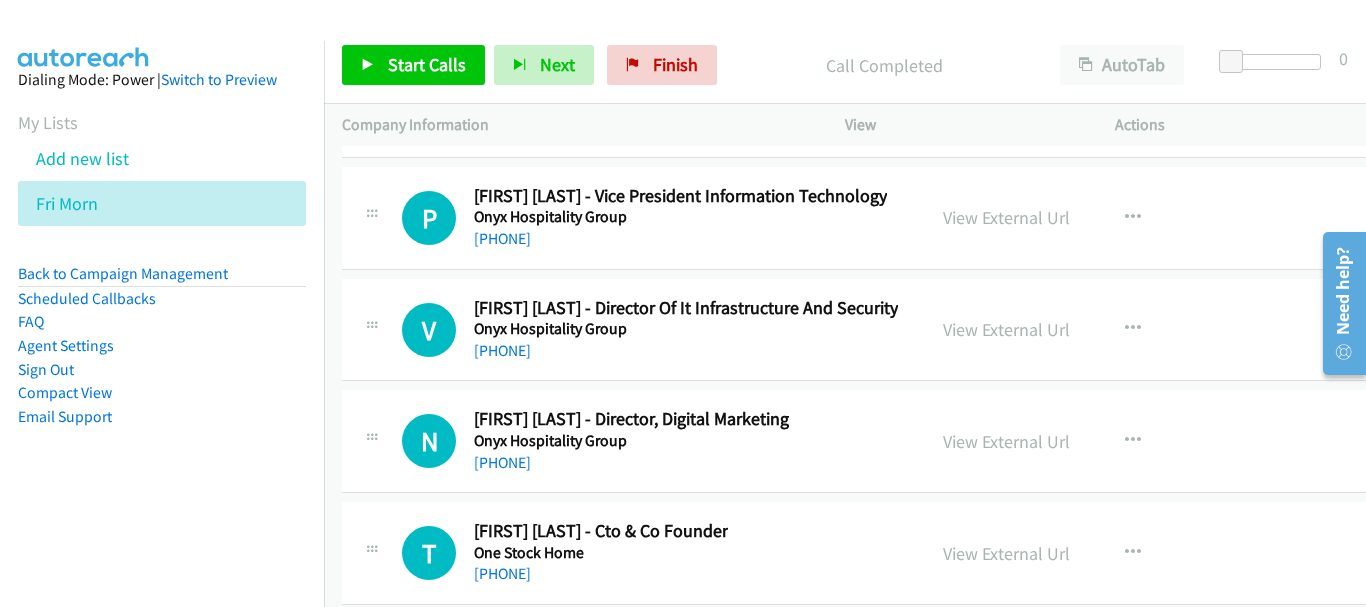 scroll, scrollTop: 36803, scrollLeft: 0, axis: vertical 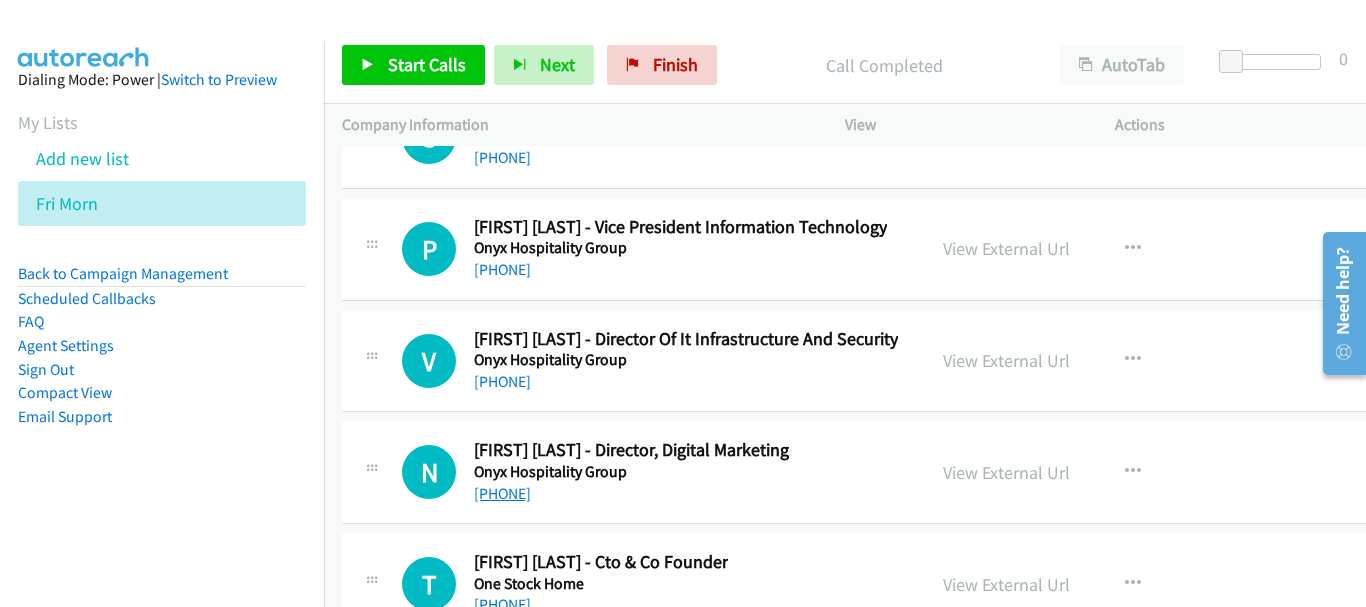 click on "+66 [PHONE]" at bounding box center [502, 493] 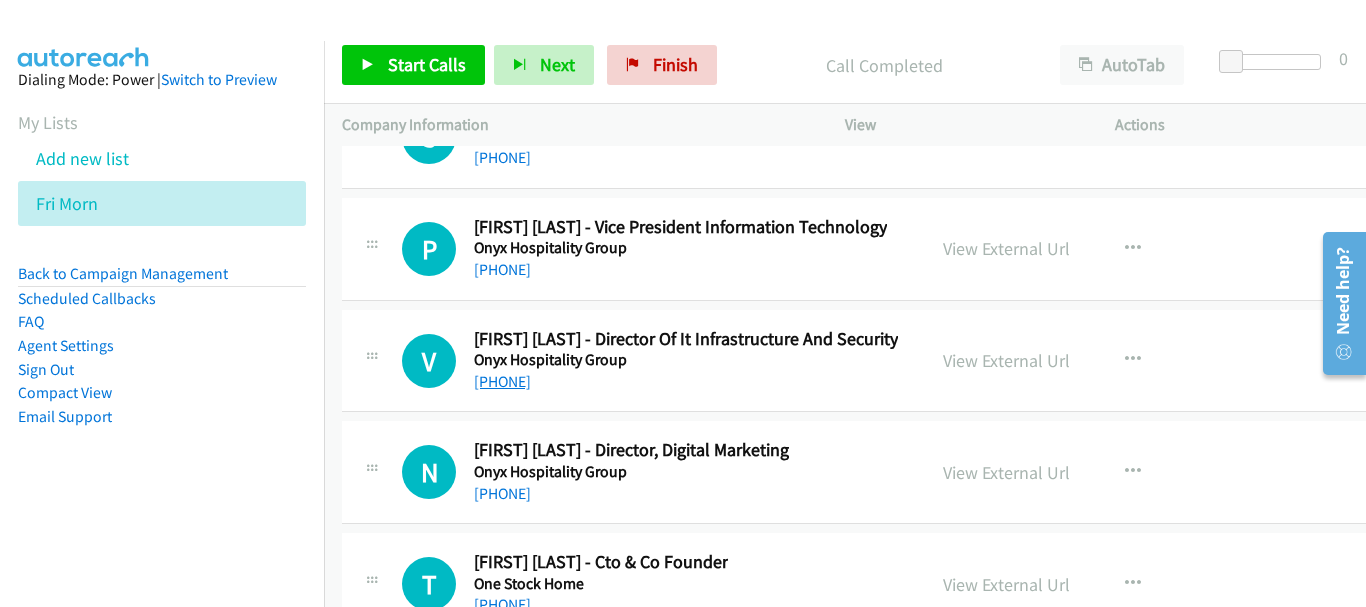 click on "+66 64 302 8595" at bounding box center [502, 381] 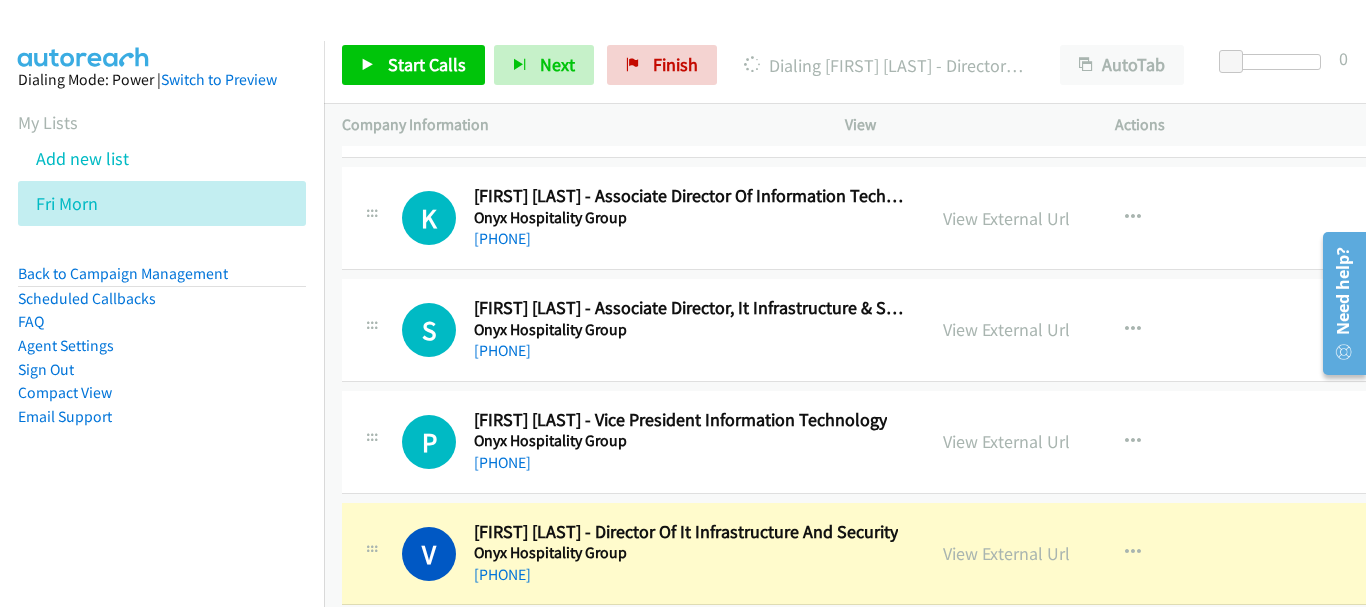 scroll, scrollTop: 36603, scrollLeft: 0, axis: vertical 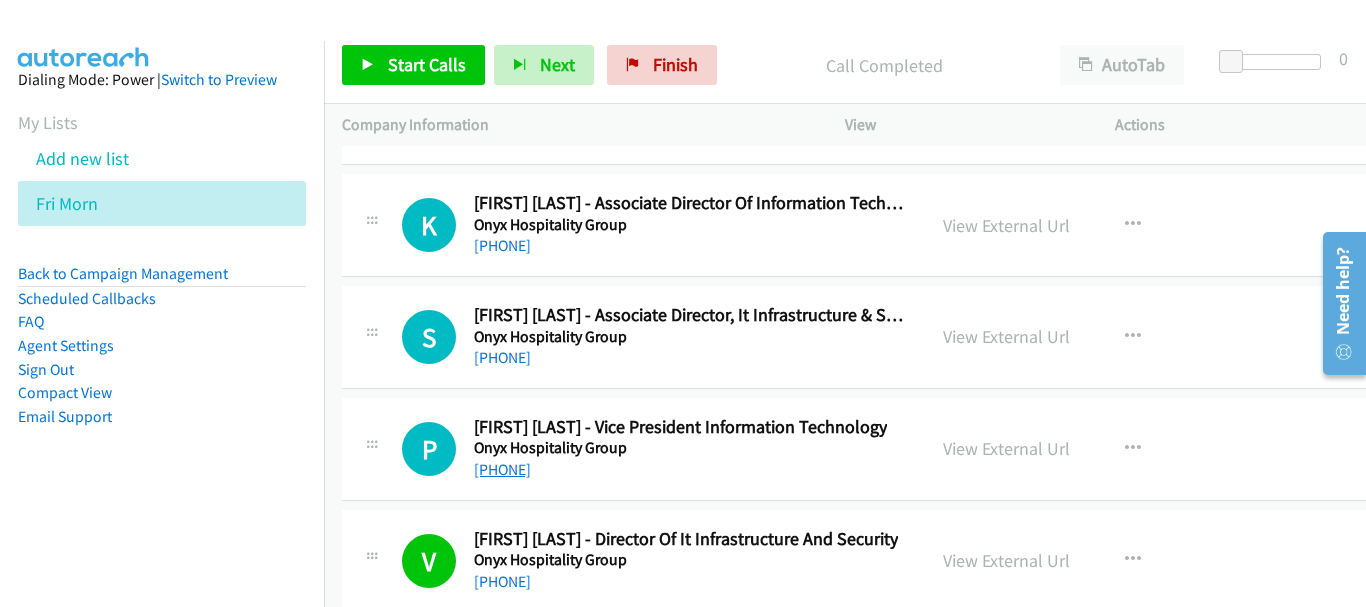 click on "+66 81 845 5949" at bounding box center (502, 469) 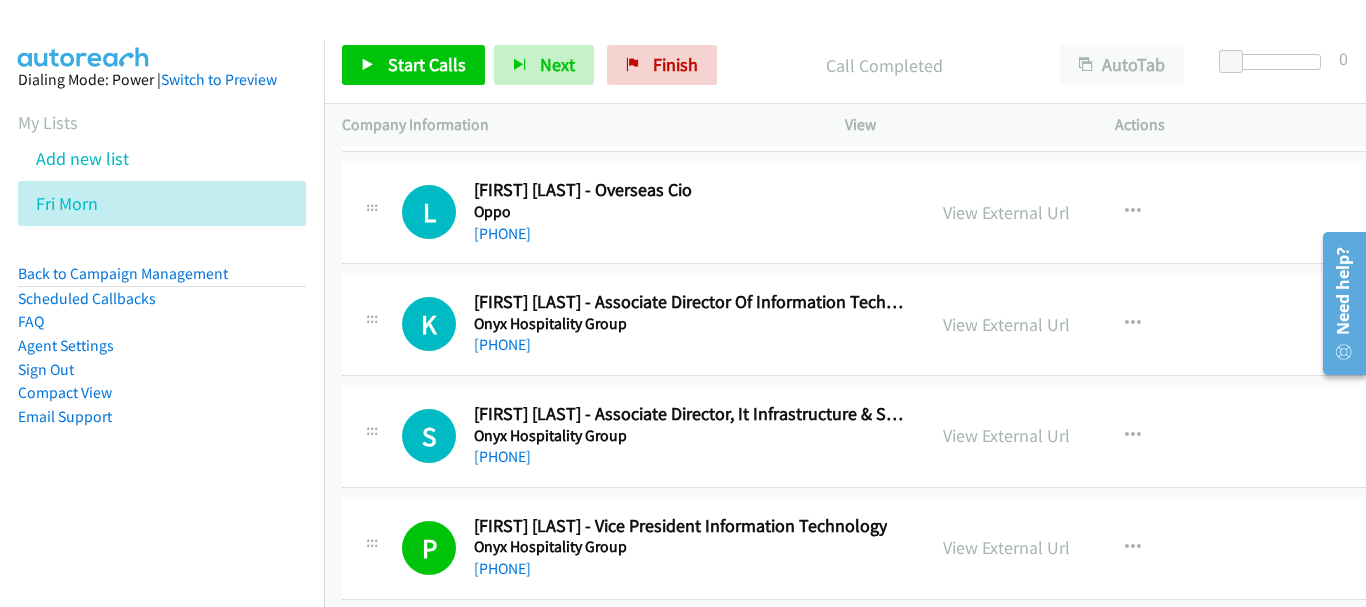 scroll, scrollTop: 36503, scrollLeft: 0, axis: vertical 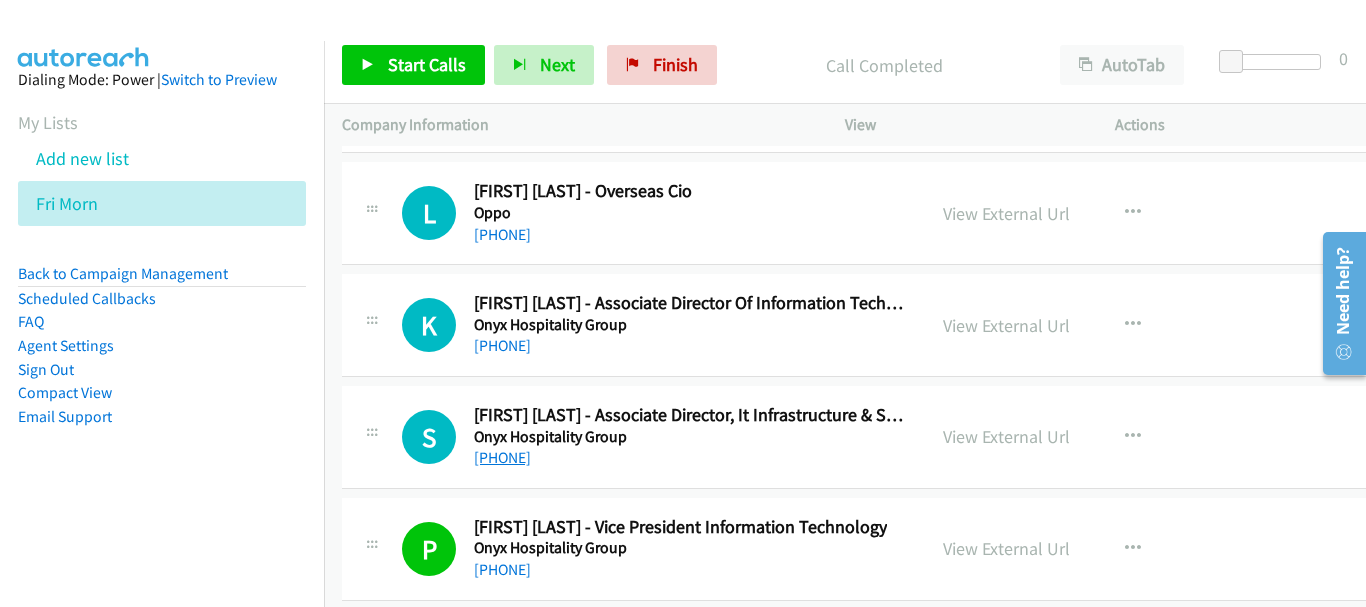 click on "+66 86 526 5388" at bounding box center (502, 457) 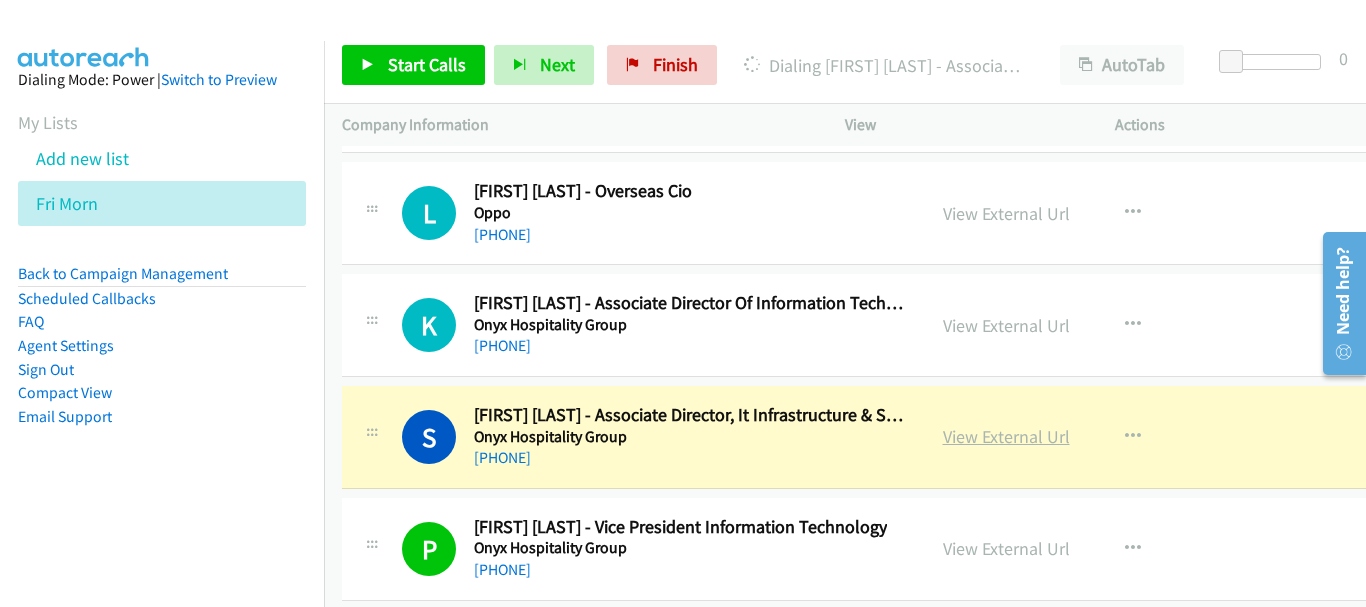 click on "View External Url" at bounding box center (1006, 436) 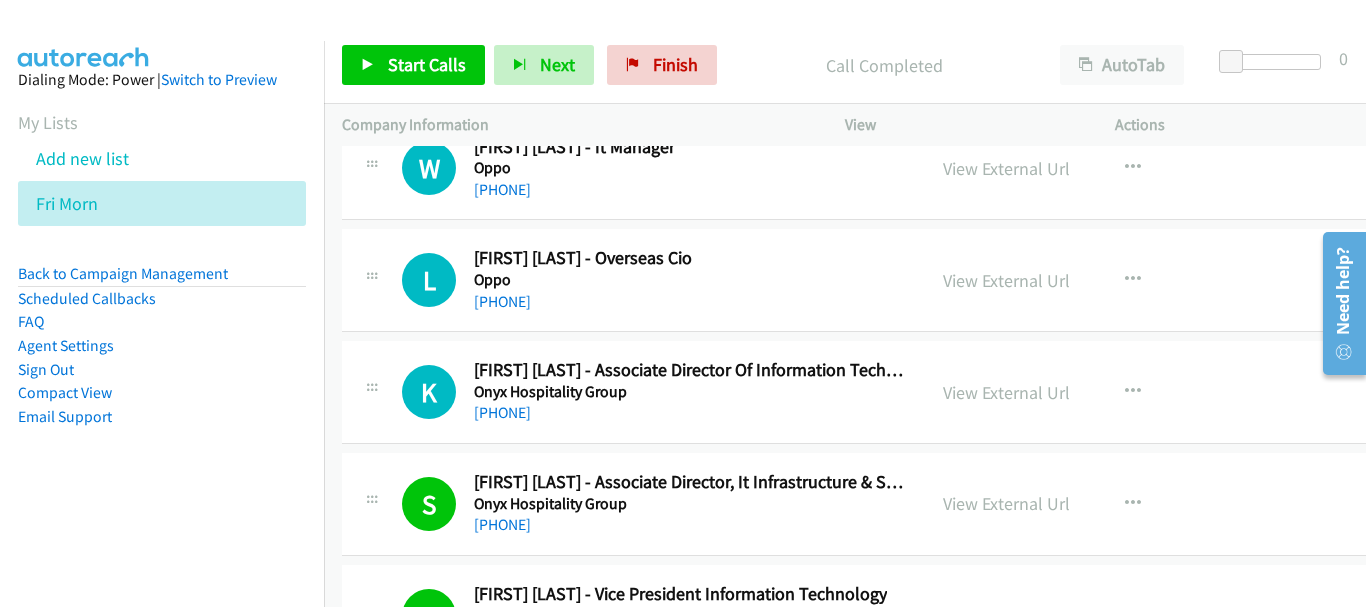 scroll, scrollTop: 36403, scrollLeft: 0, axis: vertical 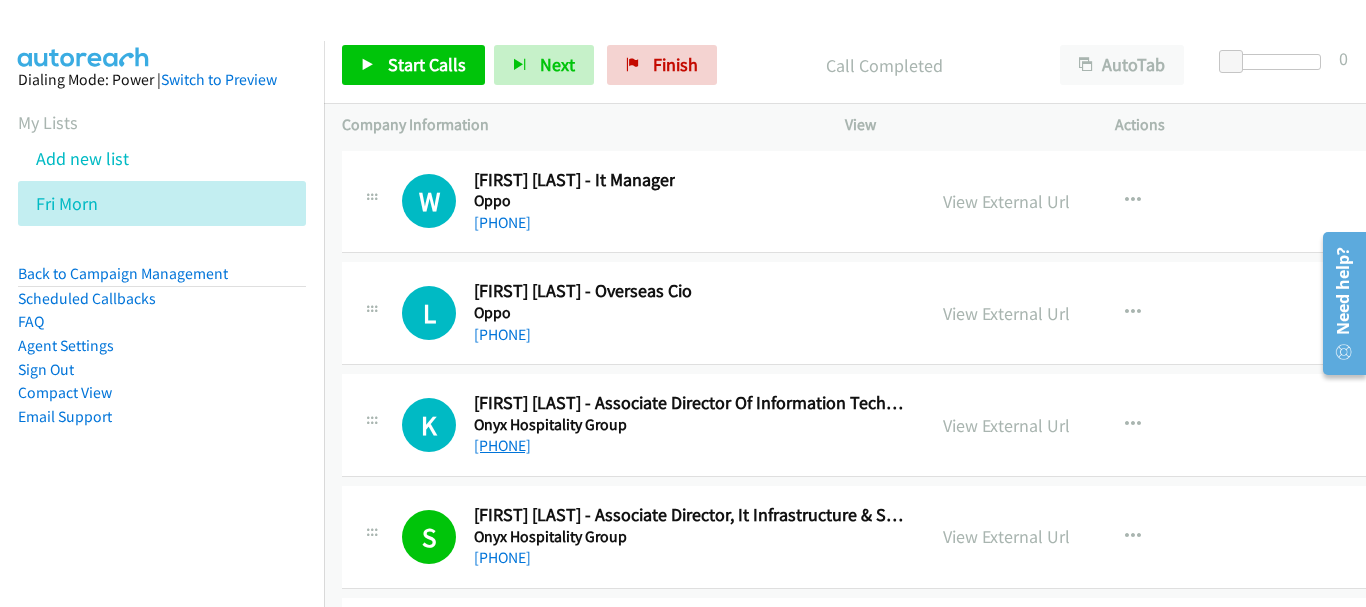 click on "+66 2 255 3767" at bounding box center (502, 445) 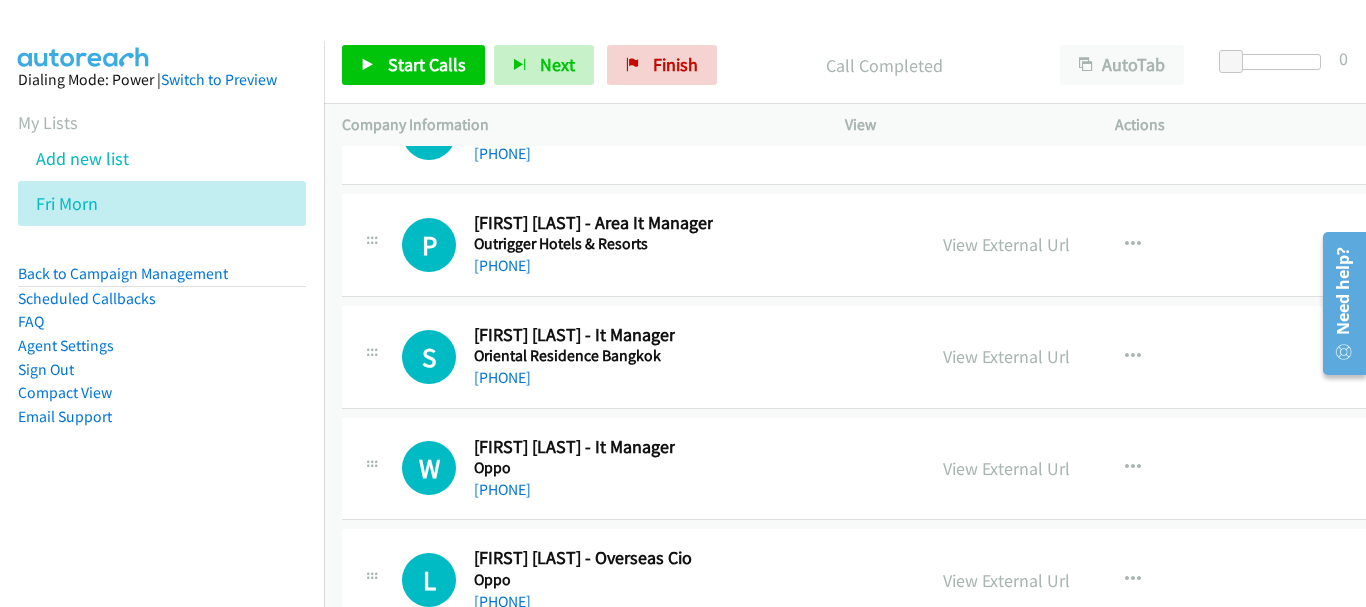 scroll, scrollTop: 36103, scrollLeft: 0, axis: vertical 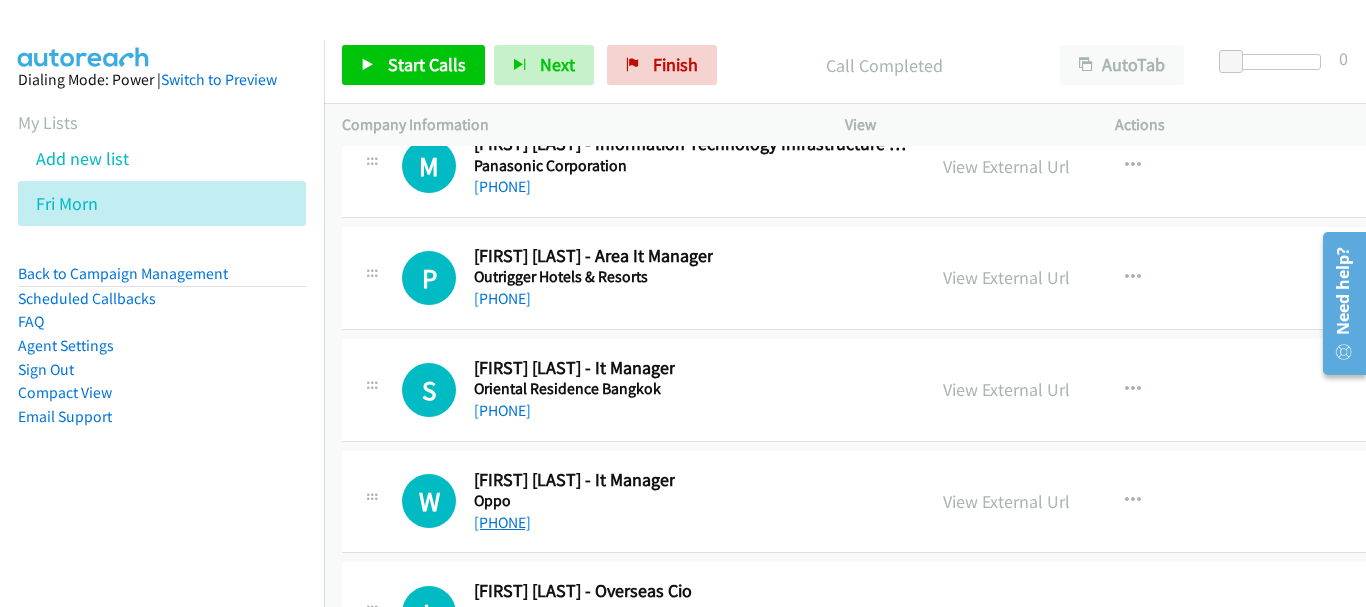 click on "+66 1800 019 098" at bounding box center (502, 522) 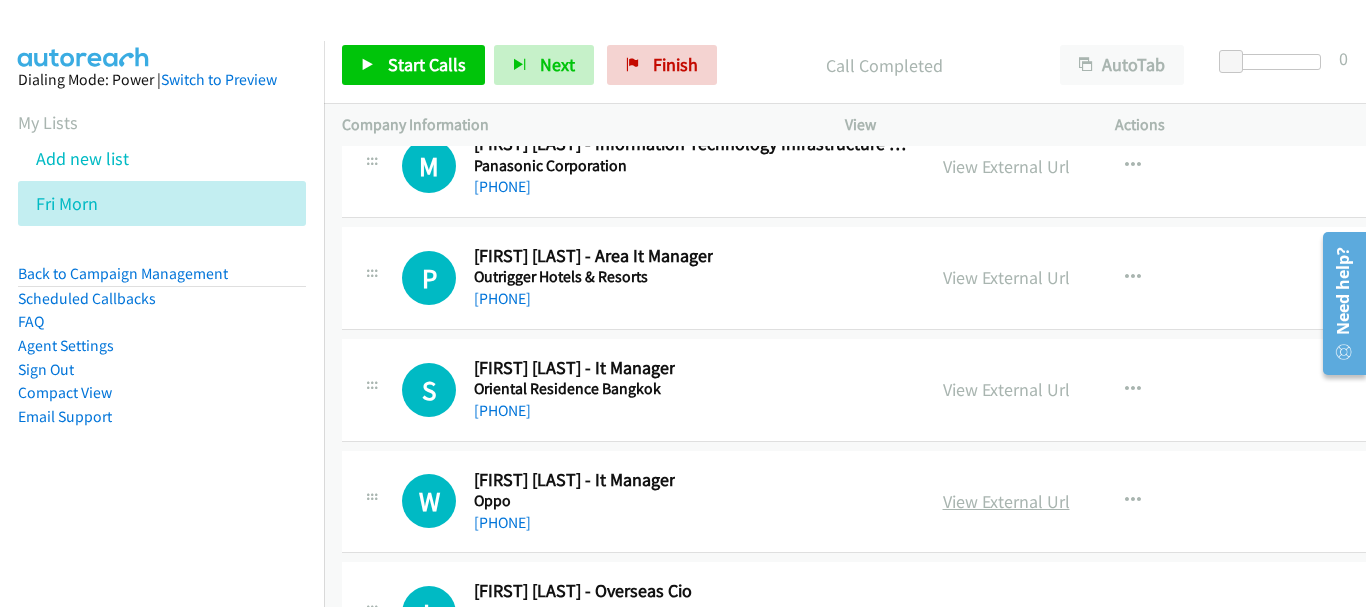 click on "View External Url" at bounding box center [1006, 501] 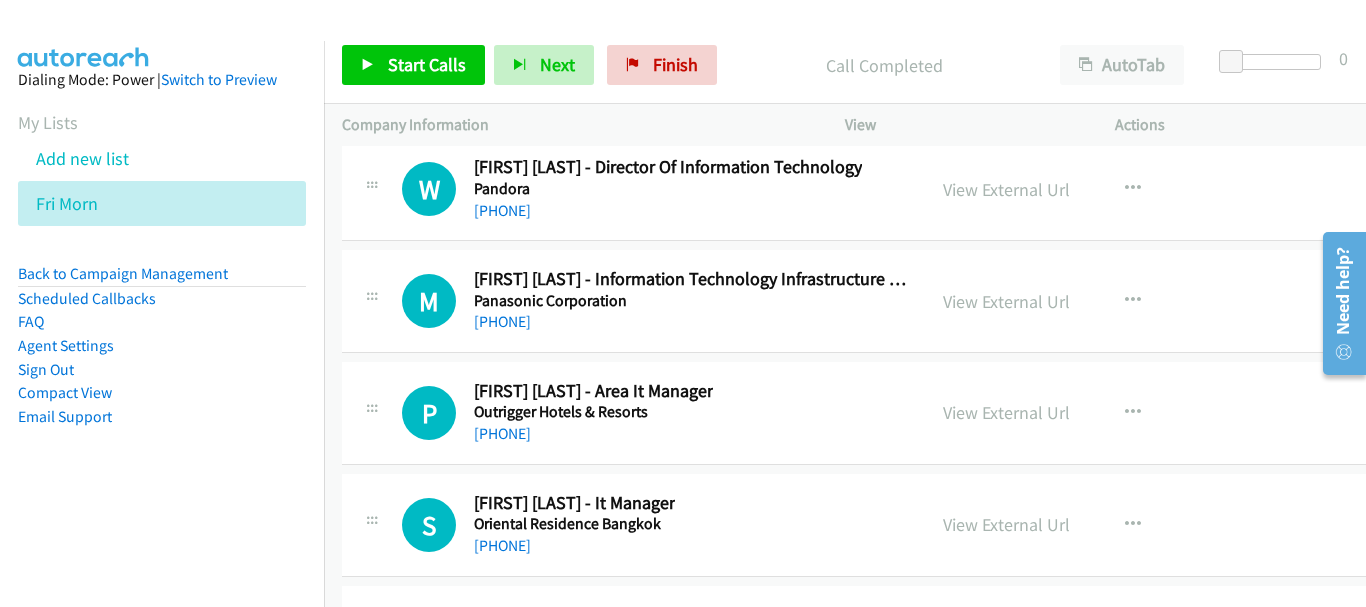 scroll, scrollTop: 36003, scrollLeft: 0, axis: vertical 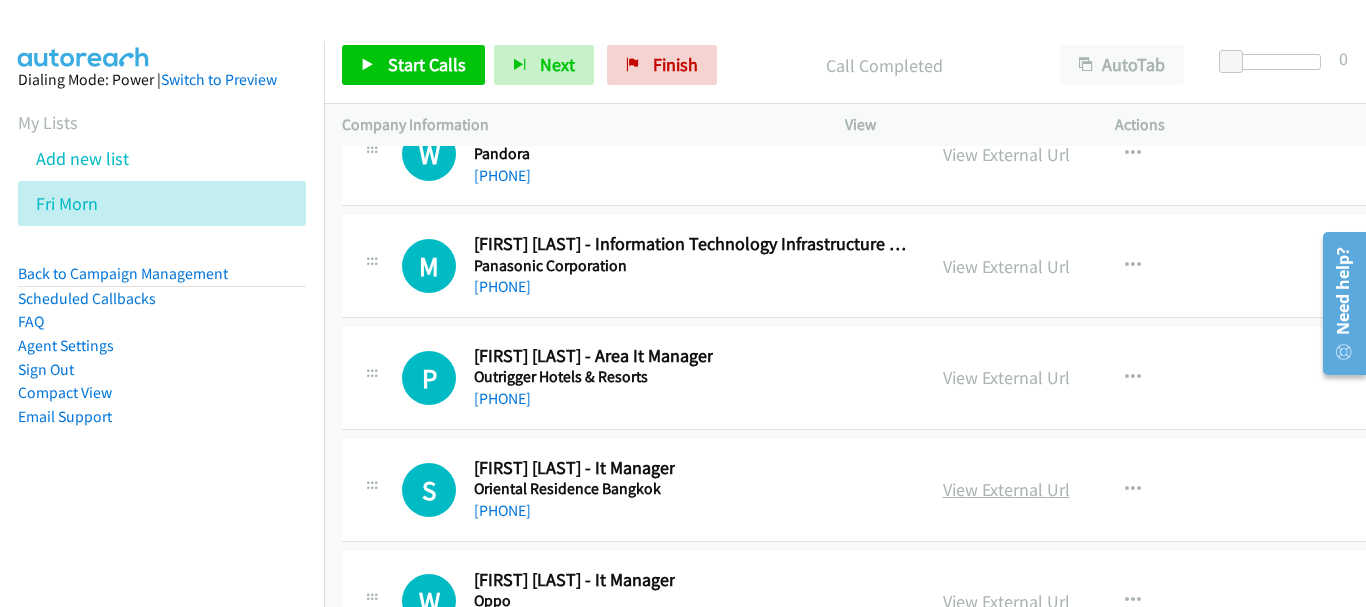 click on "View External Url" at bounding box center (1006, 489) 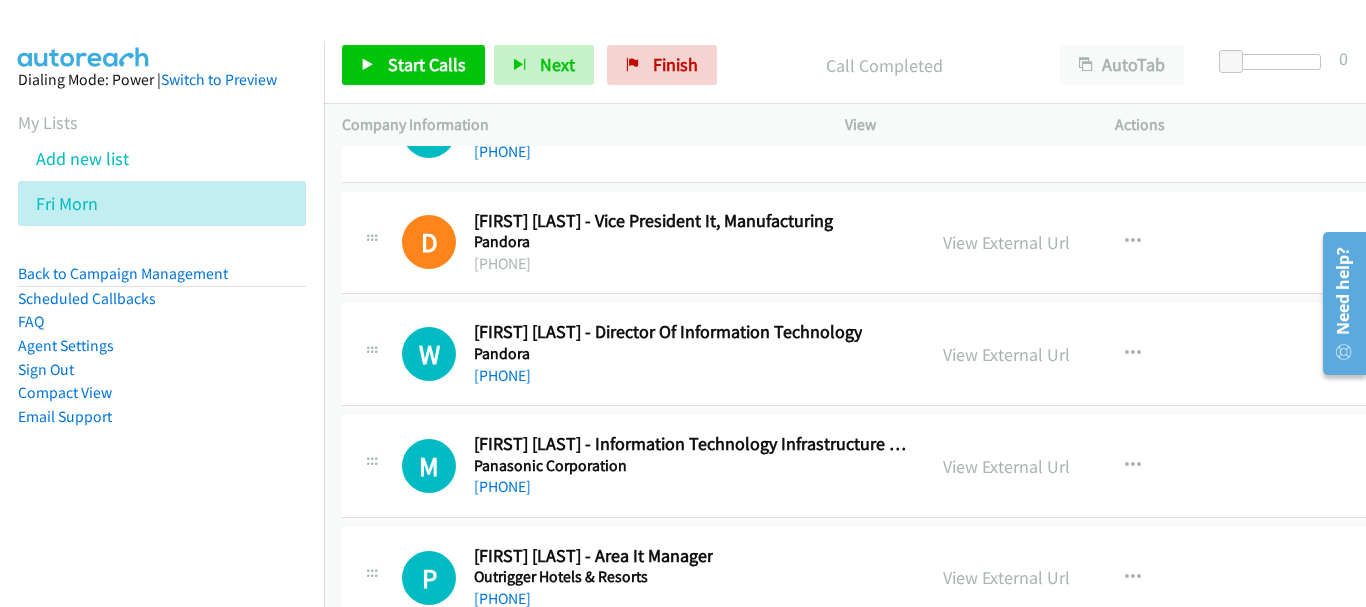 scroll, scrollTop: 35703, scrollLeft: 0, axis: vertical 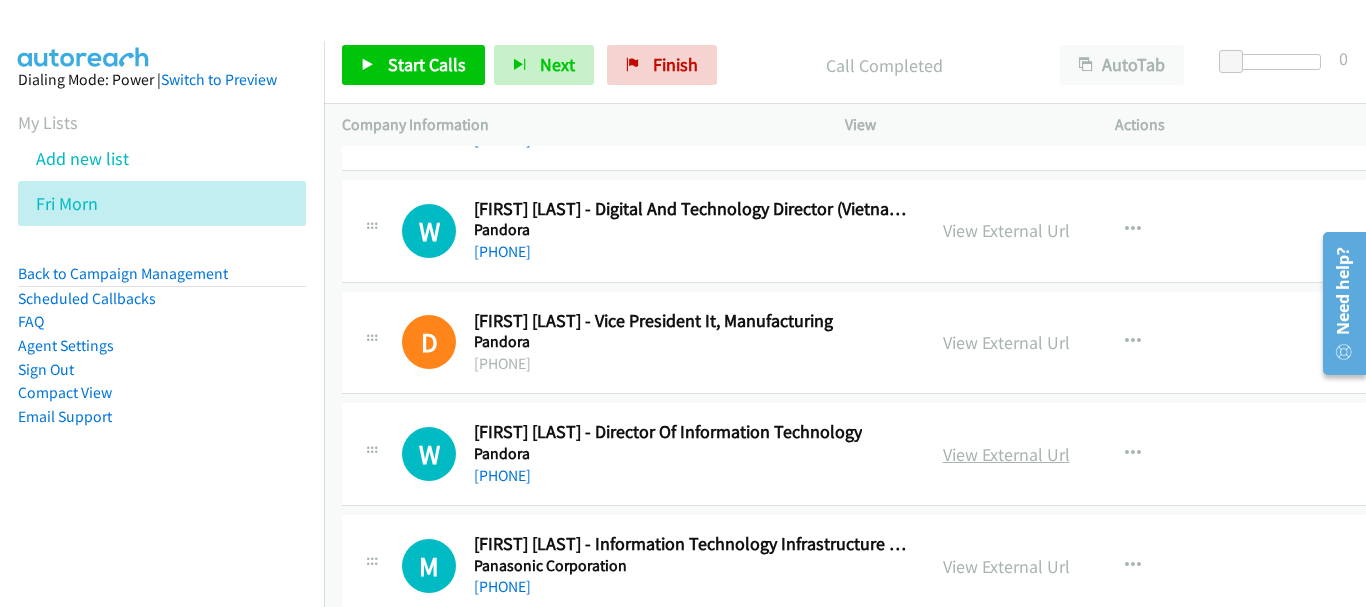 click on "View External Url" at bounding box center [1006, 454] 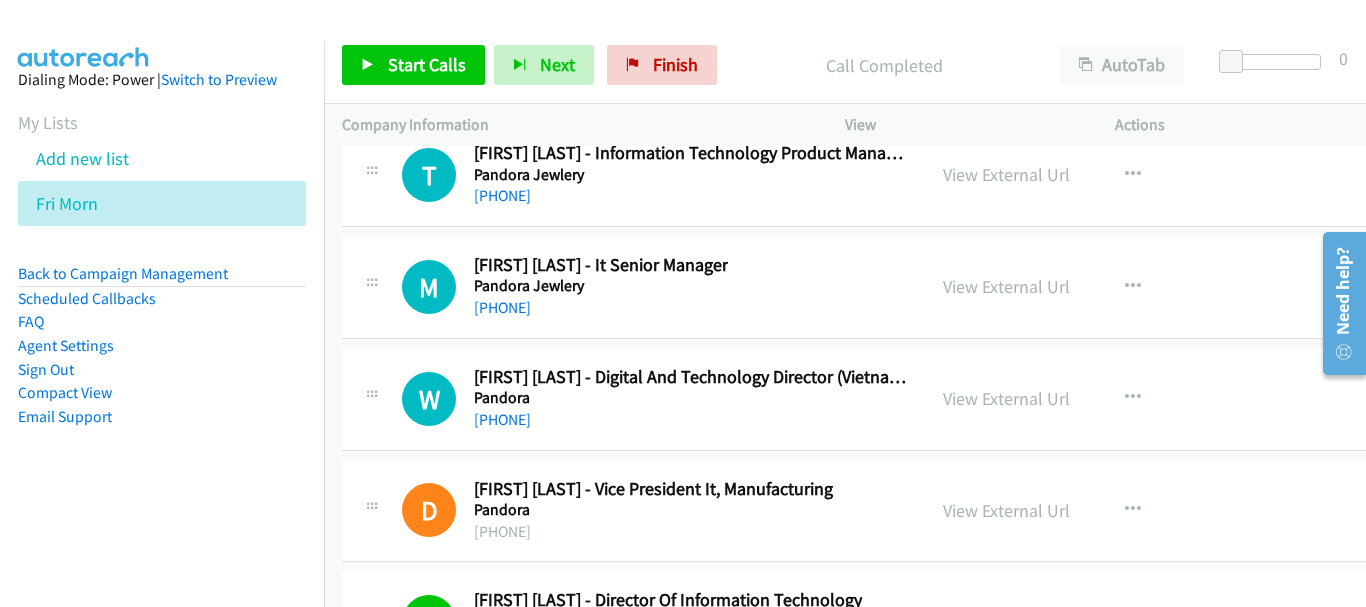 scroll, scrollTop: 35503, scrollLeft: 0, axis: vertical 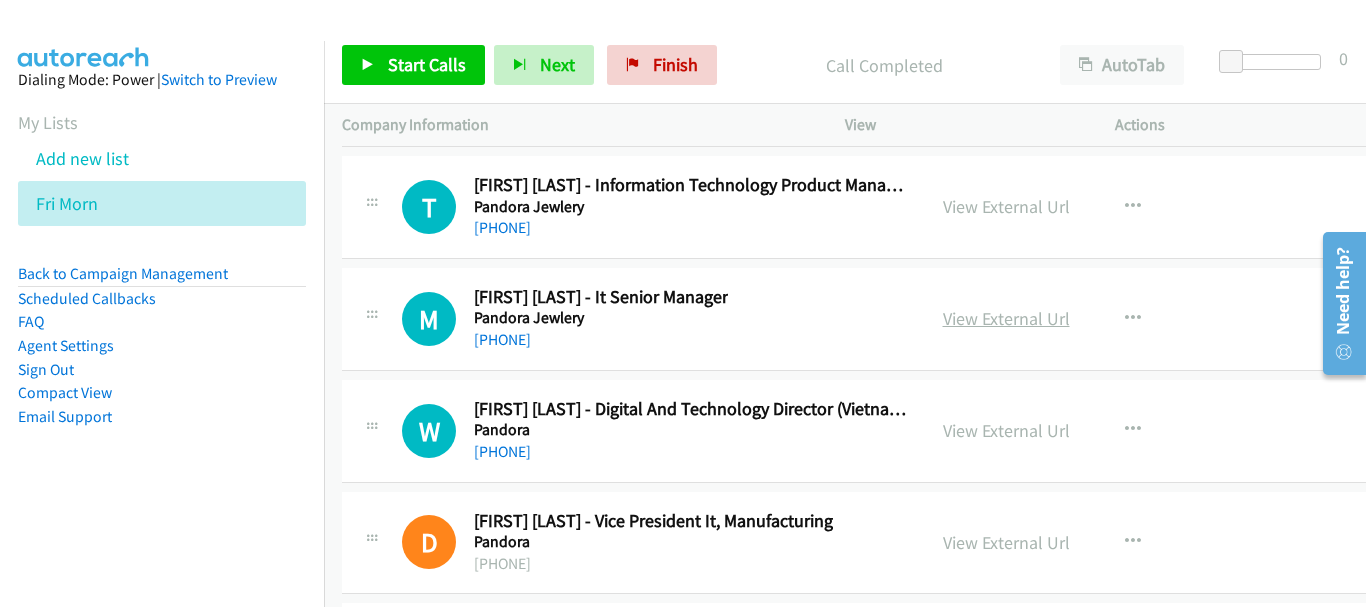 click on "View External Url" at bounding box center (1006, 318) 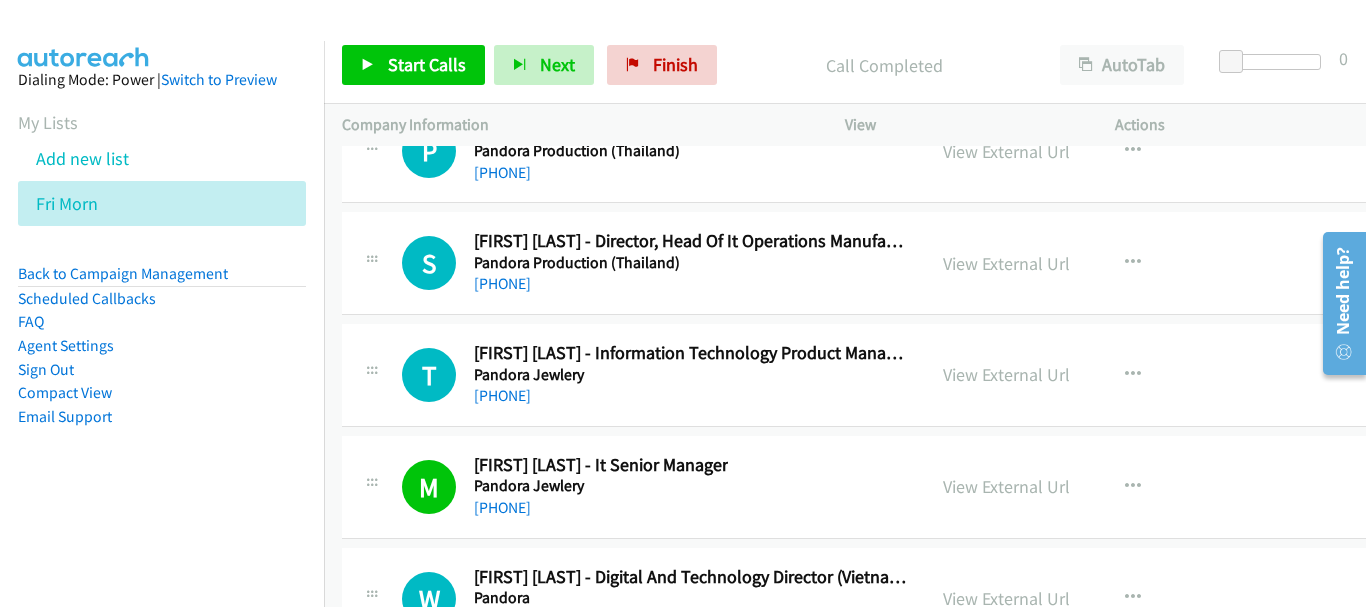 scroll, scrollTop: 35303, scrollLeft: 0, axis: vertical 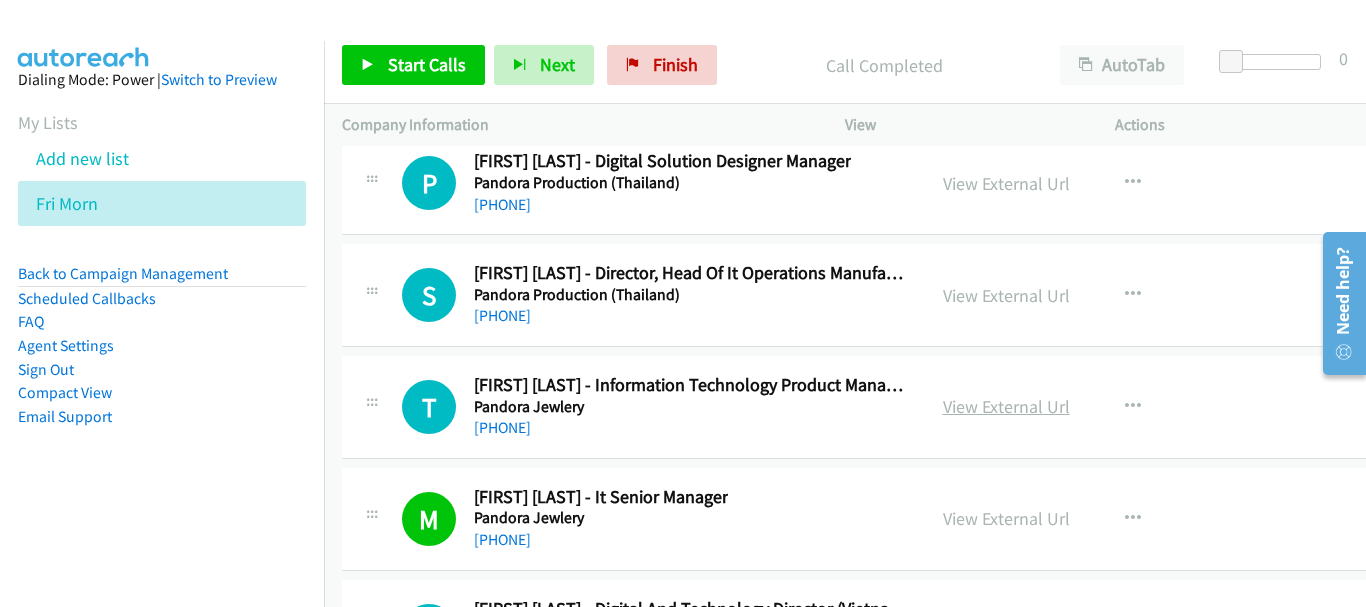click on "View External Url" at bounding box center (1006, 406) 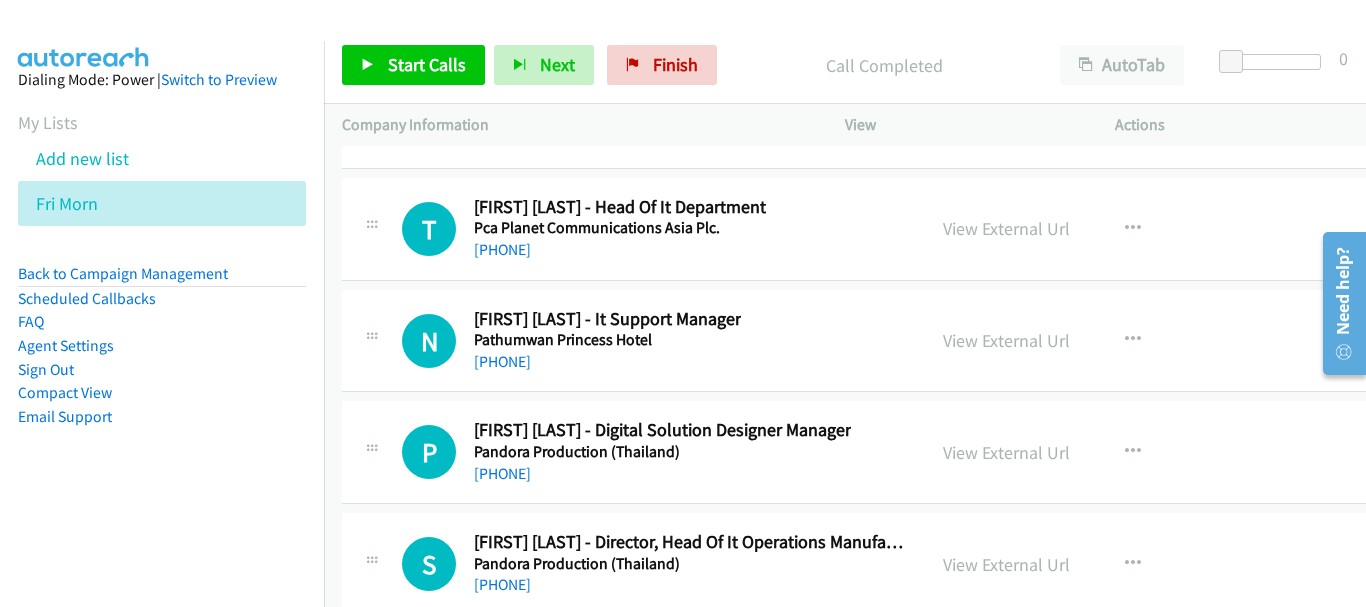 scroll, scrollTop: 35003, scrollLeft: 0, axis: vertical 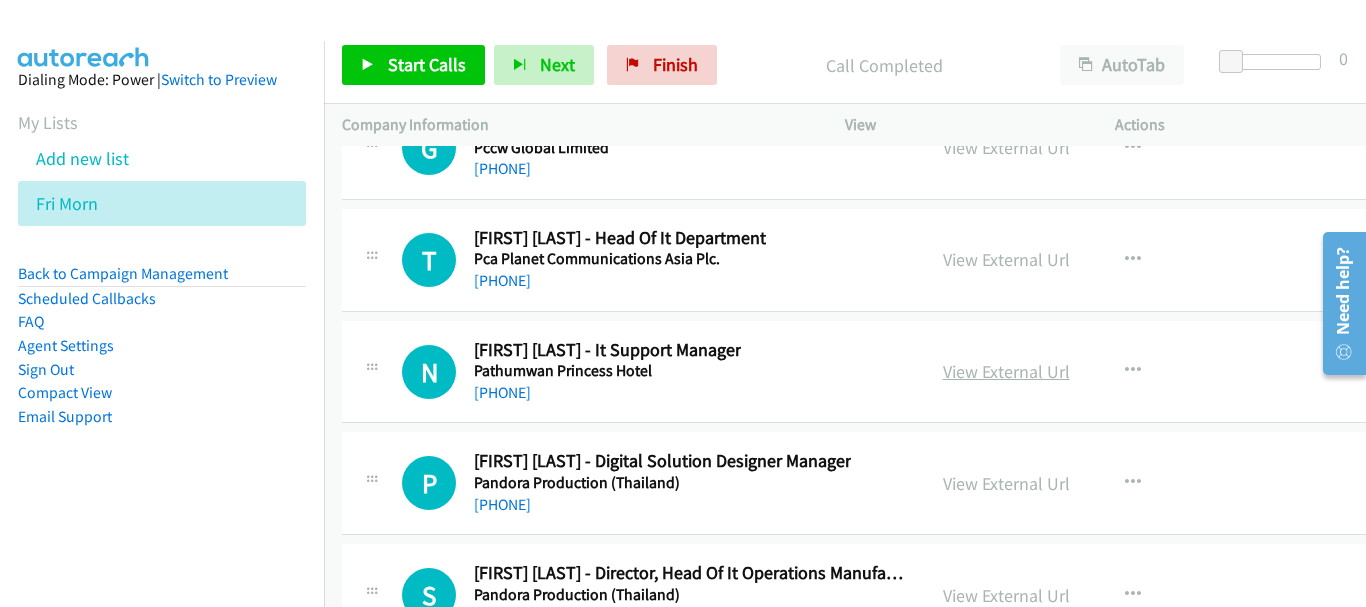 click on "View External Url
View External Url
Schedule/Manage Callback
Start Calls Here
Remove from list
Add to do not call list
Reset Call Status" at bounding box center (1079, 372) 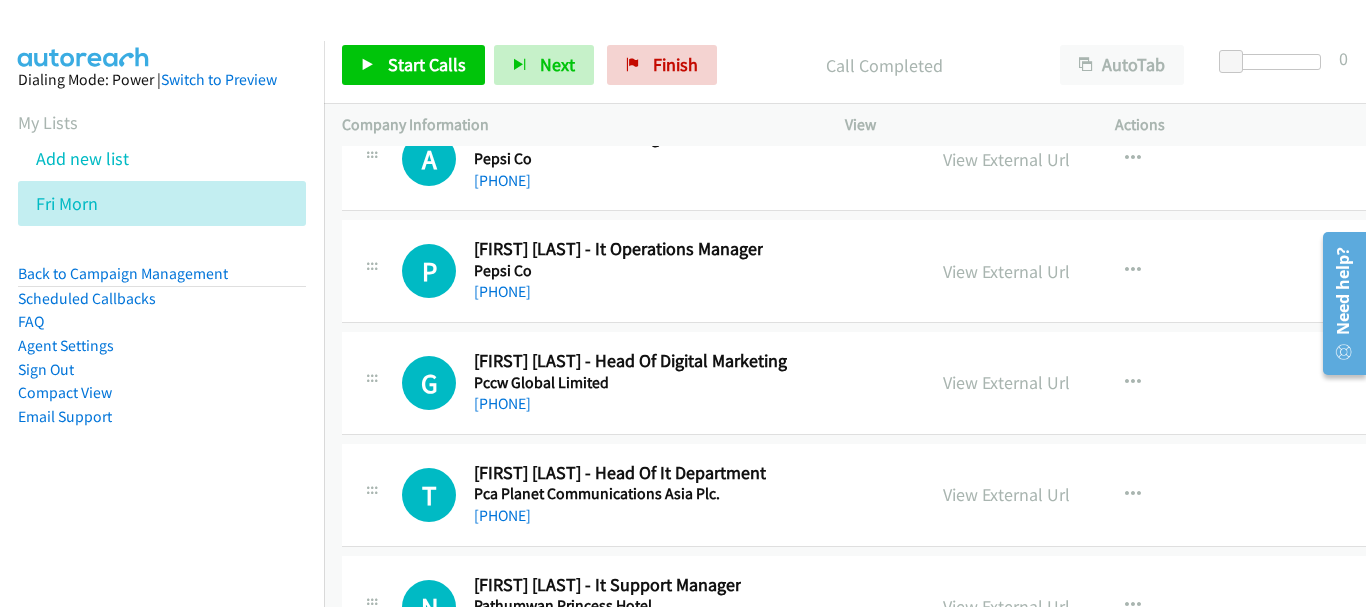 scroll, scrollTop: 34803, scrollLeft: 0, axis: vertical 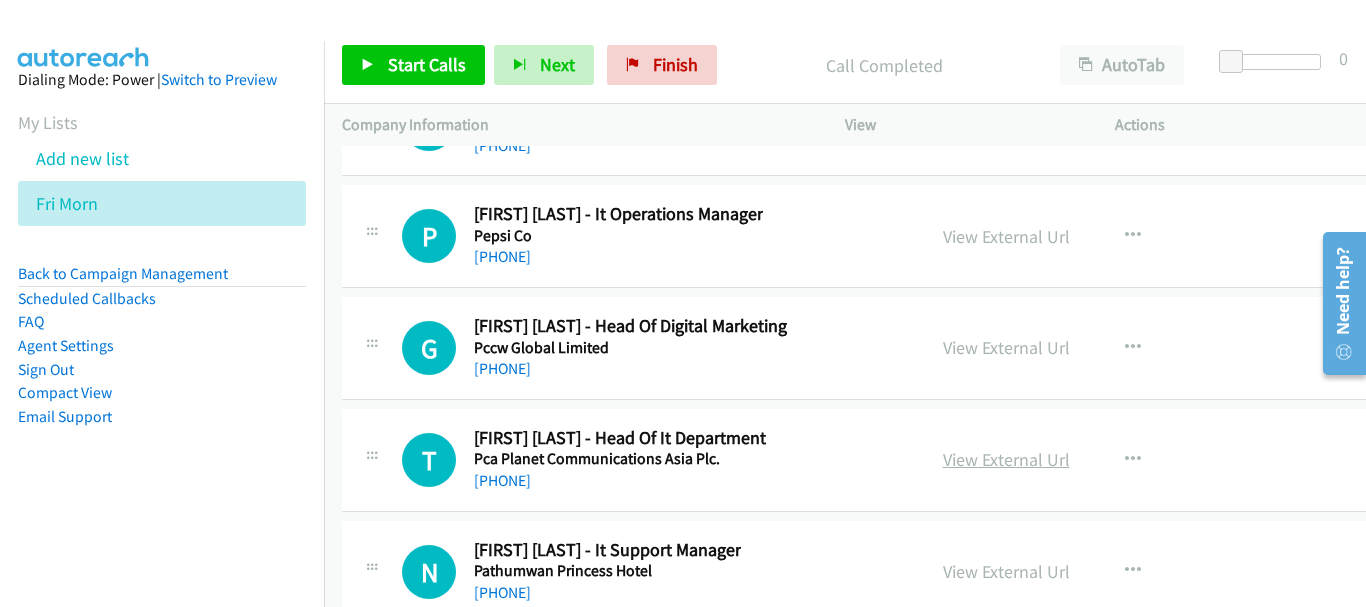 click on "View External Url" at bounding box center [1006, 459] 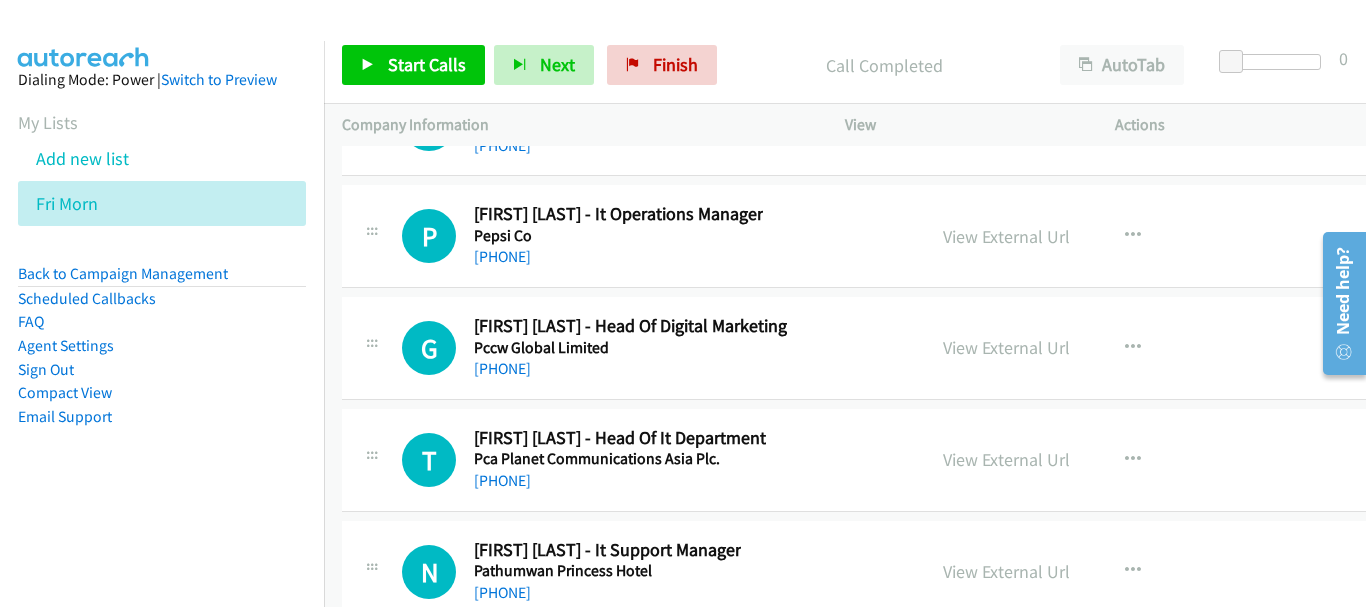scroll, scrollTop: 0, scrollLeft: 0, axis: both 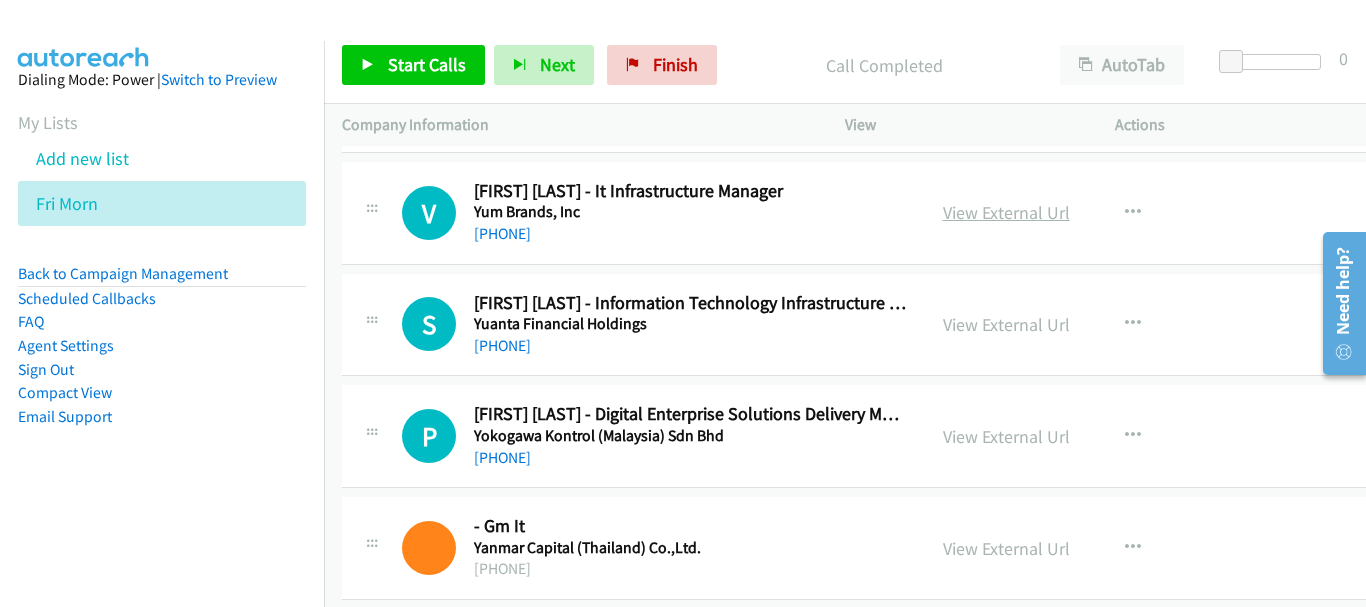 click on "View External Url" at bounding box center [1006, 212] 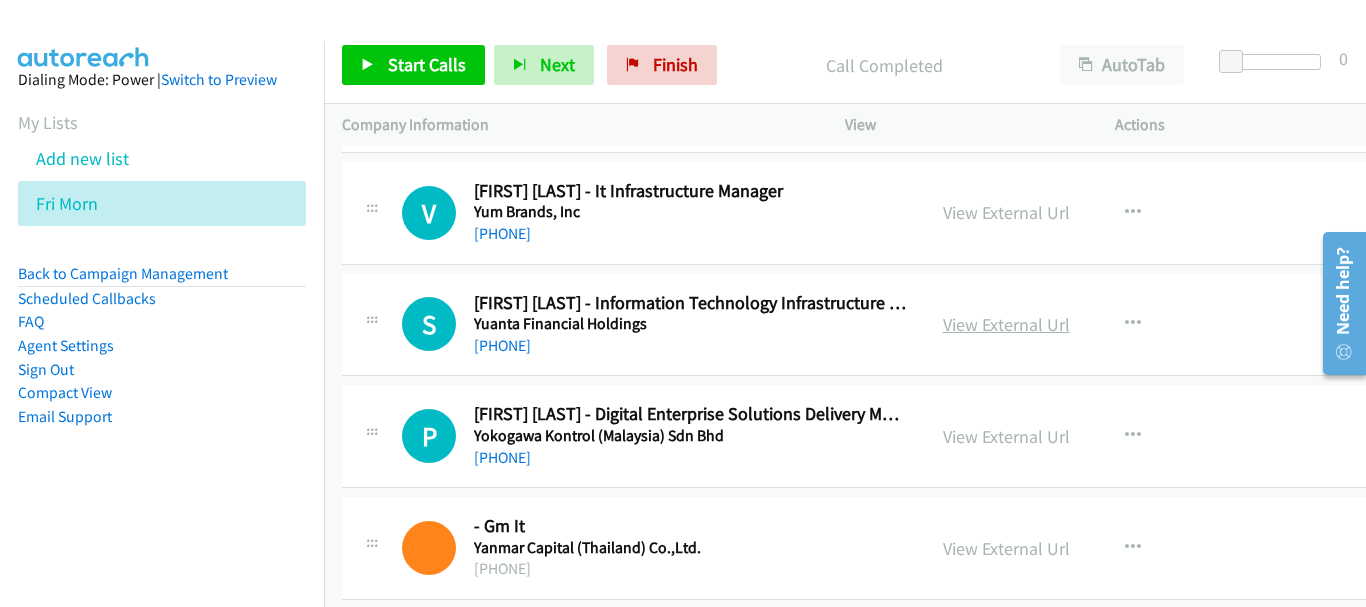 click on "View External Url" at bounding box center [1006, 324] 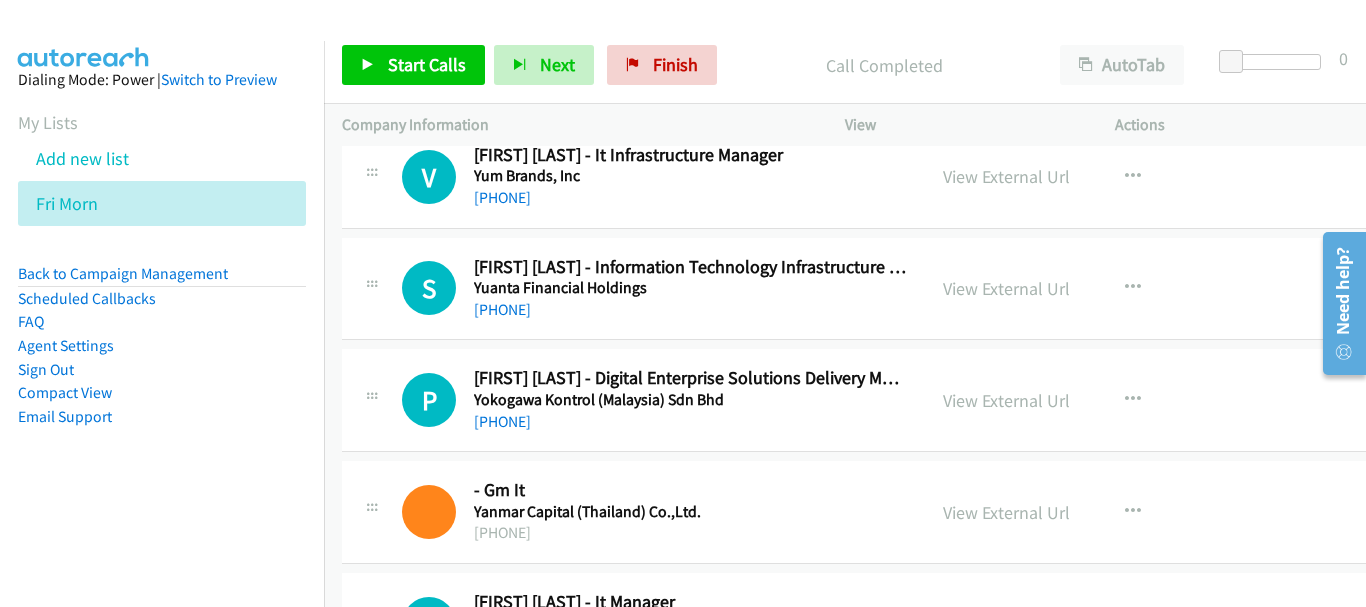scroll, scrollTop: 600, scrollLeft: 0, axis: vertical 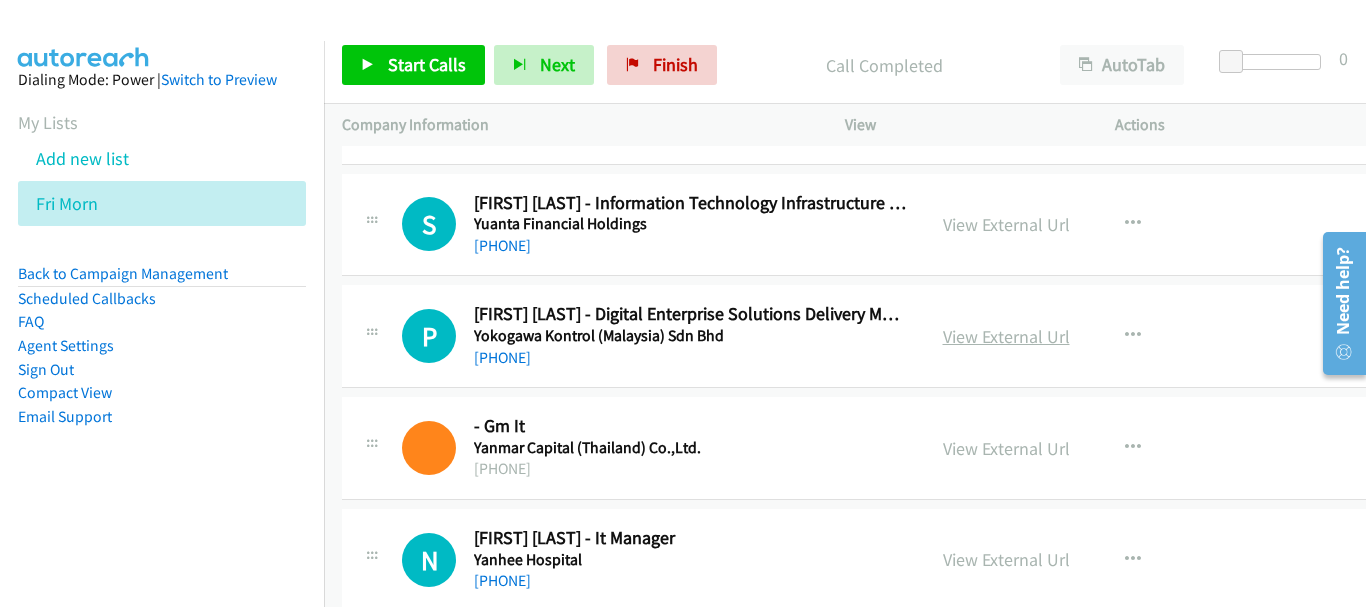 click on "View External Url" at bounding box center [1006, 336] 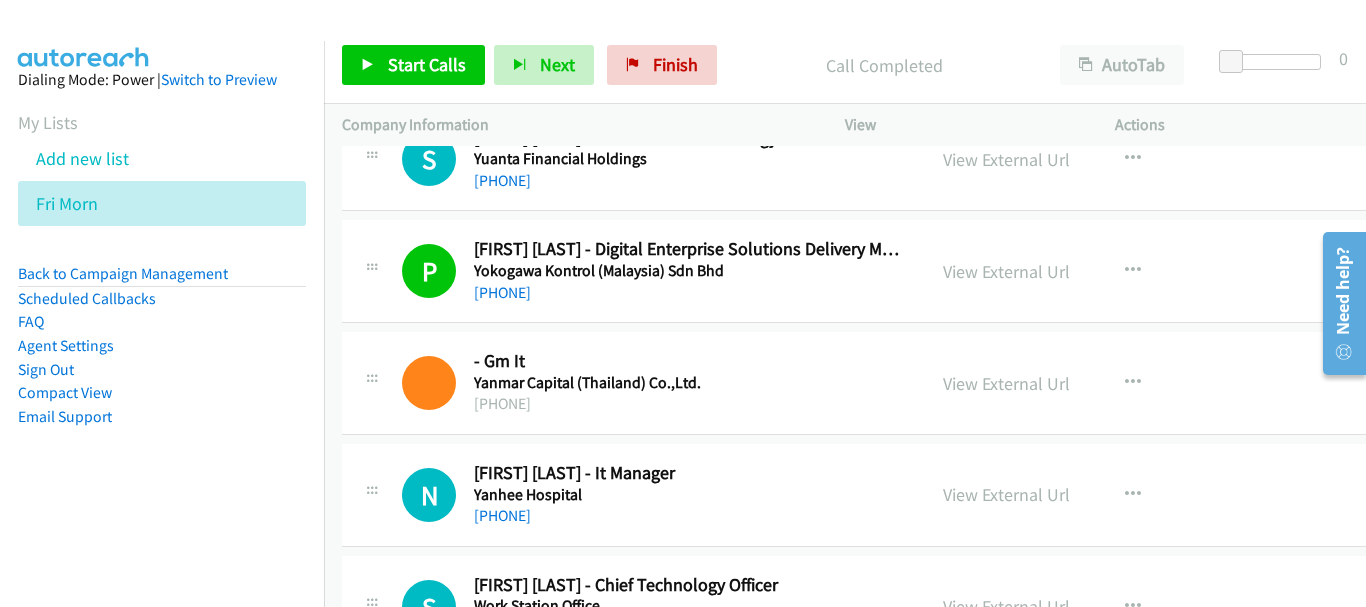 scroll, scrollTop: 800, scrollLeft: 0, axis: vertical 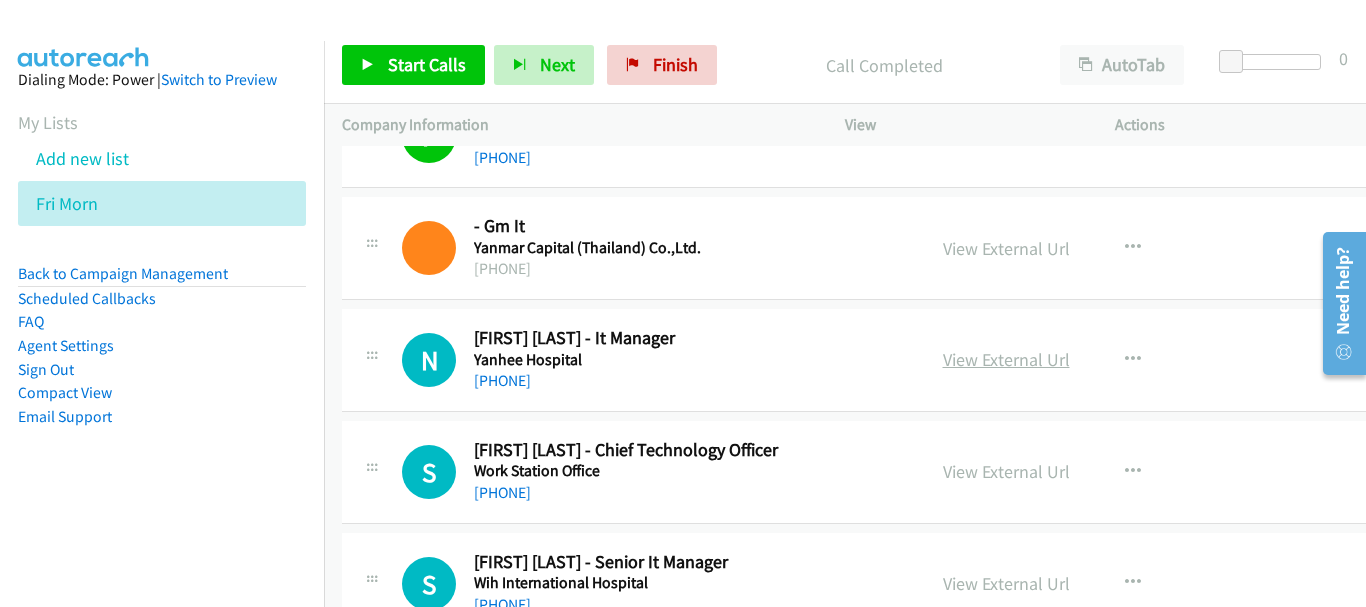 click on "View External Url" at bounding box center [1006, 359] 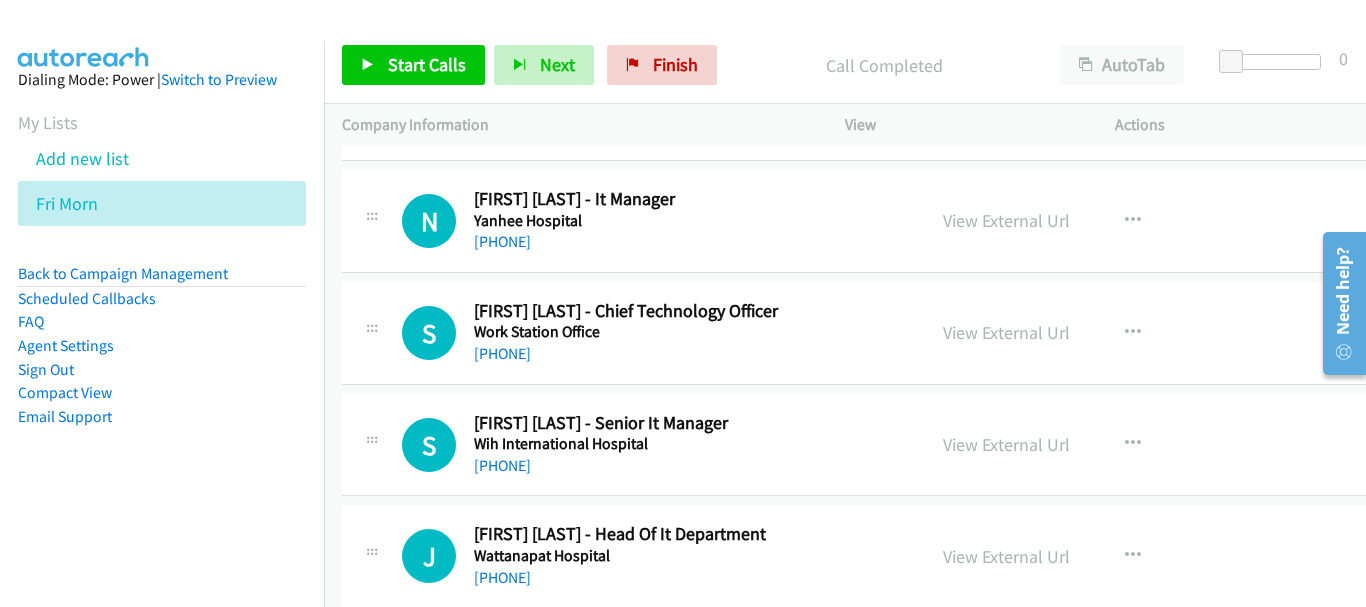 scroll, scrollTop: 1000, scrollLeft: 0, axis: vertical 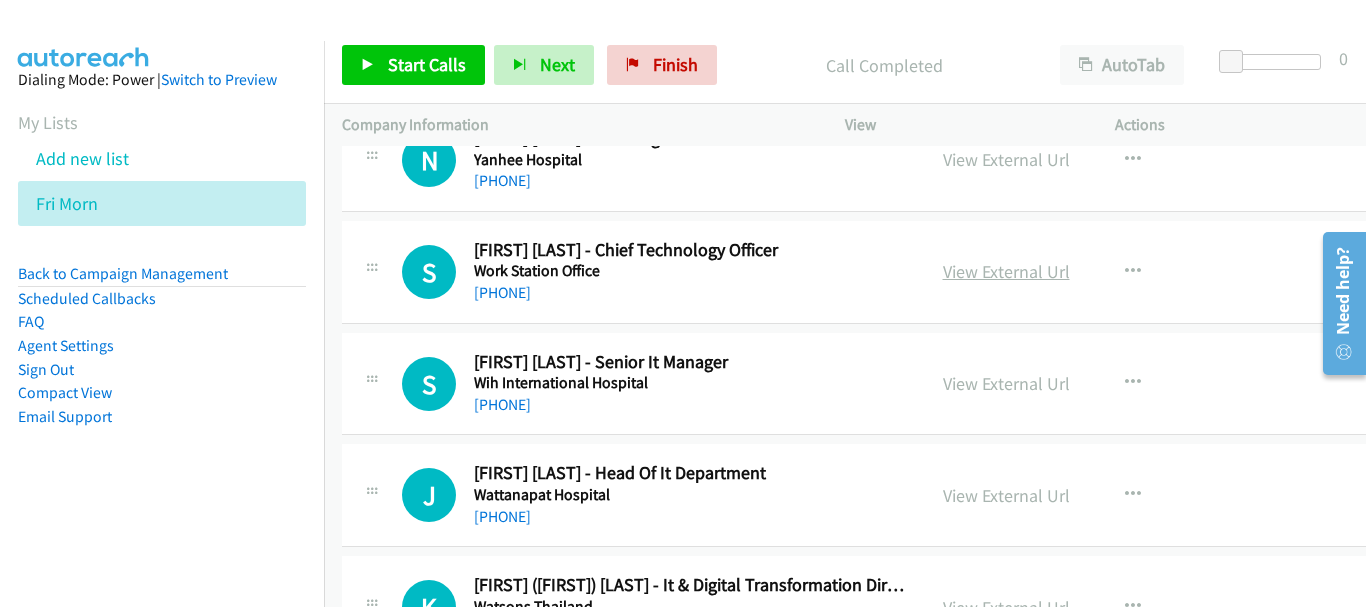 click on "View External Url" at bounding box center (1006, 271) 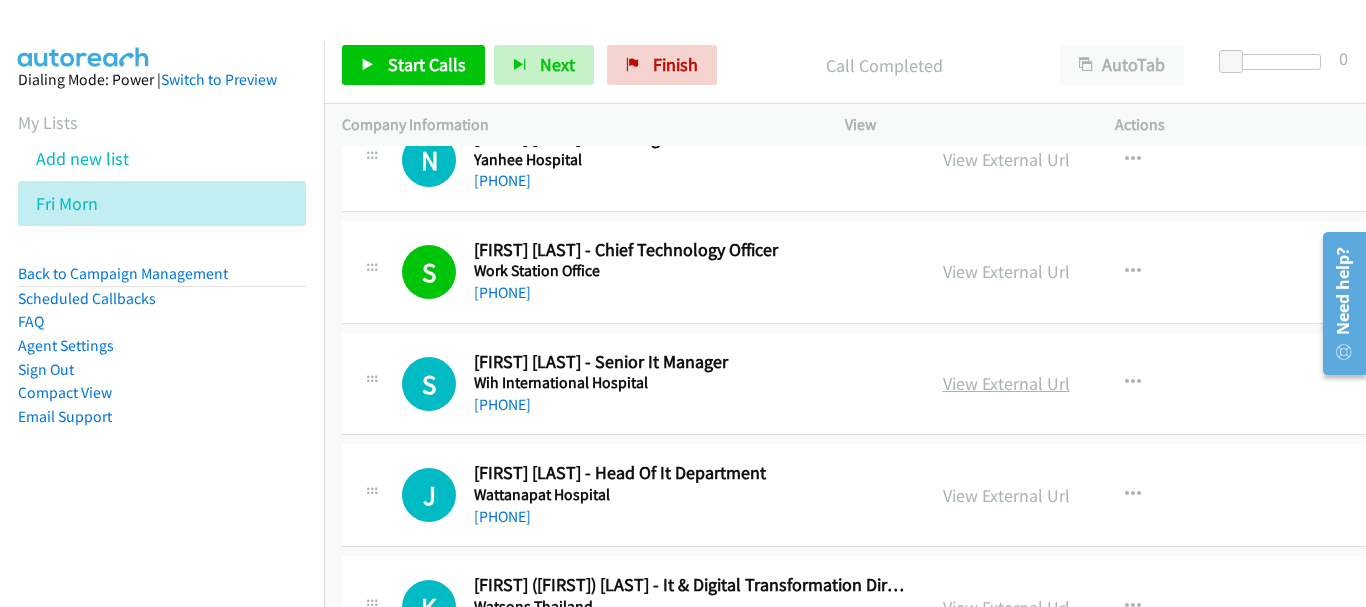 click on "View External Url" at bounding box center (1006, 383) 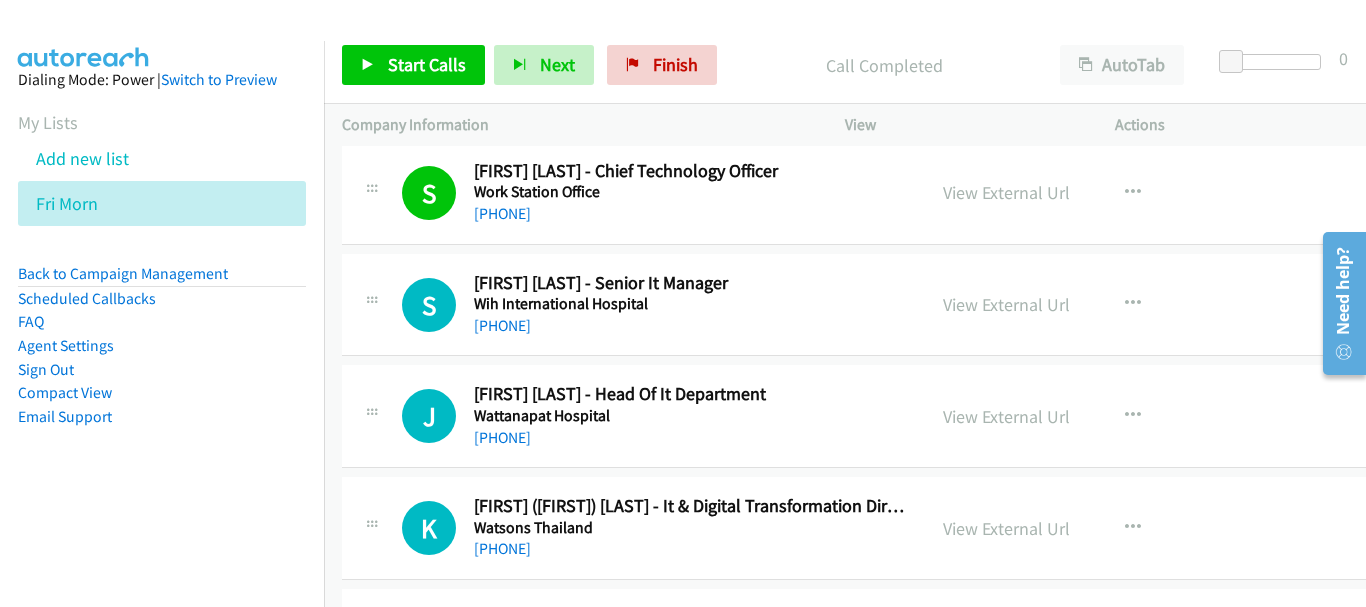 scroll, scrollTop: 1100, scrollLeft: 0, axis: vertical 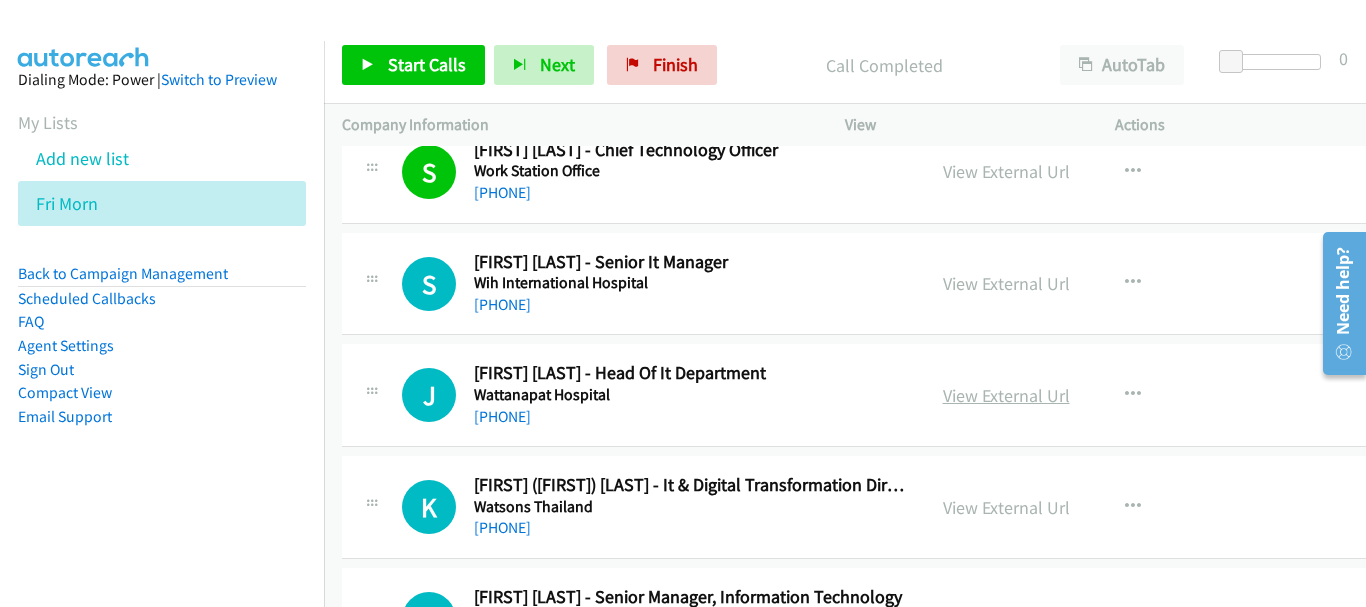 click on "View External Url" at bounding box center (1006, 395) 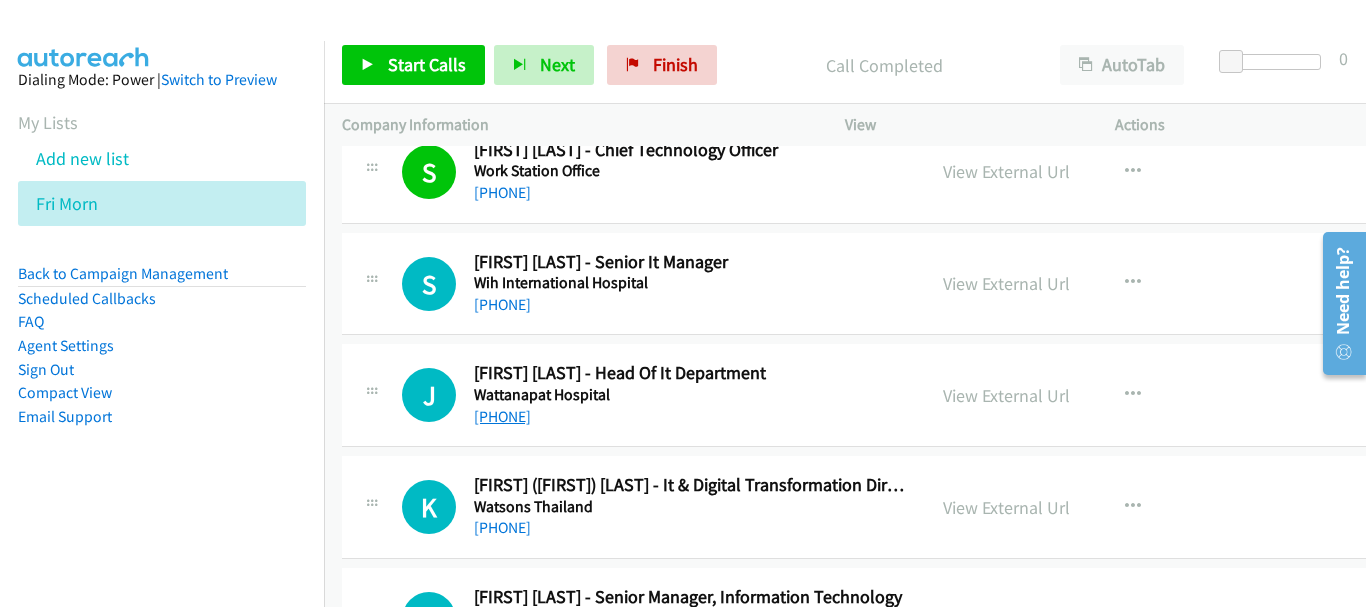 click on "+66 75 205 555" at bounding box center (502, 416) 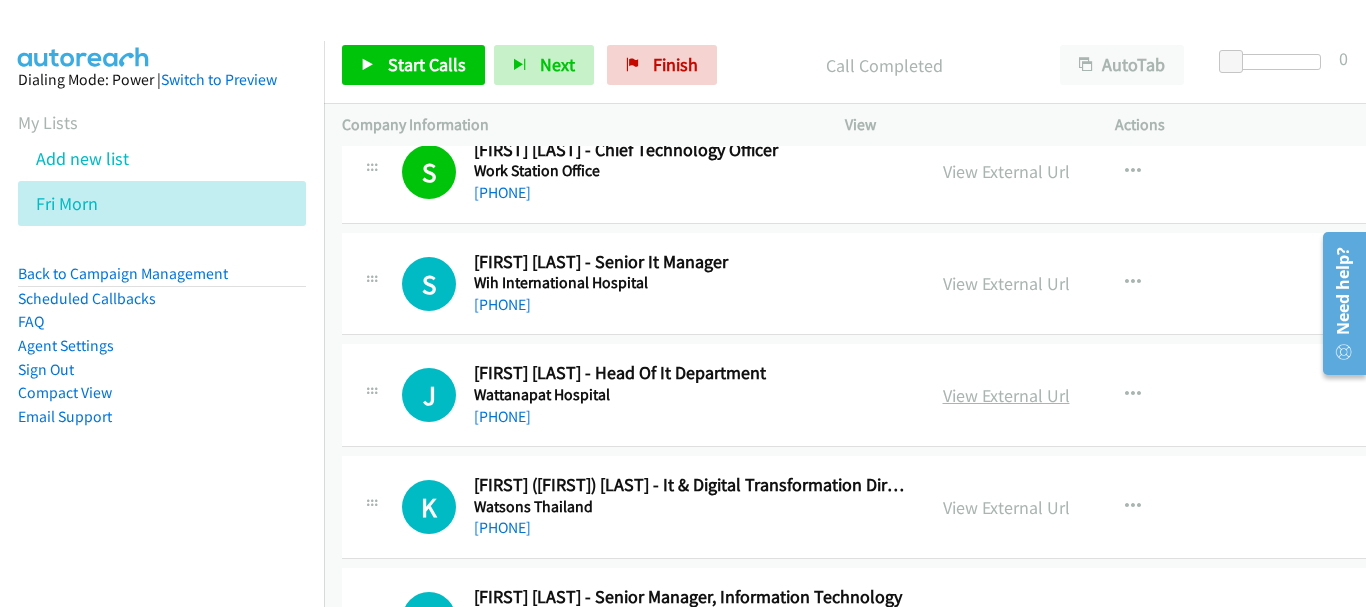 click on "View External Url" at bounding box center [1006, 395] 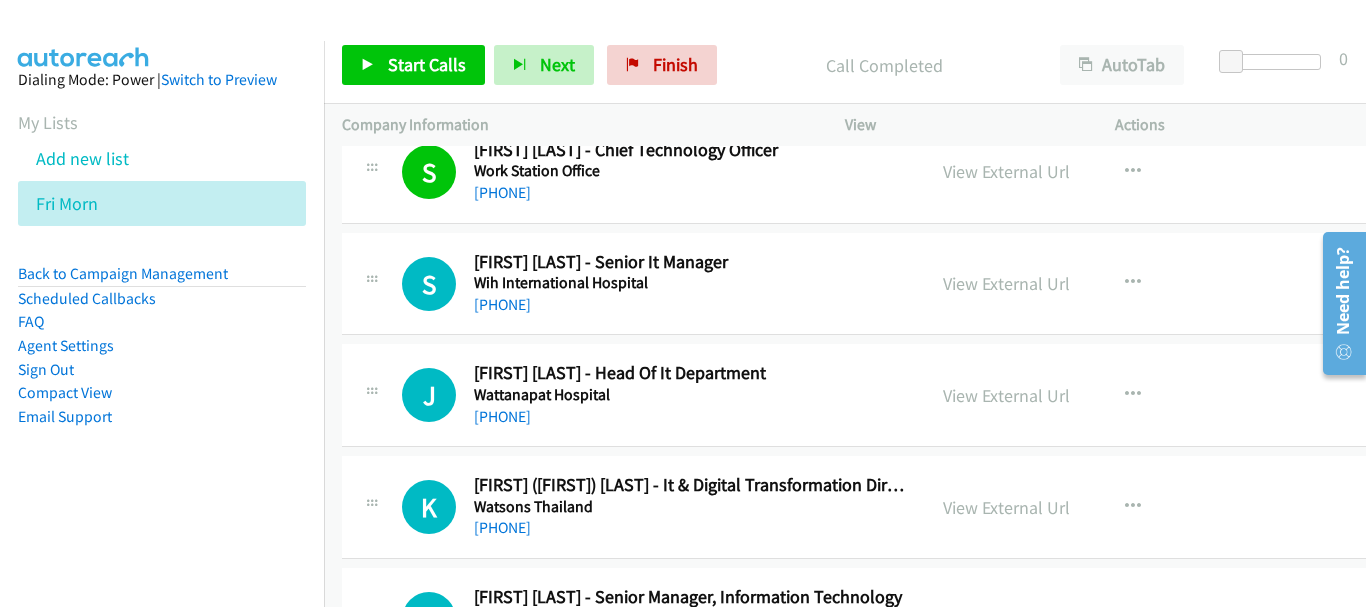 scroll, scrollTop: 1200, scrollLeft: 0, axis: vertical 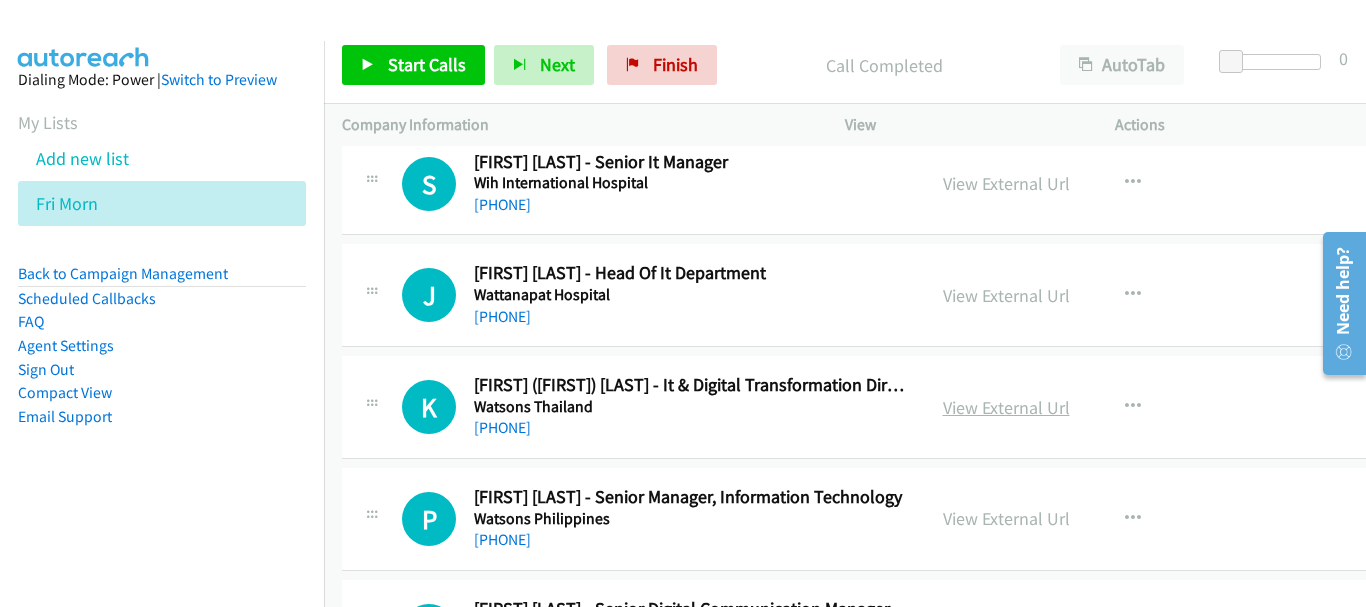 click on "View External Url" at bounding box center [1006, 407] 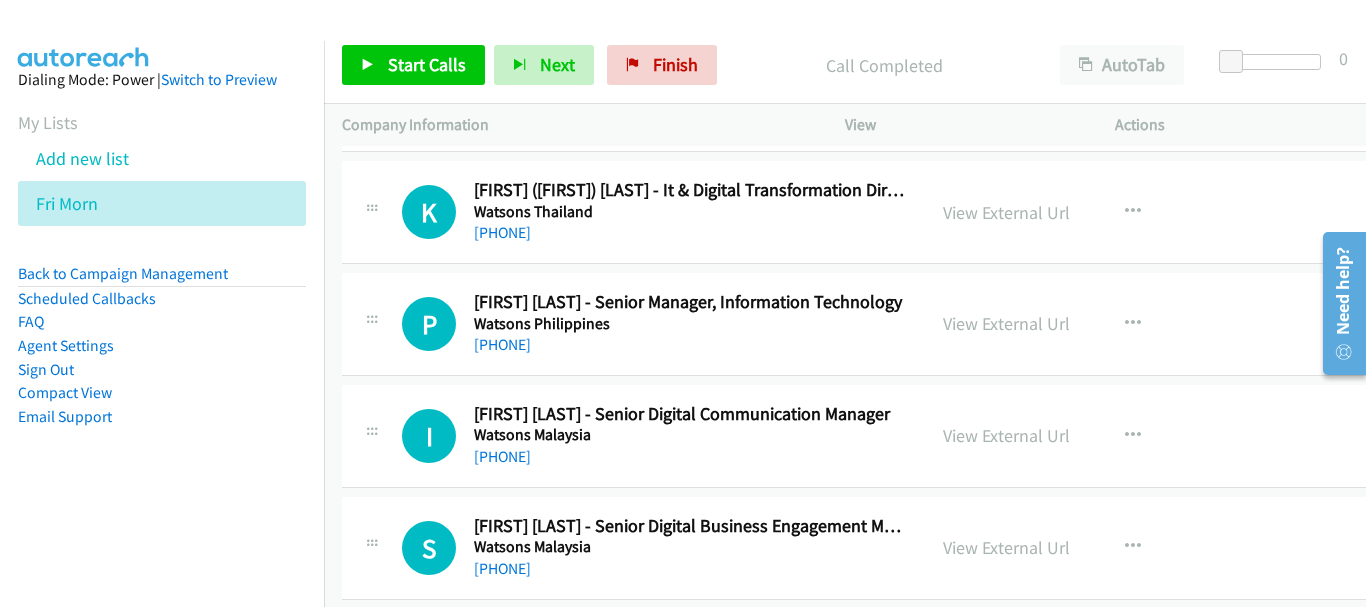 scroll, scrollTop: 1400, scrollLeft: 0, axis: vertical 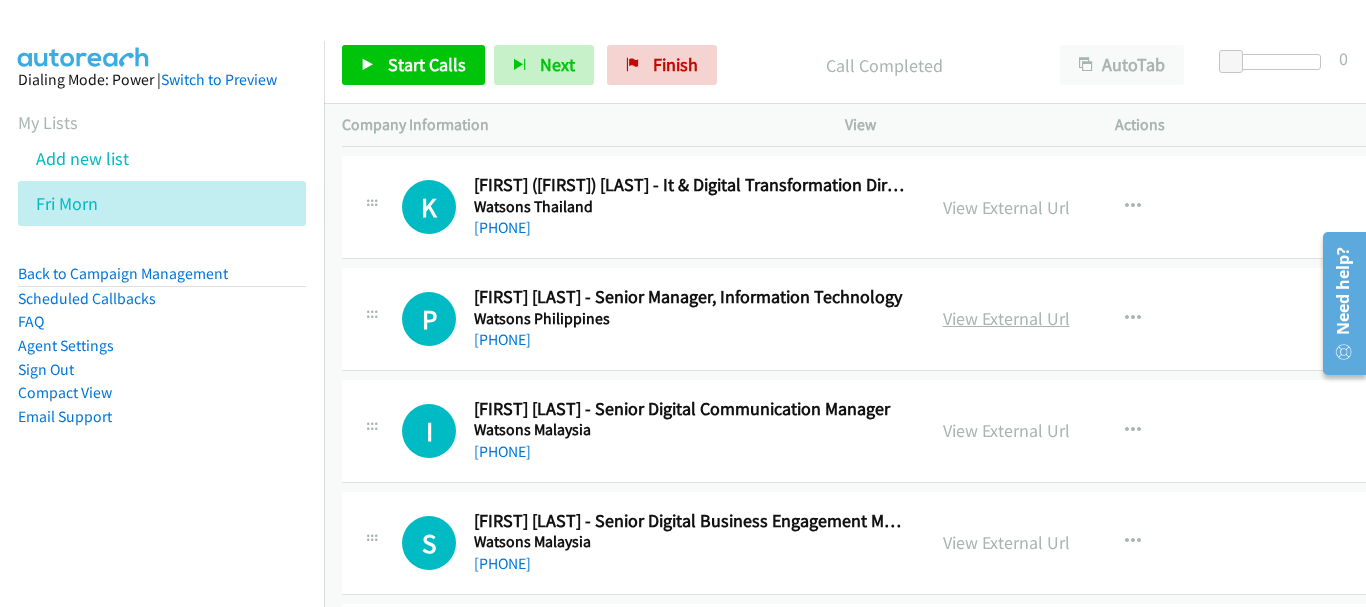 click on "View External Url" at bounding box center (1006, 318) 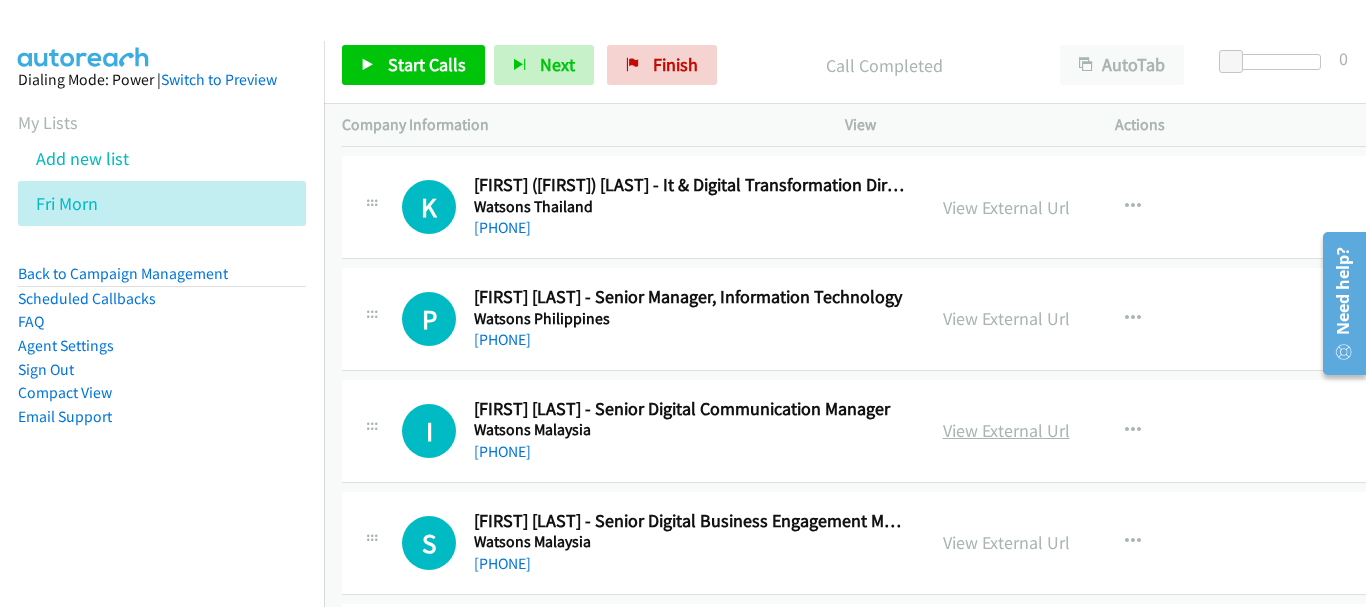 click on "View External Url" at bounding box center [1006, 430] 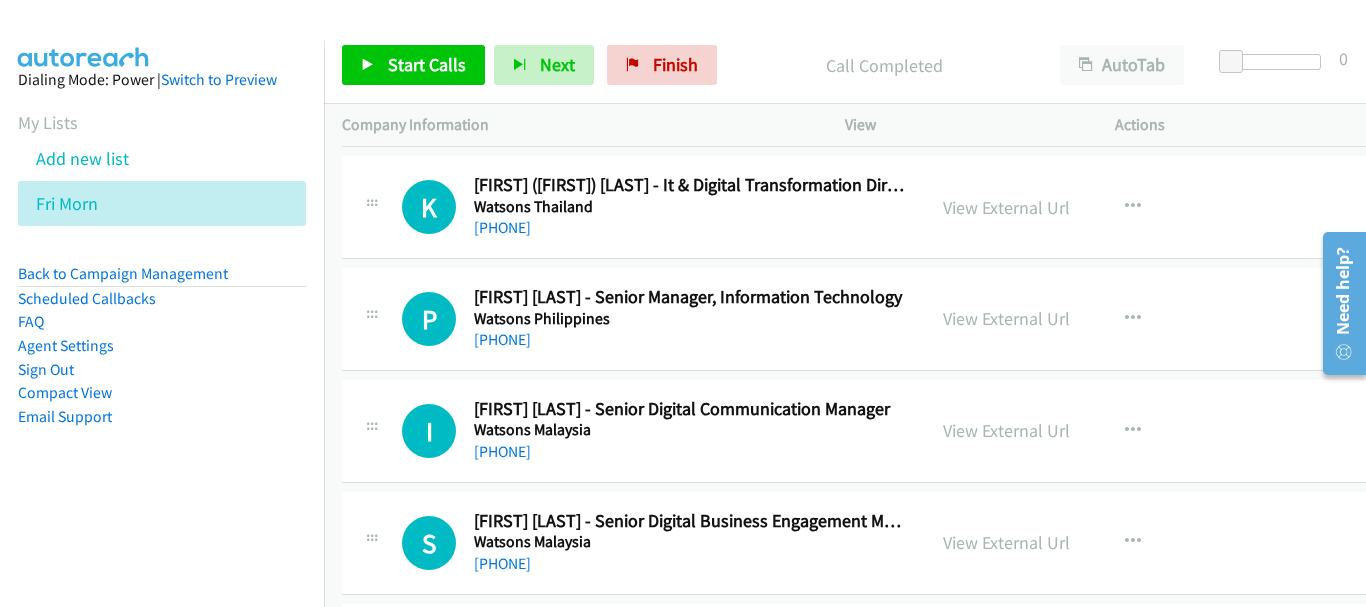 scroll, scrollTop: 1600, scrollLeft: 0, axis: vertical 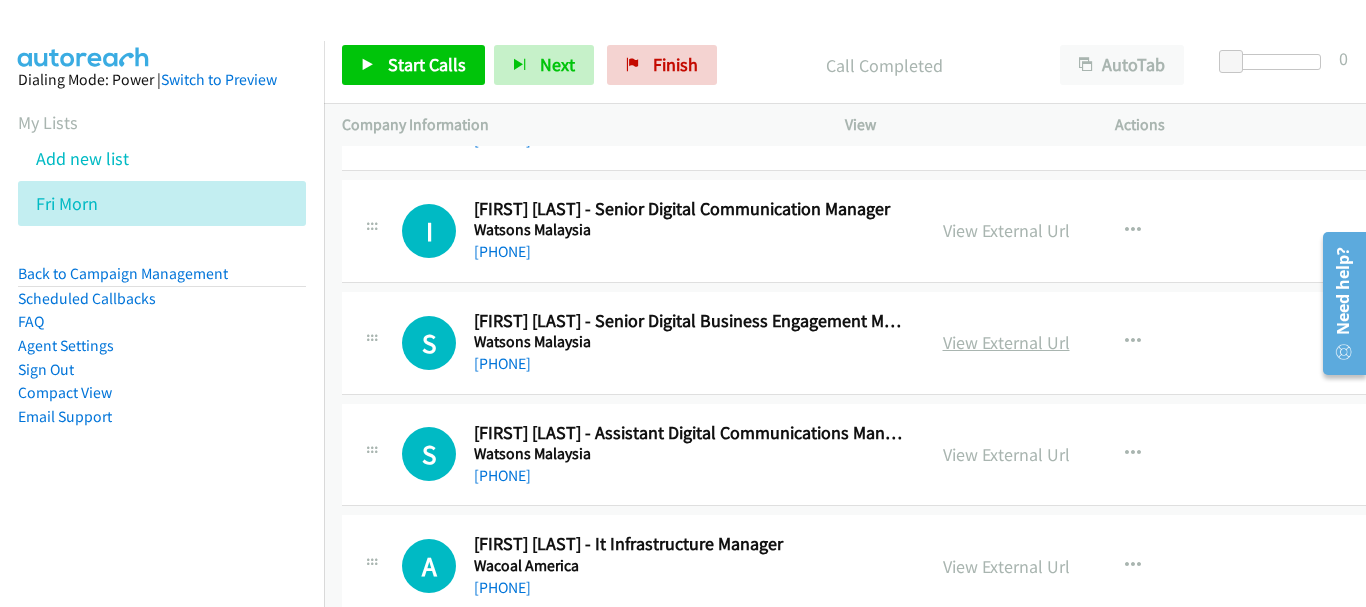 click on "View External Url" at bounding box center (1006, 342) 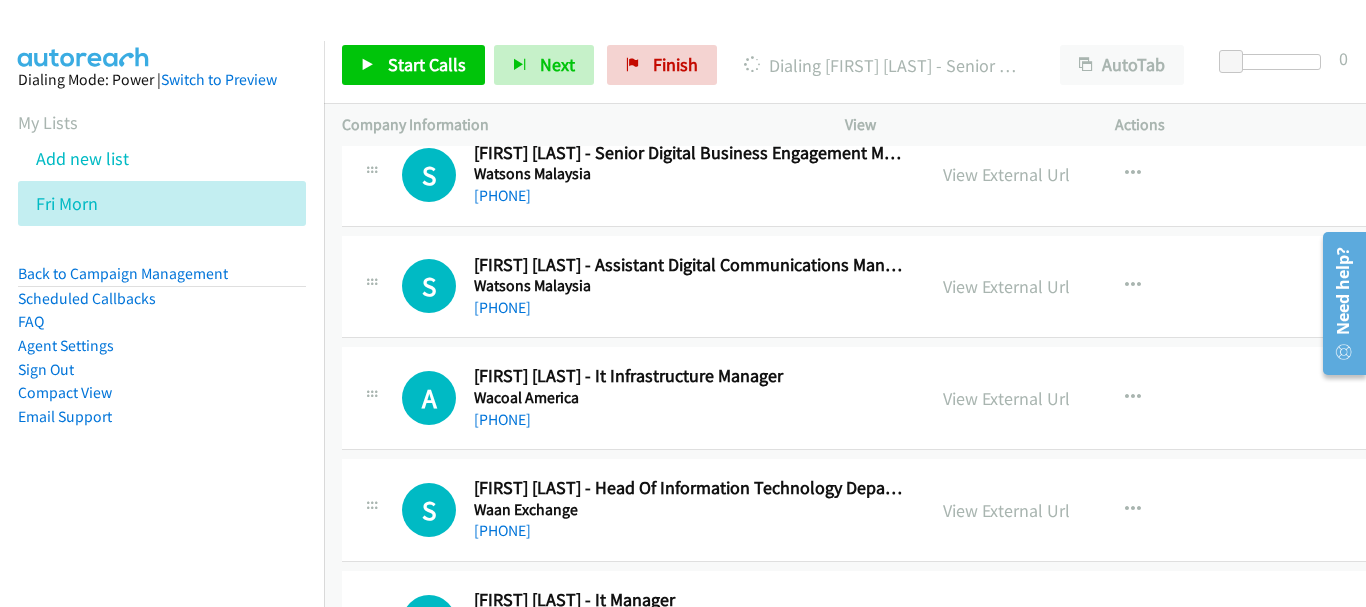 scroll, scrollTop: 1800, scrollLeft: 0, axis: vertical 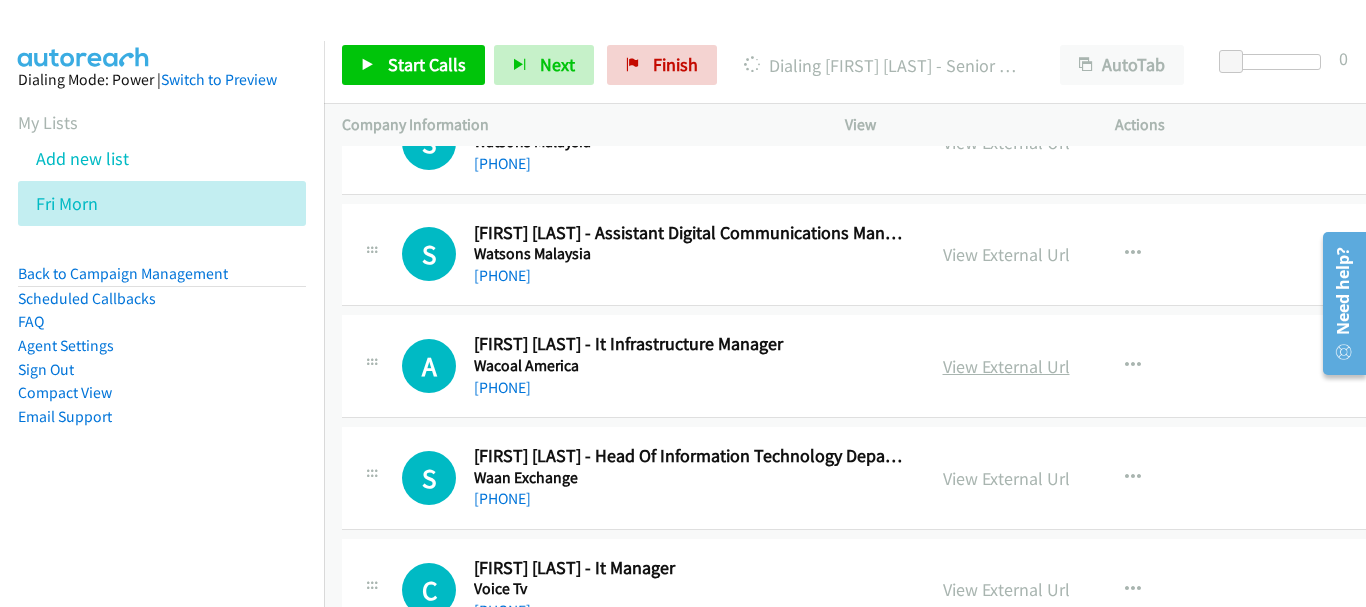 click on "View External Url" at bounding box center [1006, 366] 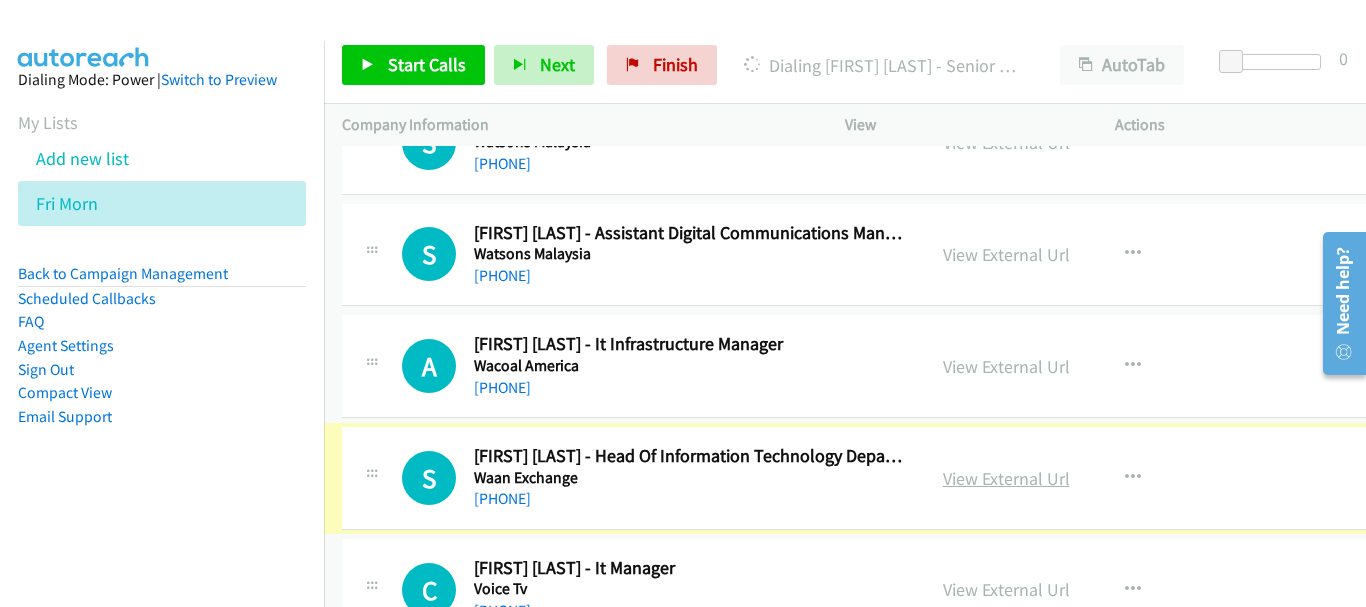 click on "View External Url" at bounding box center [1006, 478] 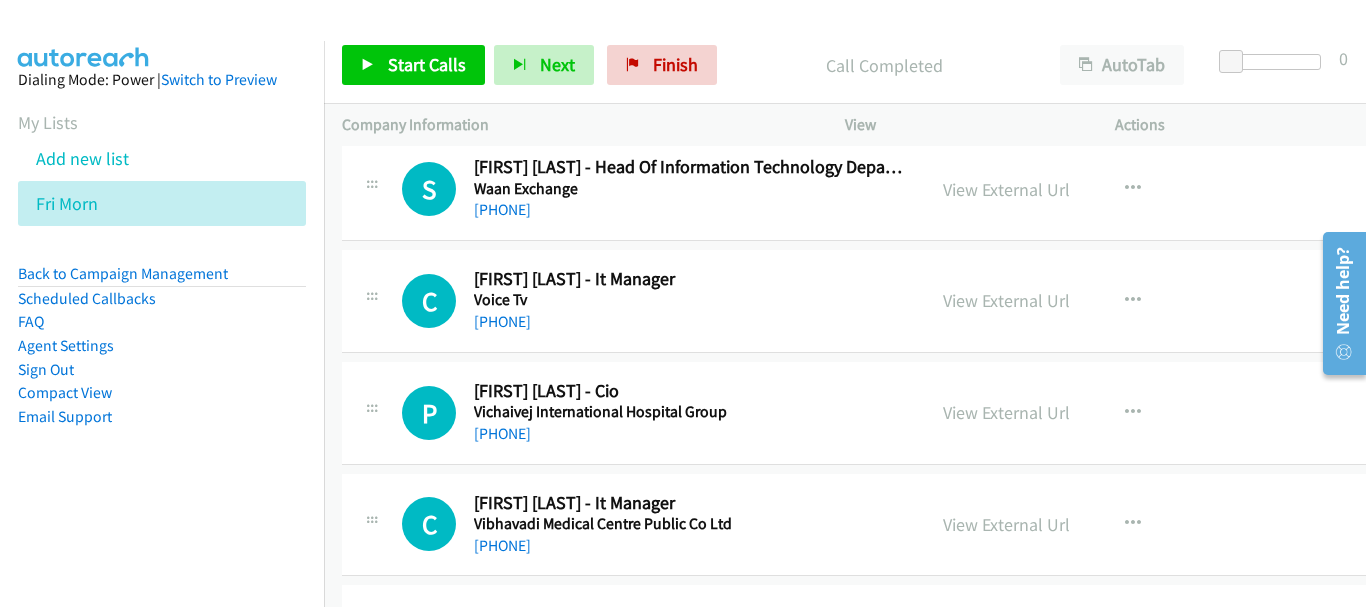 scroll, scrollTop: 2100, scrollLeft: 0, axis: vertical 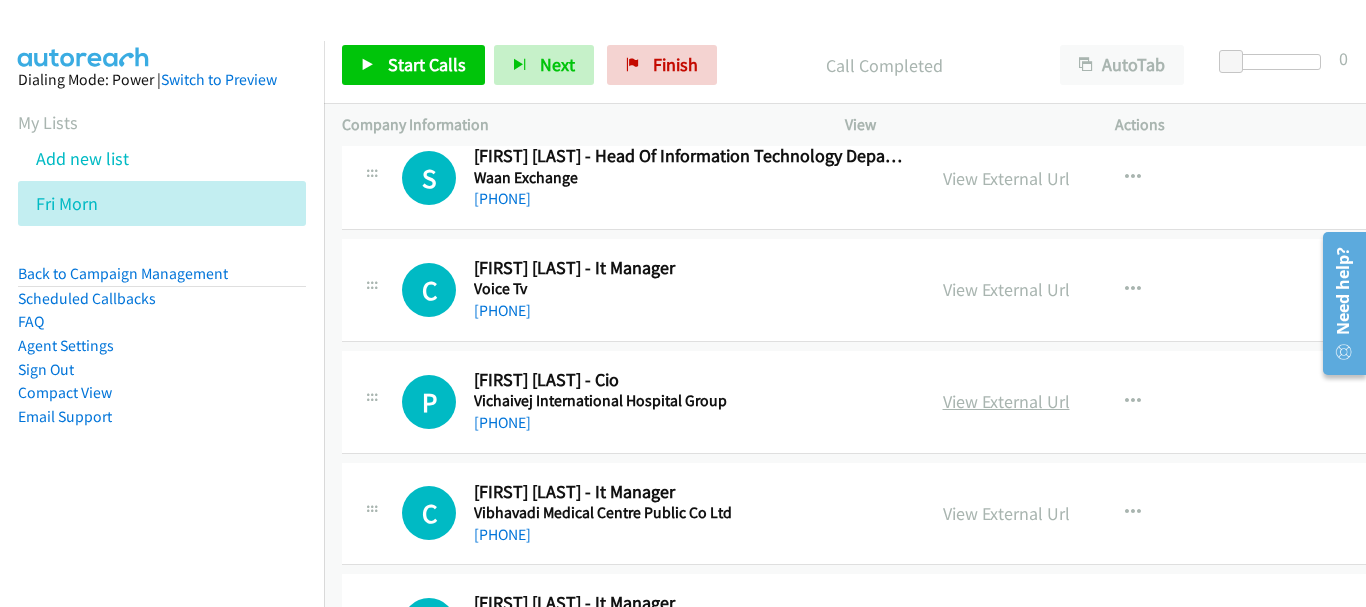 click on "View External Url" at bounding box center [1006, 401] 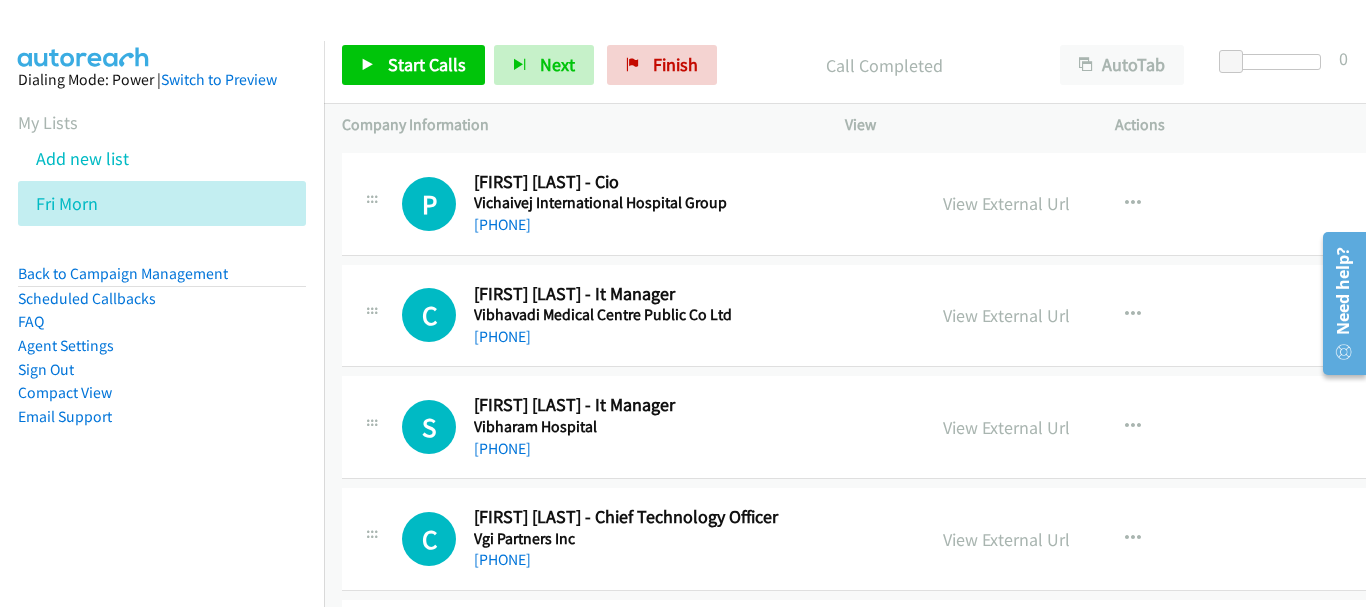 scroll, scrollTop: 2300, scrollLeft: 0, axis: vertical 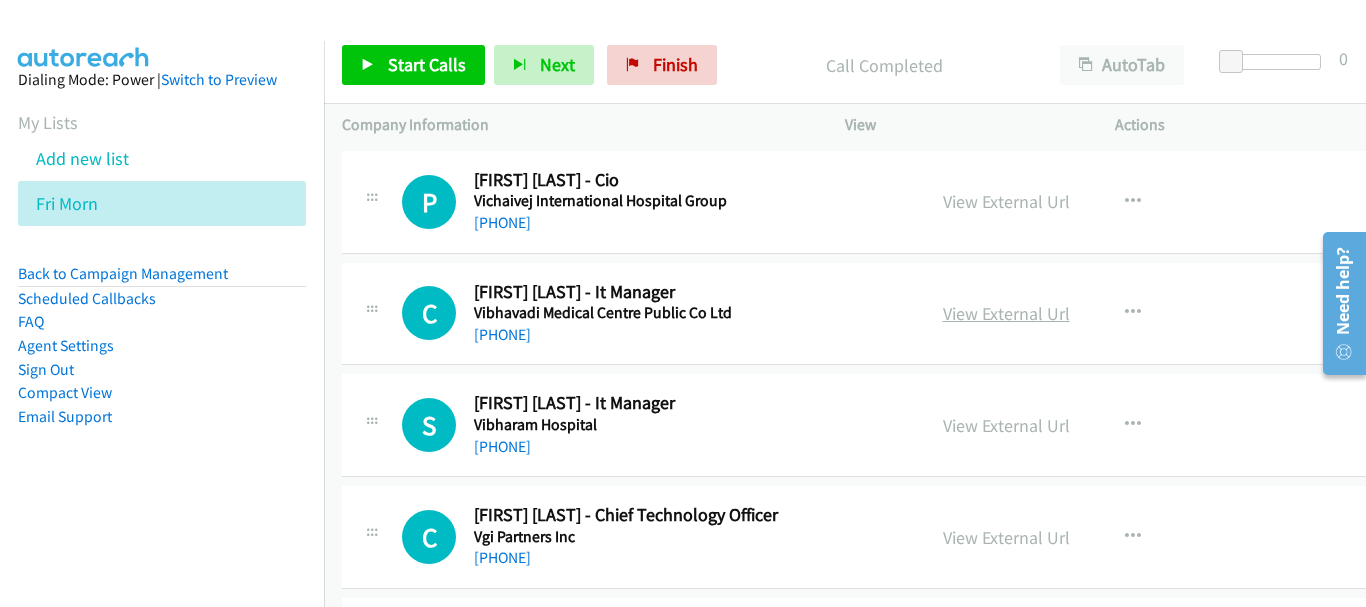 click on "View External Url" at bounding box center [1006, 313] 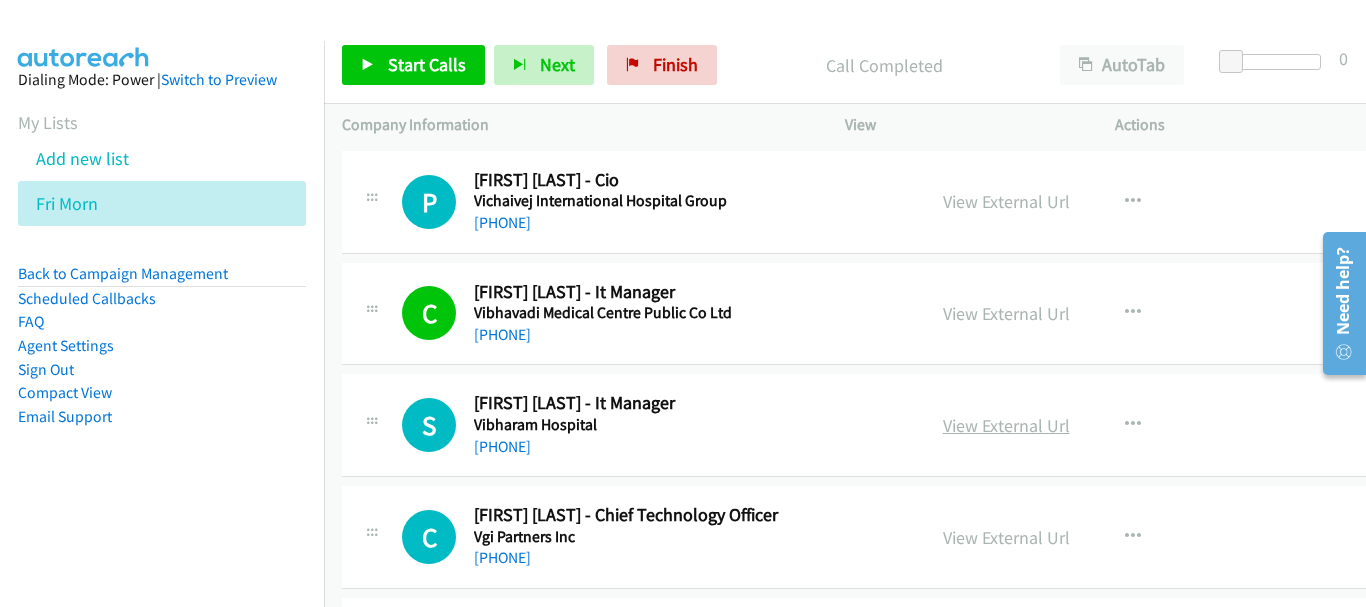 click on "View External Url" at bounding box center (1006, 425) 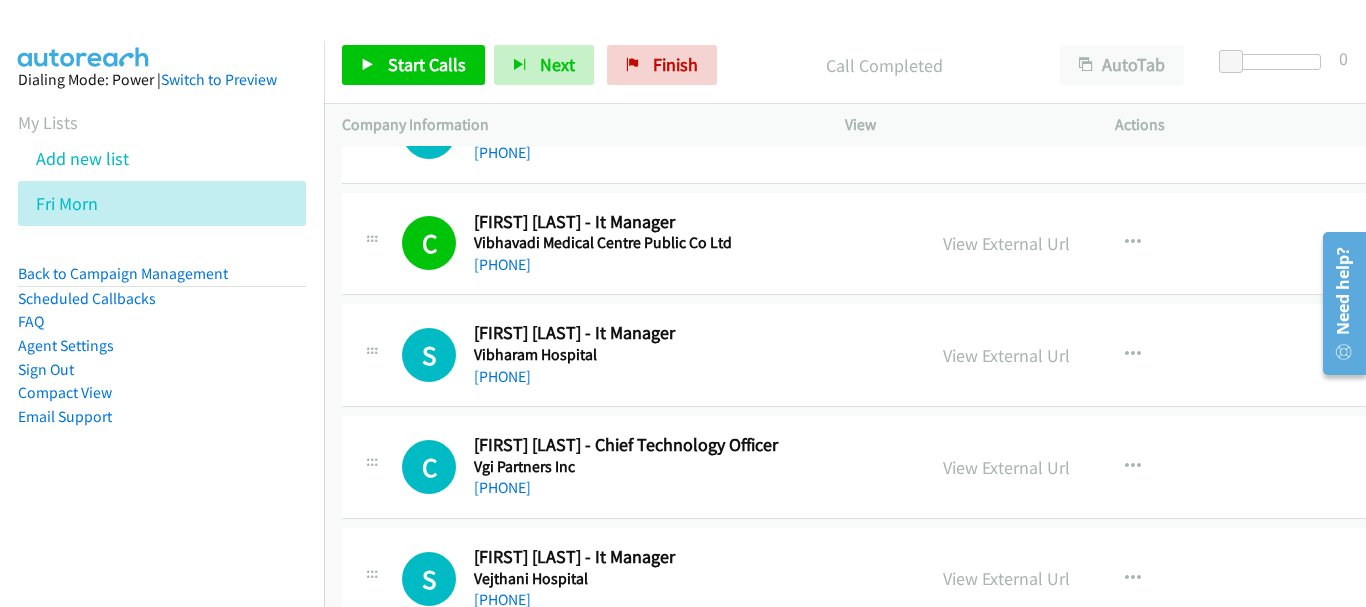 scroll, scrollTop: 2400, scrollLeft: 0, axis: vertical 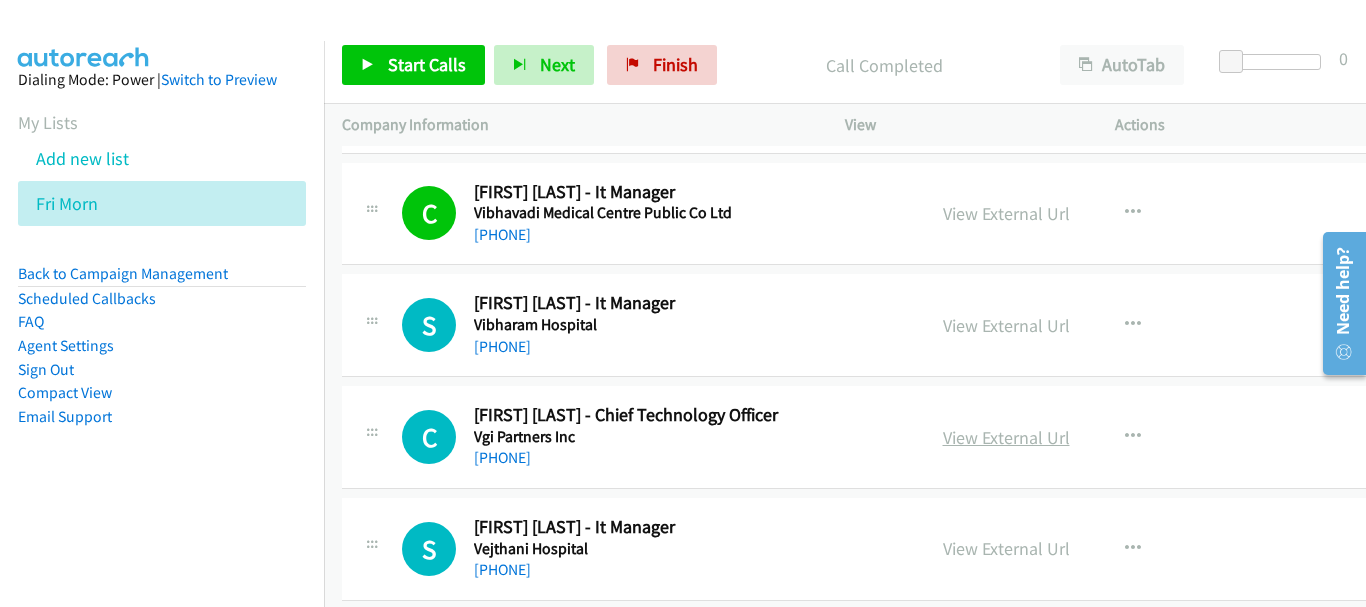 click on "View External Url" at bounding box center (1006, 437) 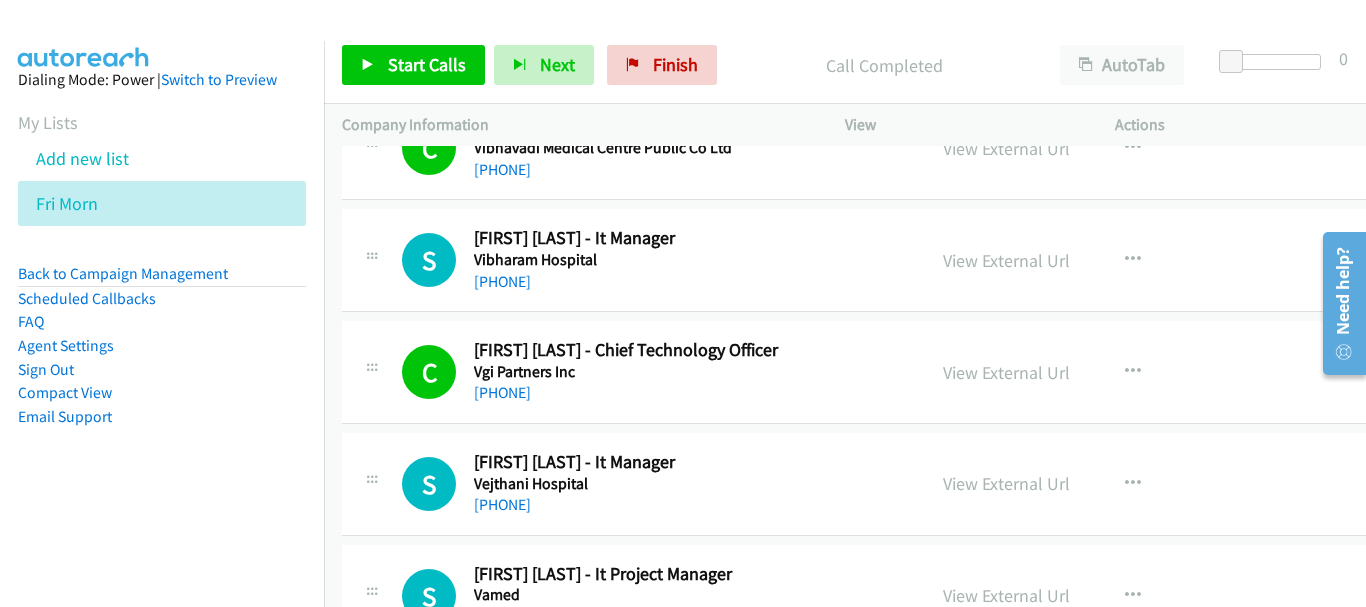 scroll, scrollTop: 2500, scrollLeft: 0, axis: vertical 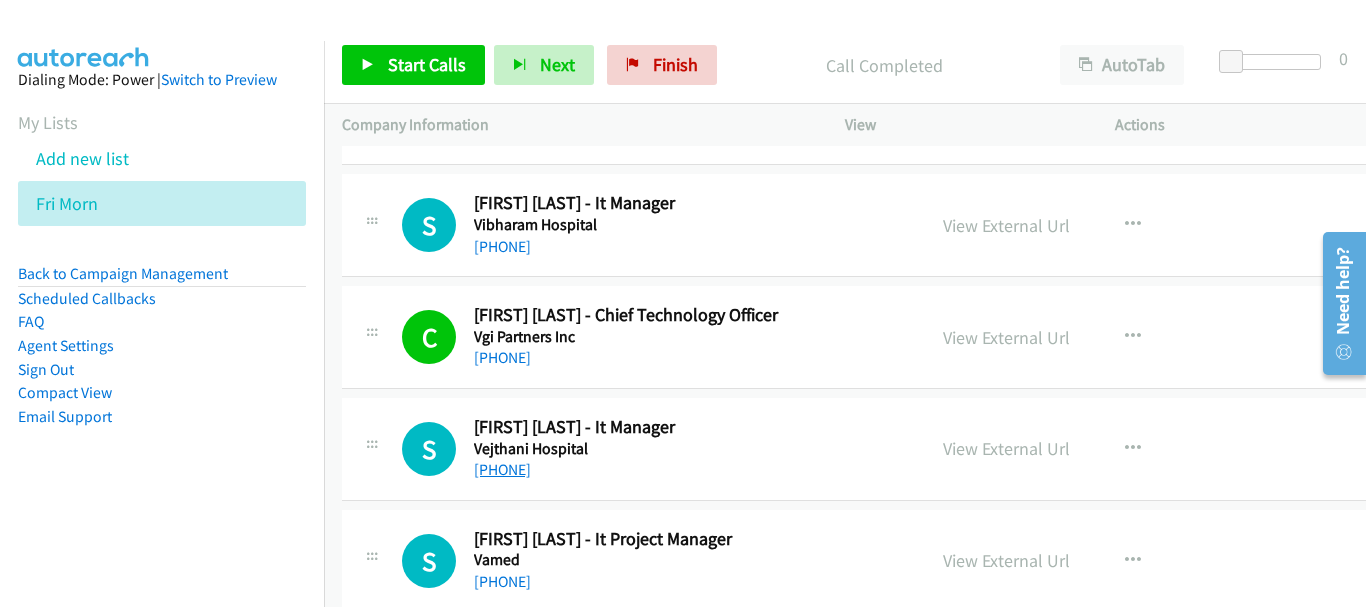 click on "+66 2 734 0000" at bounding box center (502, 469) 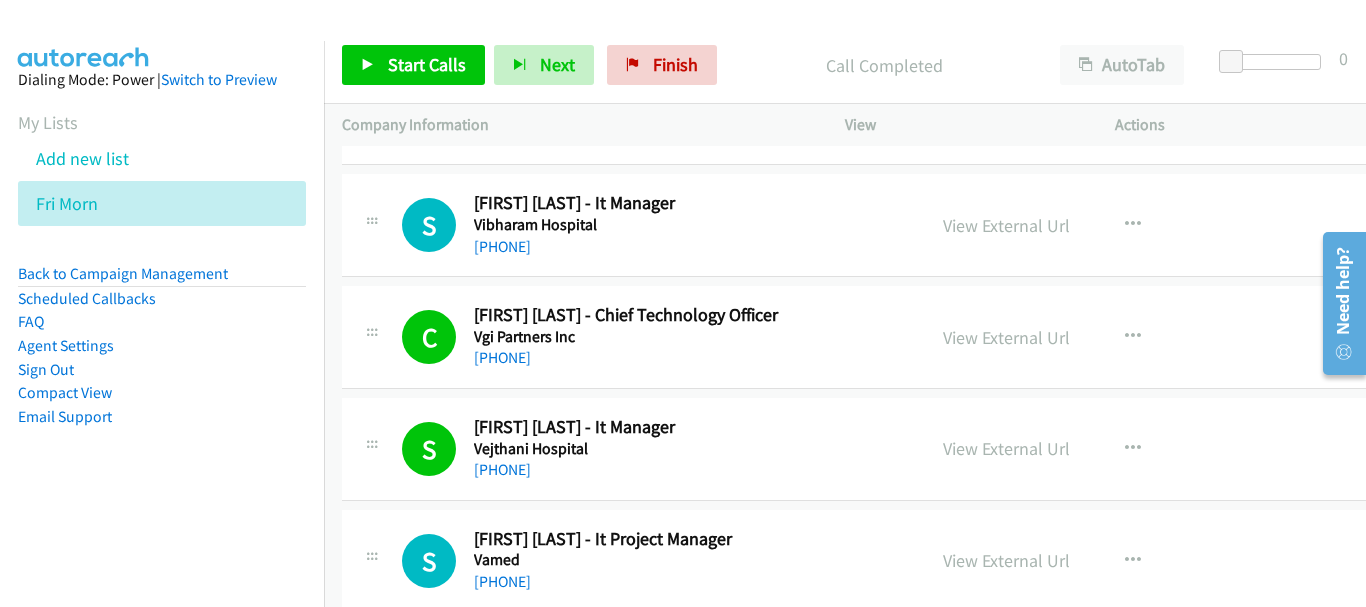 scroll, scrollTop: 2600, scrollLeft: 0, axis: vertical 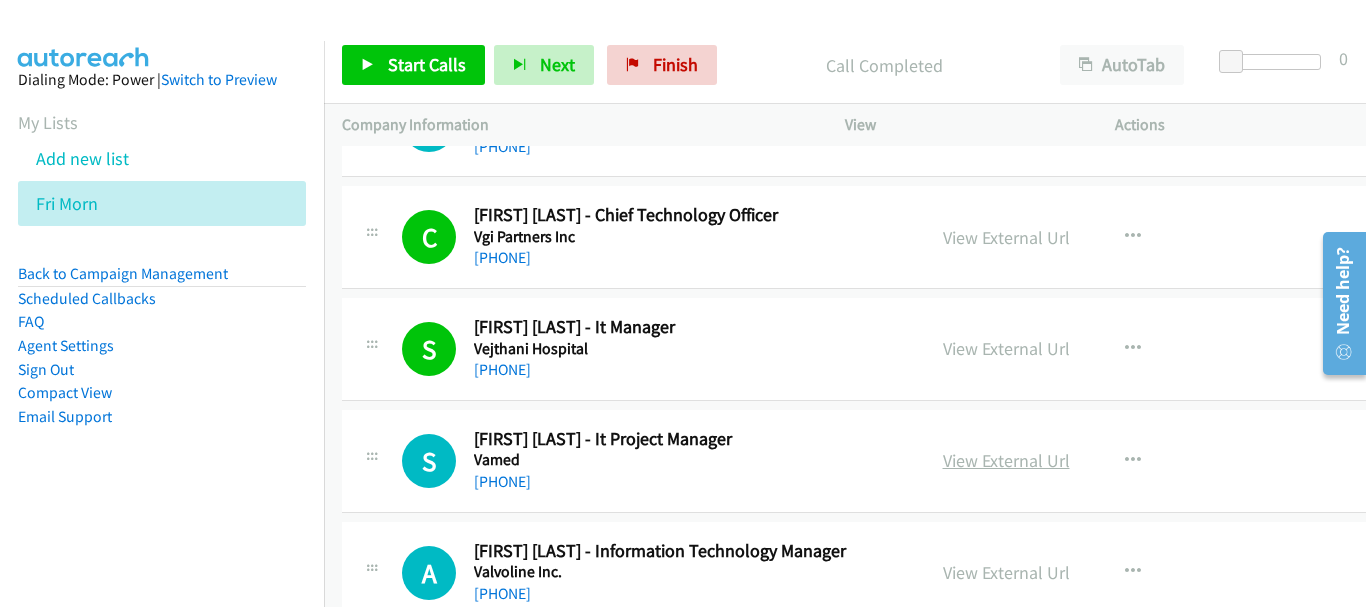 click on "View External Url" at bounding box center [1006, 460] 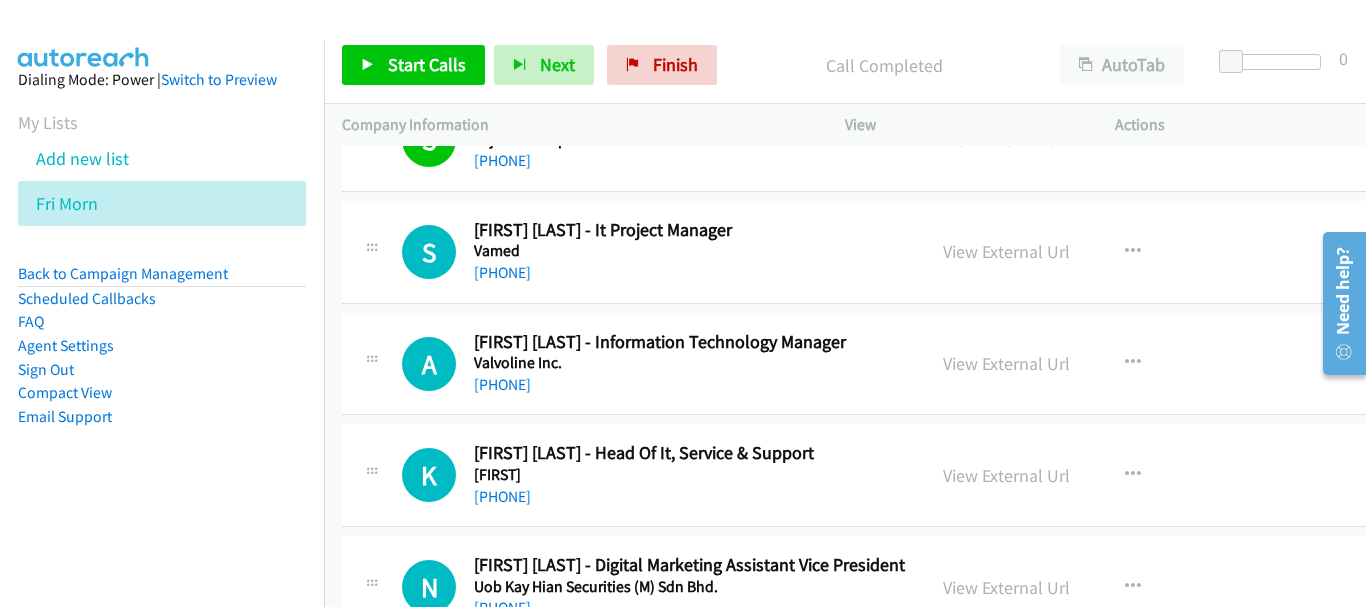 scroll, scrollTop: 2900, scrollLeft: 0, axis: vertical 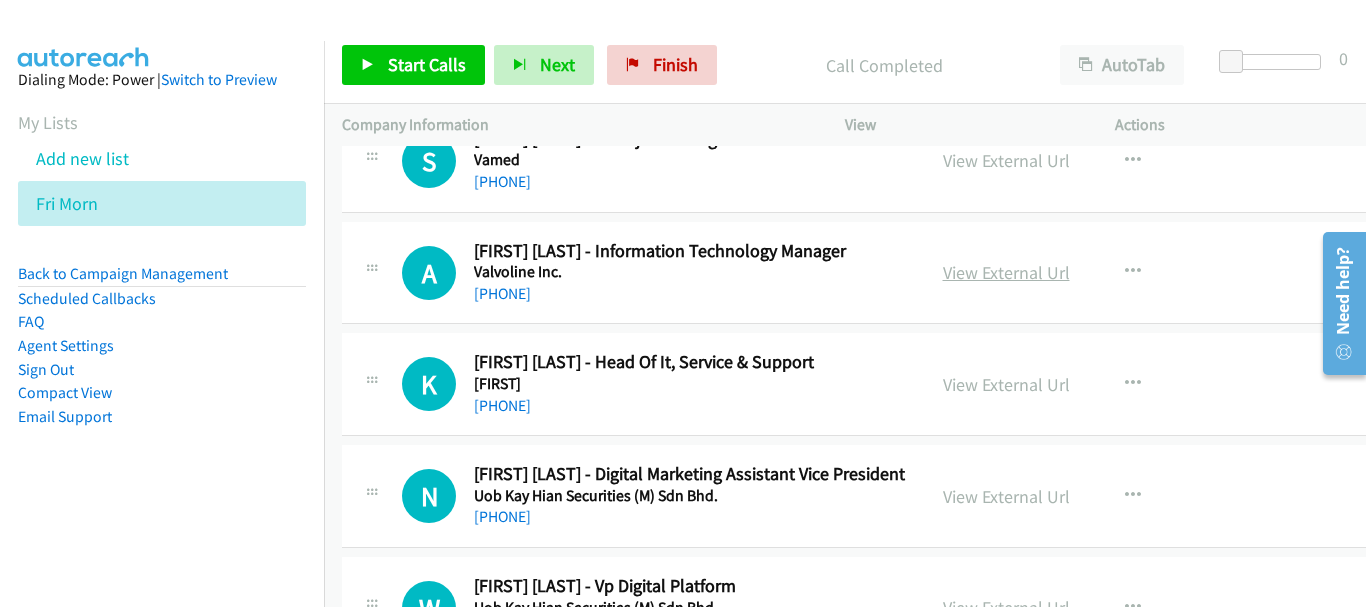 click on "View External Url" at bounding box center (1006, 272) 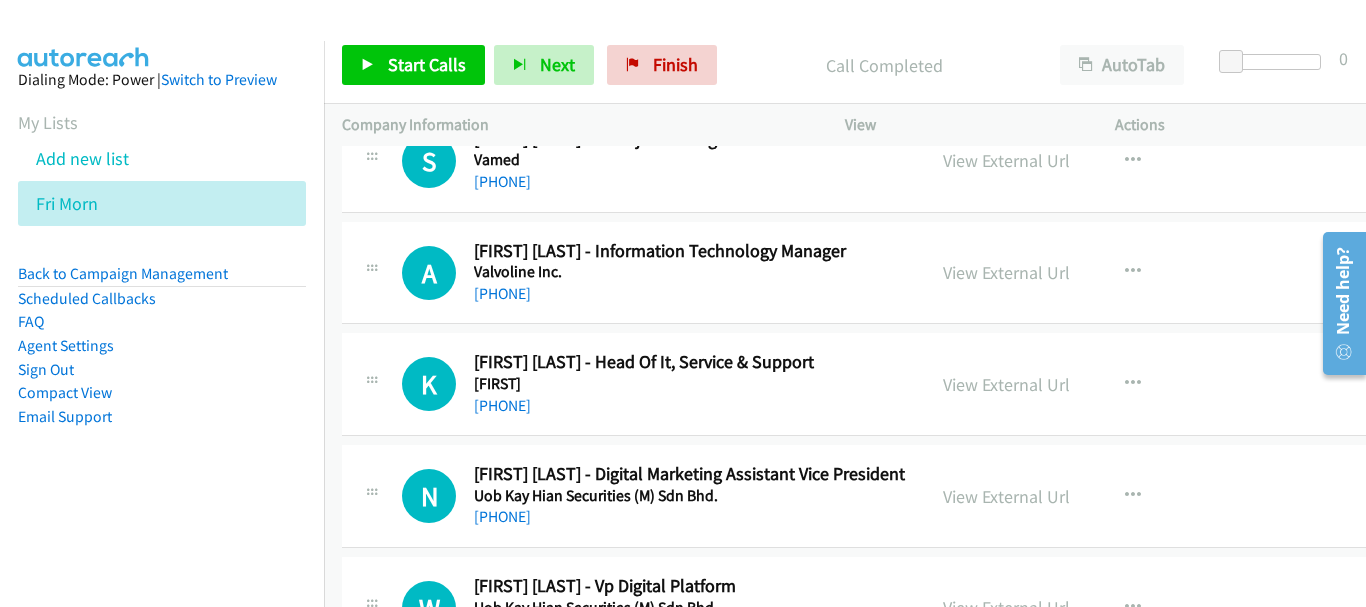 scroll, scrollTop: 3000, scrollLeft: 0, axis: vertical 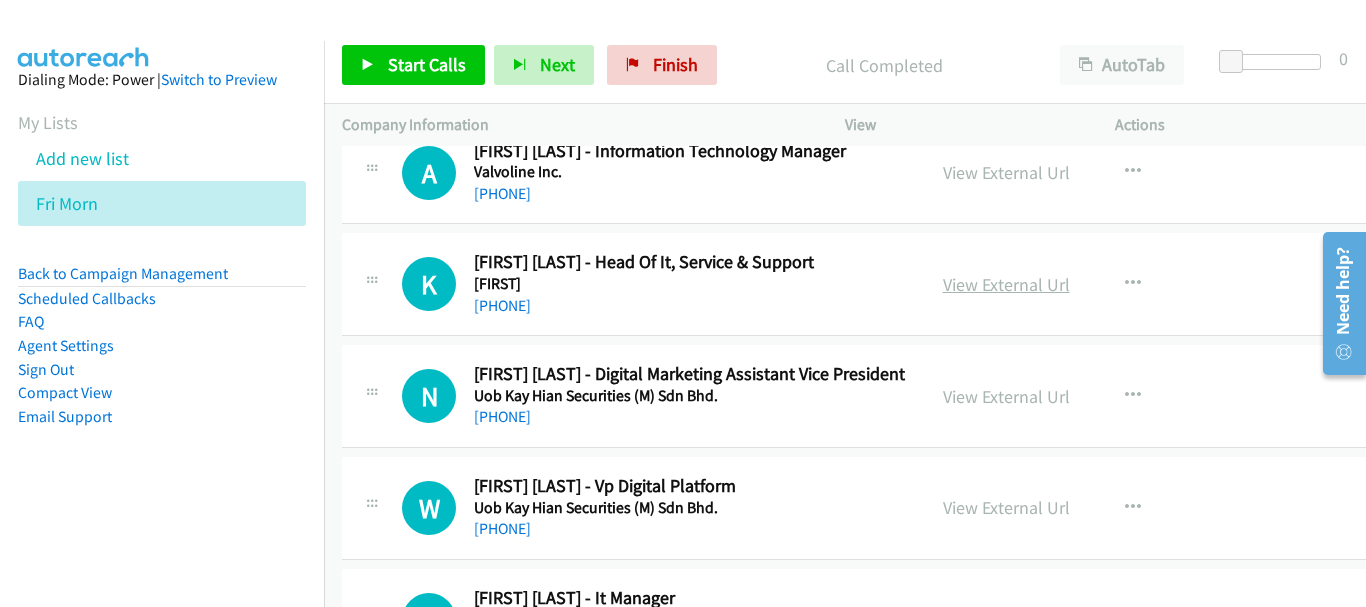 click on "View External Url" at bounding box center [1006, 284] 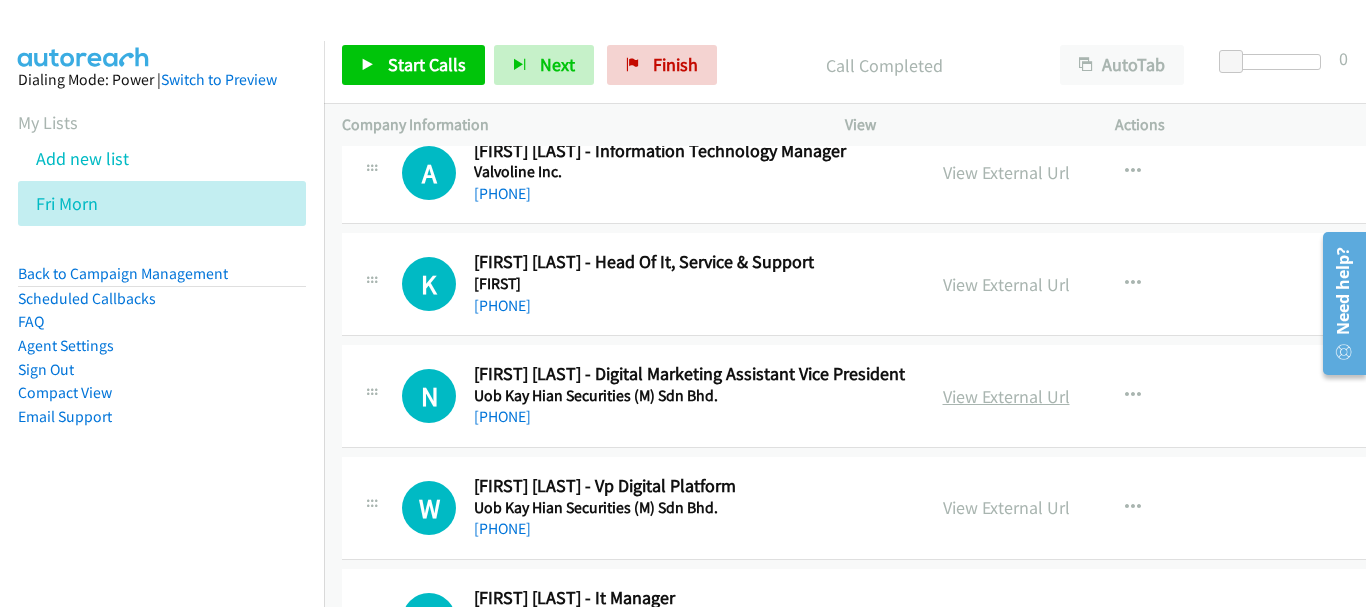 click on "View External Url" at bounding box center (1006, 396) 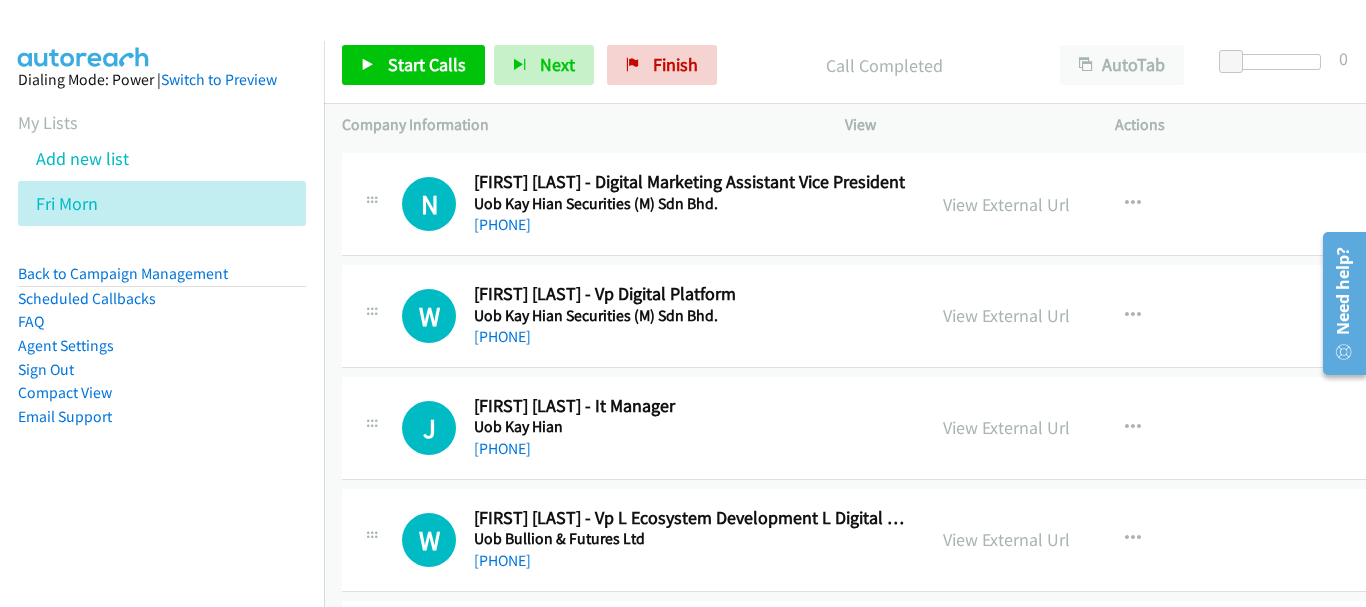 scroll, scrollTop: 3200, scrollLeft: 0, axis: vertical 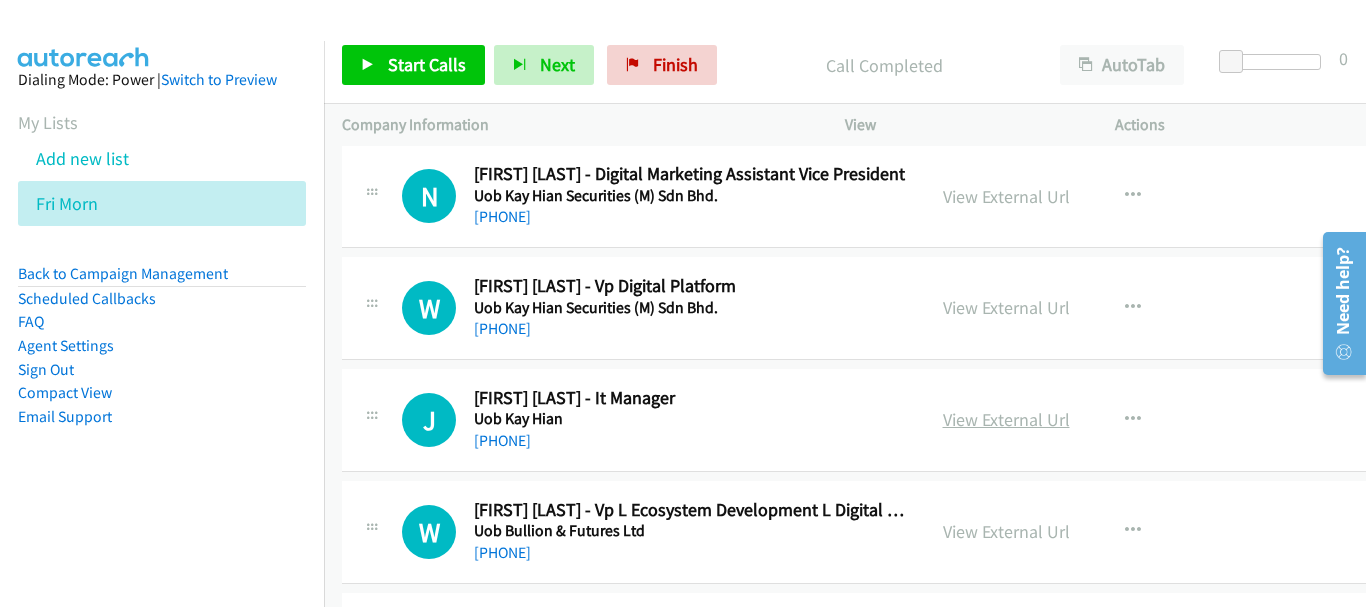 click on "View External Url" at bounding box center [1006, 419] 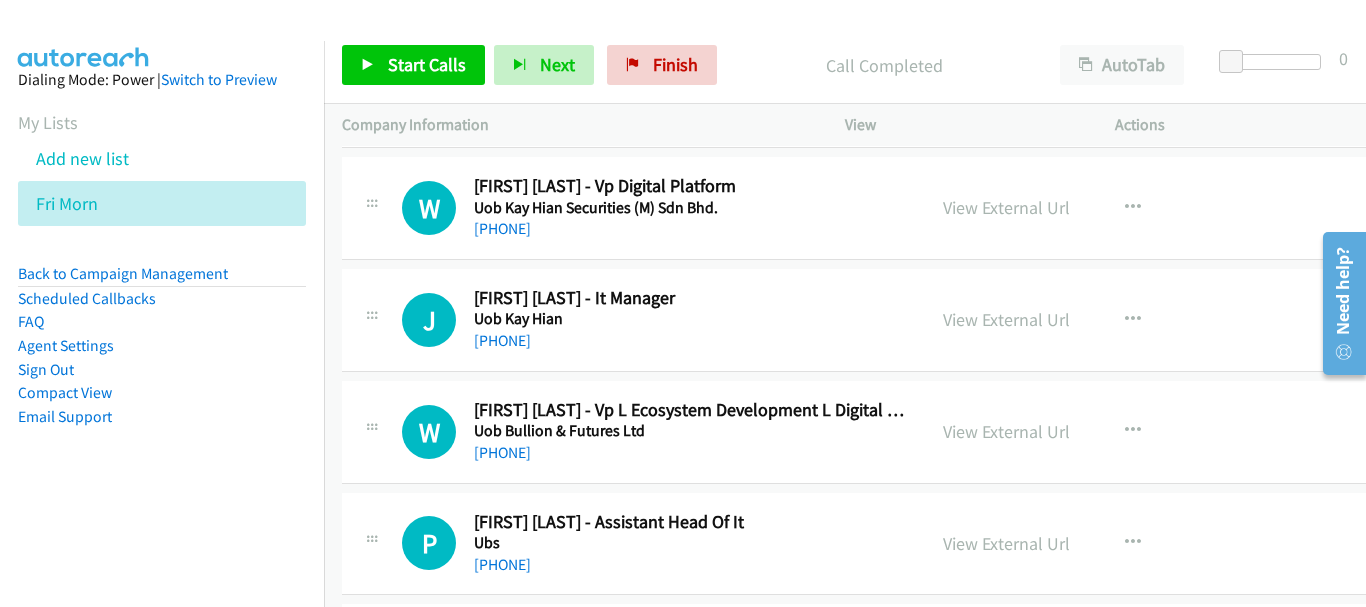 scroll, scrollTop: 3400, scrollLeft: 0, axis: vertical 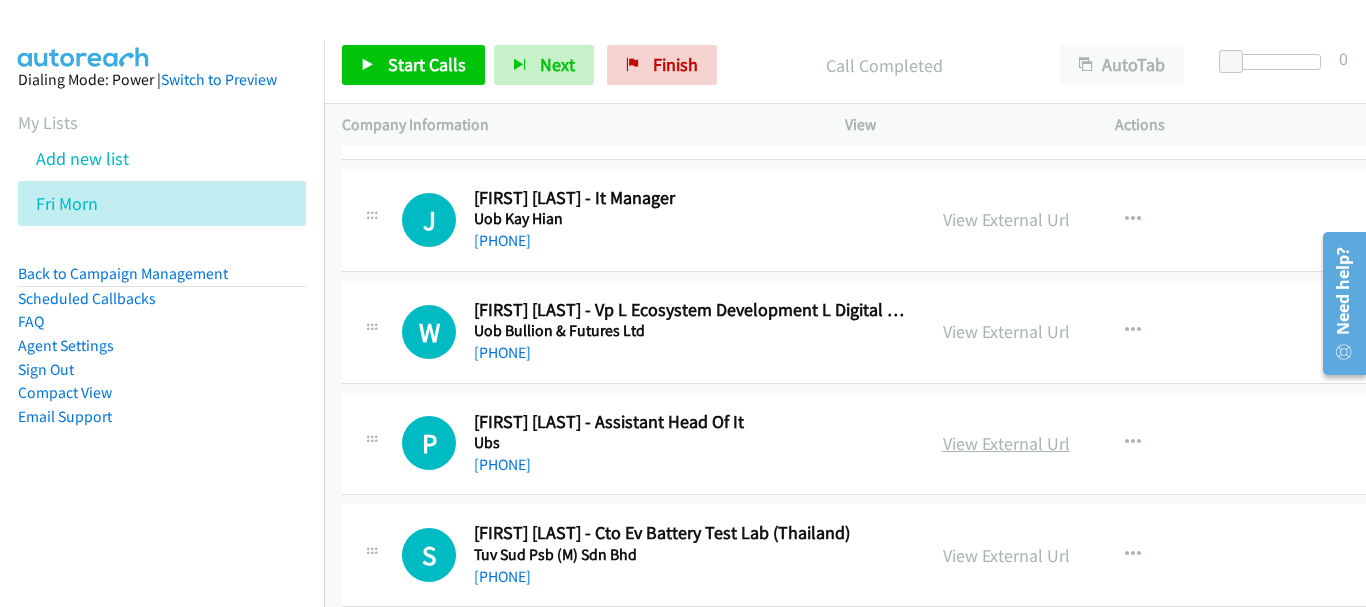 click on "View External Url" at bounding box center (1006, 443) 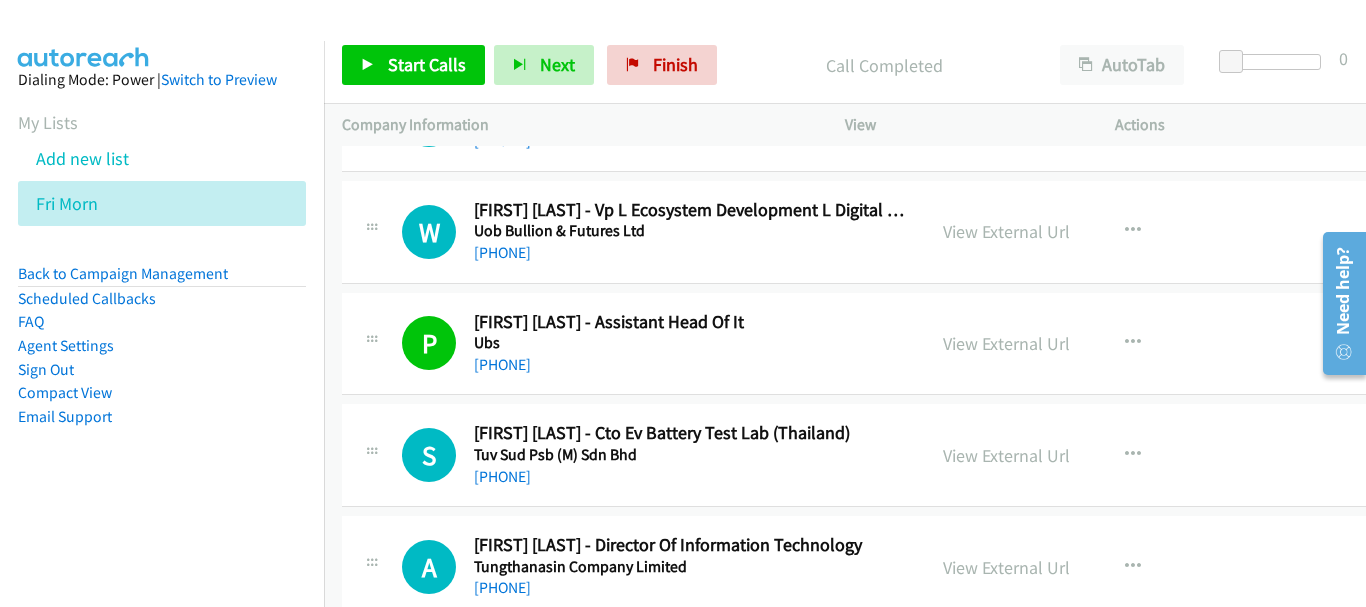 scroll, scrollTop: 3600, scrollLeft: 0, axis: vertical 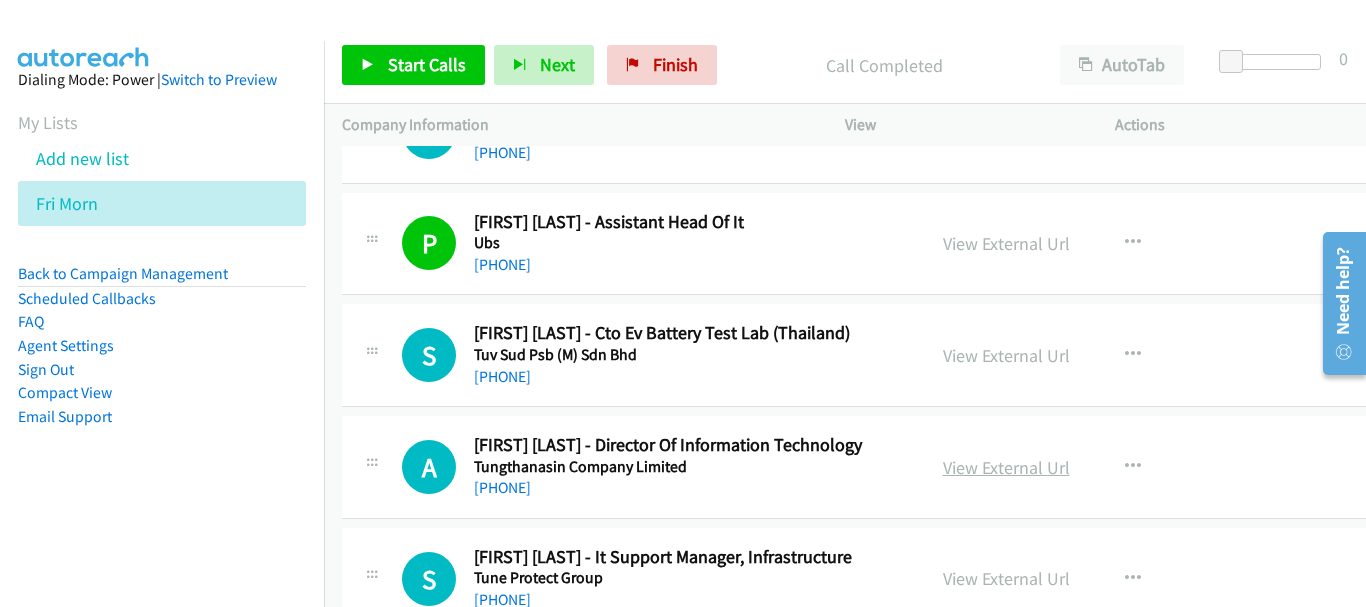 click on "View External Url" at bounding box center [1006, 467] 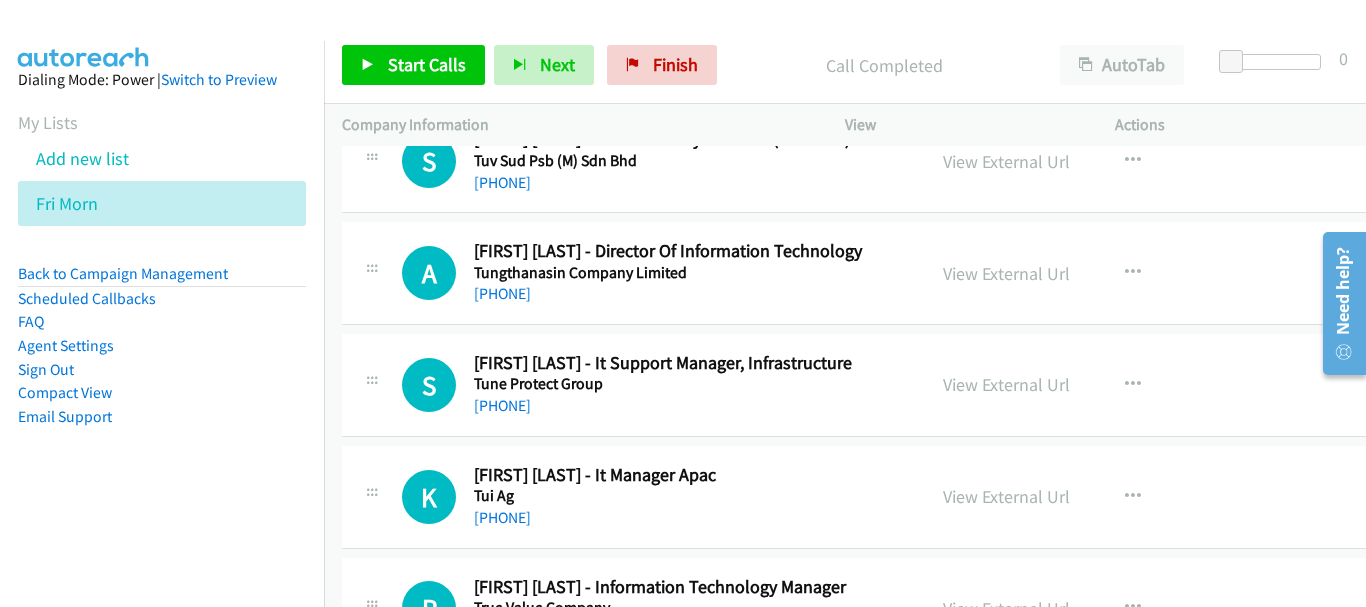 scroll, scrollTop: 3800, scrollLeft: 0, axis: vertical 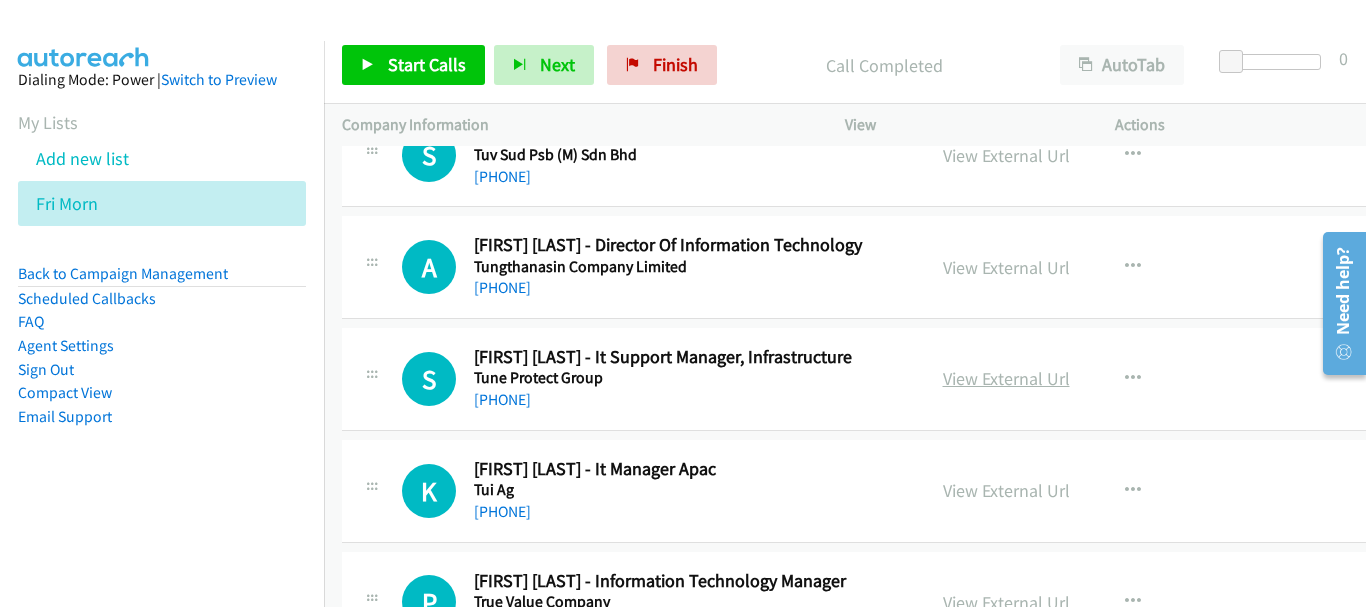 click on "View External Url" at bounding box center (1006, 378) 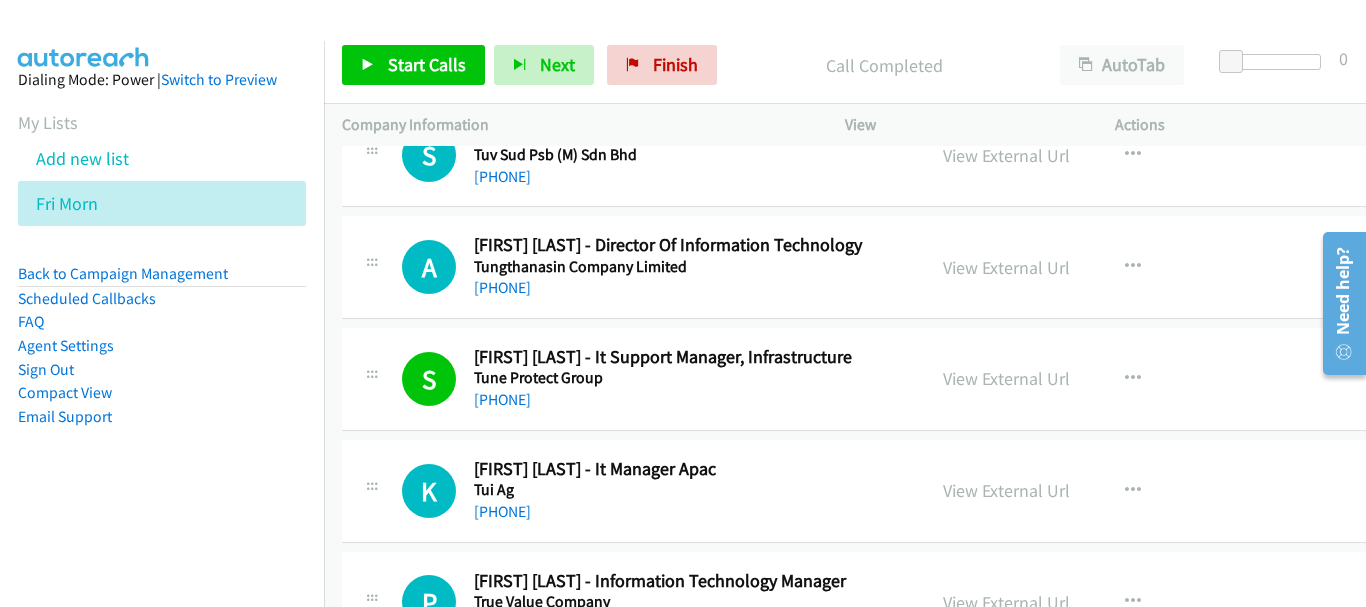scroll, scrollTop: 4000, scrollLeft: 0, axis: vertical 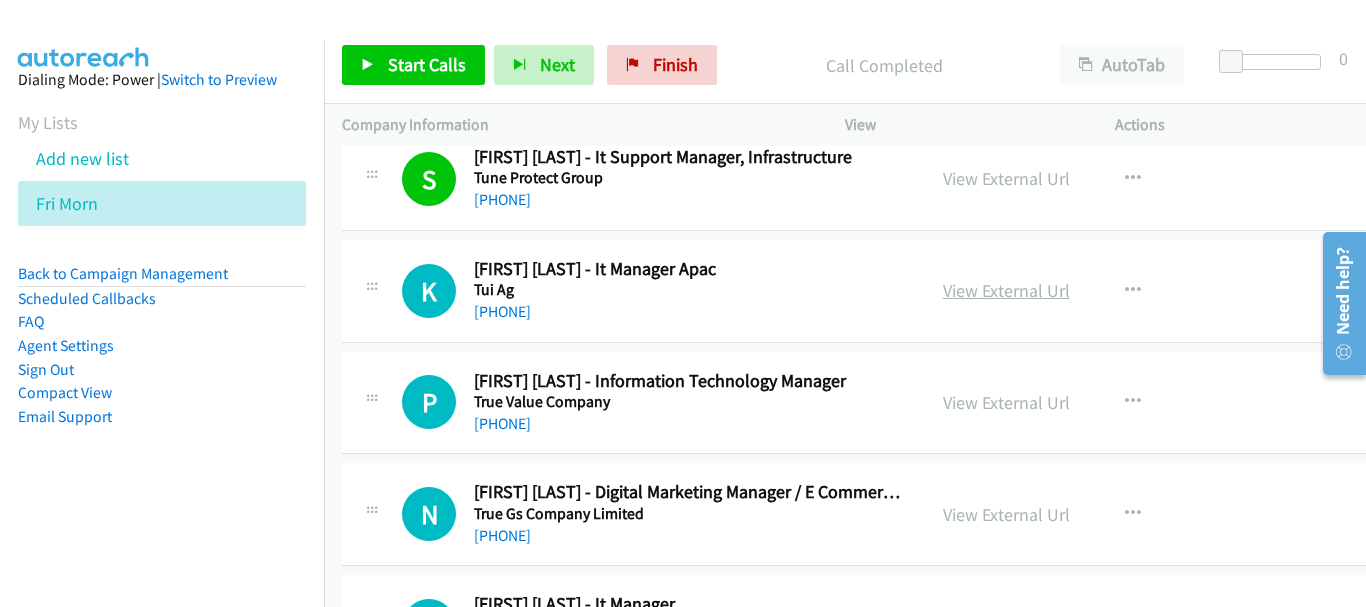 click on "View External Url" at bounding box center [1006, 290] 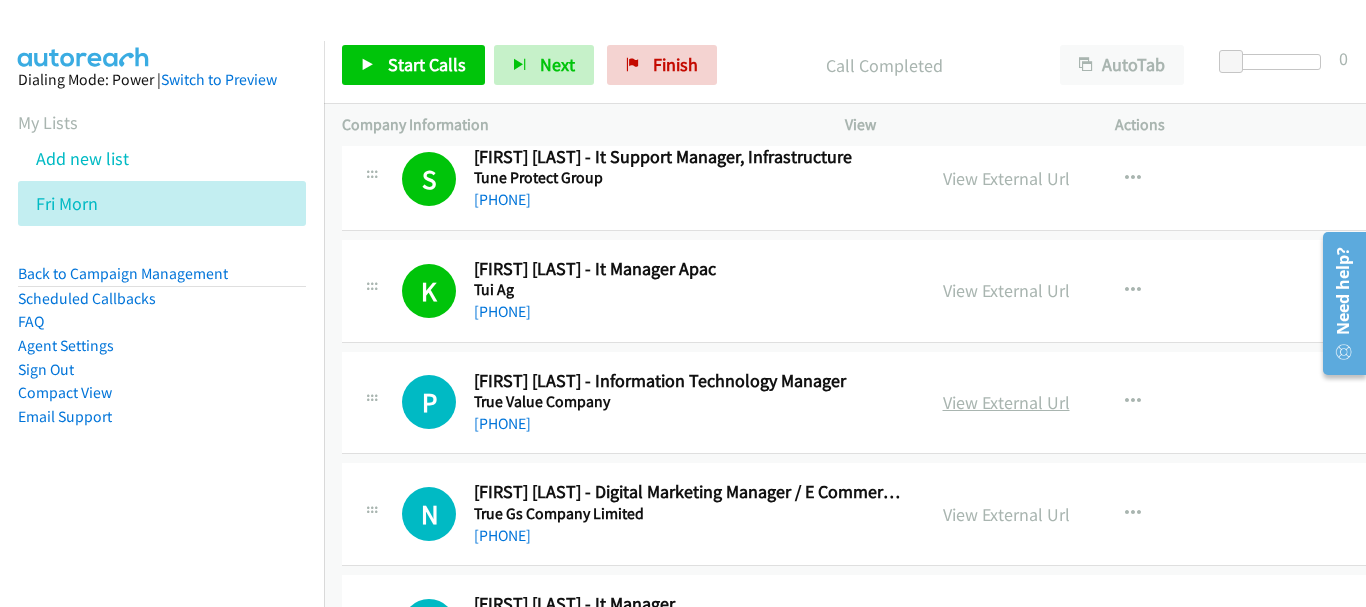 click on "View External Url" at bounding box center (1006, 402) 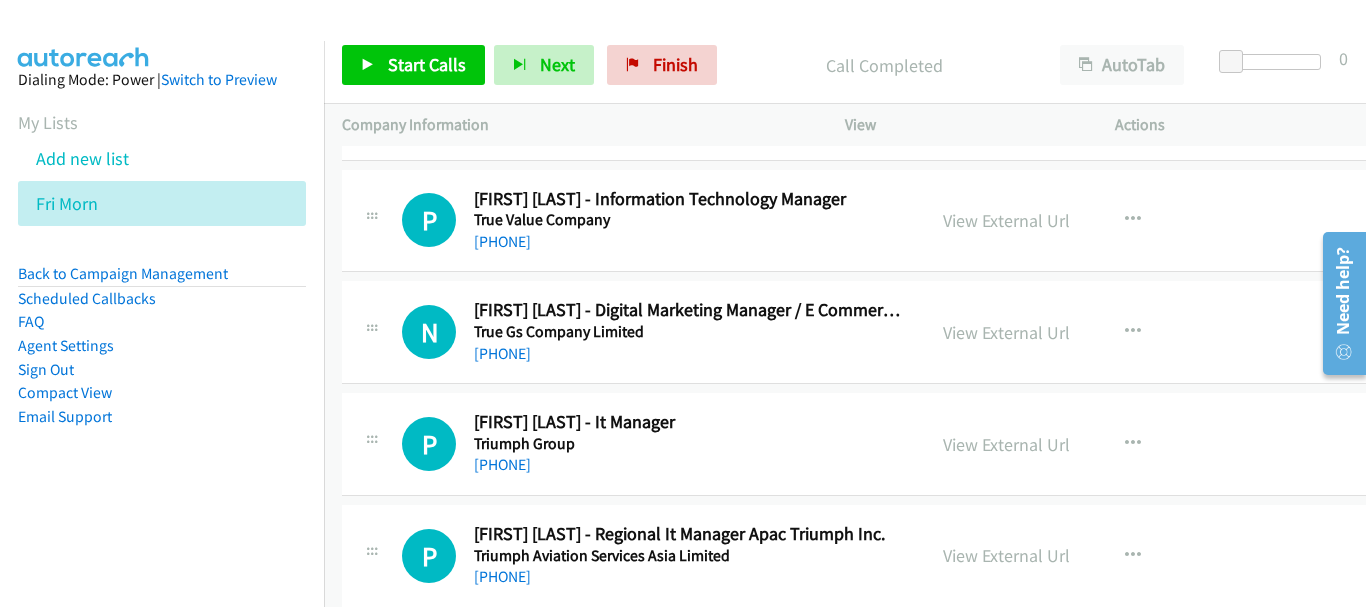 scroll, scrollTop: 4200, scrollLeft: 0, axis: vertical 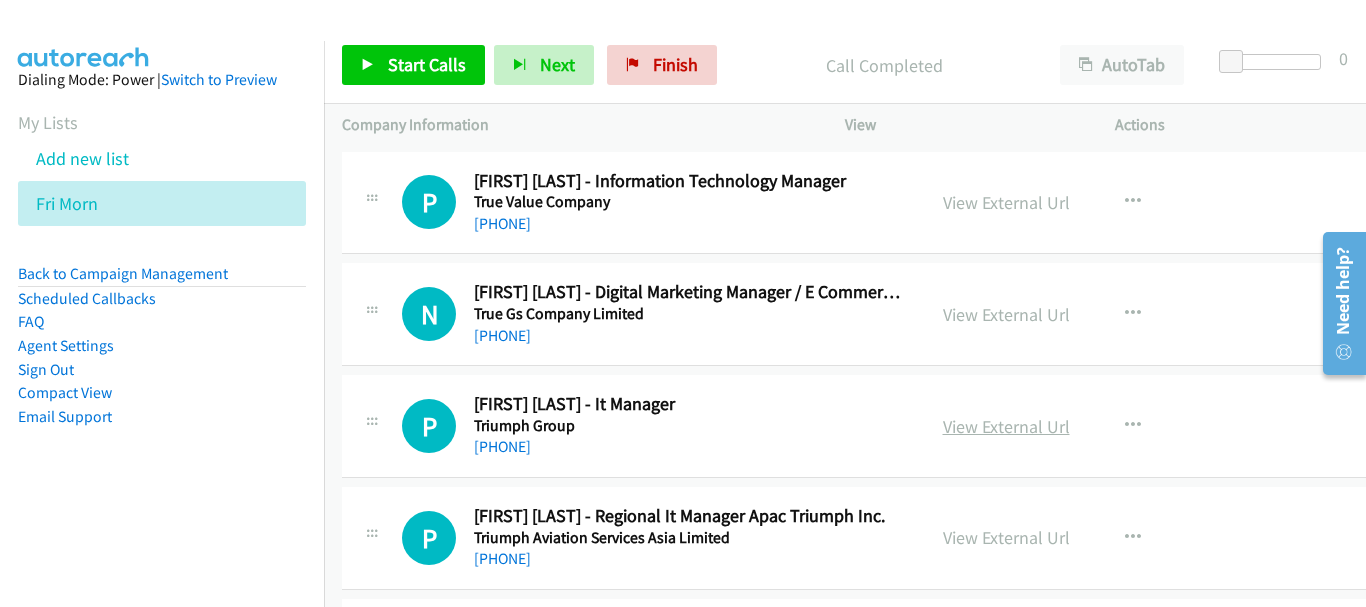 click on "View External Url" at bounding box center [1006, 426] 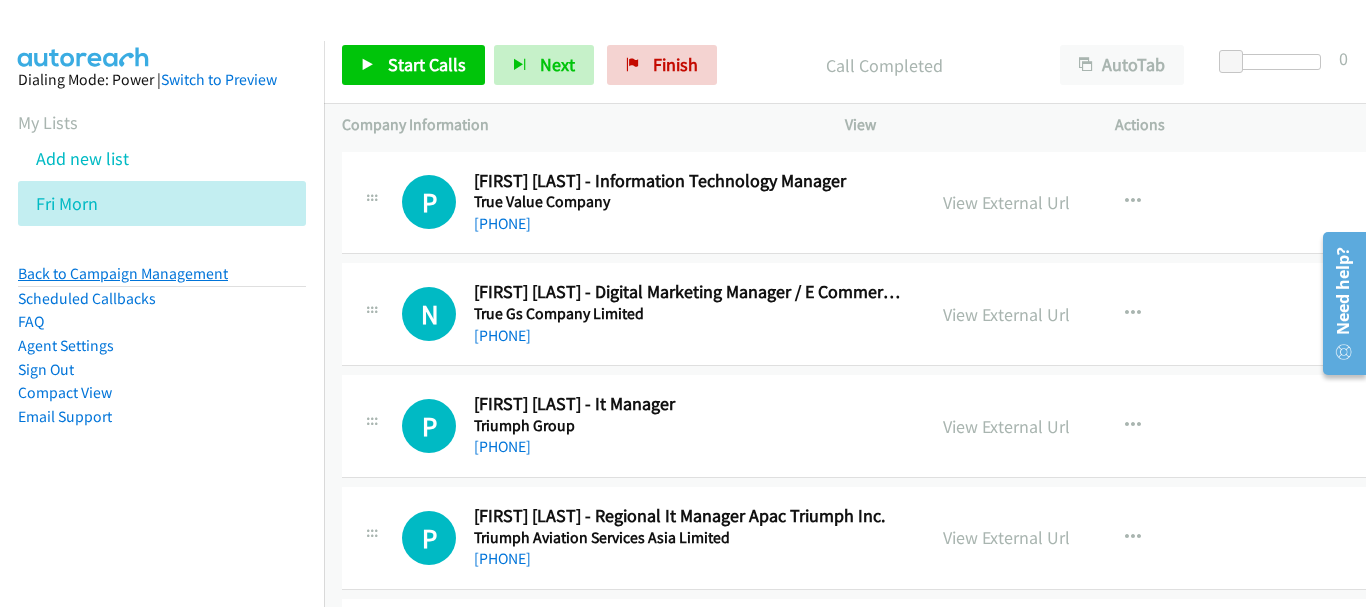 click on "Back to Campaign Management" at bounding box center [123, 273] 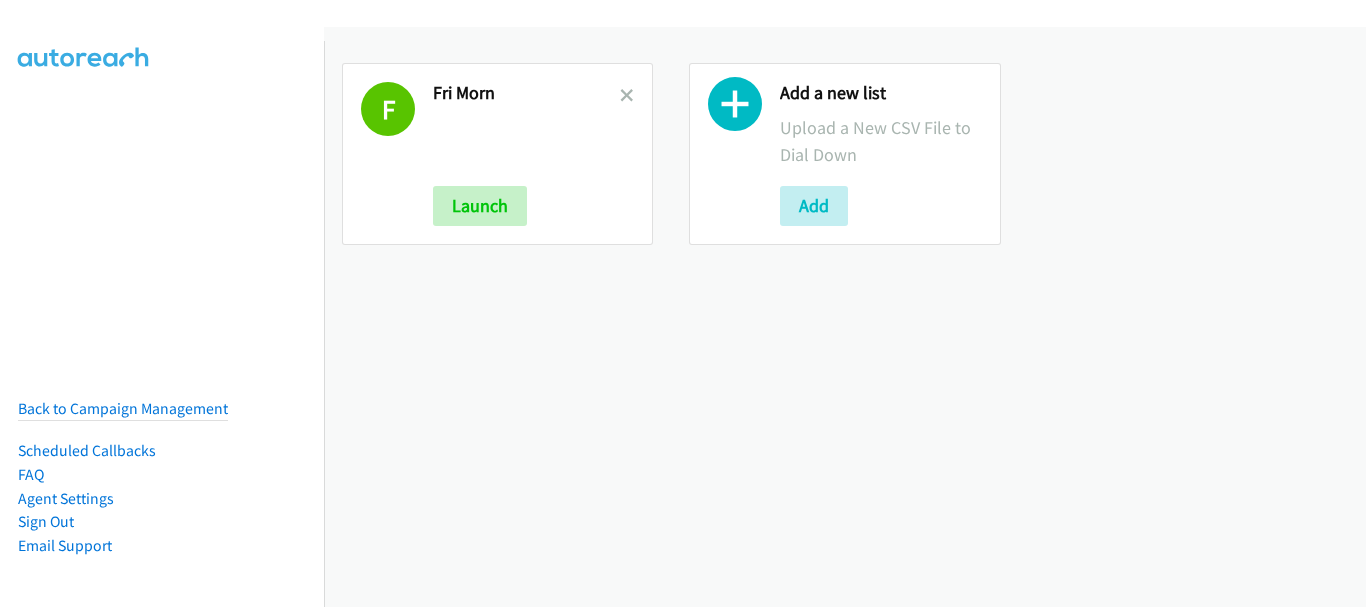 scroll, scrollTop: 0, scrollLeft: 0, axis: both 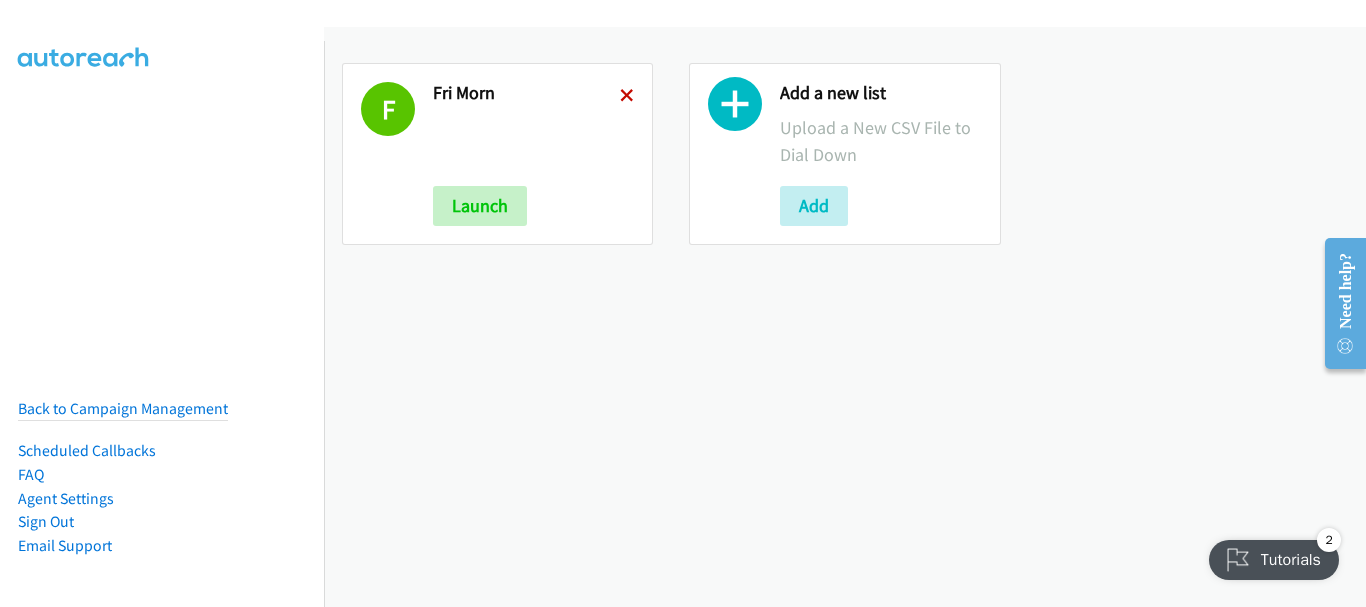 click at bounding box center (627, 97) 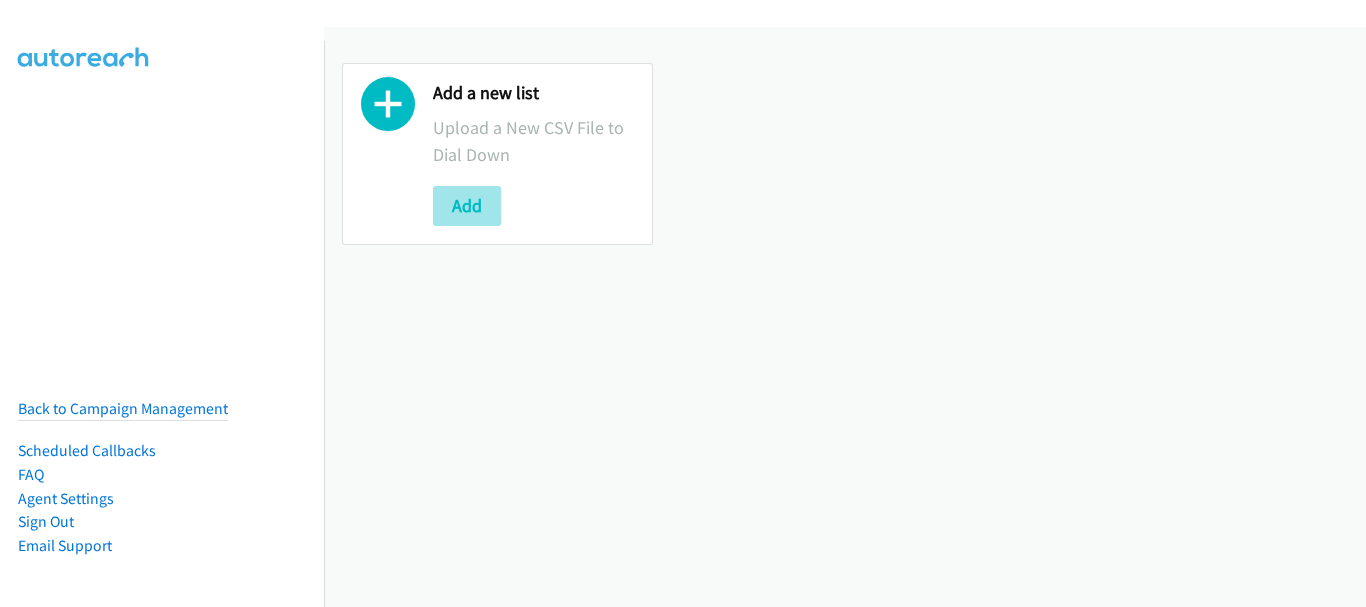 scroll, scrollTop: 0, scrollLeft: 0, axis: both 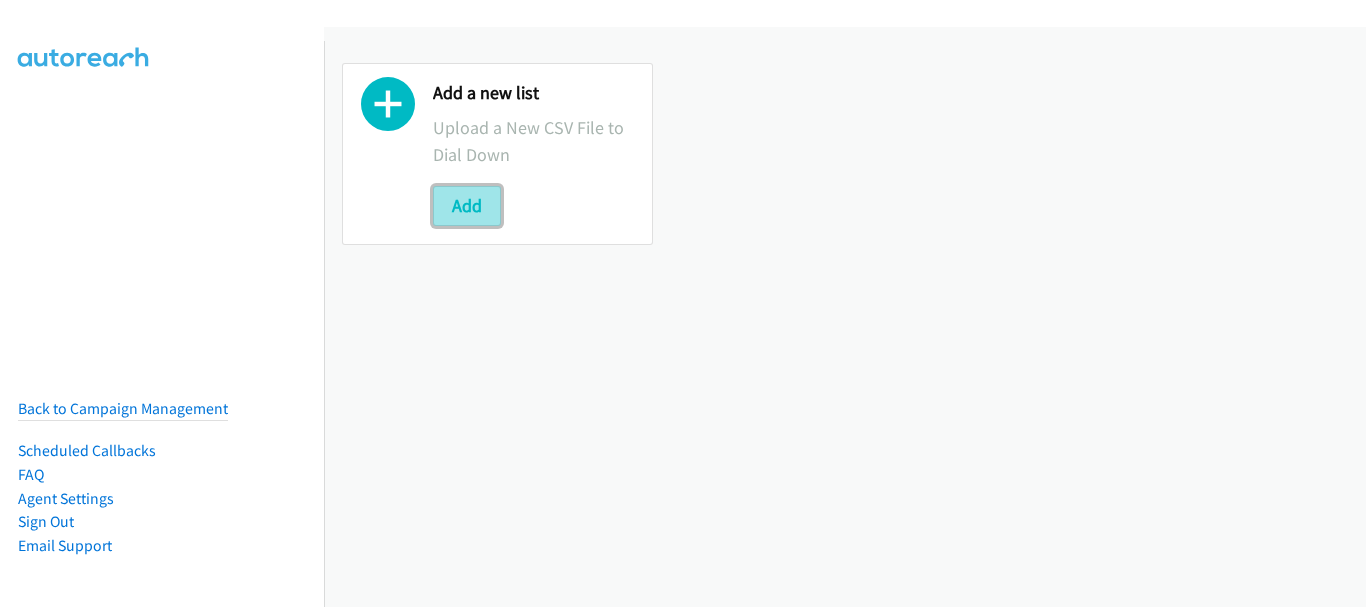 click on "Add" at bounding box center [467, 206] 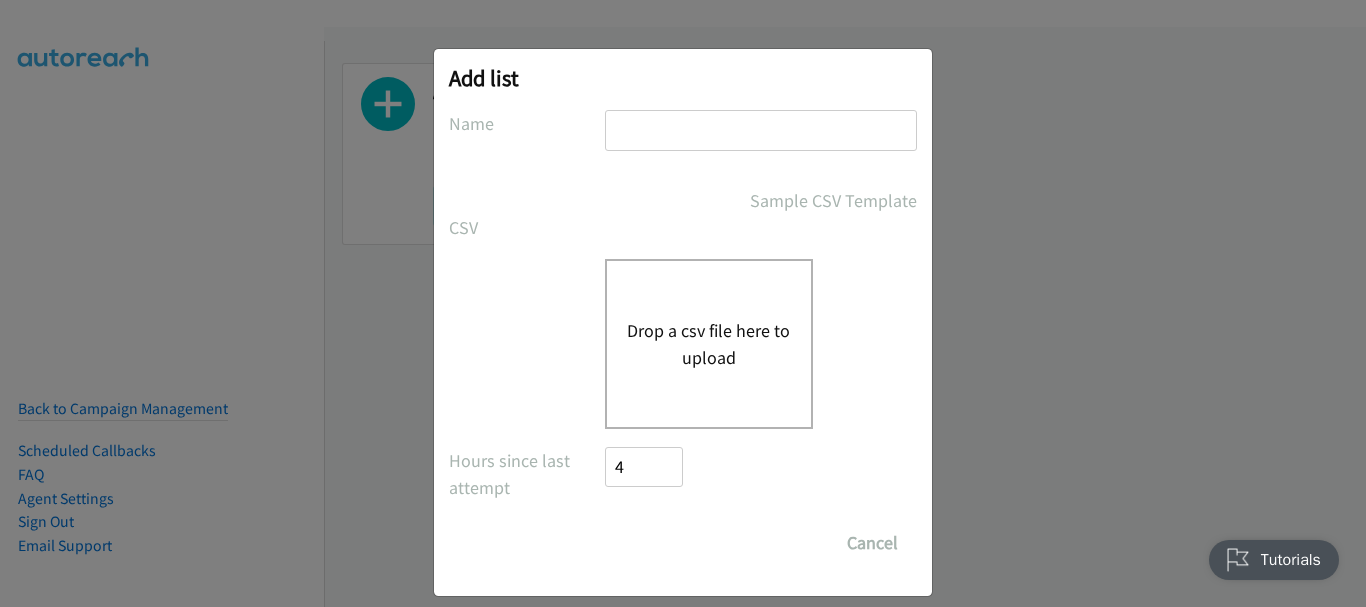 scroll, scrollTop: 0, scrollLeft: 0, axis: both 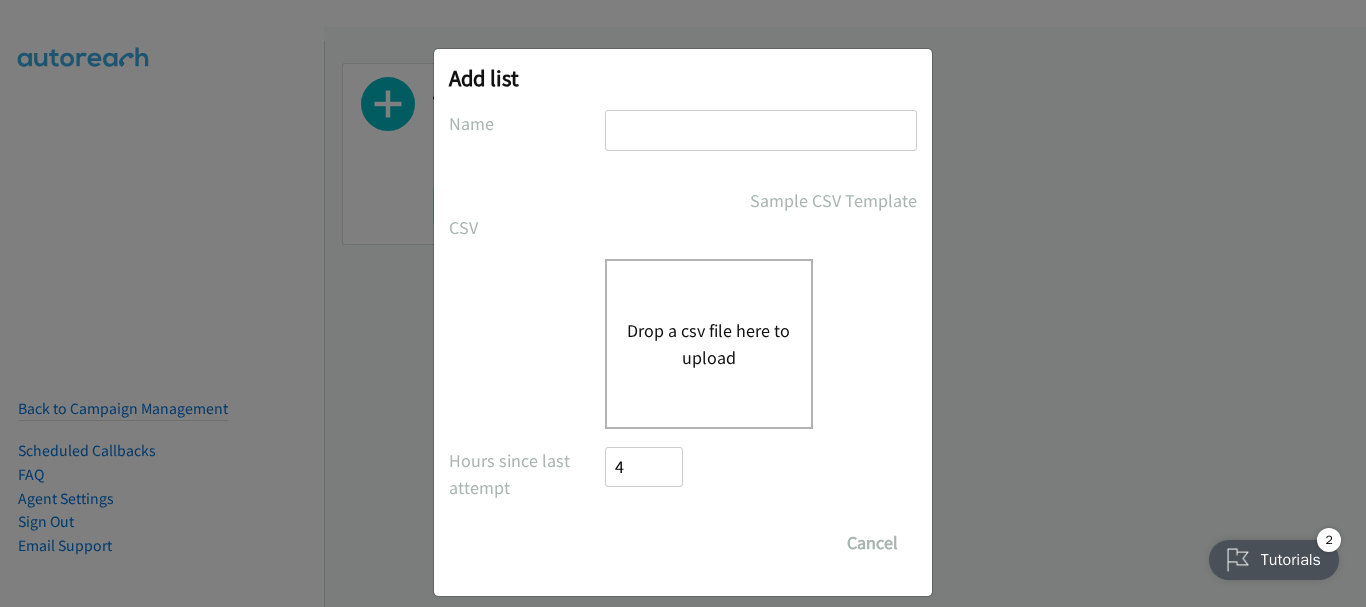 click at bounding box center (761, 130) 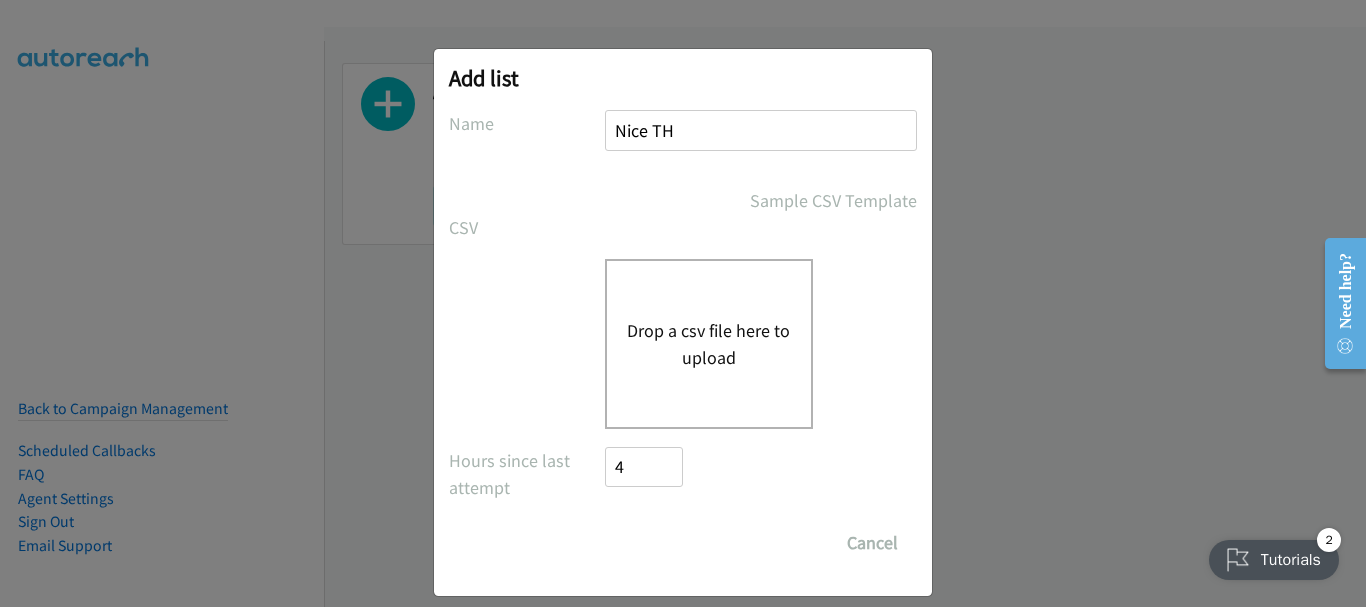 type on "Nice TH" 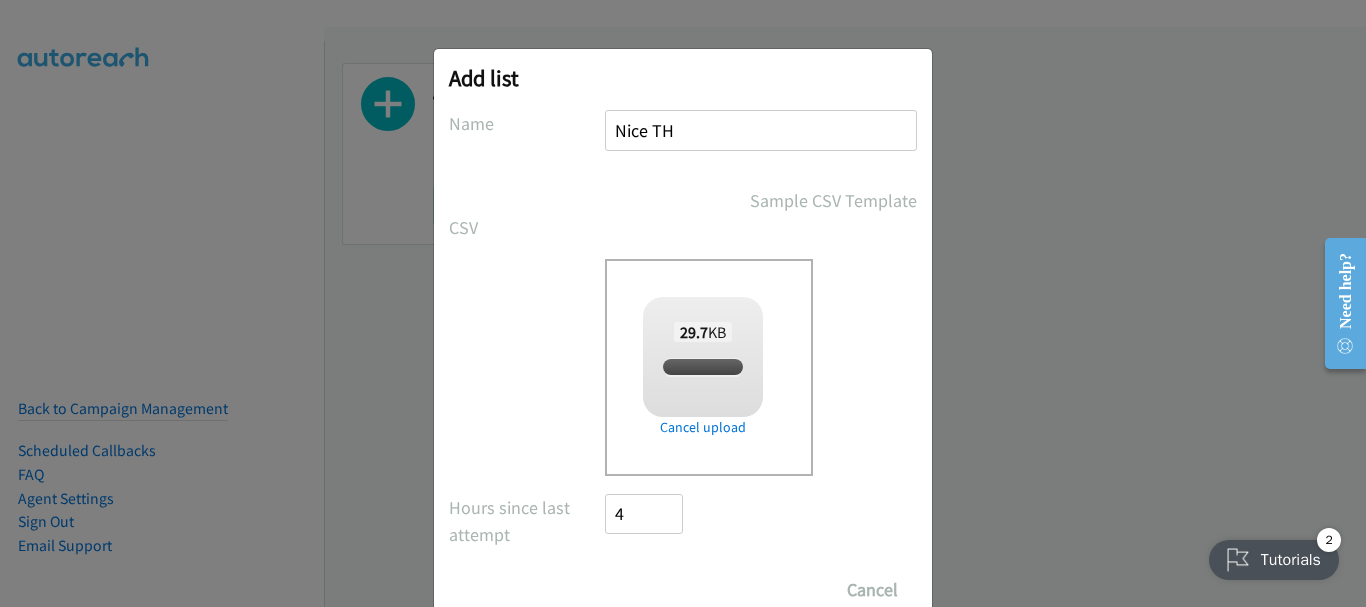 checkbox on "true" 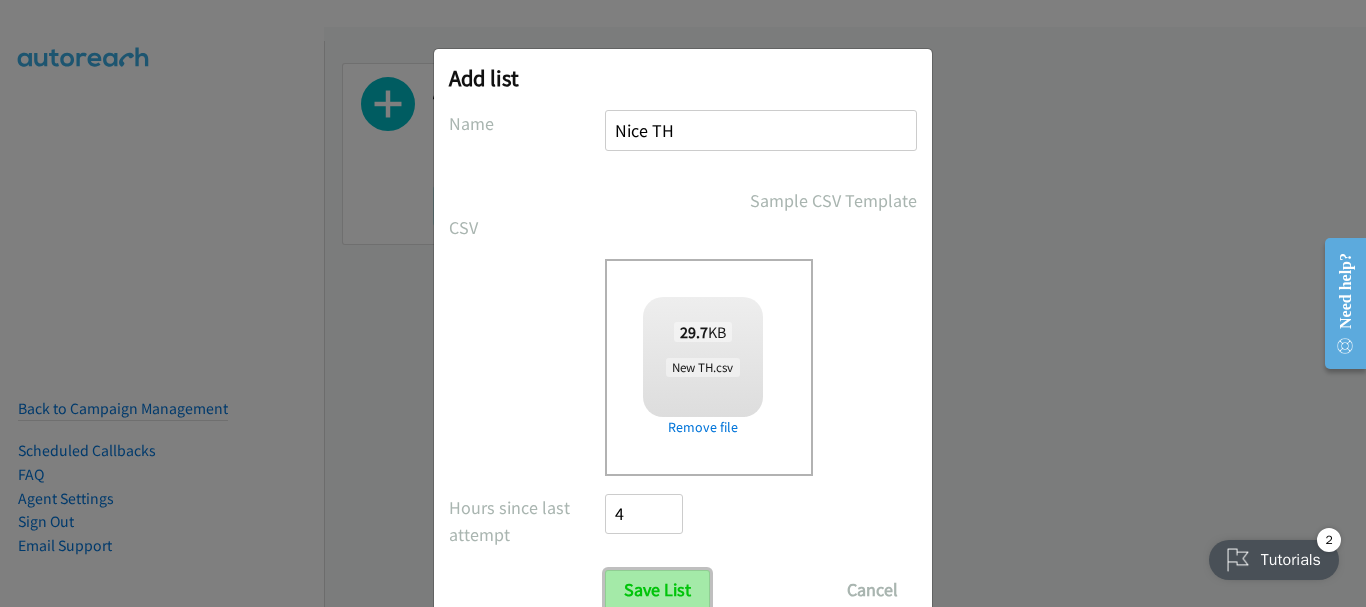 click on "Save List" at bounding box center [657, 590] 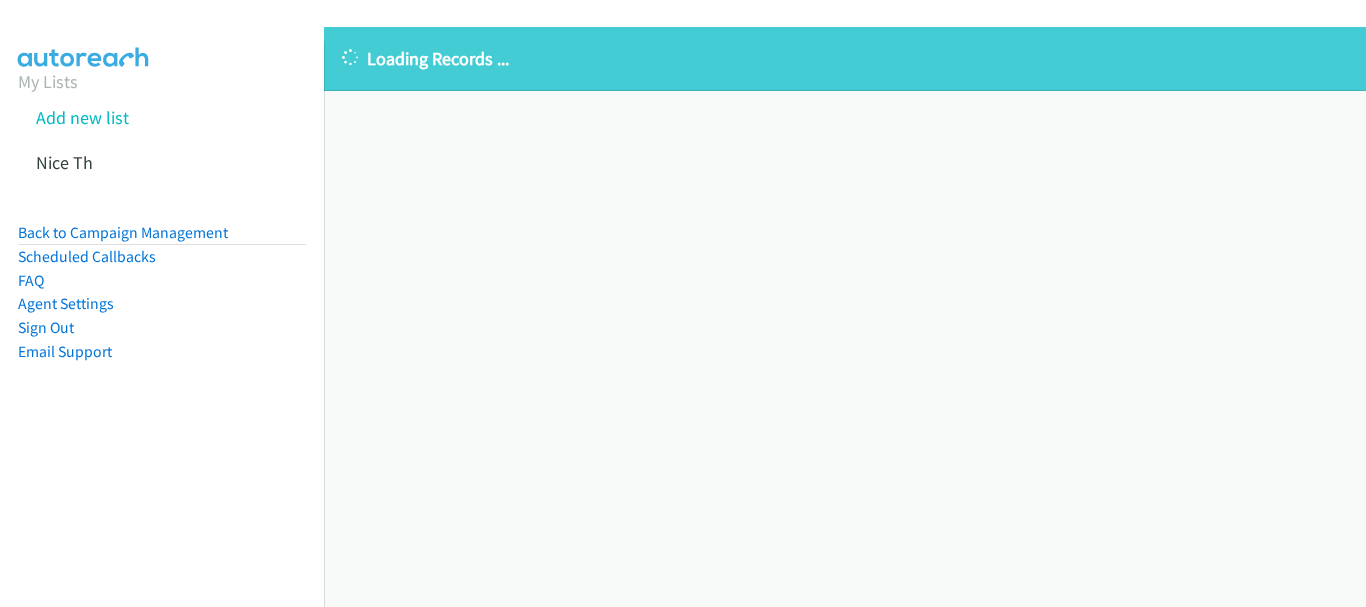 scroll, scrollTop: 0, scrollLeft: 0, axis: both 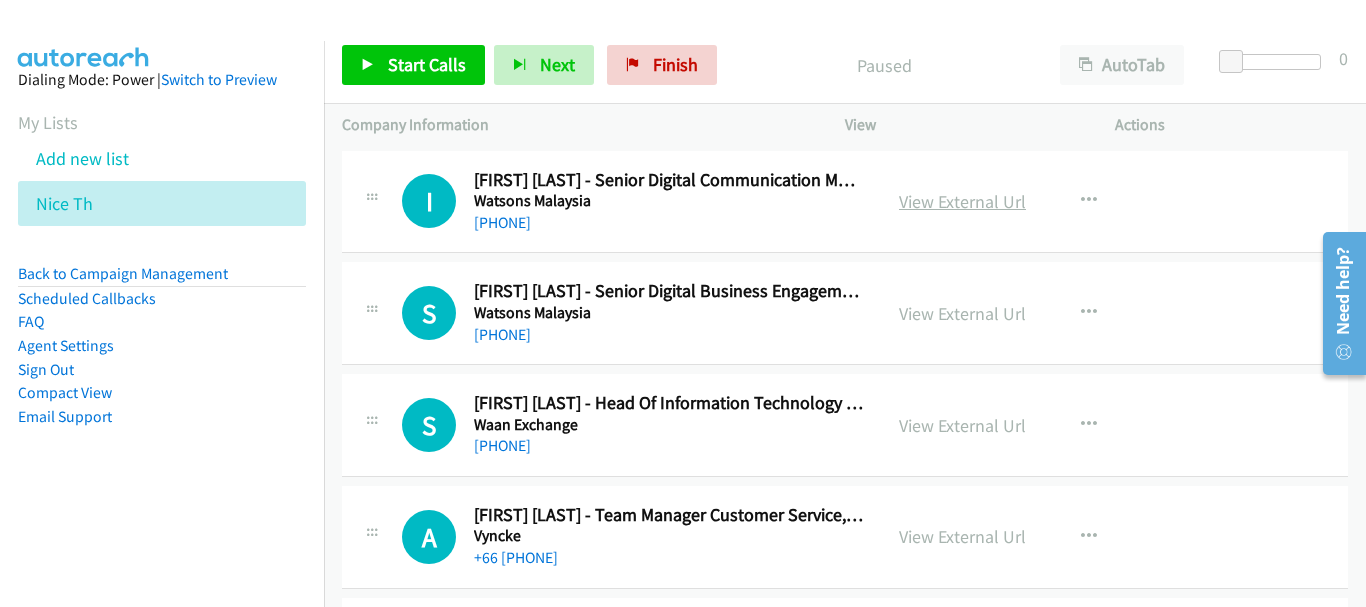click on "View External Url" at bounding box center [962, 201] 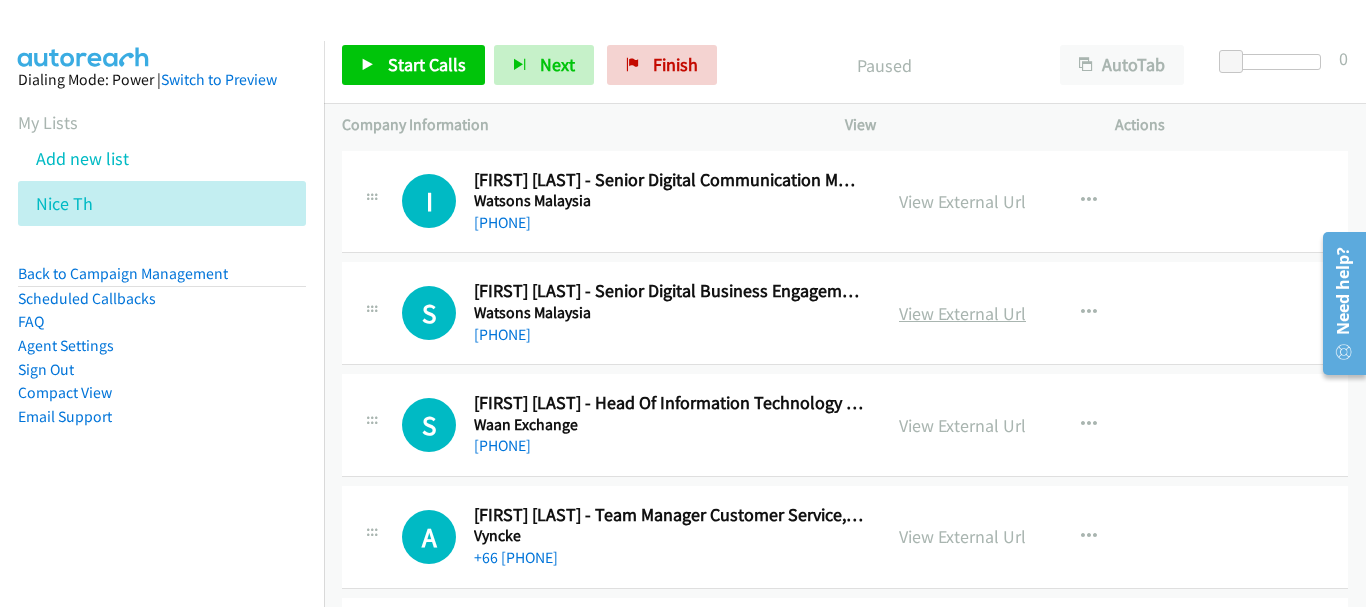 click on "View External Url" at bounding box center [962, 313] 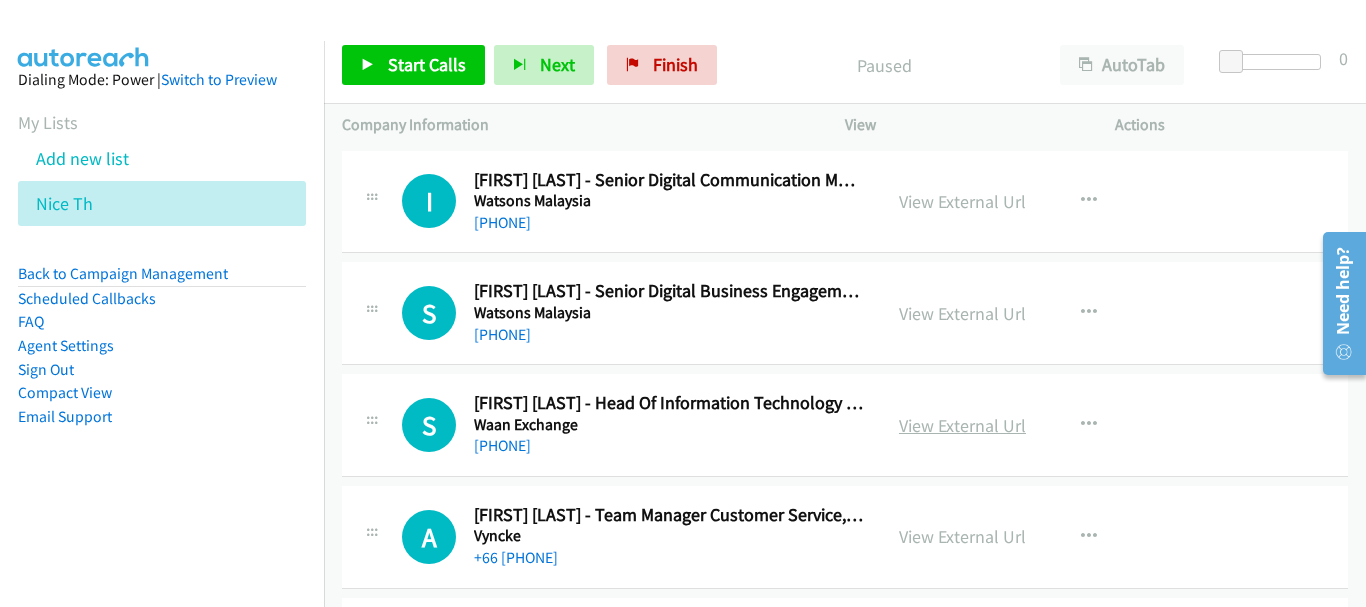 click on "View External Url" at bounding box center (962, 425) 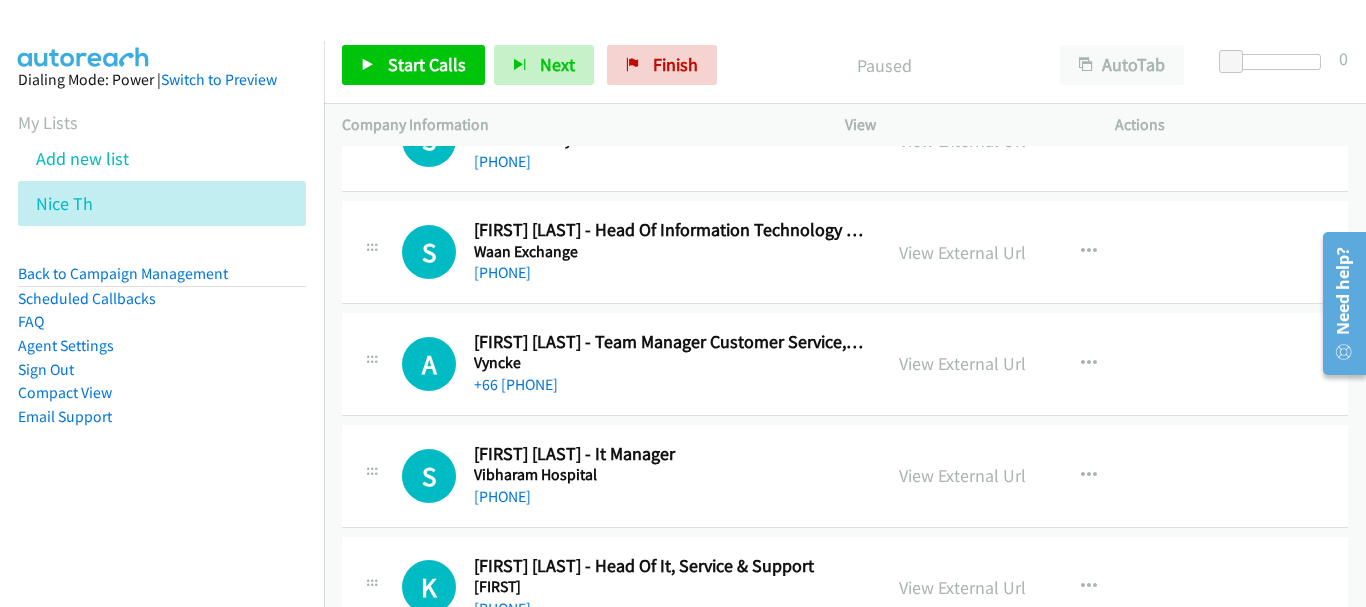 scroll, scrollTop: 200, scrollLeft: 0, axis: vertical 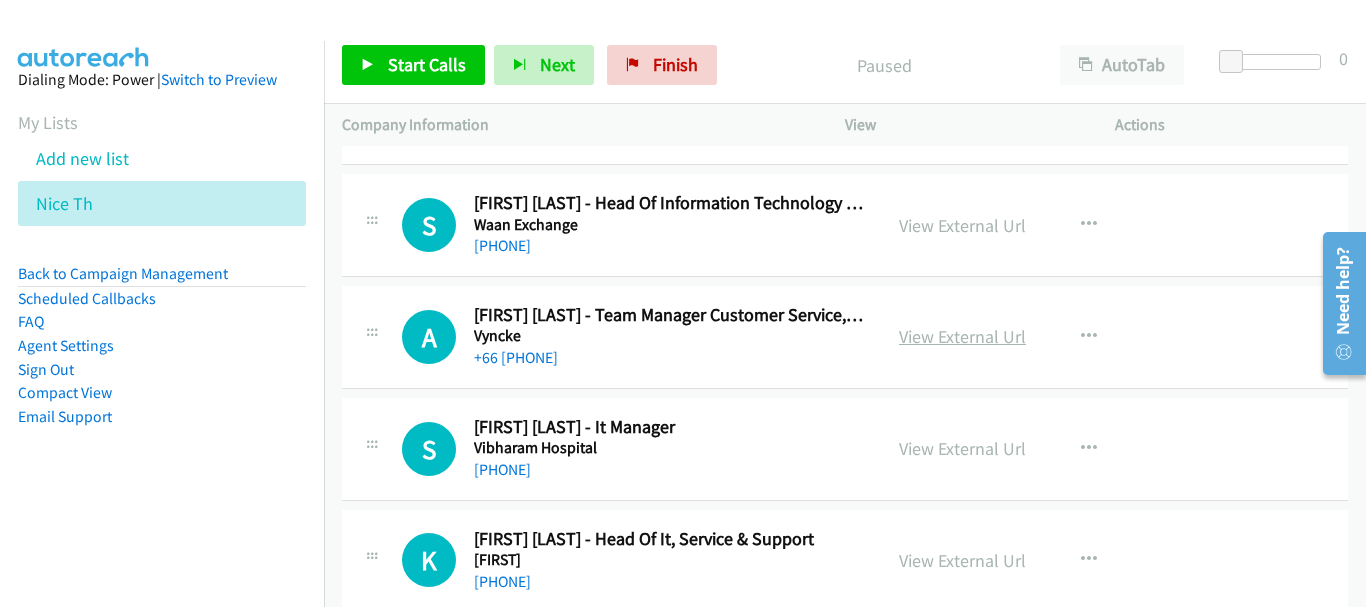 click on "View External Url" at bounding box center (962, 336) 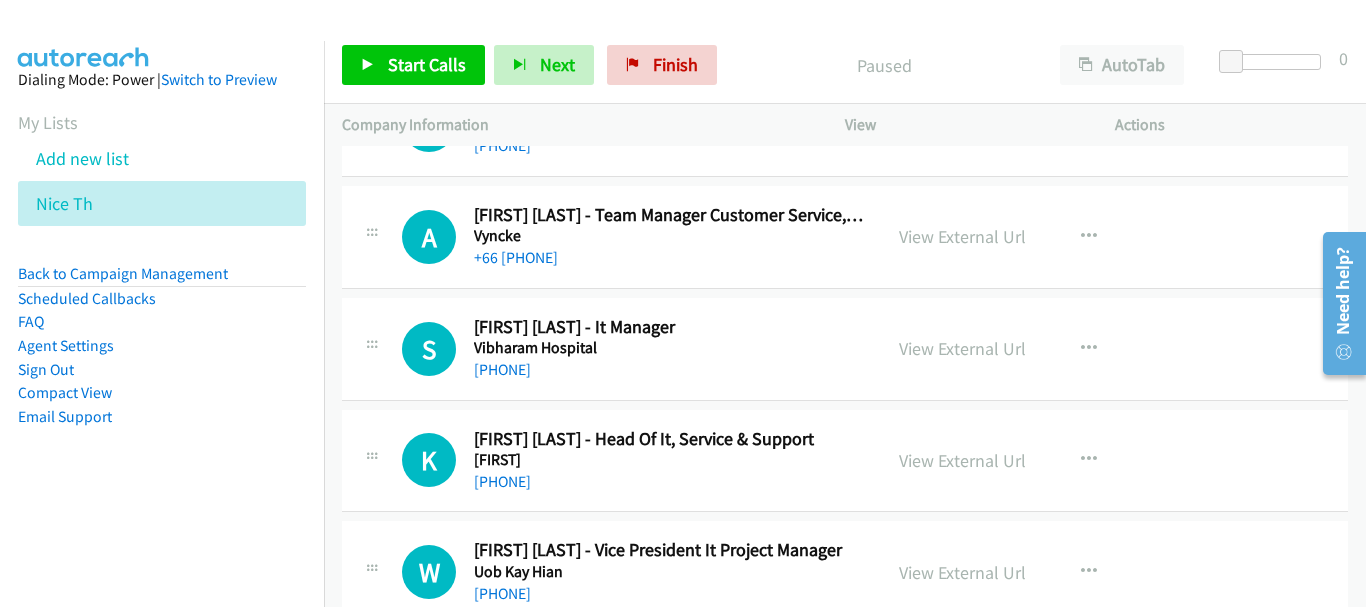scroll, scrollTop: 400, scrollLeft: 0, axis: vertical 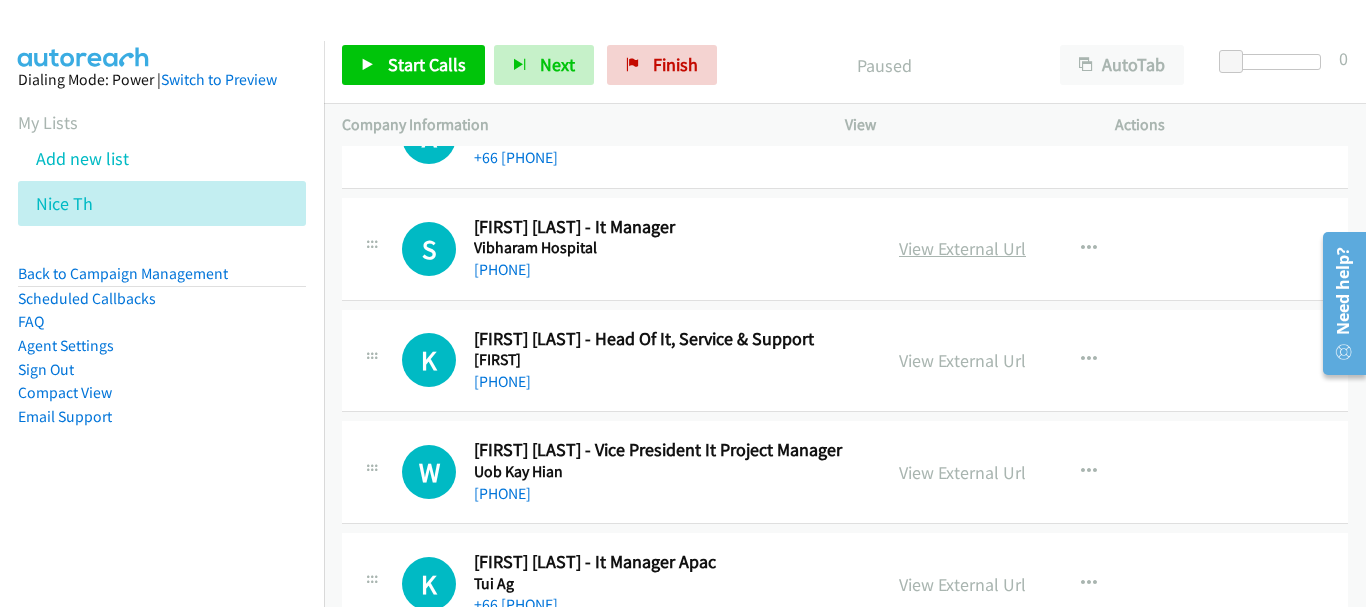 click on "View External Url" at bounding box center [962, 248] 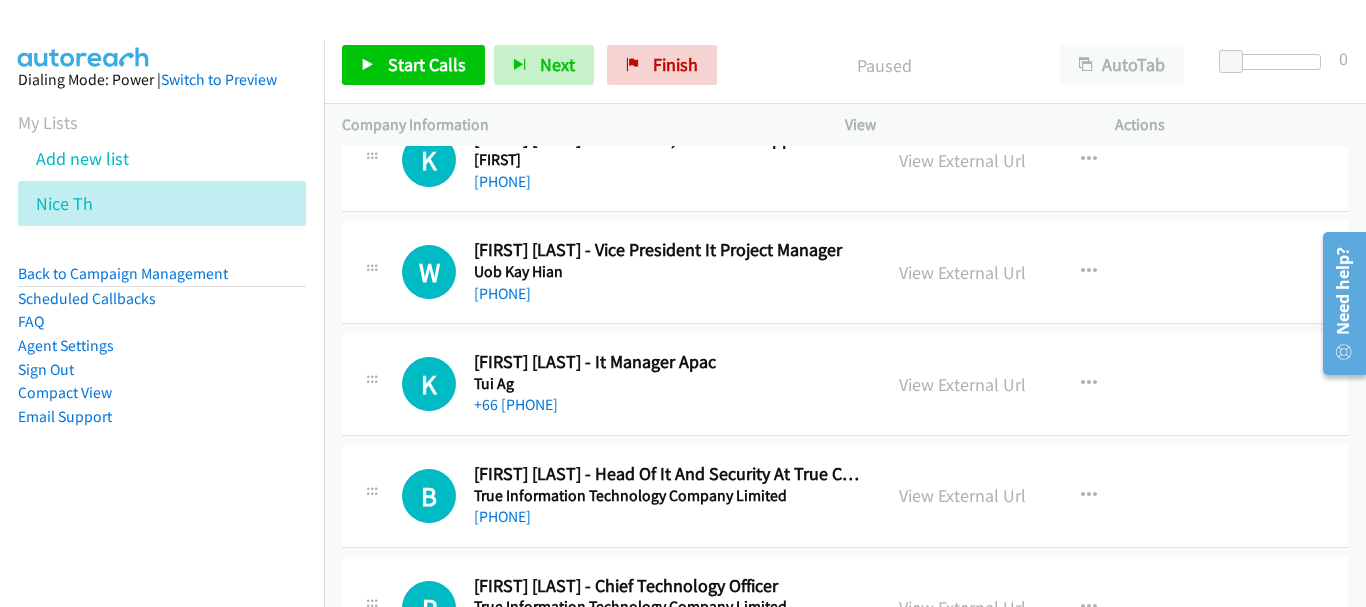 scroll, scrollTop: 700, scrollLeft: 0, axis: vertical 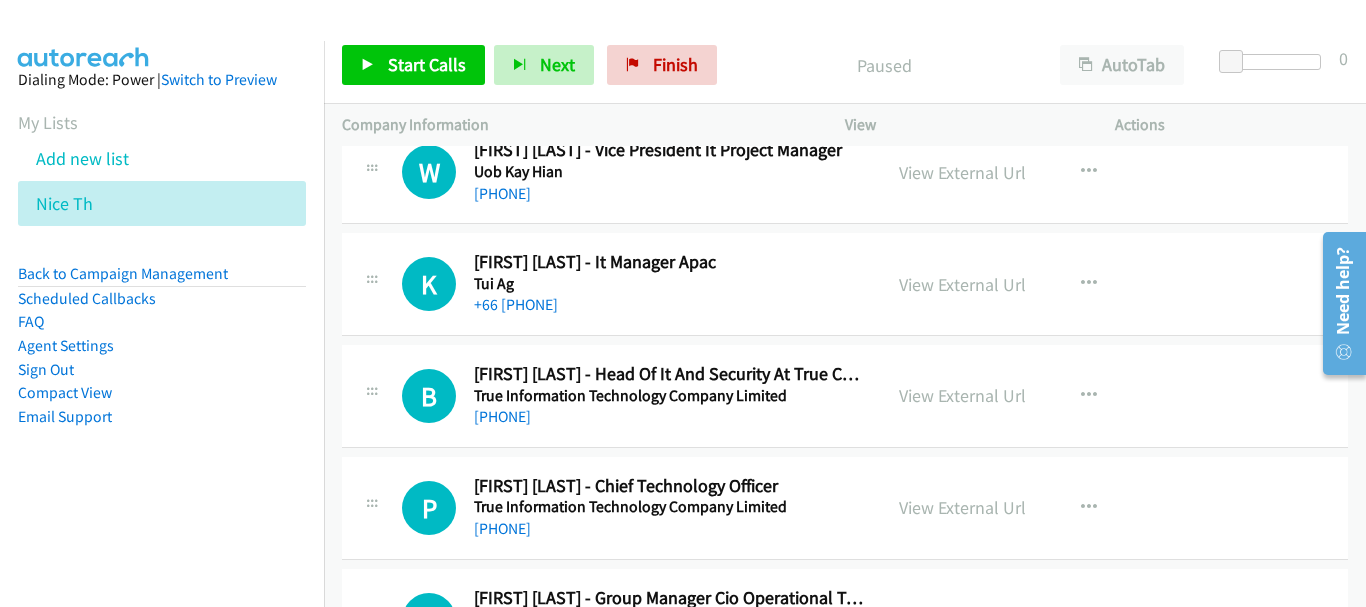 click on "View External Url" at bounding box center (962, 395) 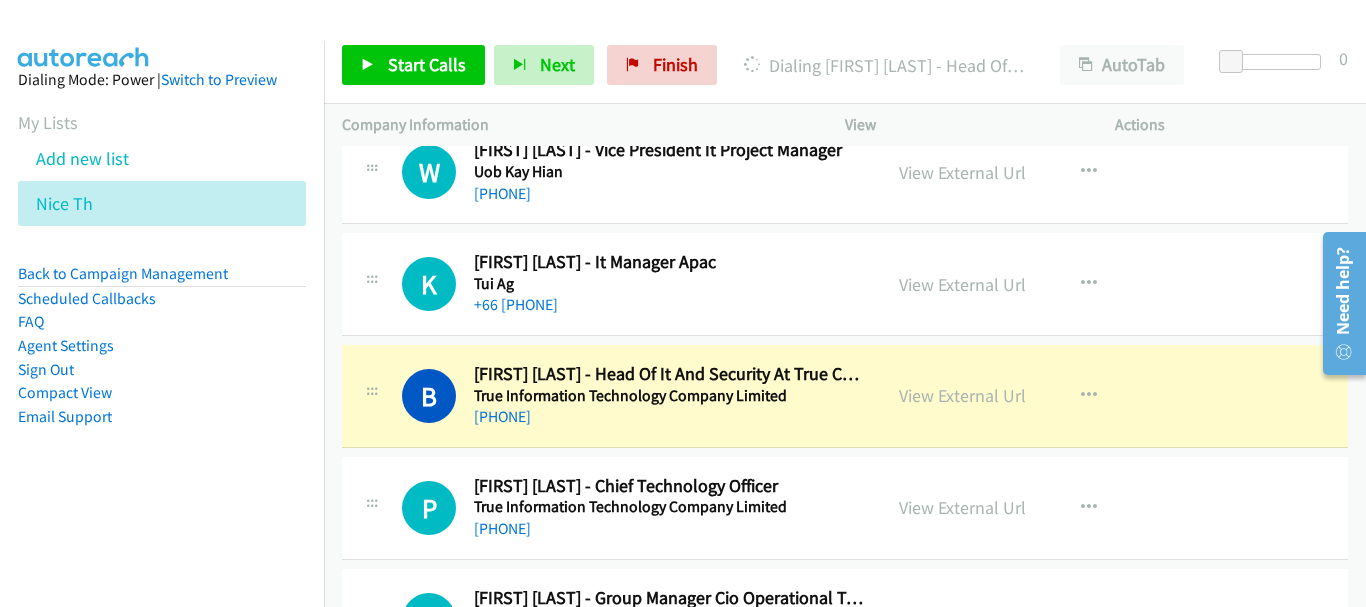 scroll, scrollTop: 800, scrollLeft: 0, axis: vertical 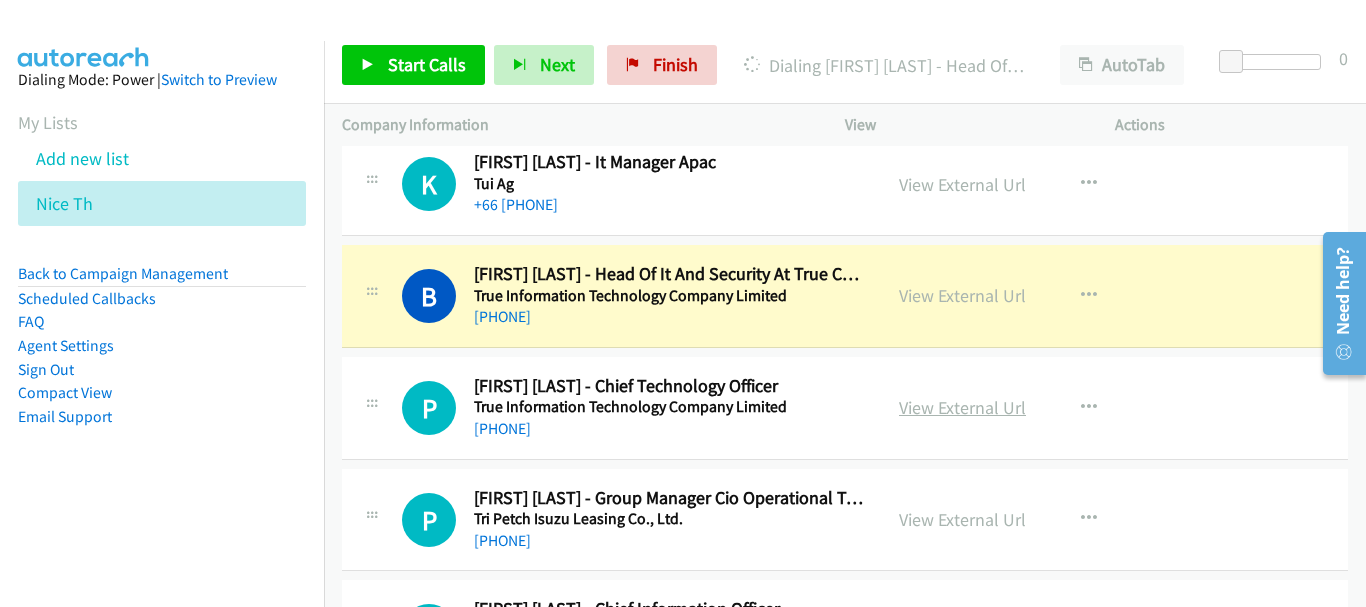 click on "View External Url" at bounding box center [962, 407] 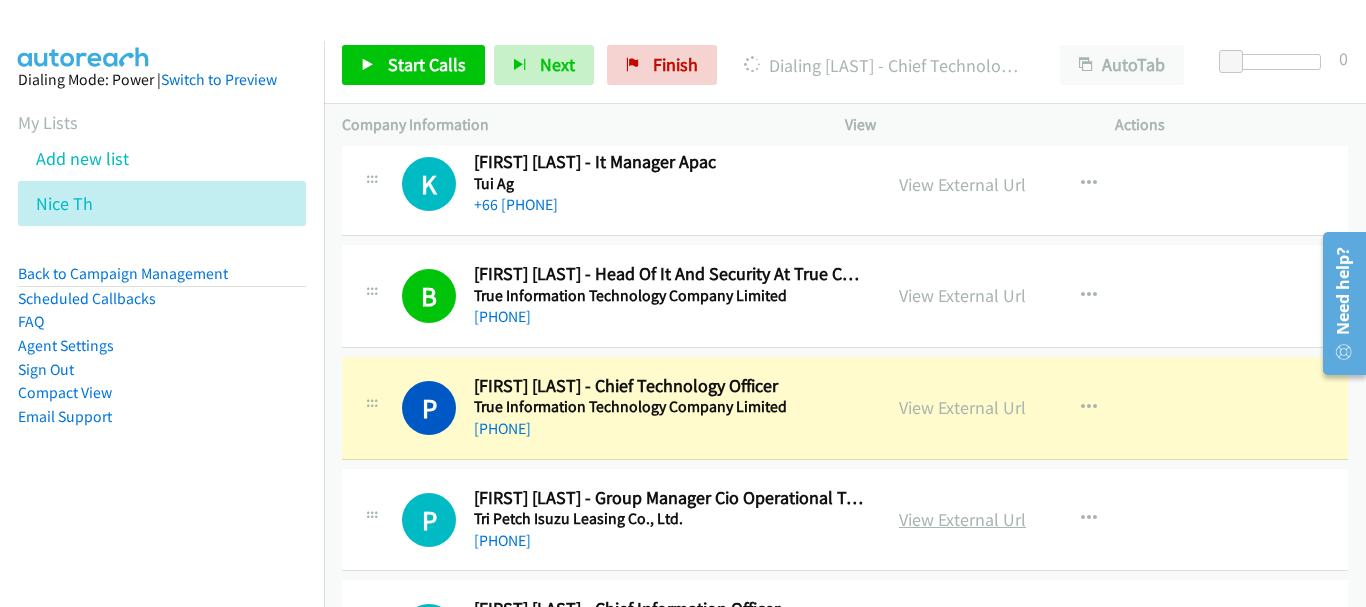 click on "View External Url" at bounding box center [962, 519] 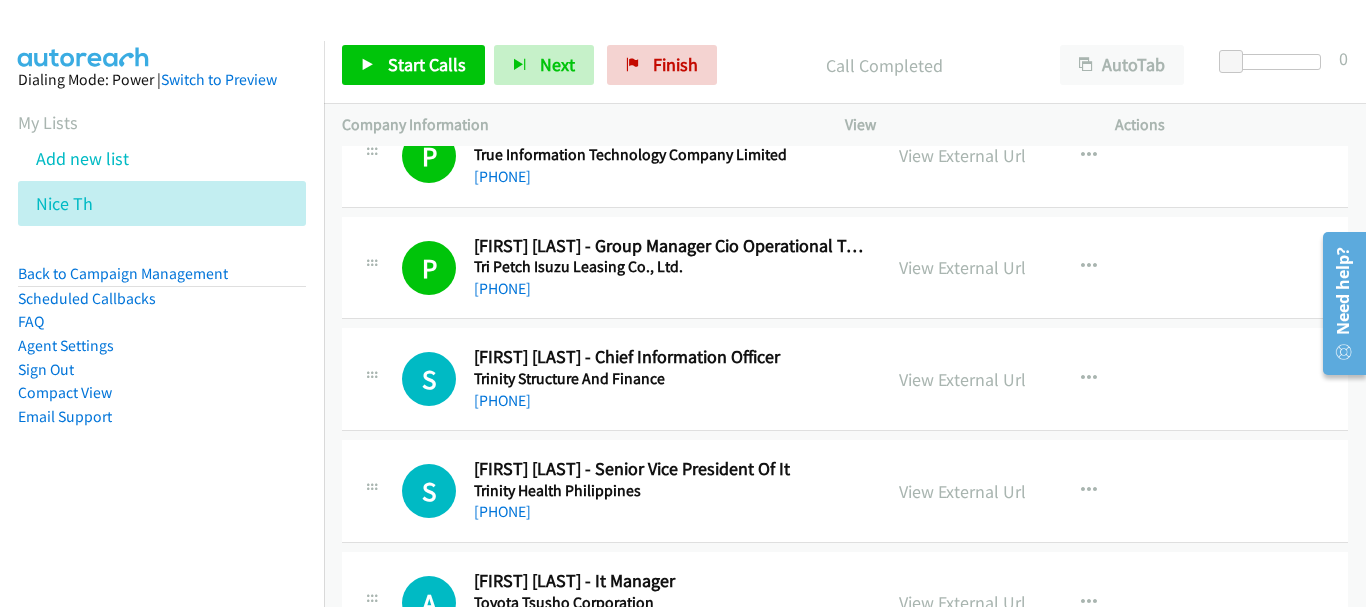 scroll, scrollTop: 1100, scrollLeft: 0, axis: vertical 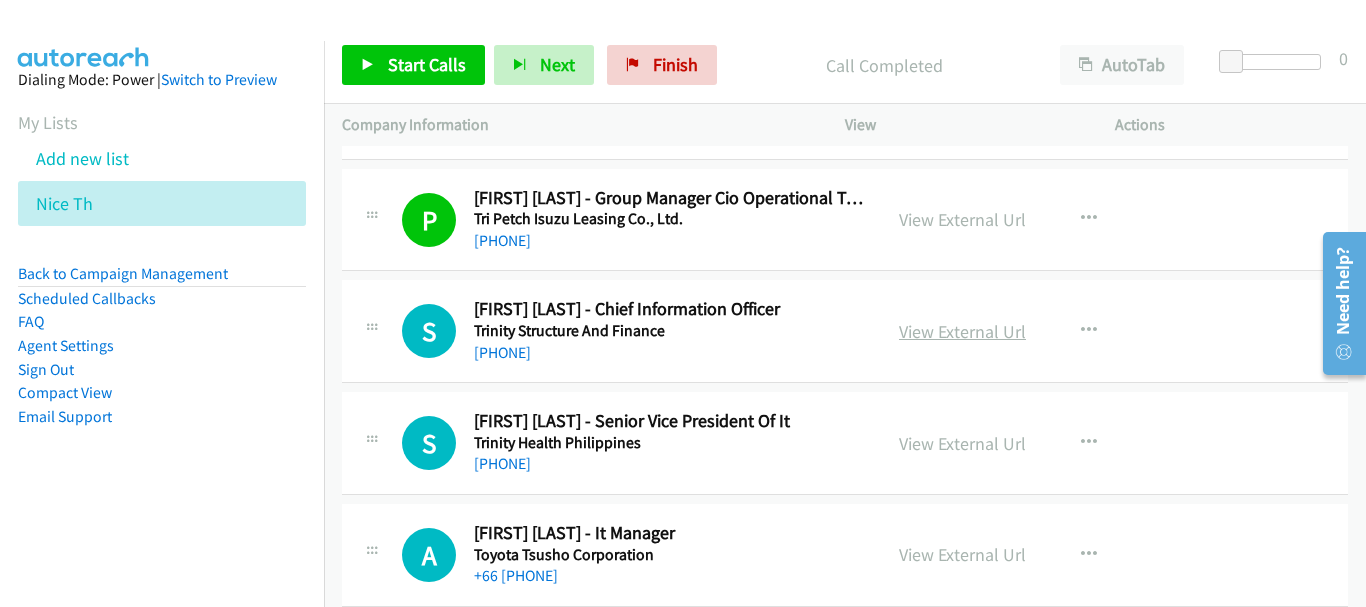 click on "View External Url" at bounding box center (962, 331) 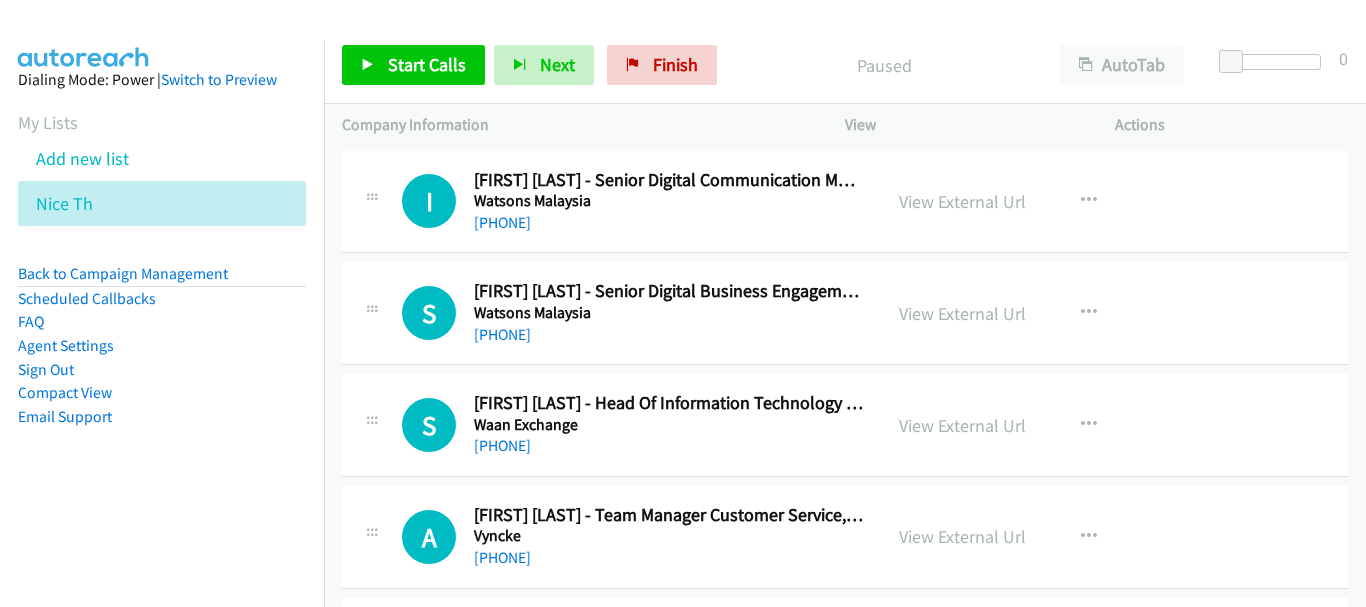 scroll, scrollTop: 0, scrollLeft: 0, axis: both 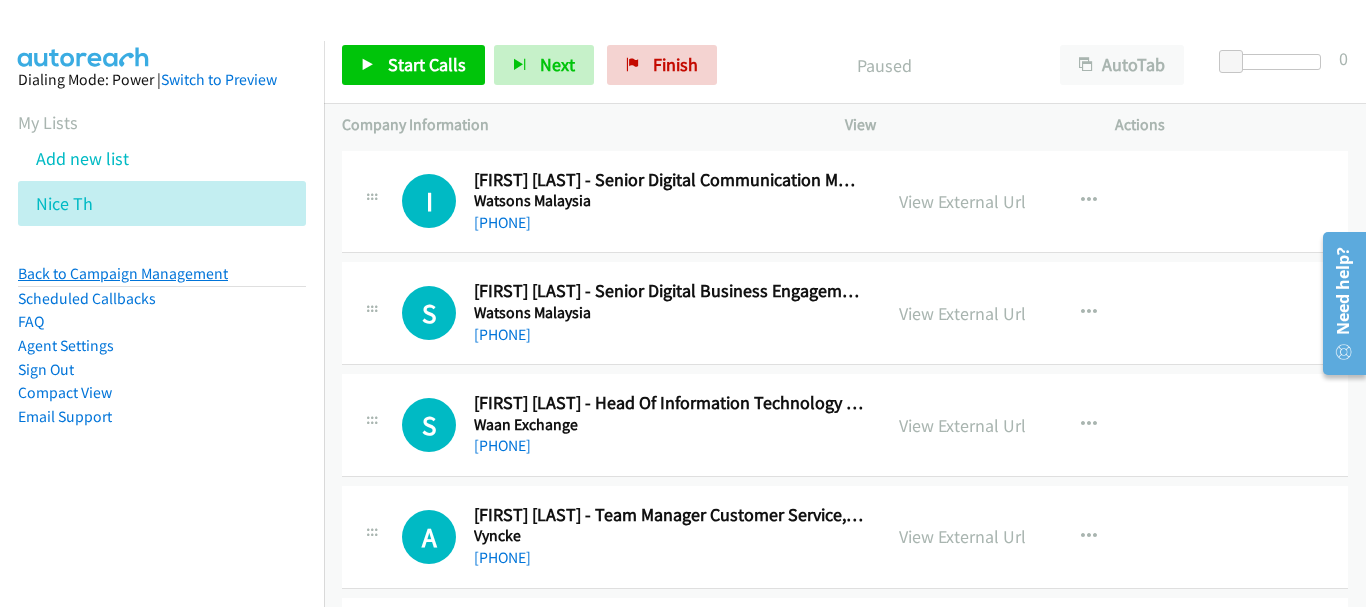 click on "Back to Campaign Management" at bounding box center [123, 273] 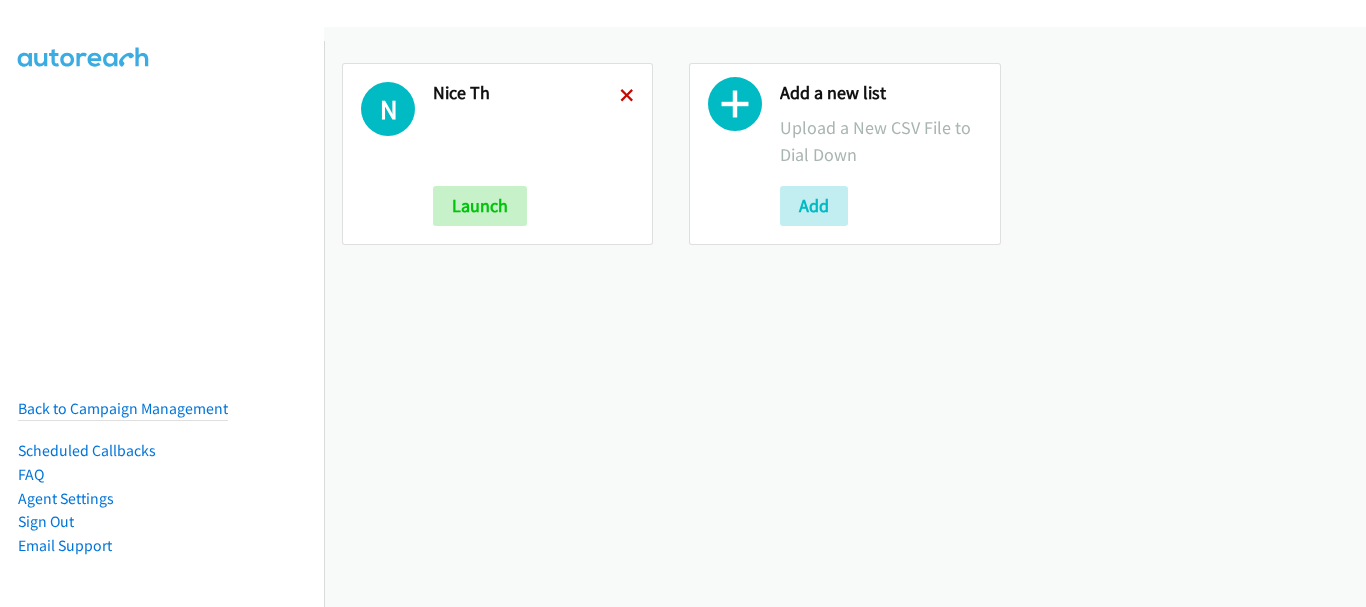 scroll, scrollTop: 0, scrollLeft: 0, axis: both 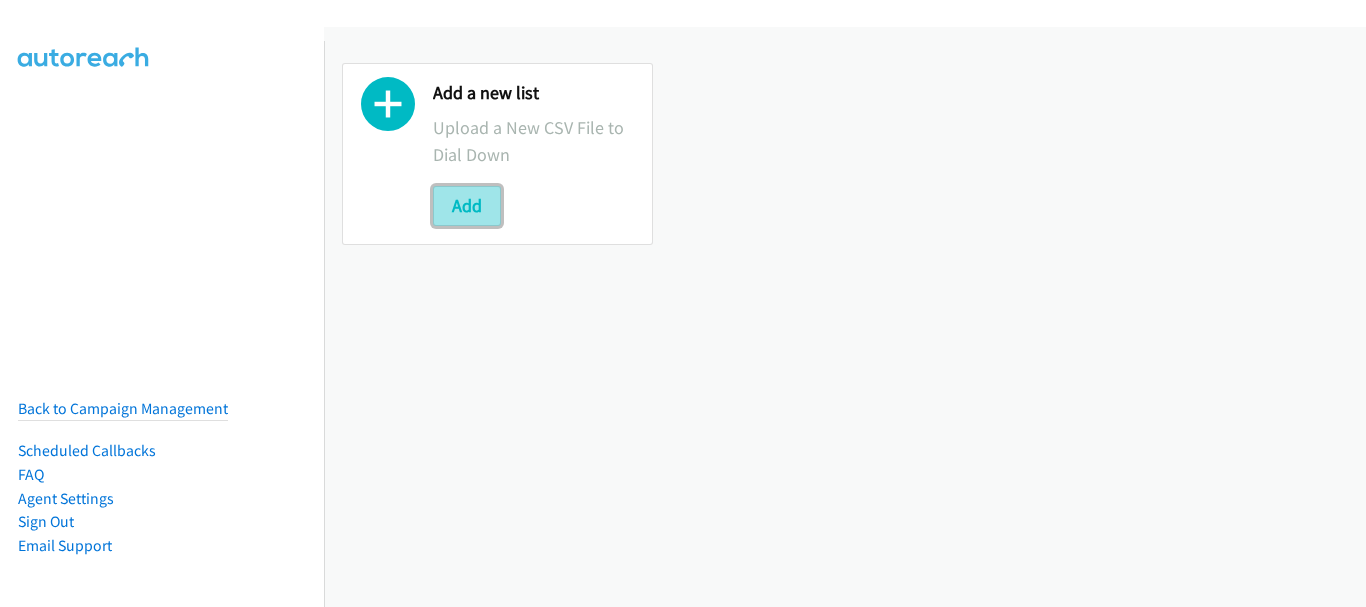 click on "Add" at bounding box center (467, 206) 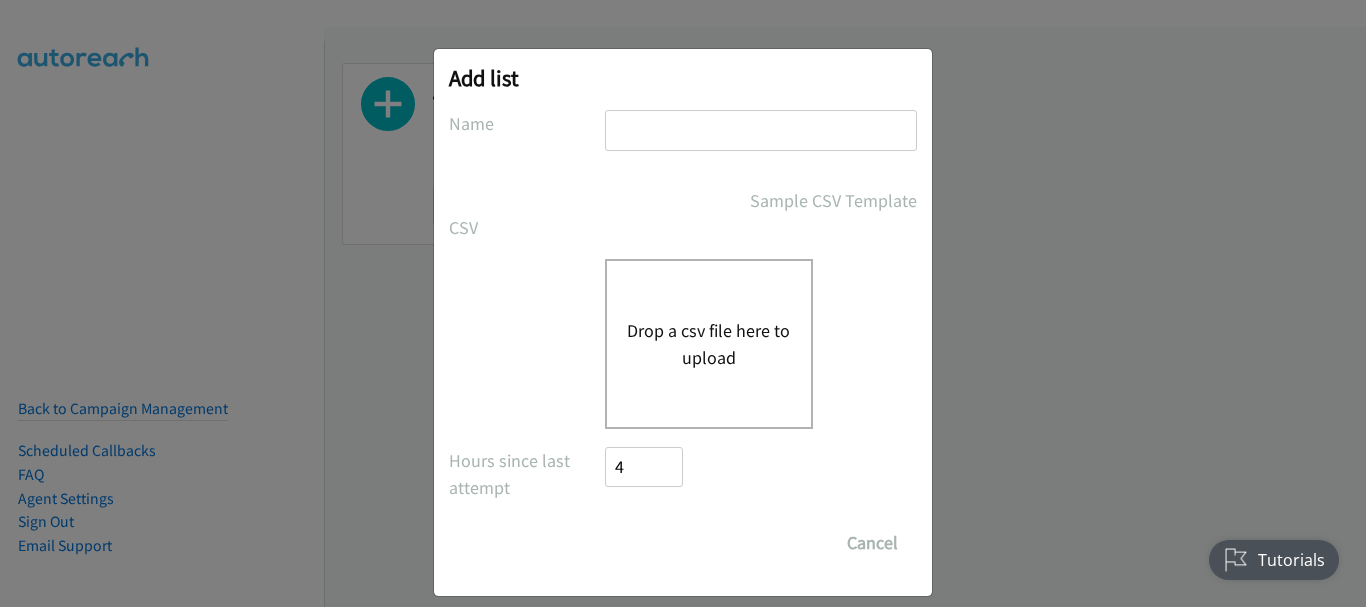 scroll, scrollTop: 0, scrollLeft: 0, axis: both 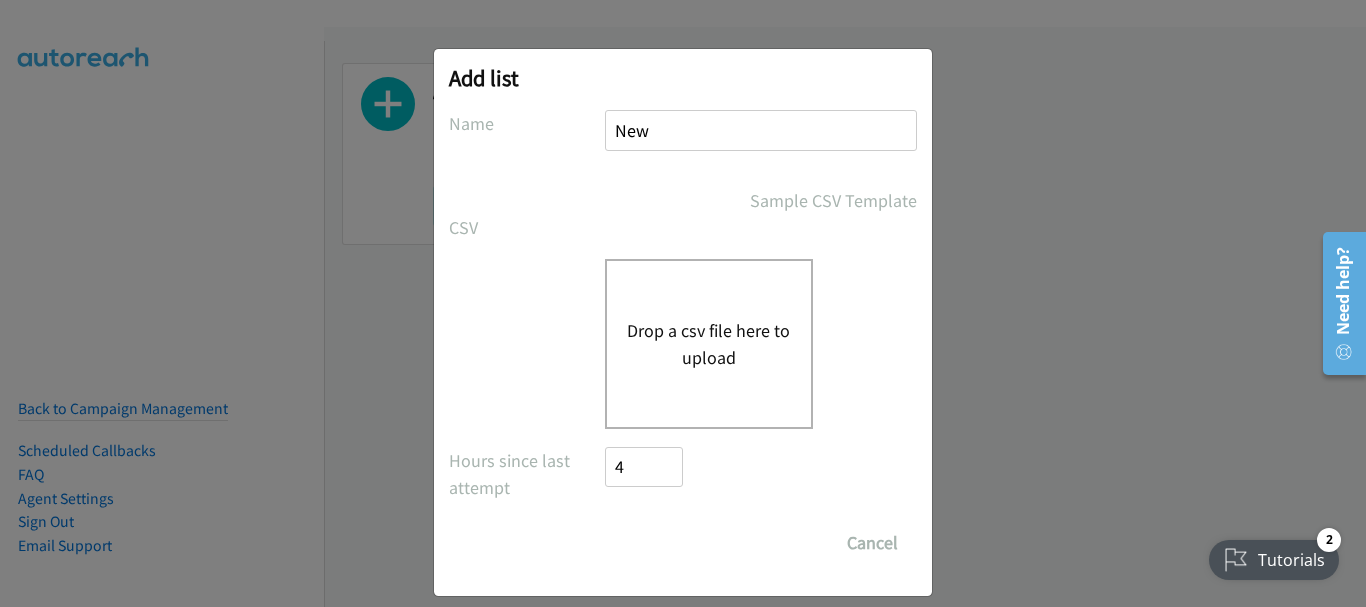 type on "New" 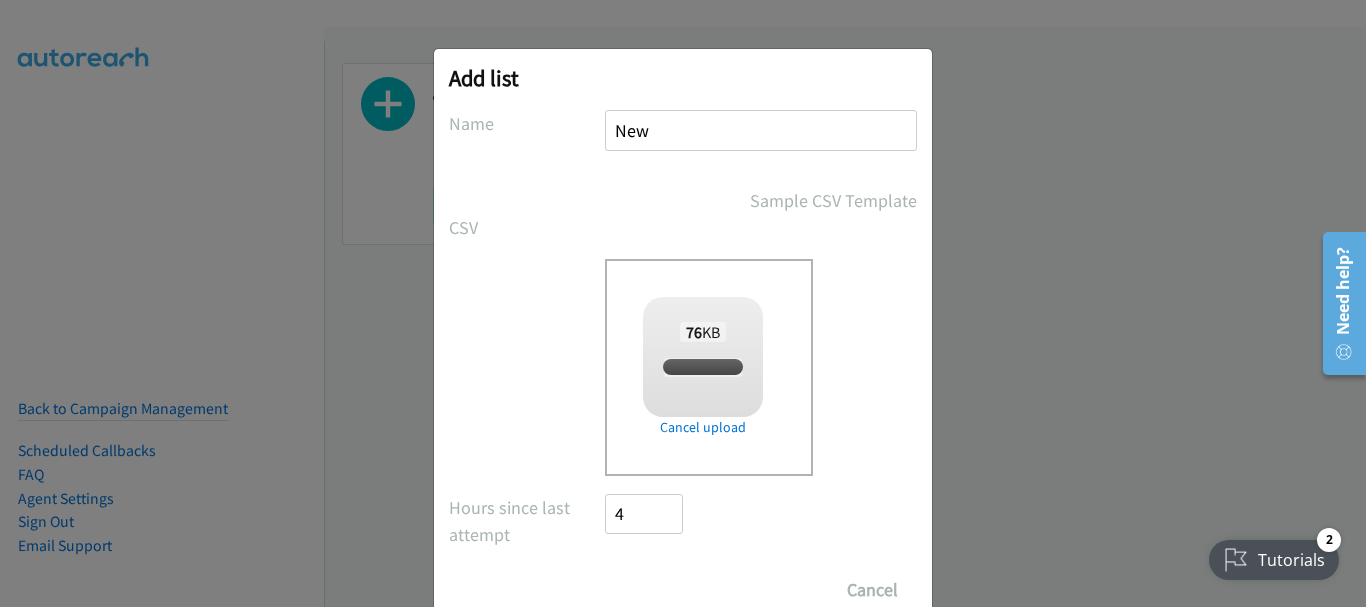 checkbox on "true" 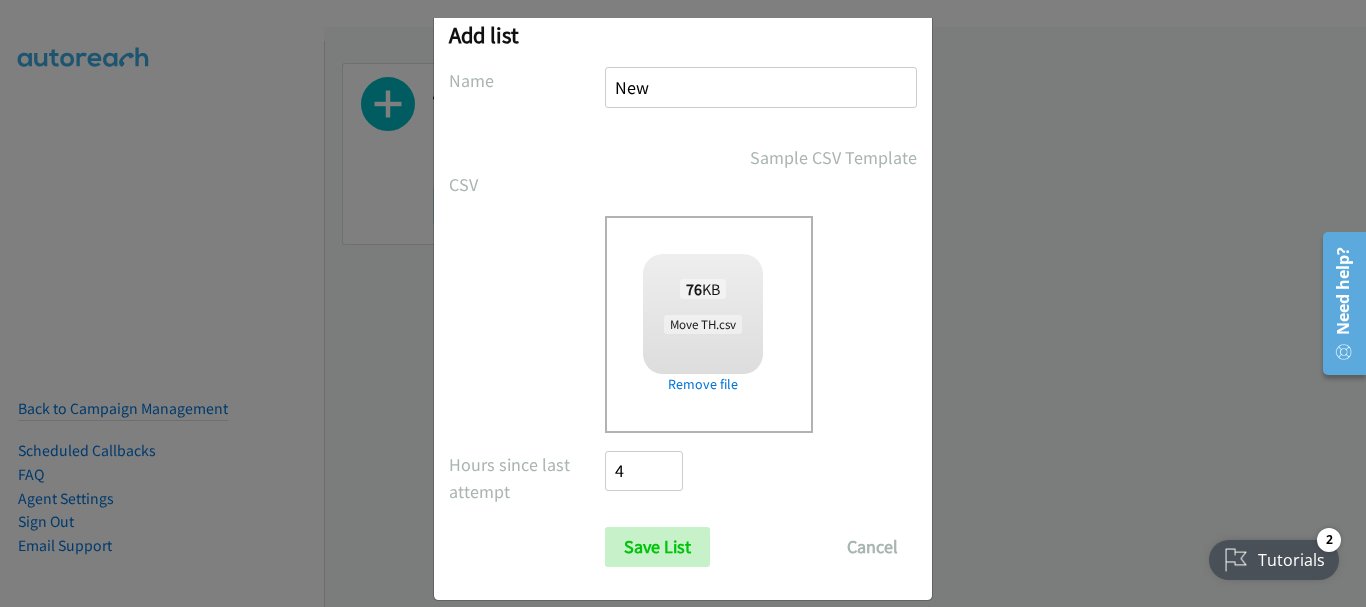 scroll, scrollTop: 67, scrollLeft: 0, axis: vertical 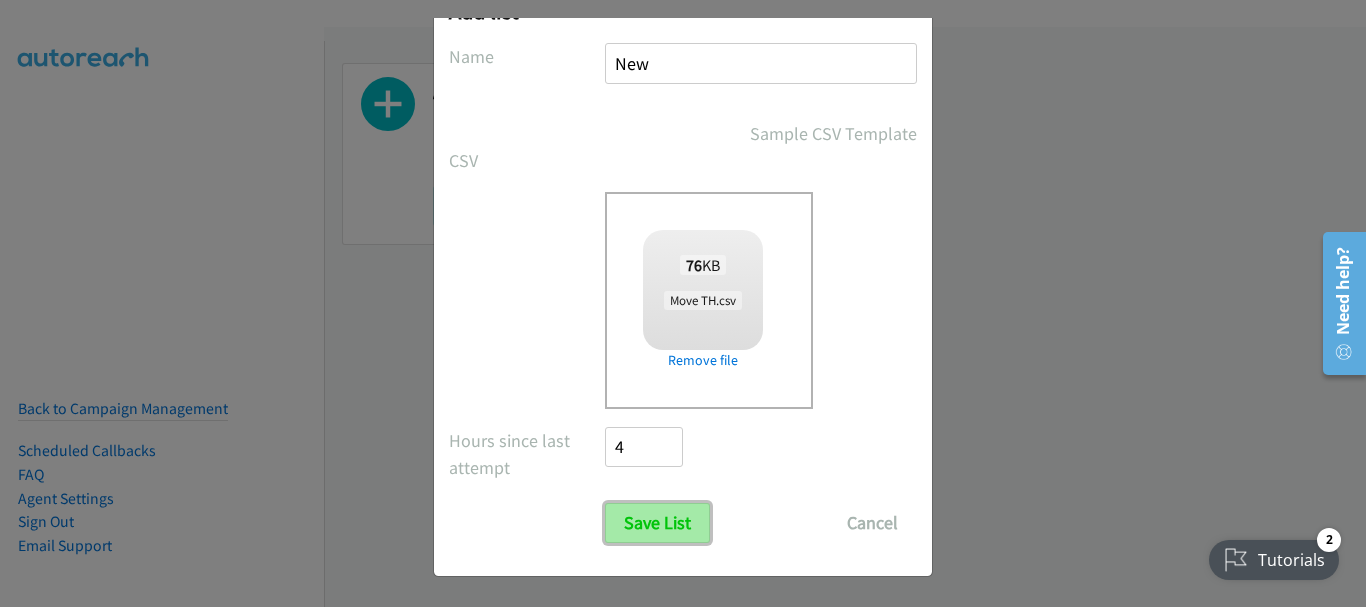 click on "Save List" at bounding box center [657, 523] 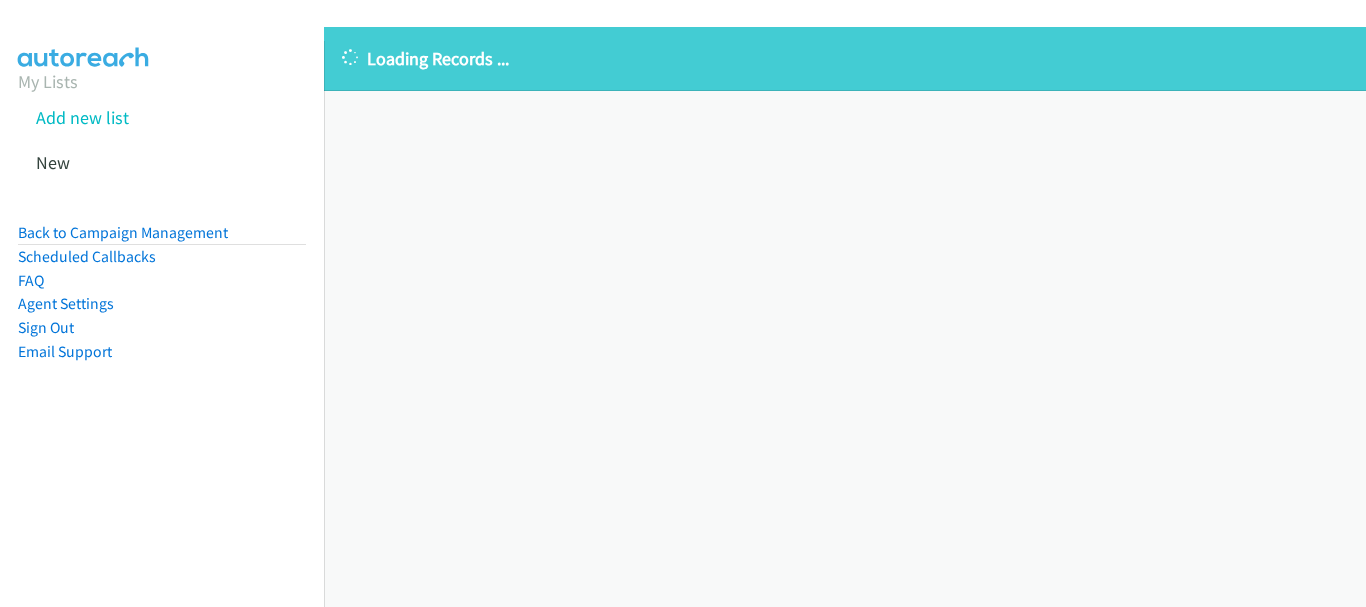 scroll, scrollTop: 0, scrollLeft: 0, axis: both 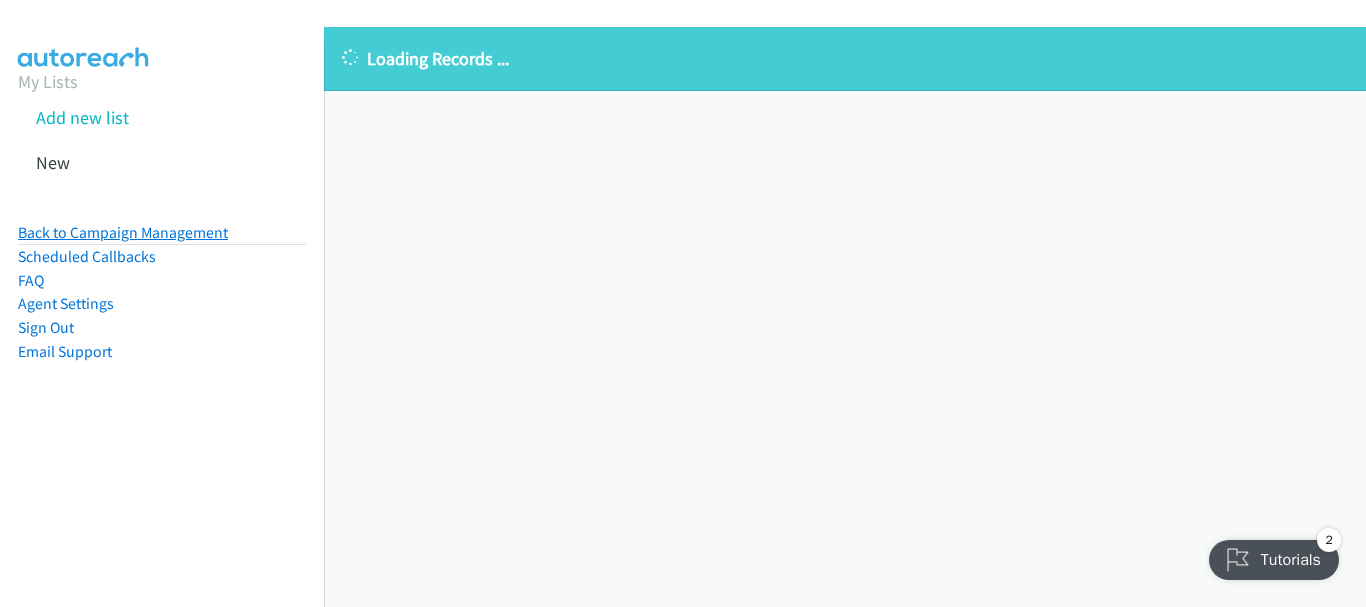 click on "Back to Campaign Management" at bounding box center (123, 232) 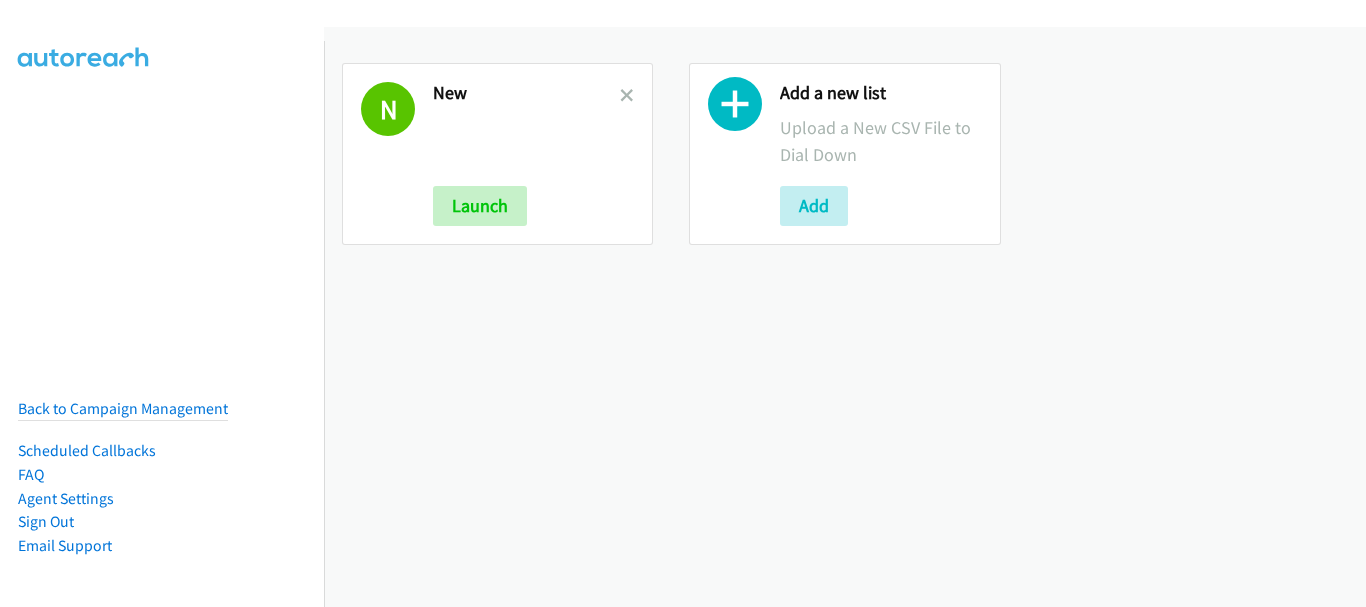 scroll, scrollTop: 0, scrollLeft: 0, axis: both 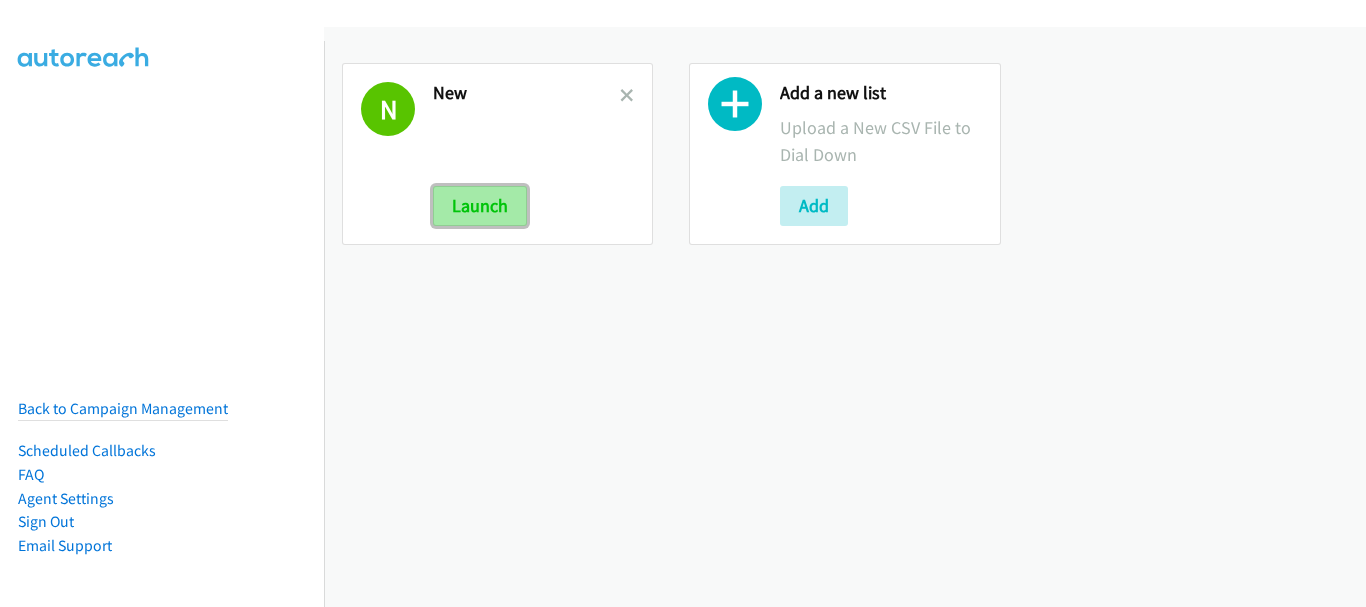 click on "Launch" at bounding box center [480, 206] 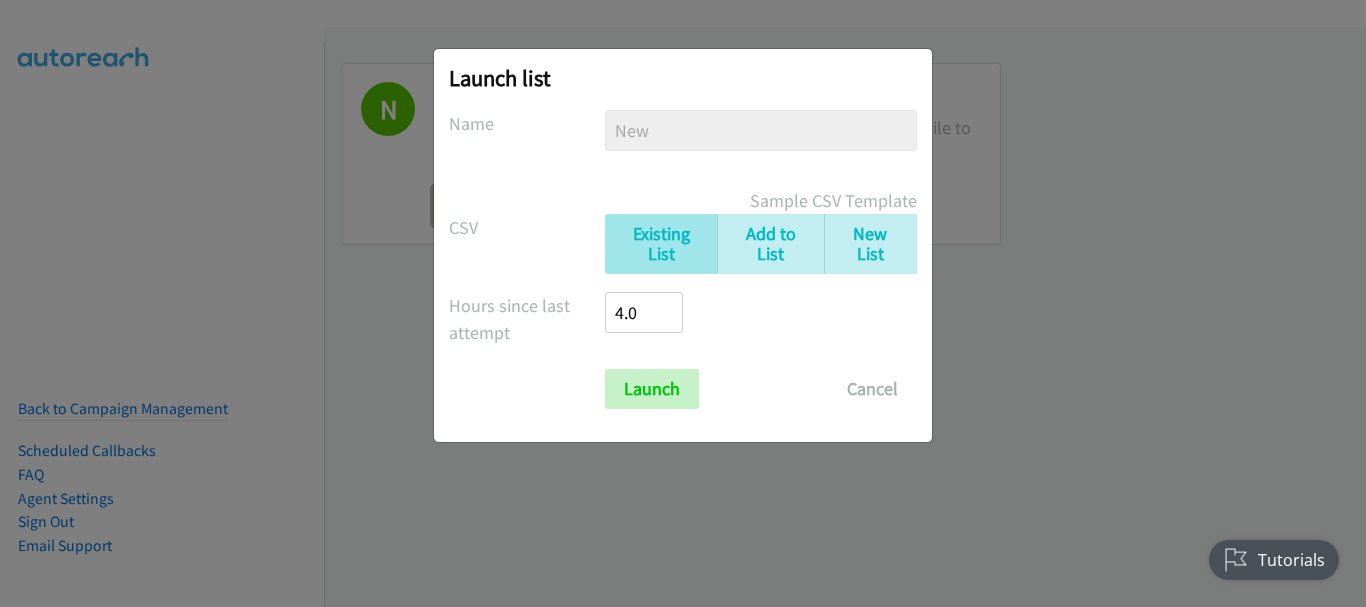 scroll, scrollTop: 0, scrollLeft: 0, axis: both 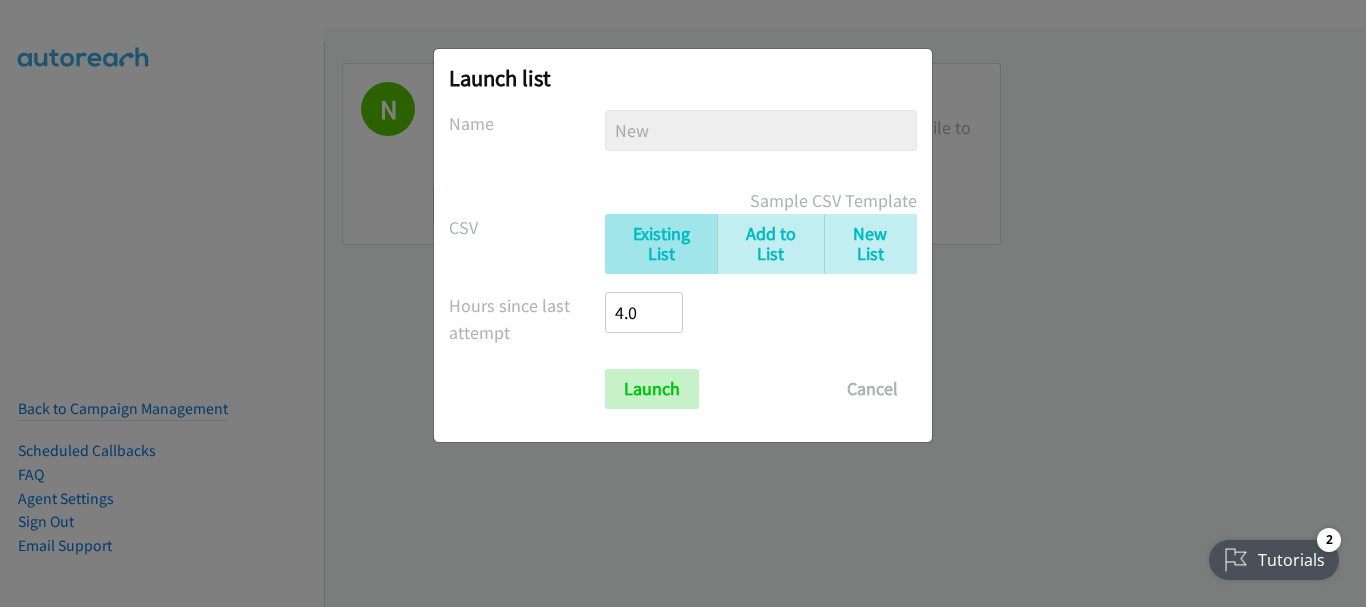click on "Launch list
No phone fields were returned for that Report or List View
Please upload a csv or excel file and try again
This Report doesn't contain an Id field. Please add an Id field to the Report and try again
This Report or List View is no longer available and/or you no longer have permissions to access this list. Please try again with a different list.
The selected report isn't one of the account owner's enabled salesforce objects
There was an error processing the uploading spreadsheet, please try again
Name
New
New
Sample CSV Template
CSV
Existing List
Add to List
New List
Drop a csv file here to upload
All Phones
New csv
Append to csv
Uploaded file
Hours since last attempt
4.0
Show Call Attempts from Other Reps
Launch
Cancel" at bounding box center (683, 245) 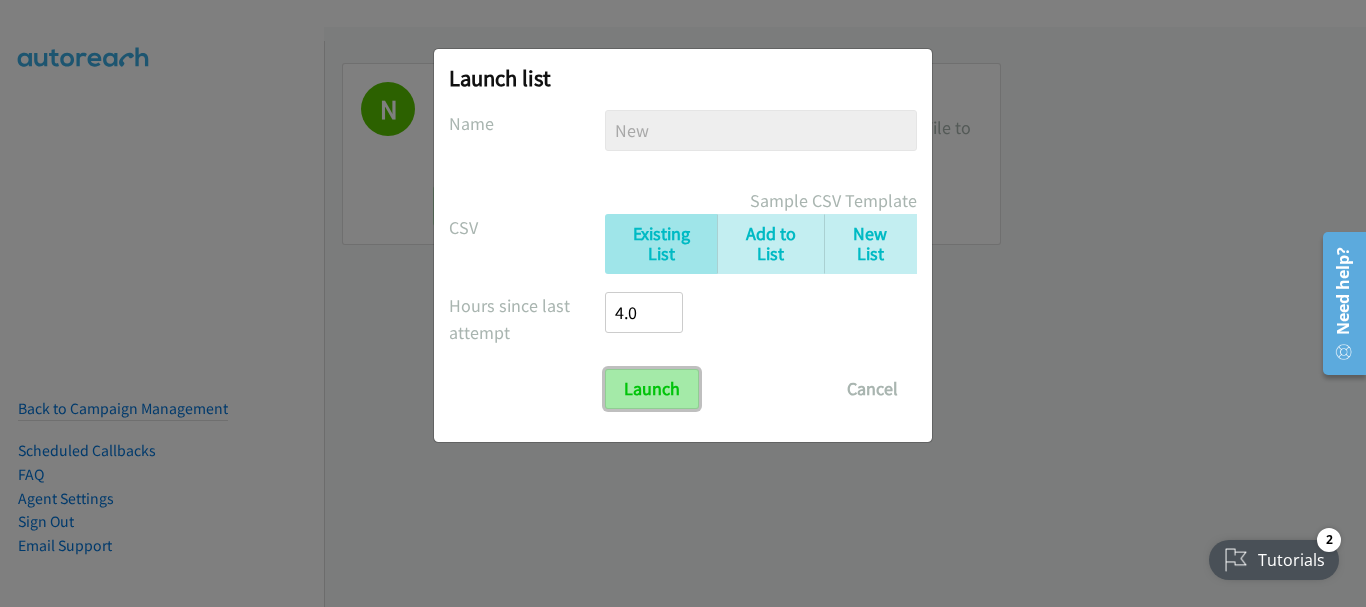 click on "Launch" at bounding box center [652, 389] 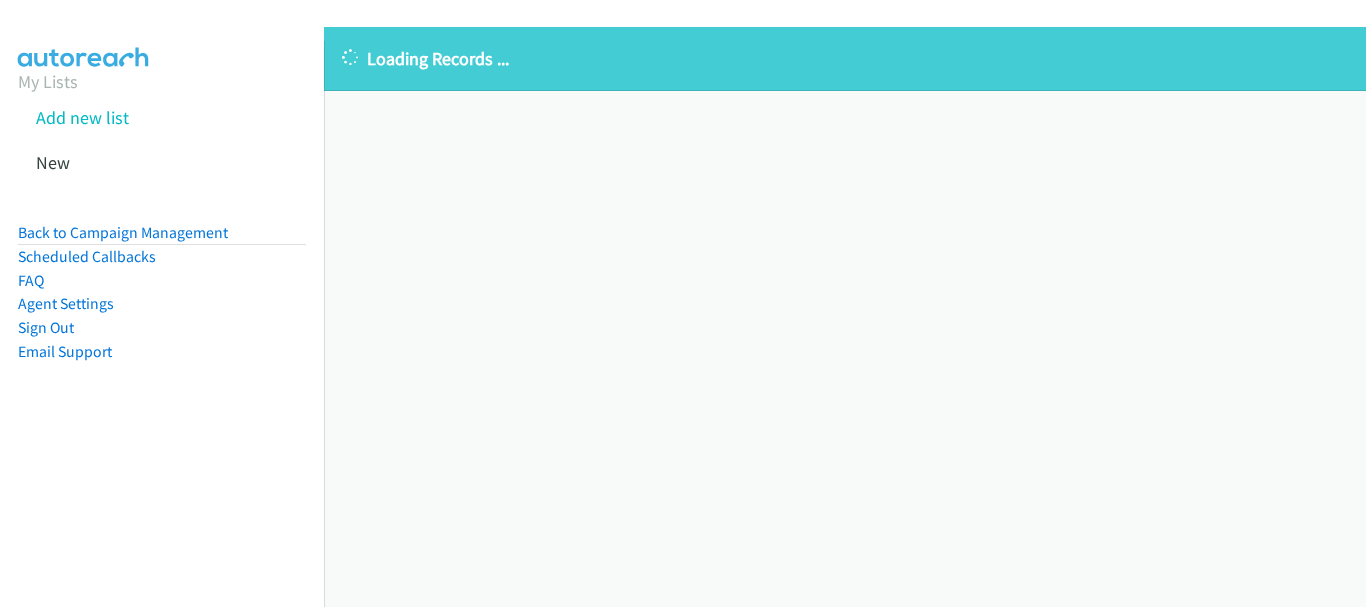 scroll, scrollTop: 0, scrollLeft: 0, axis: both 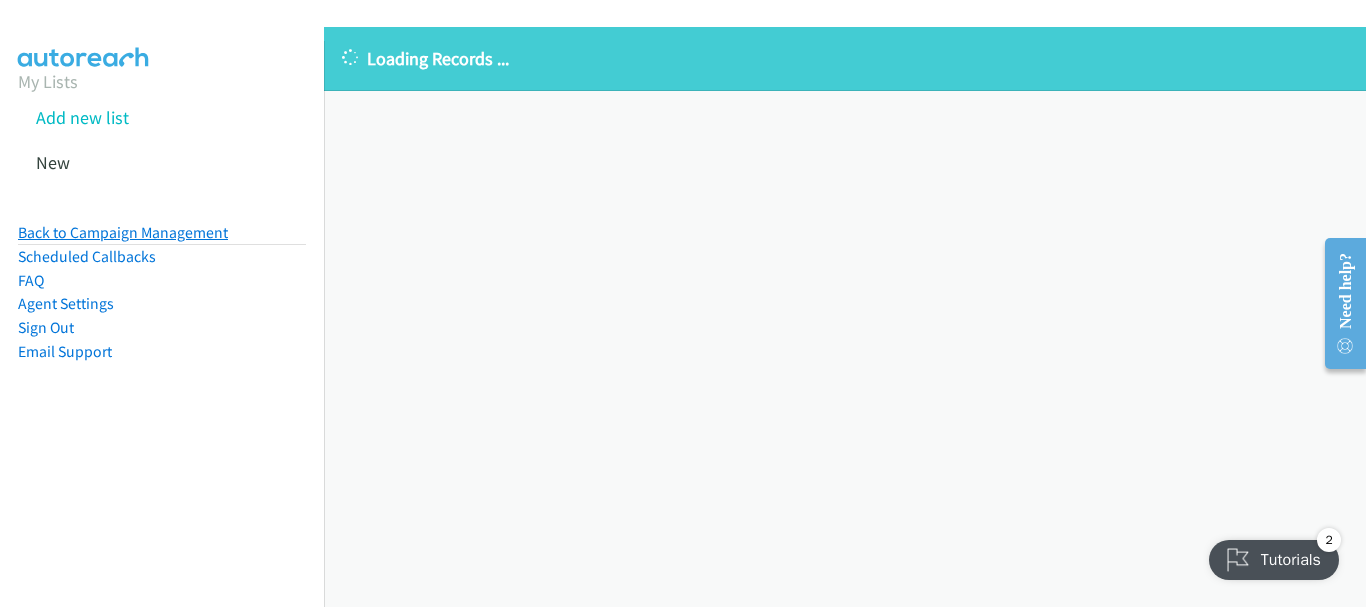 click on "Back to Campaign Management" at bounding box center [123, 232] 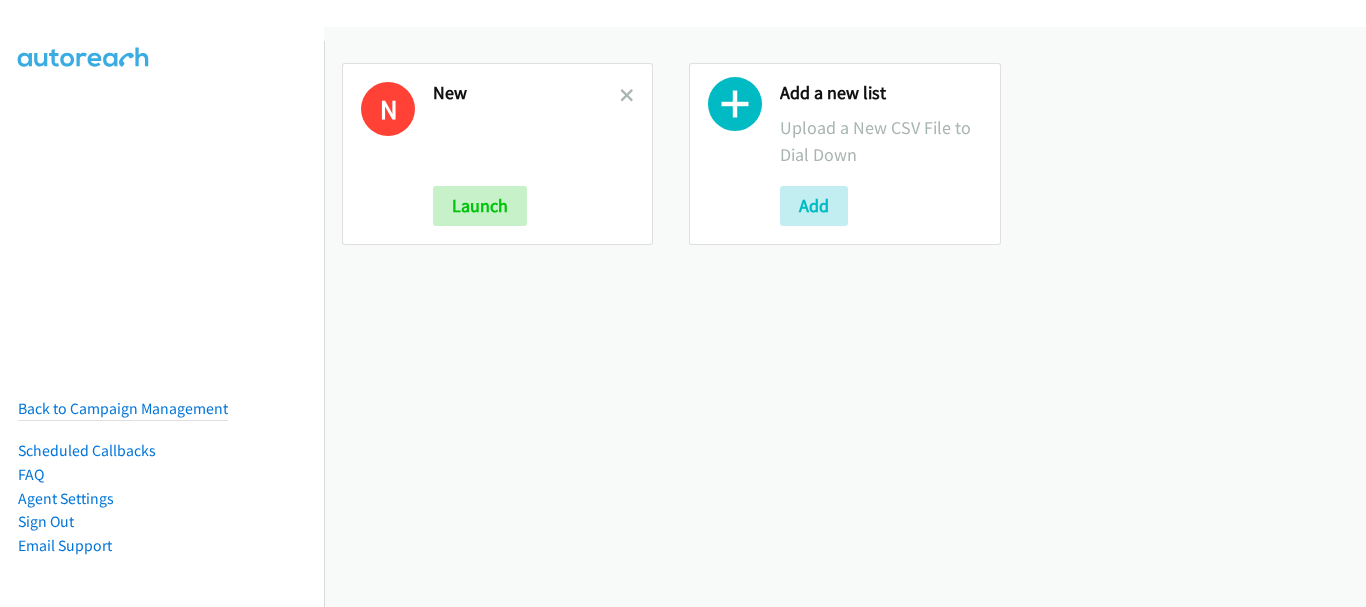 scroll, scrollTop: 0, scrollLeft: 0, axis: both 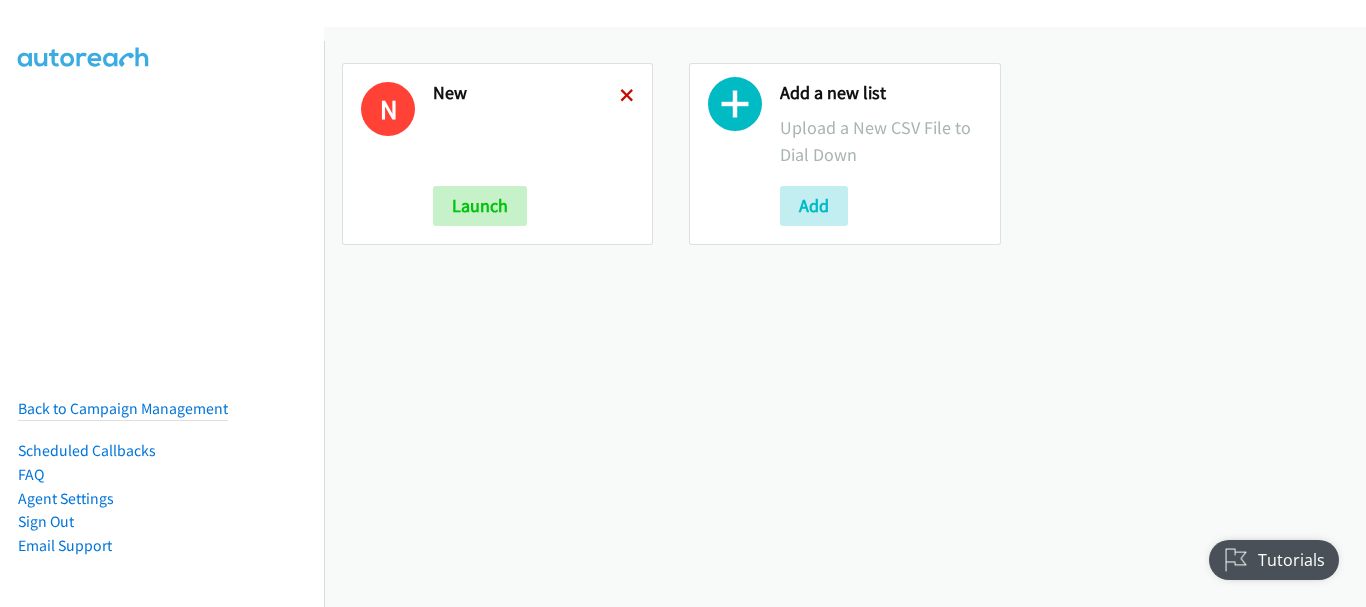 click at bounding box center [627, 97] 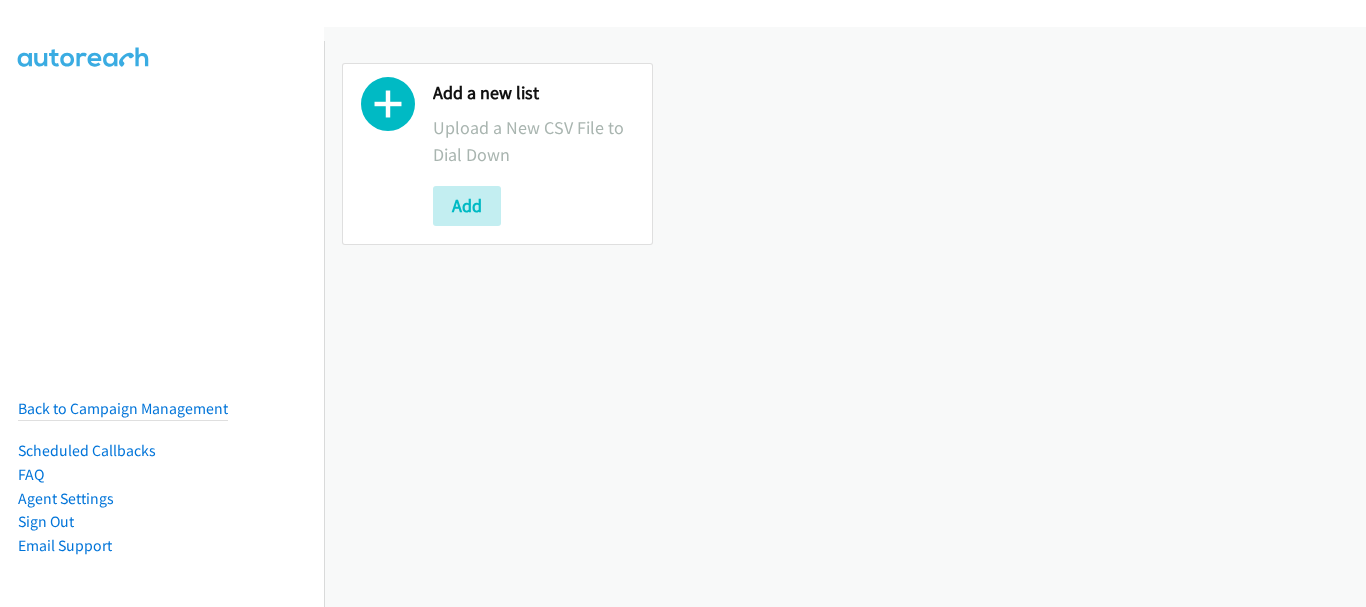 scroll, scrollTop: 0, scrollLeft: 0, axis: both 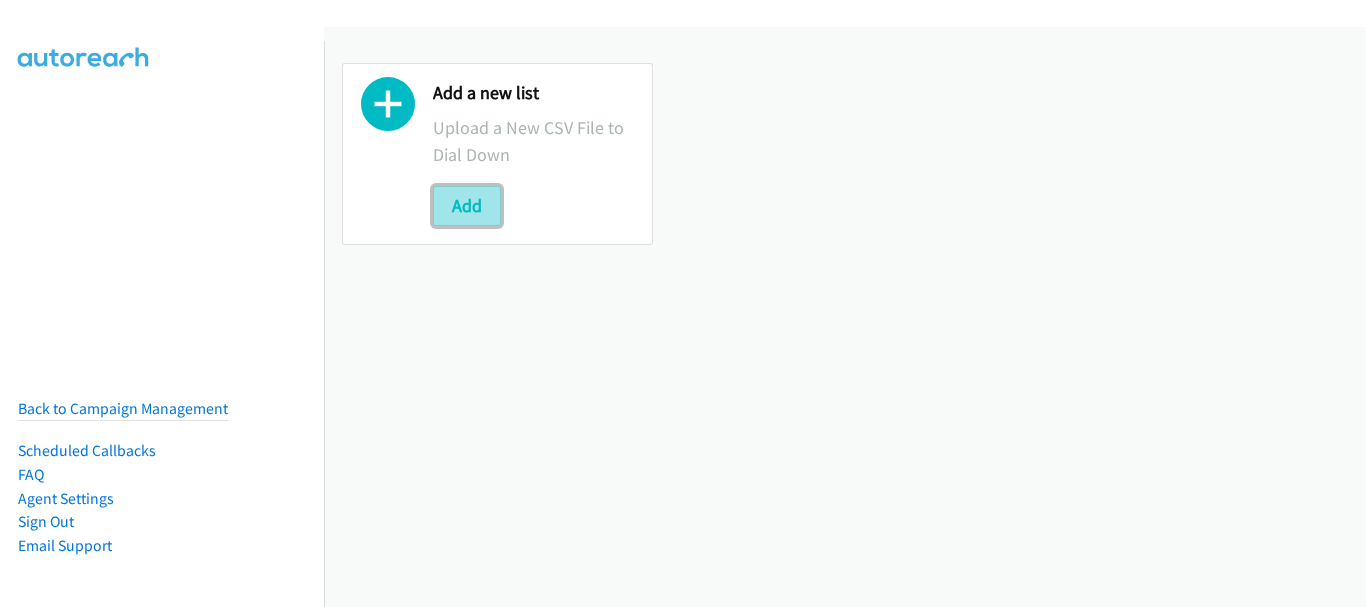 click on "Add" at bounding box center [467, 206] 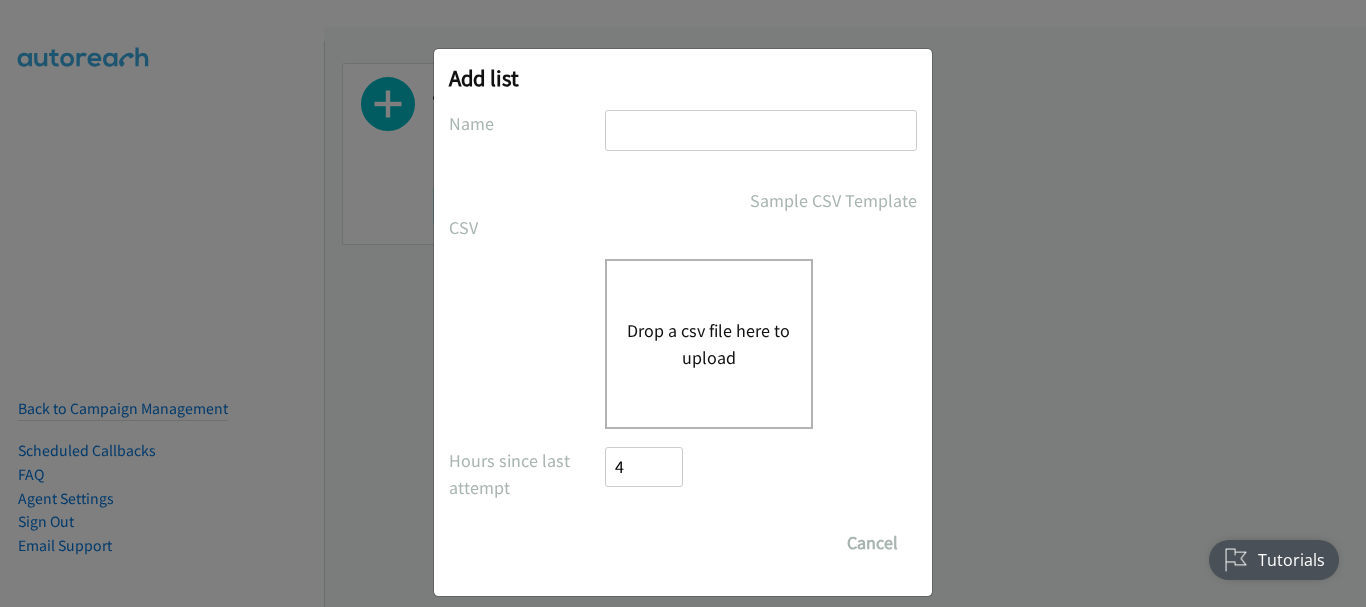 scroll, scrollTop: 0, scrollLeft: 0, axis: both 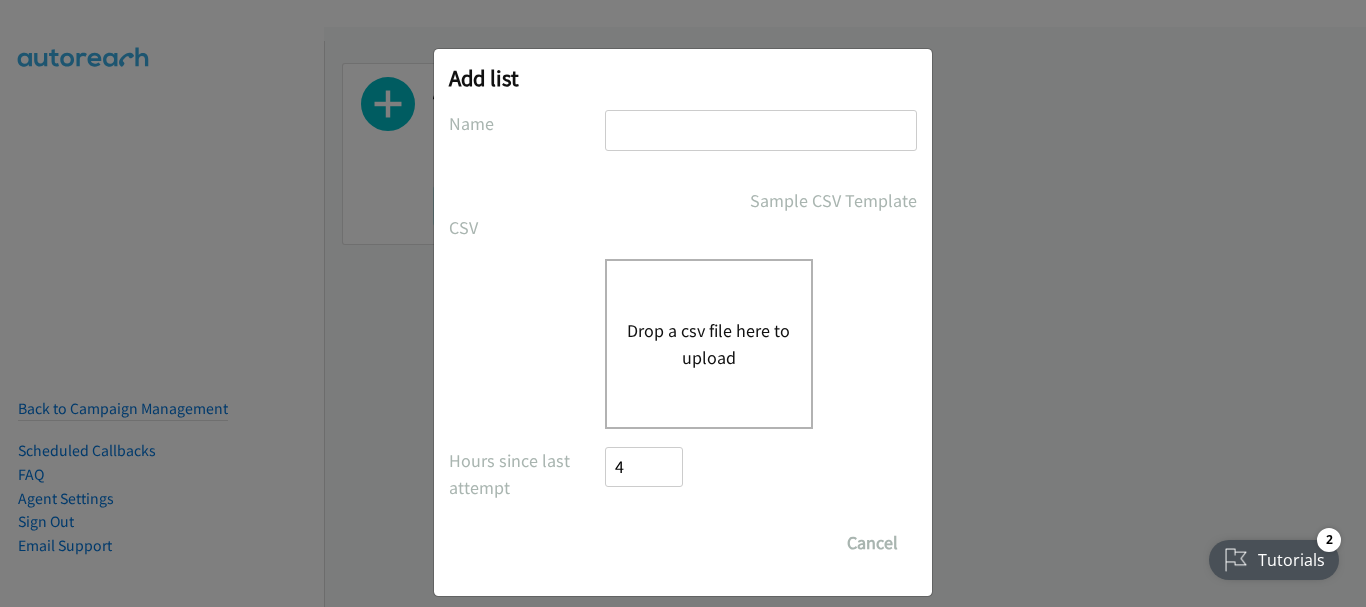 click at bounding box center (761, 130) 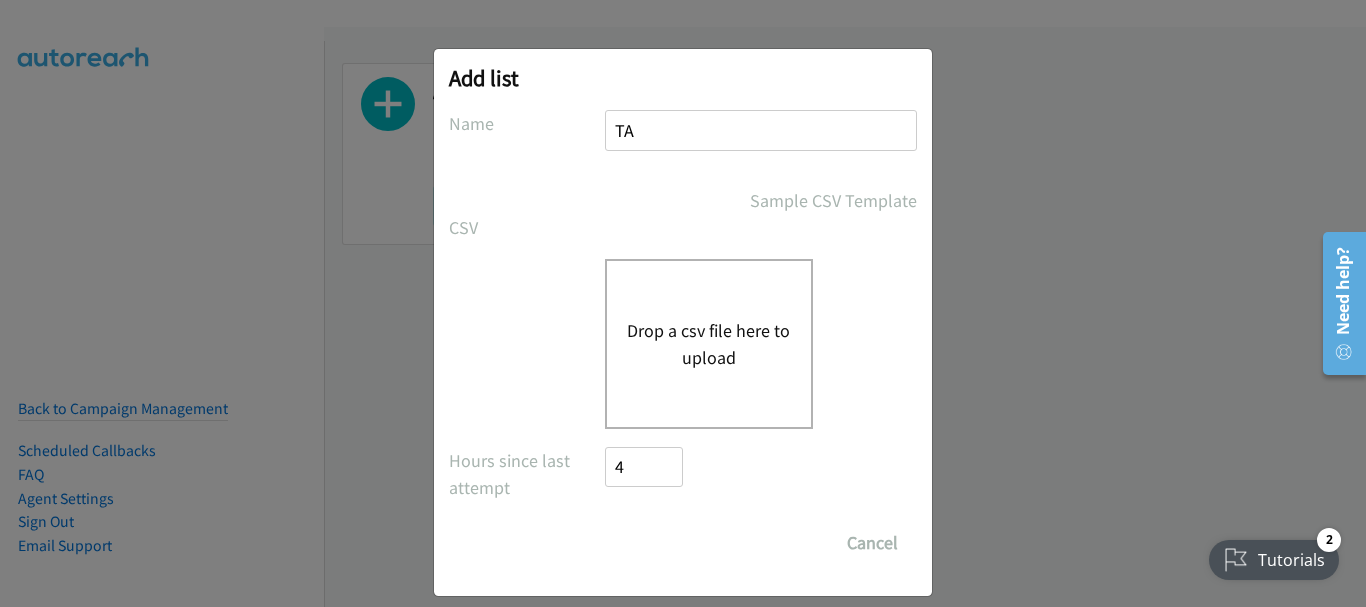type on "T" 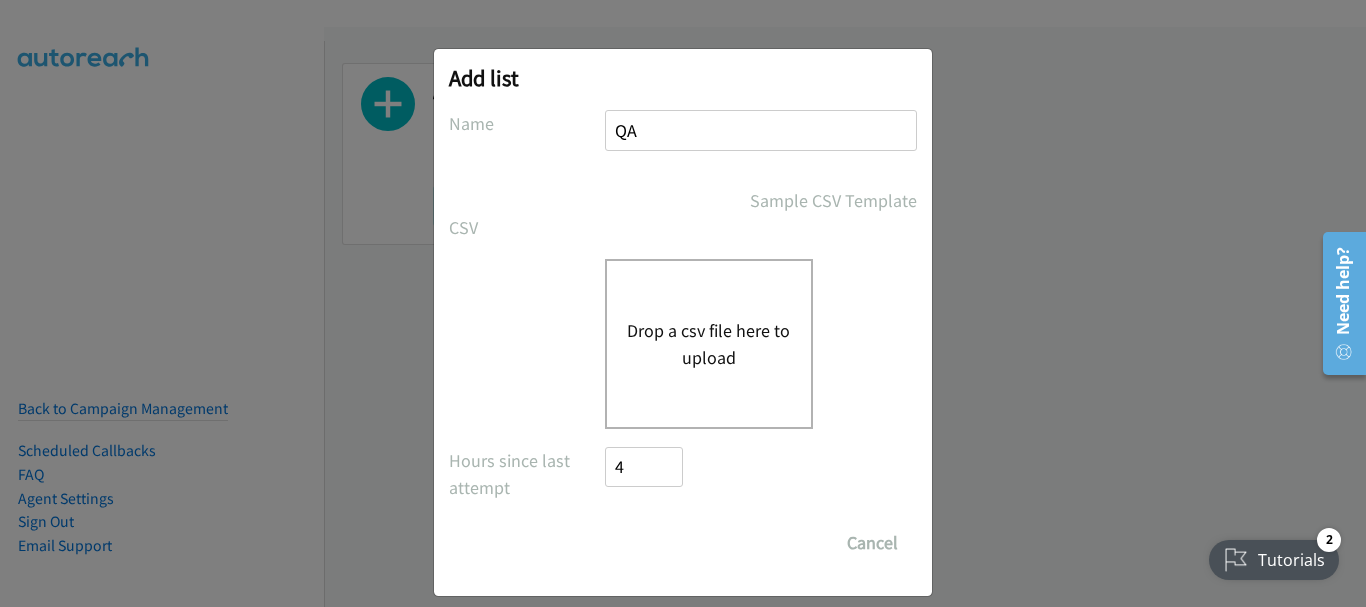 type on "Q" 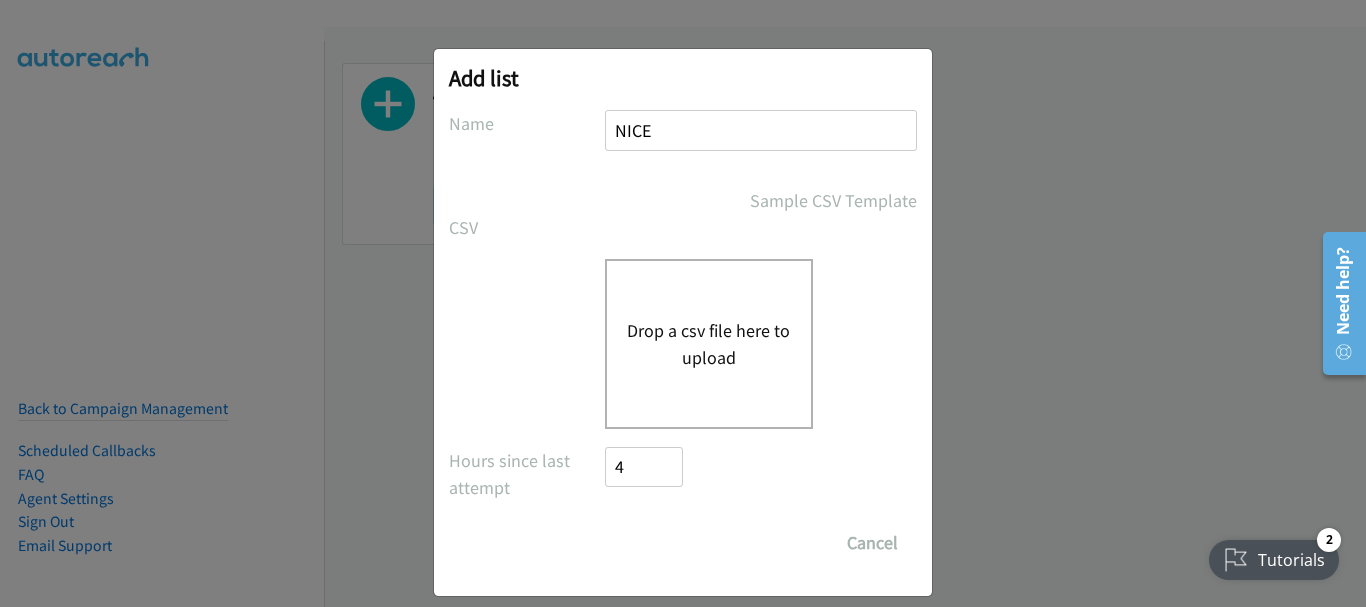 type on "NICE" 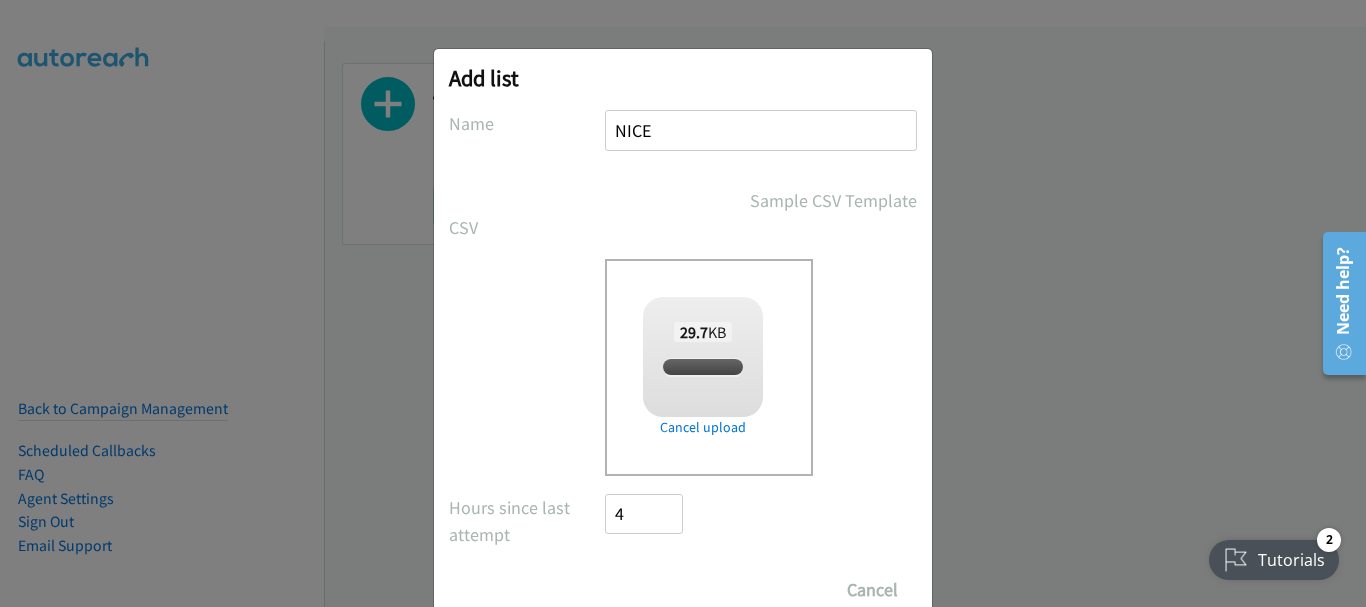 checkbox on "true" 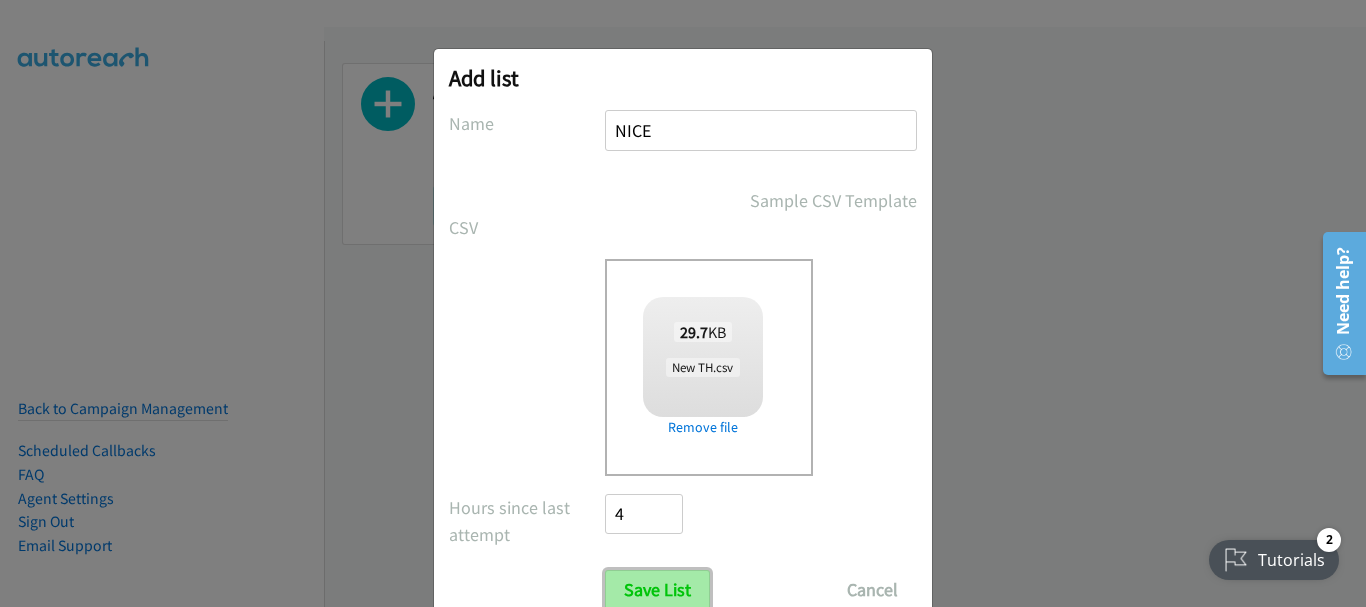 click on "Save List" at bounding box center [657, 590] 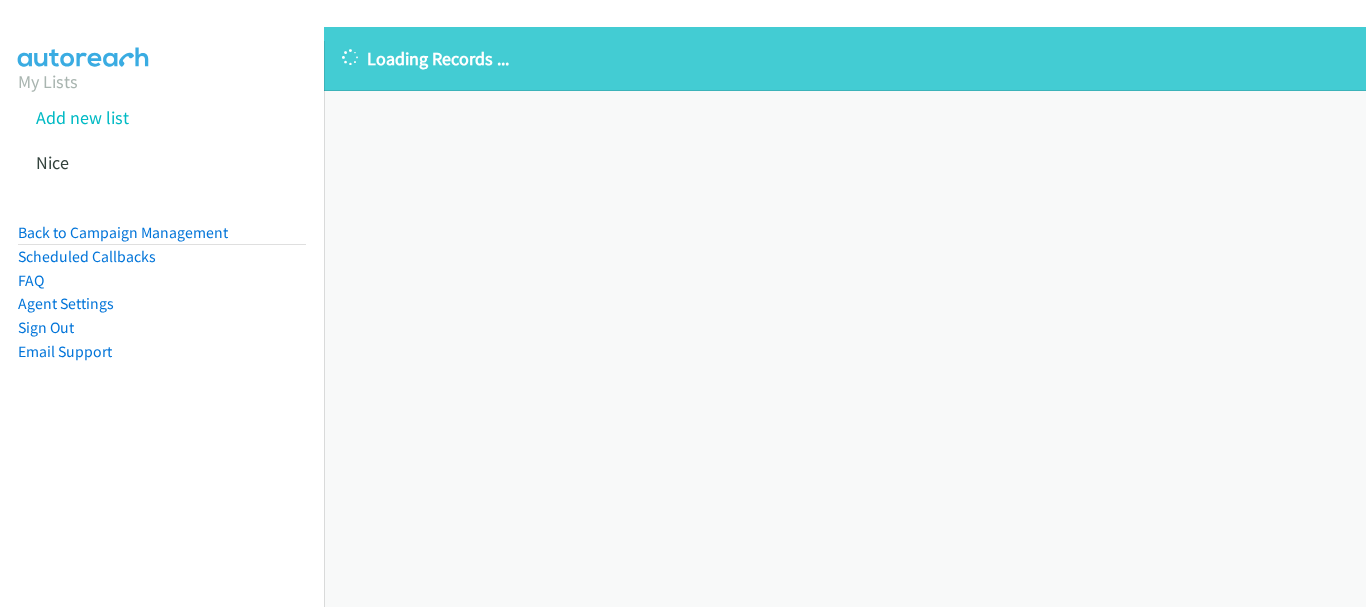 scroll, scrollTop: 0, scrollLeft: 0, axis: both 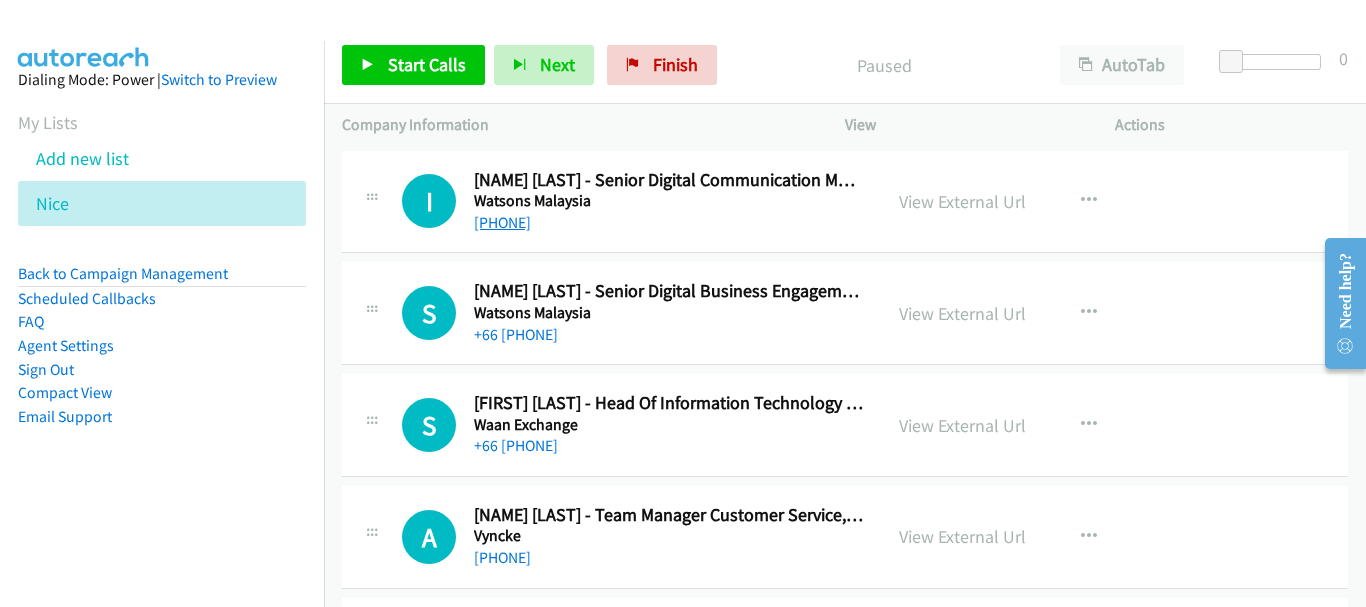 click on "[PHONE]" at bounding box center (502, 222) 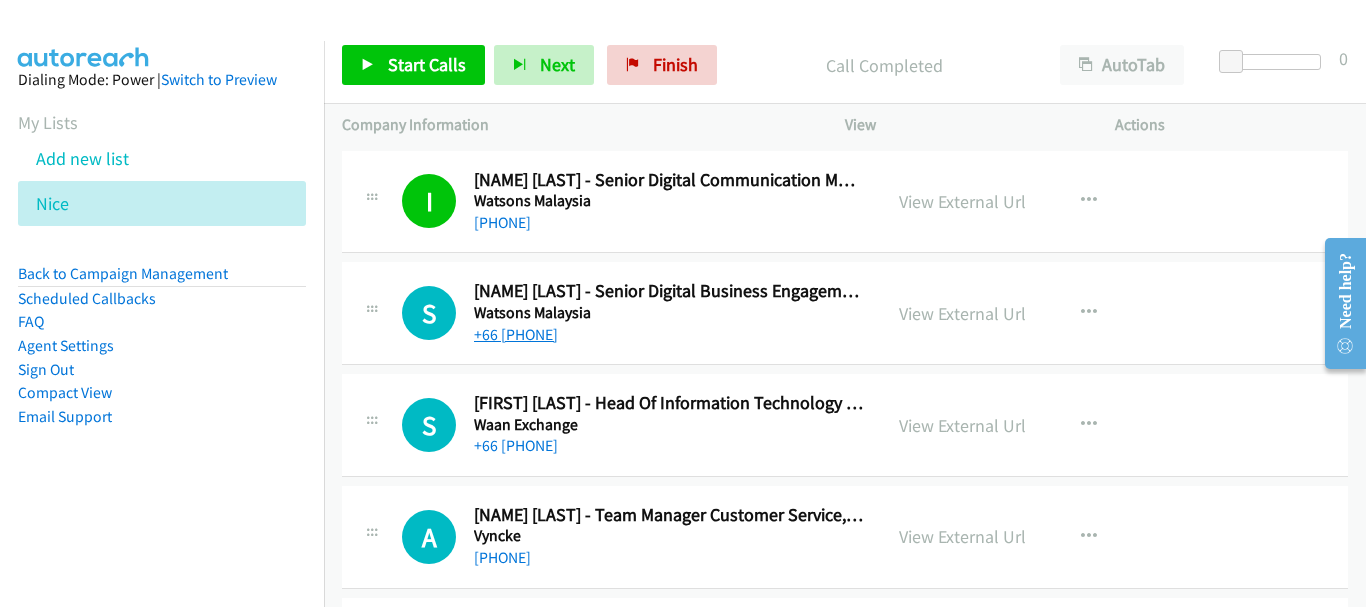 click on "+66 [PHONE]" at bounding box center (516, 334) 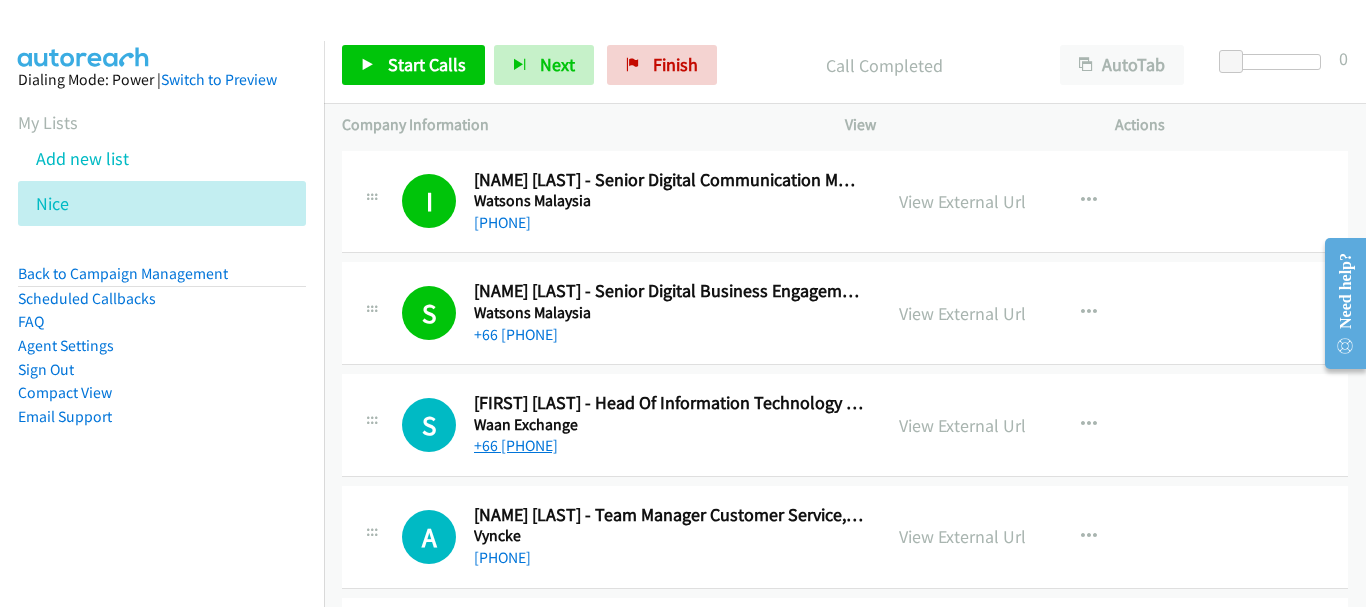 click on "+66 [PHONE]" at bounding box center [516, 445] 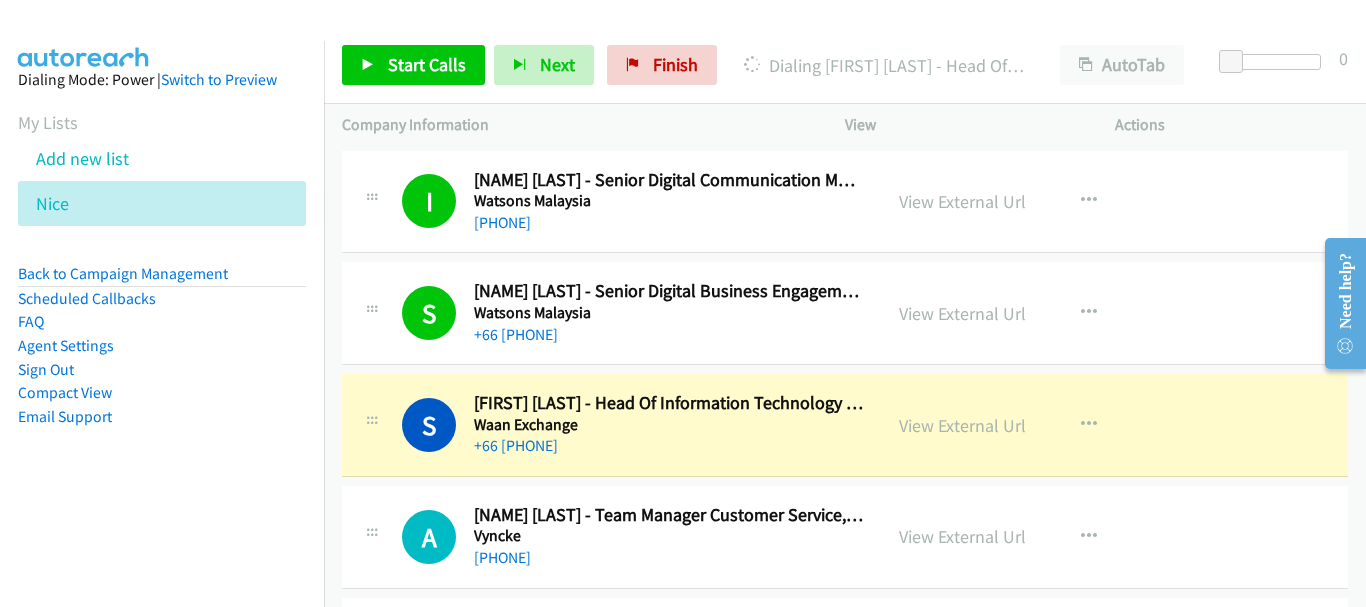 scroll, scrollTop: 200, scrollLeft: 0, axis: vertical 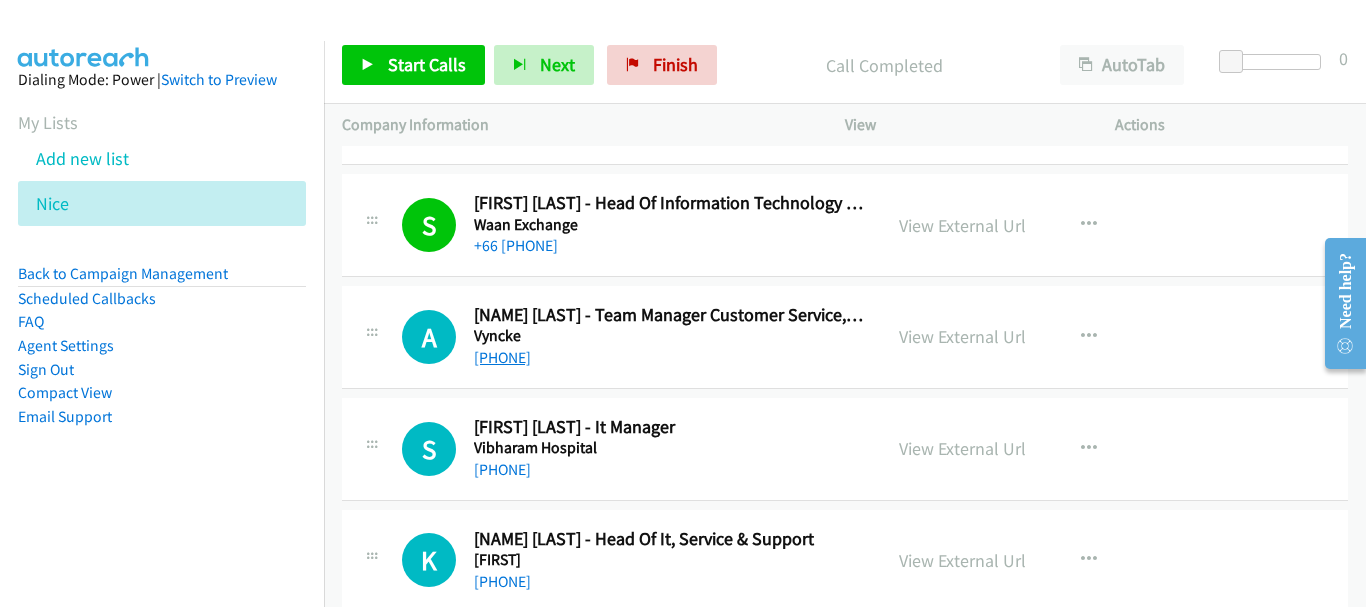 click on "[PHONE]" at bounding box center (502, 357) 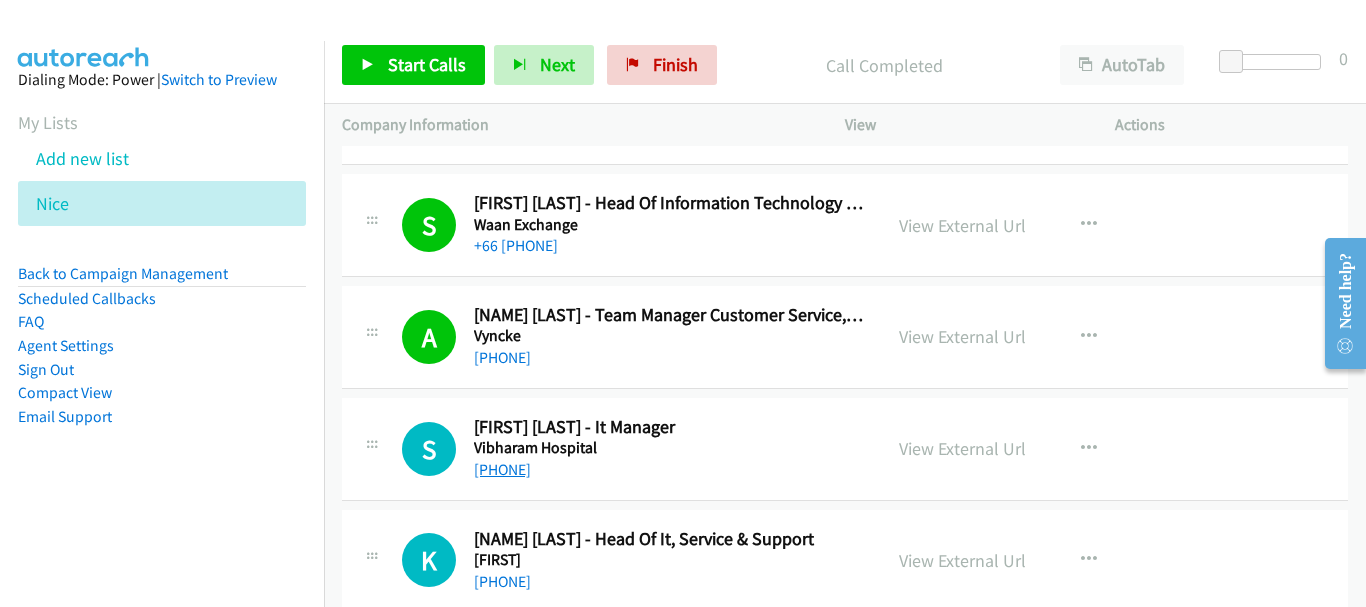 click on "[PHONE]" at bounding box center [502, 469] 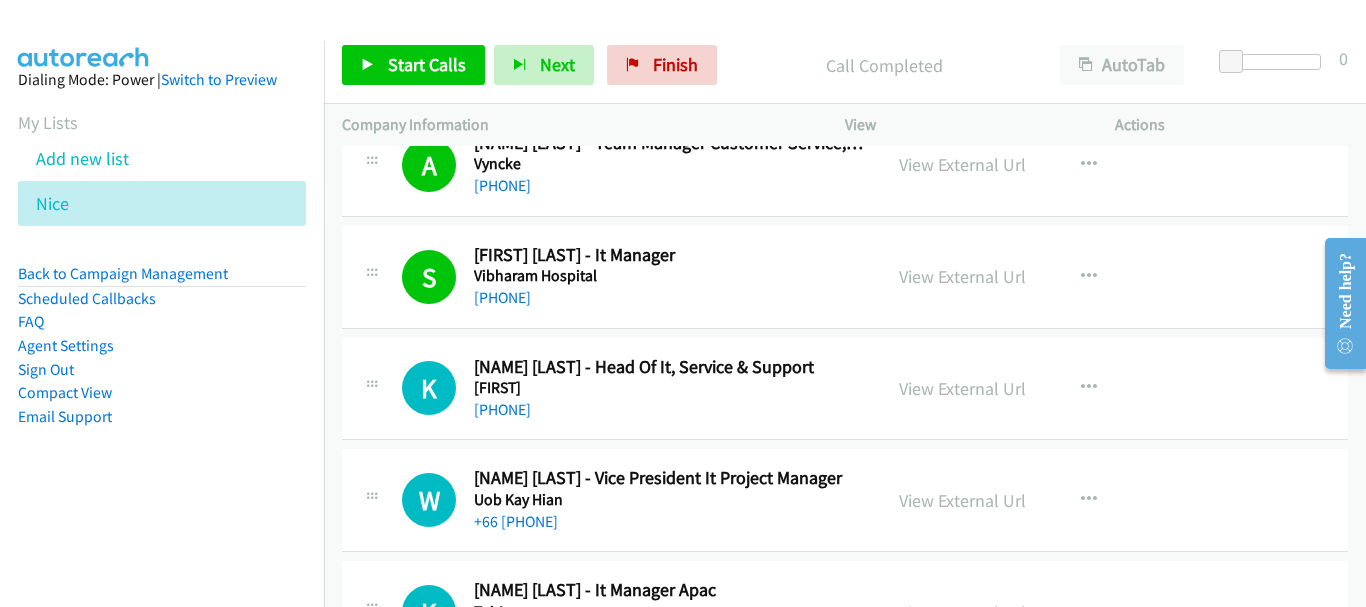 scroll, scrollTop: 400, scrollLeft: 0, axis: vertical 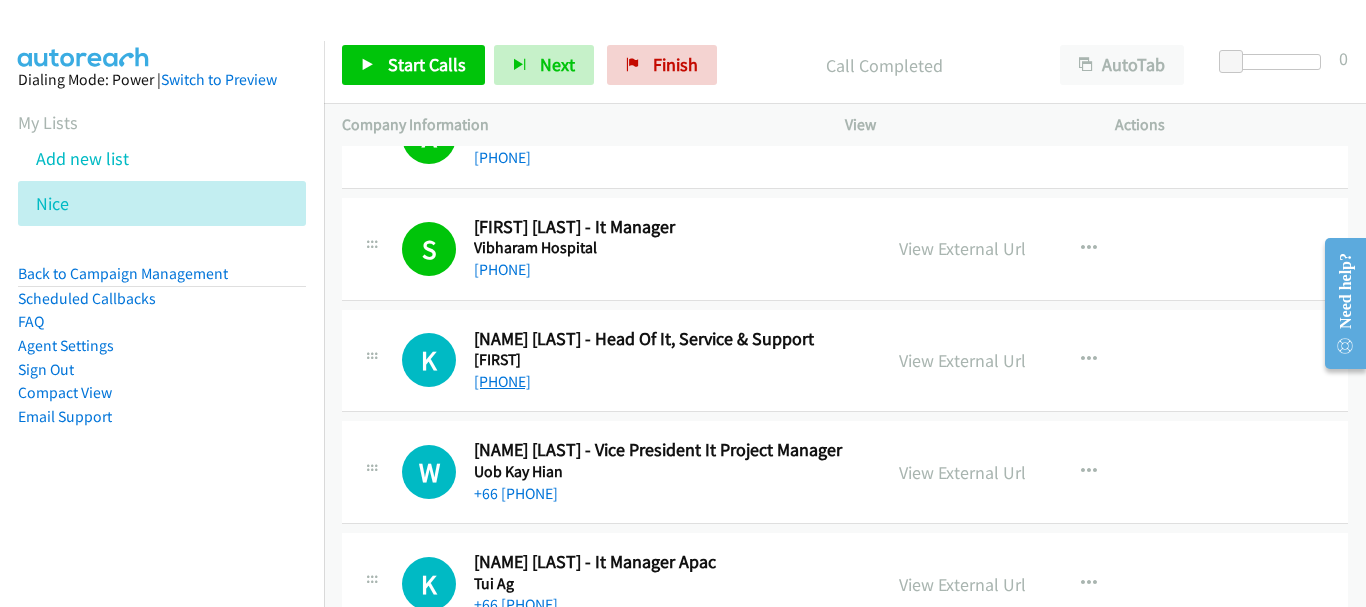 click on "[PHONE]" at bounding box center (502, 381) 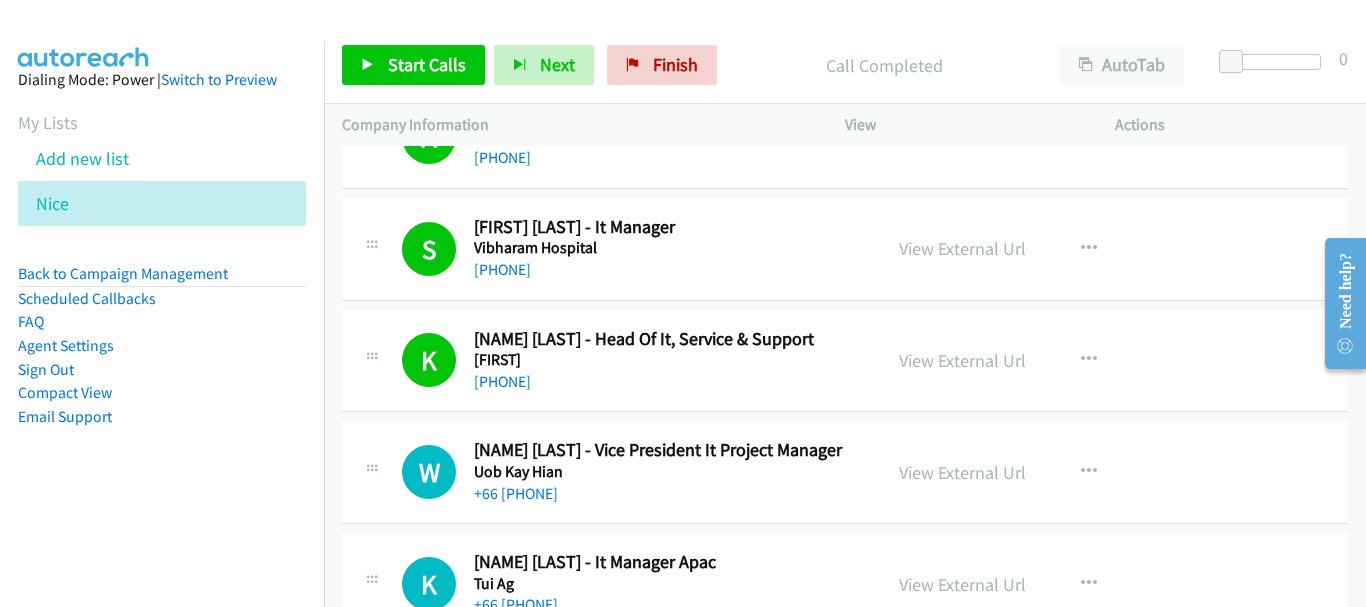 scroll, scrollTop: 500, scrollLeft: 0, axis: vertical 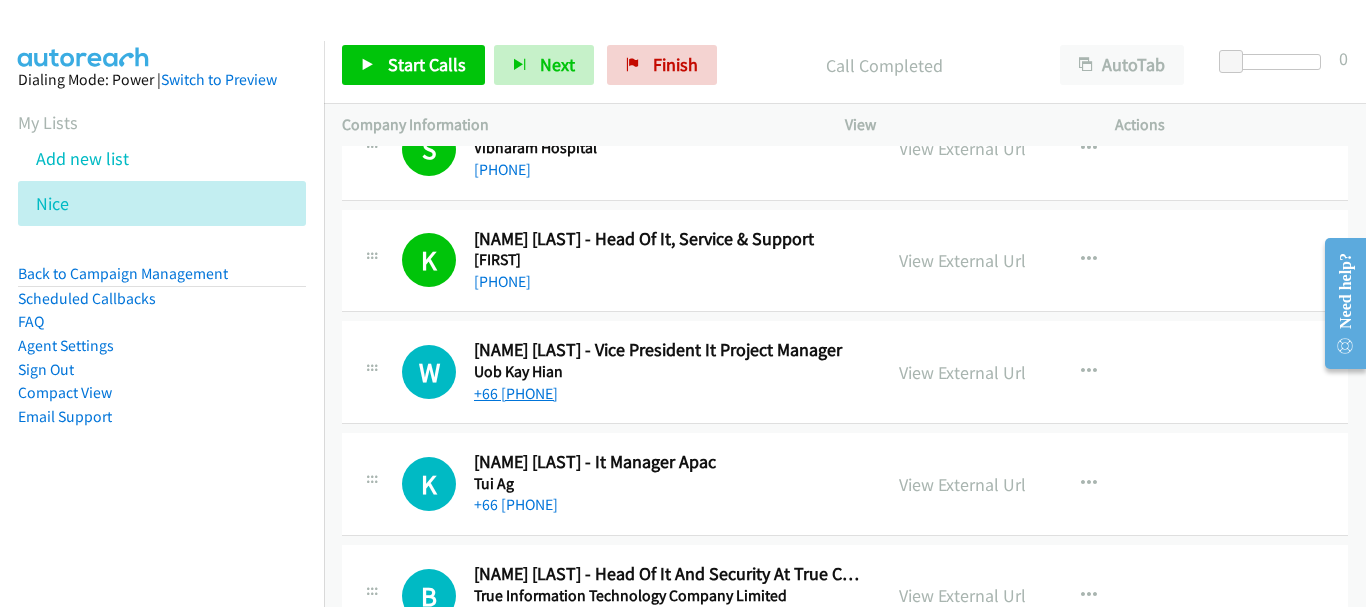 click on "+66 [PHONE]" at bounding box center (516, 393) 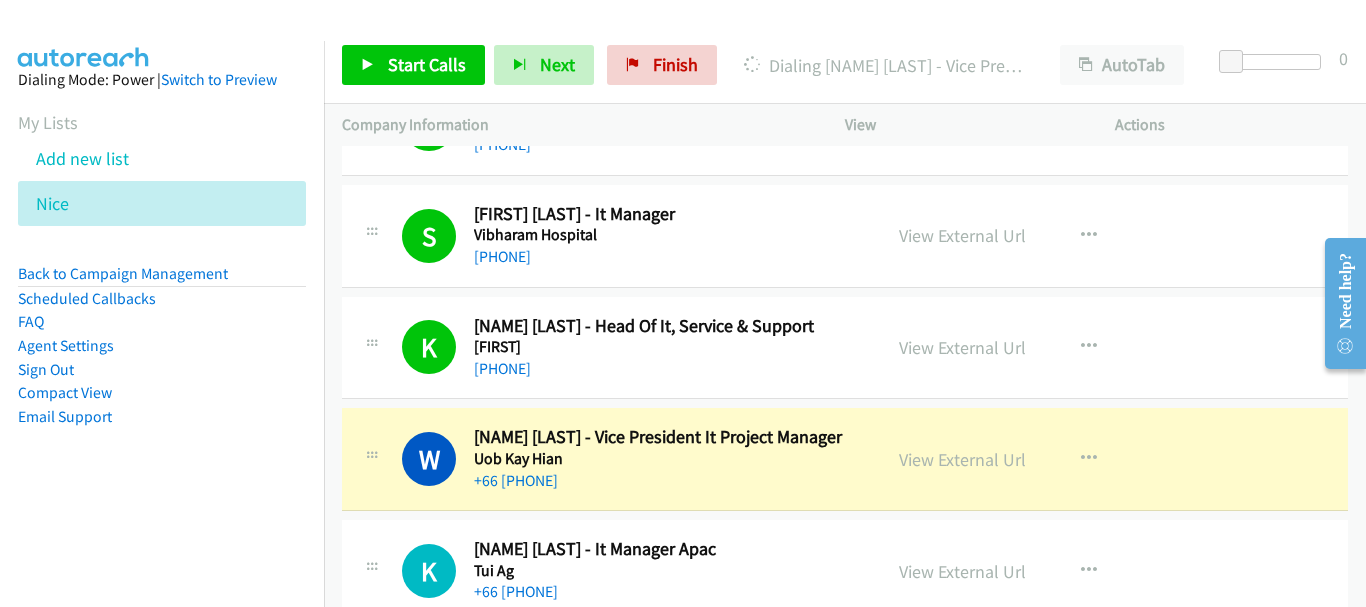 scroll, scrollTop: 400, scrollLeft: 0, axis: vertical 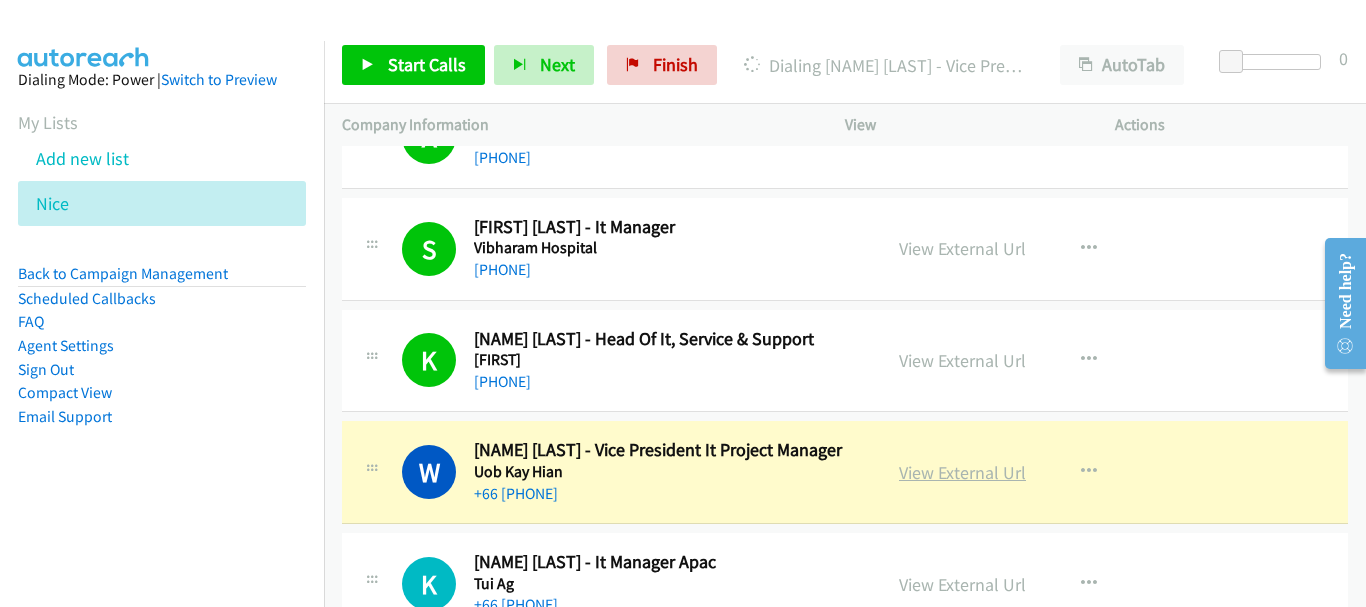 click on "View External Url" at bounding box center (962, 472) 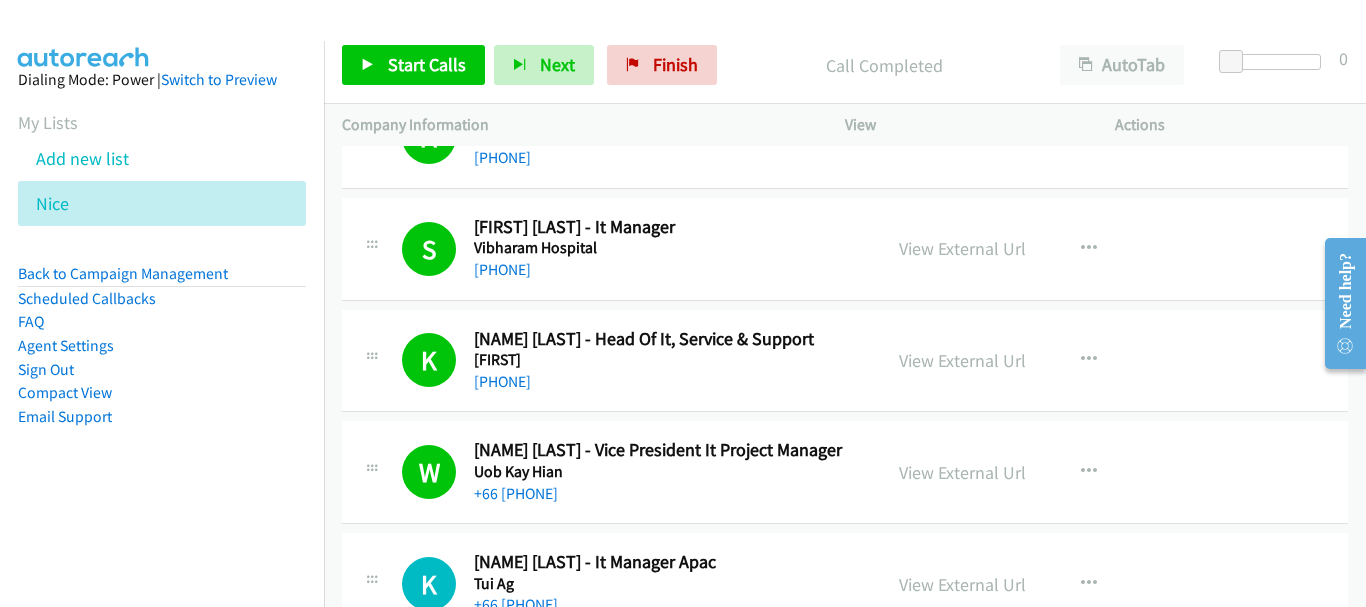 scroll, scrollTop: 500, scrollLeft: 0, axis: vertical 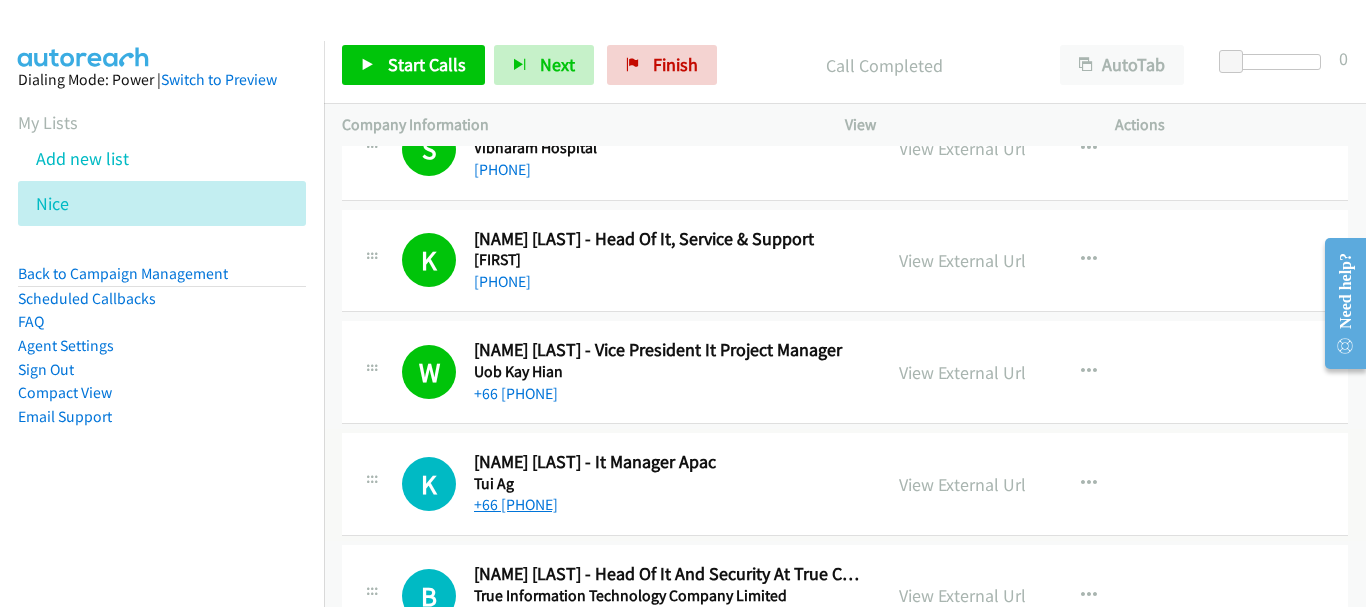 click on "+66 [PHONE]" at bounding box center [516, 504] 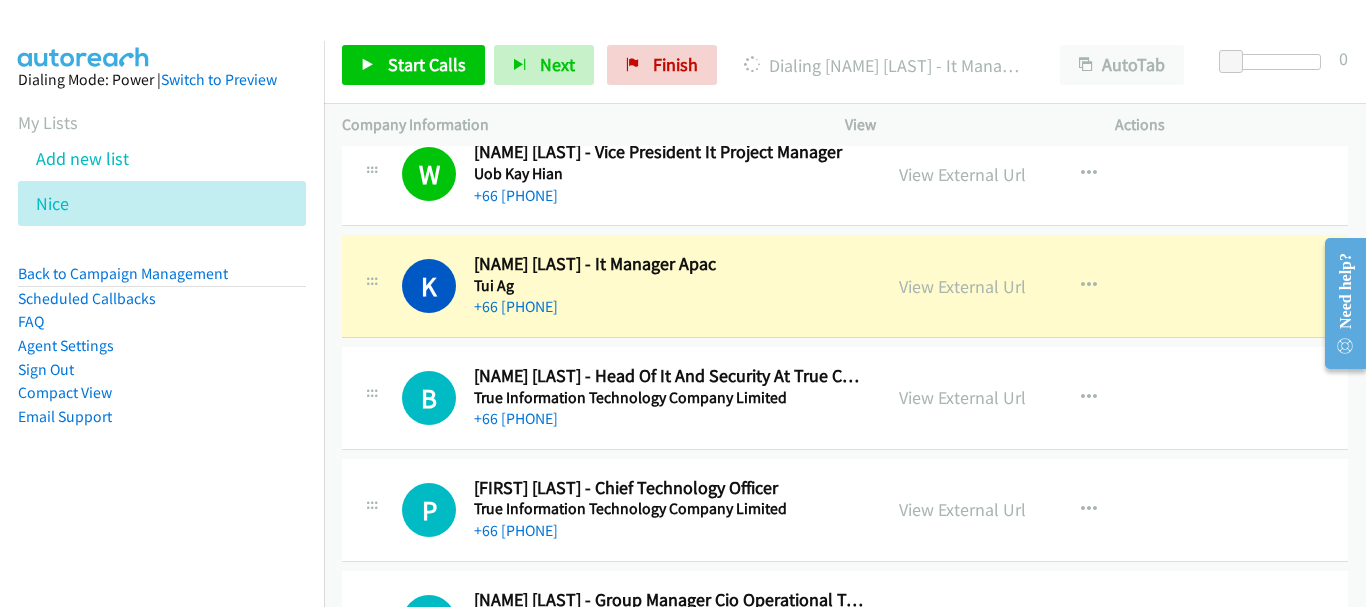 scroll, scrollTop: 700, scrollLeft: 0, axis: vertical 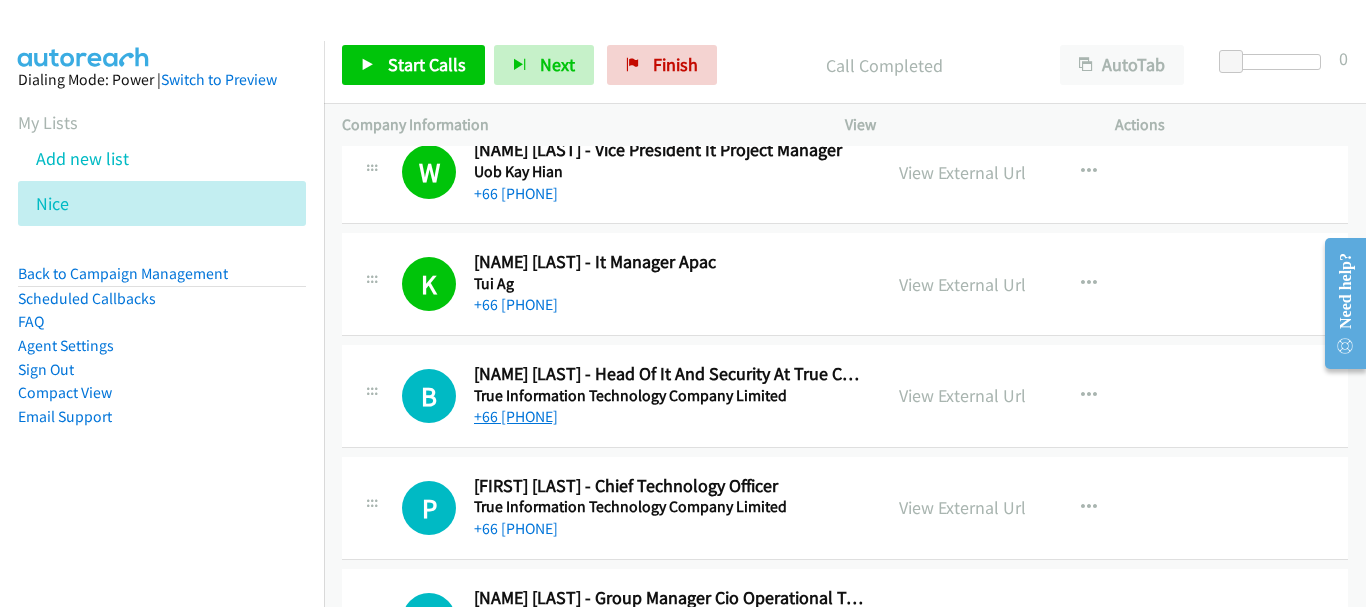 click on "+66 [PHONE]" at bounding box center [516, 416] 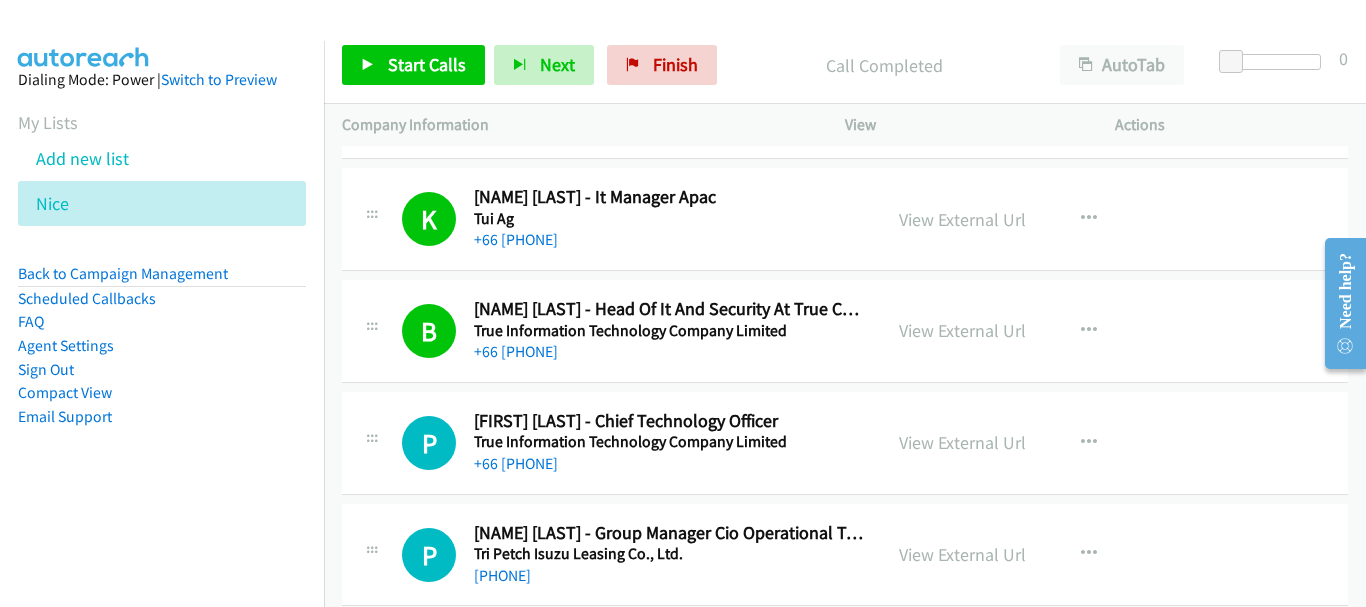 scroll, scrollTop: 800, scrollLeft: 0, axis: vertical 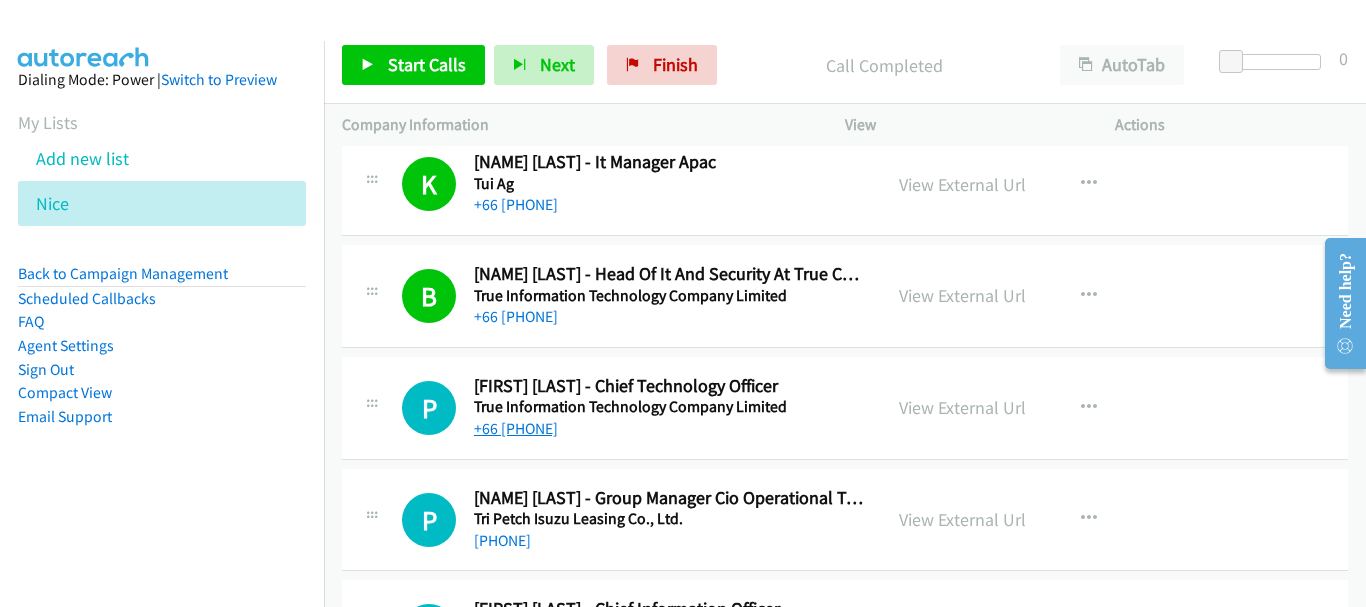click on "+66 [PHONE]" at bounding box center (516, 428) 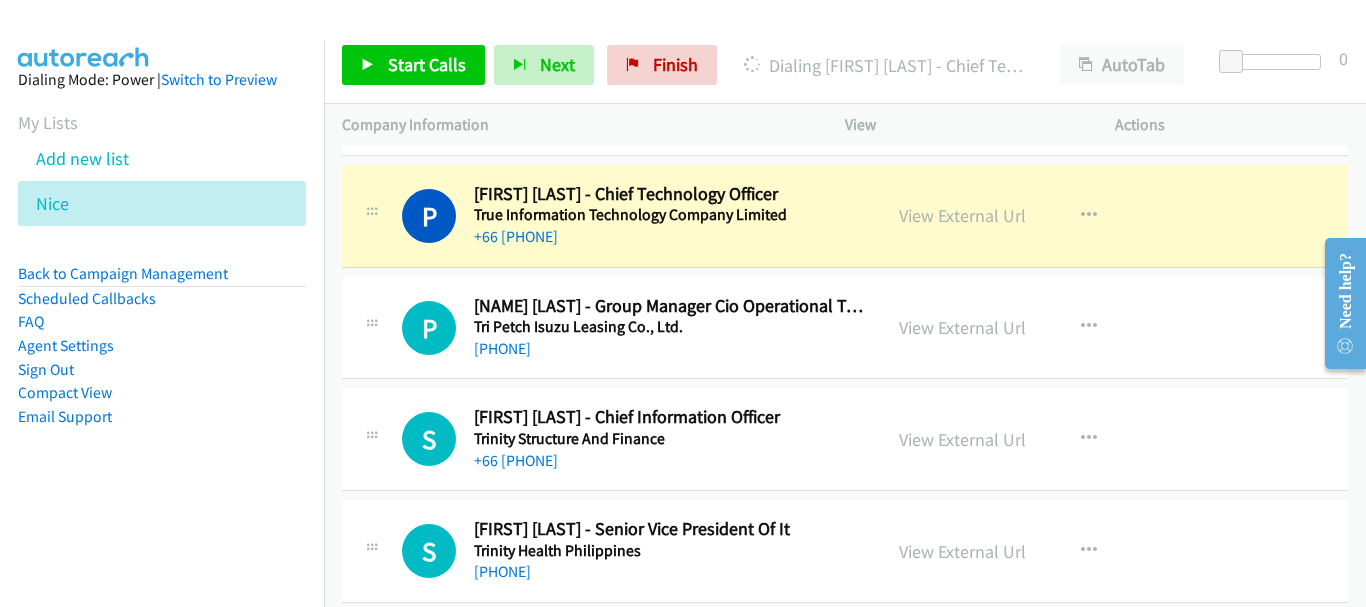 scroll, scrollTop: 1000, scrollLeft: 0, axis: vertical 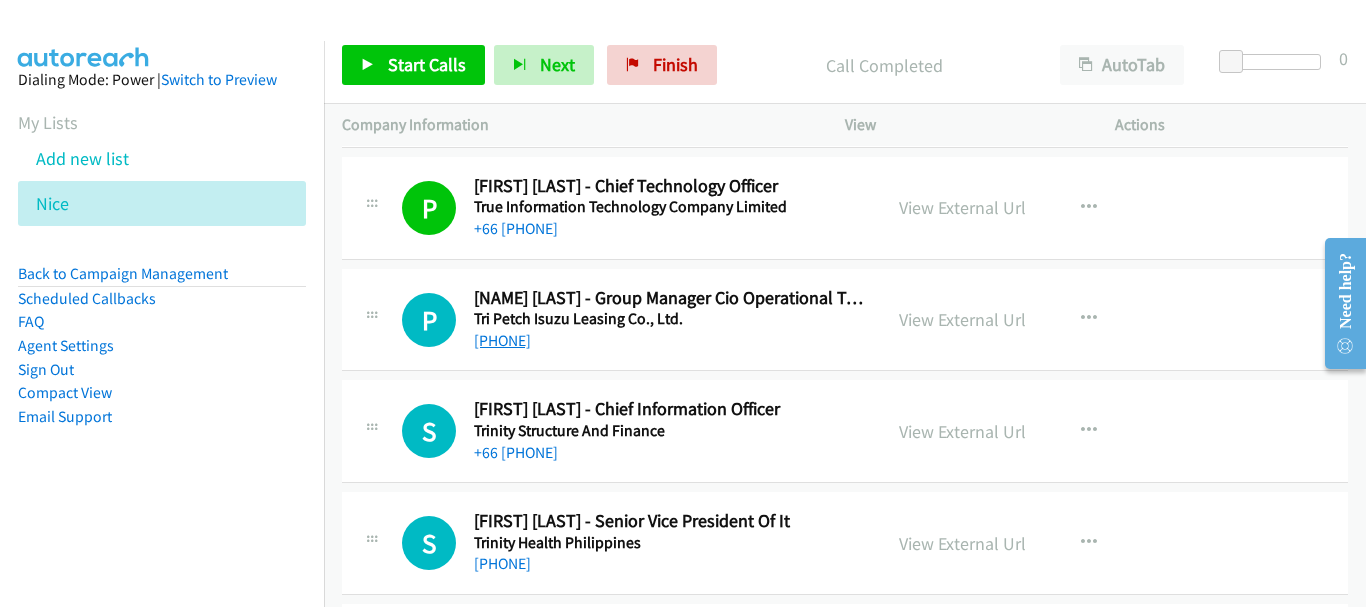 click on "[PHONE]" at bounding box center [502, 340] 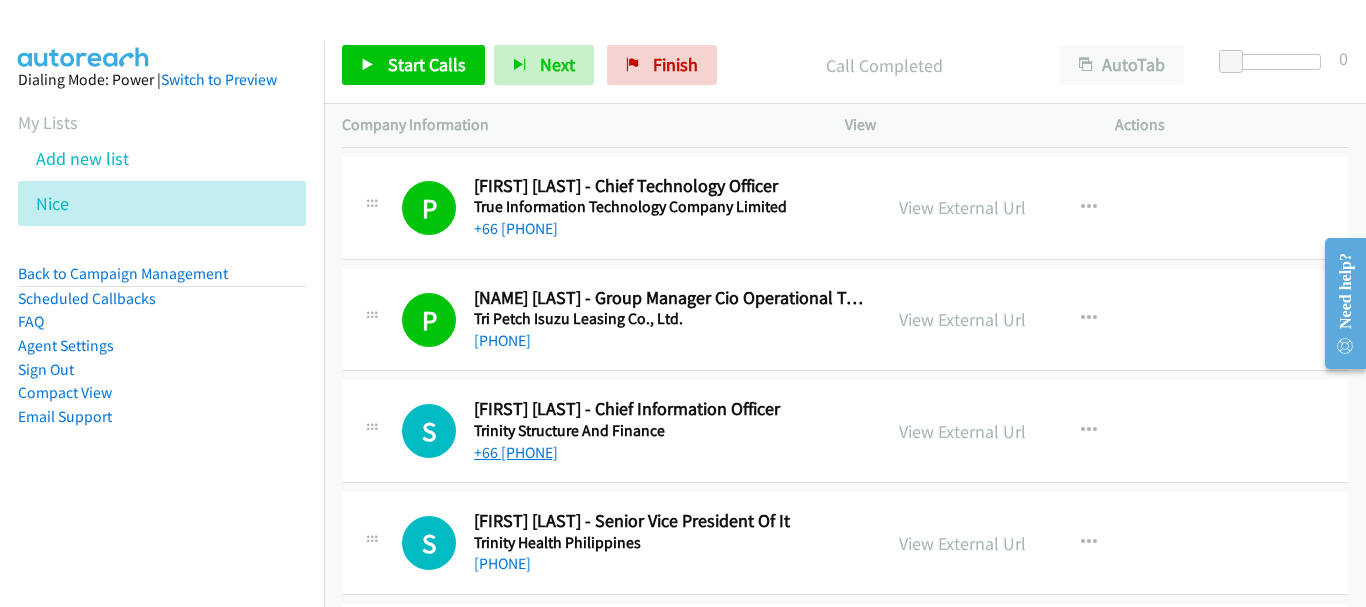 click on "+66 [PHONE]" at bounding box center [516, 452] 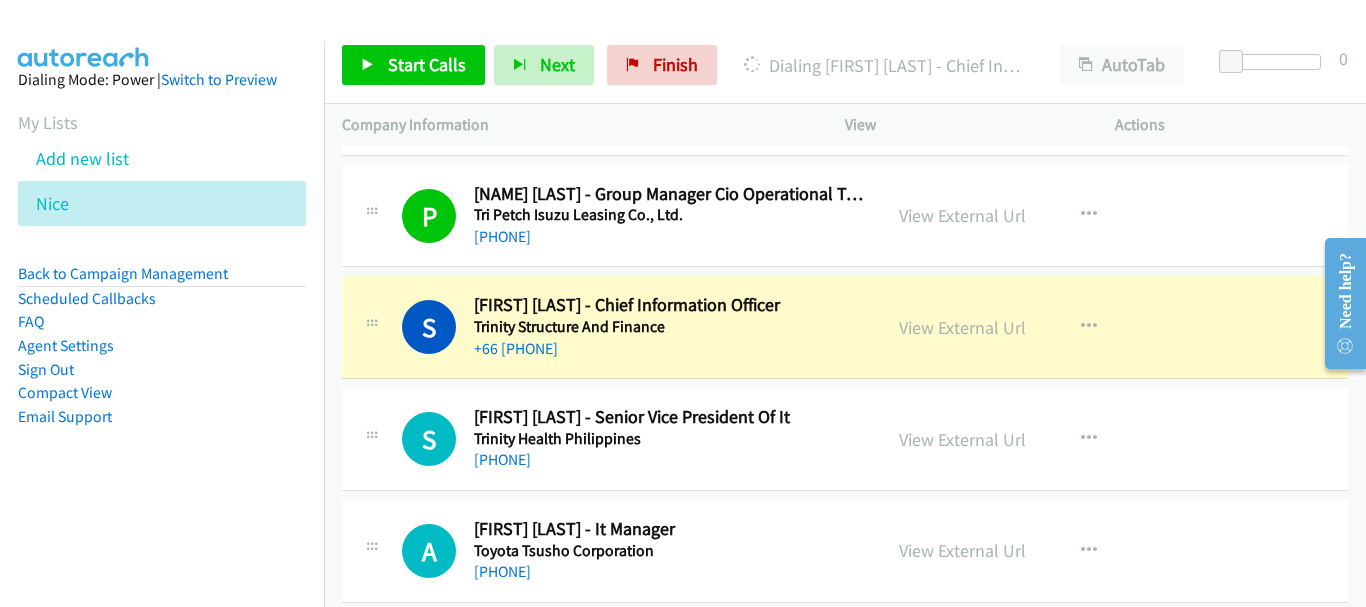 scroll, scrollTop: 1200, scrollLeft: 0, axis: vertical 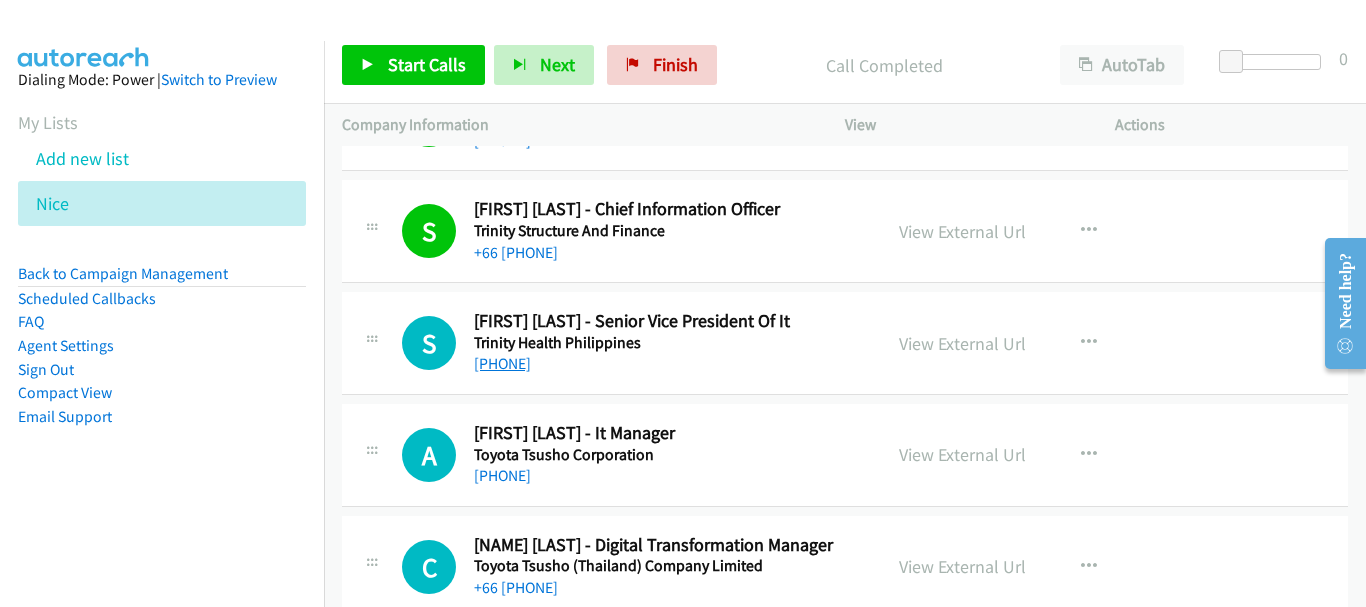 click on "[PHONE]" at bounding box center (502, 363) 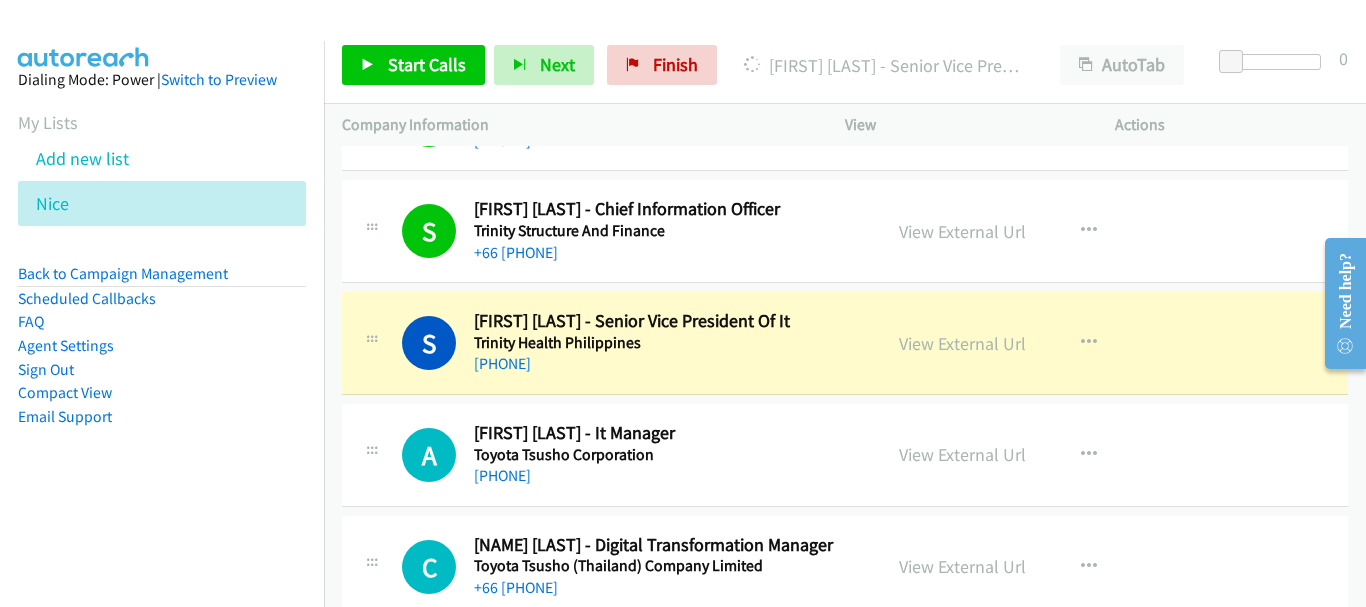 scroll, scrollTop: 1300, scrollLeft: 0, axis: vertical 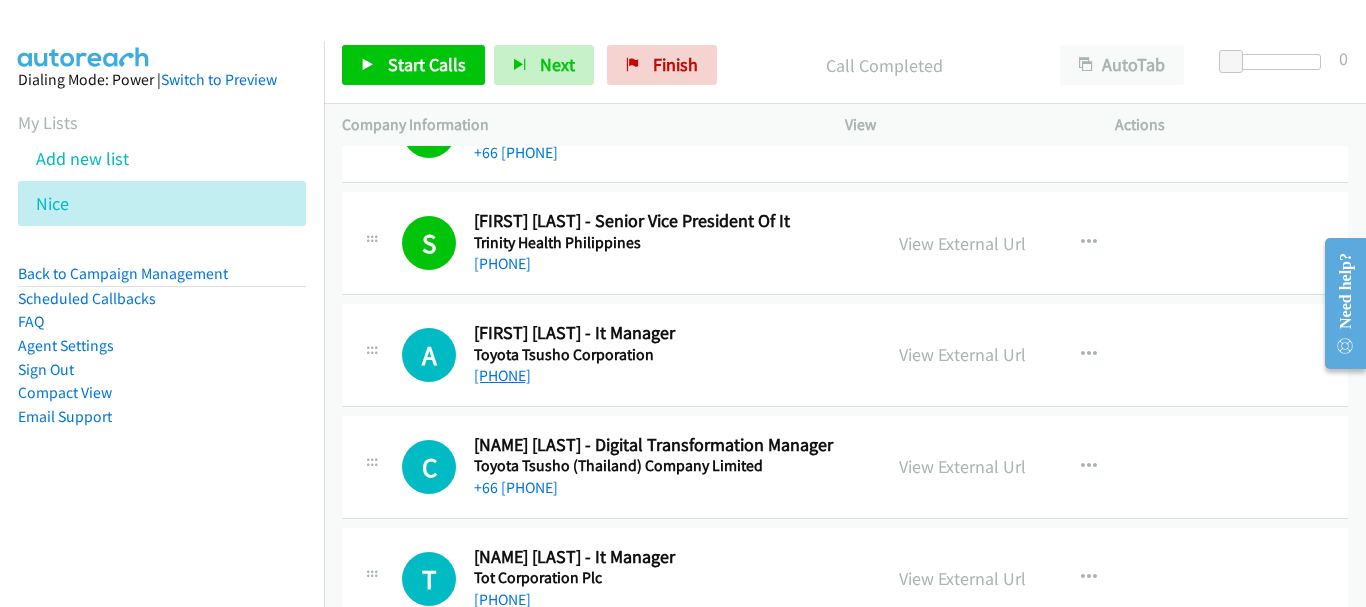 click on "[PHONE]" at bounding box center (502, 375) 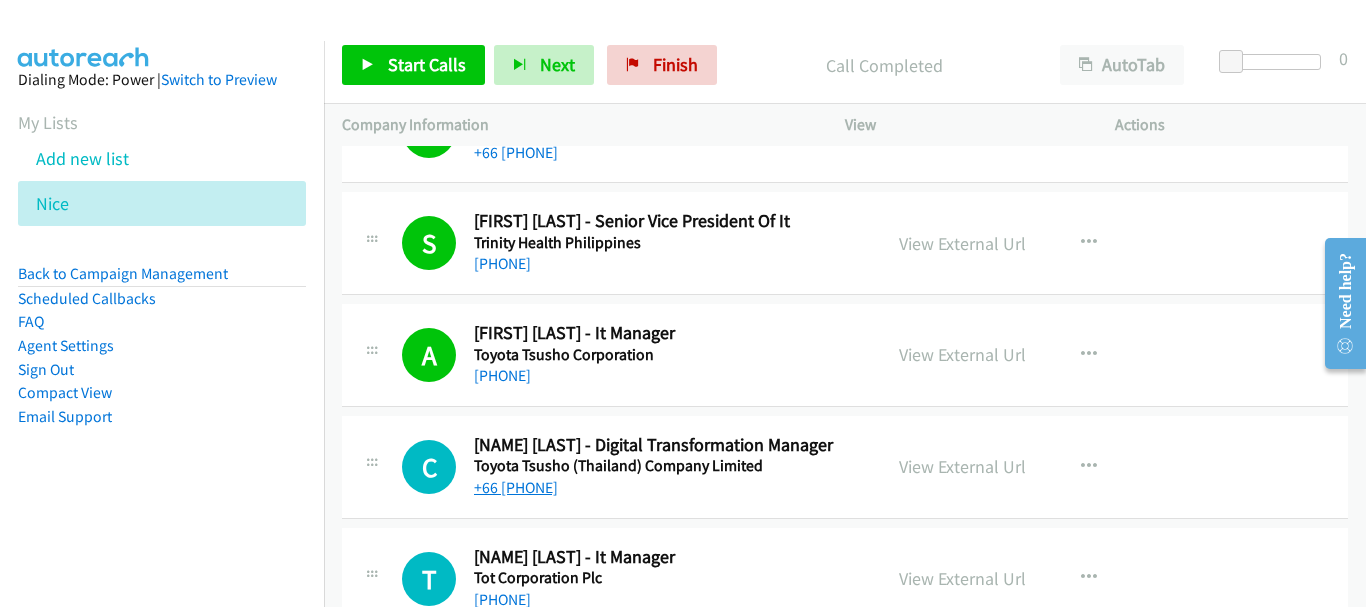 click on "+66 [PHONE]" at bounding box center (516, 487) 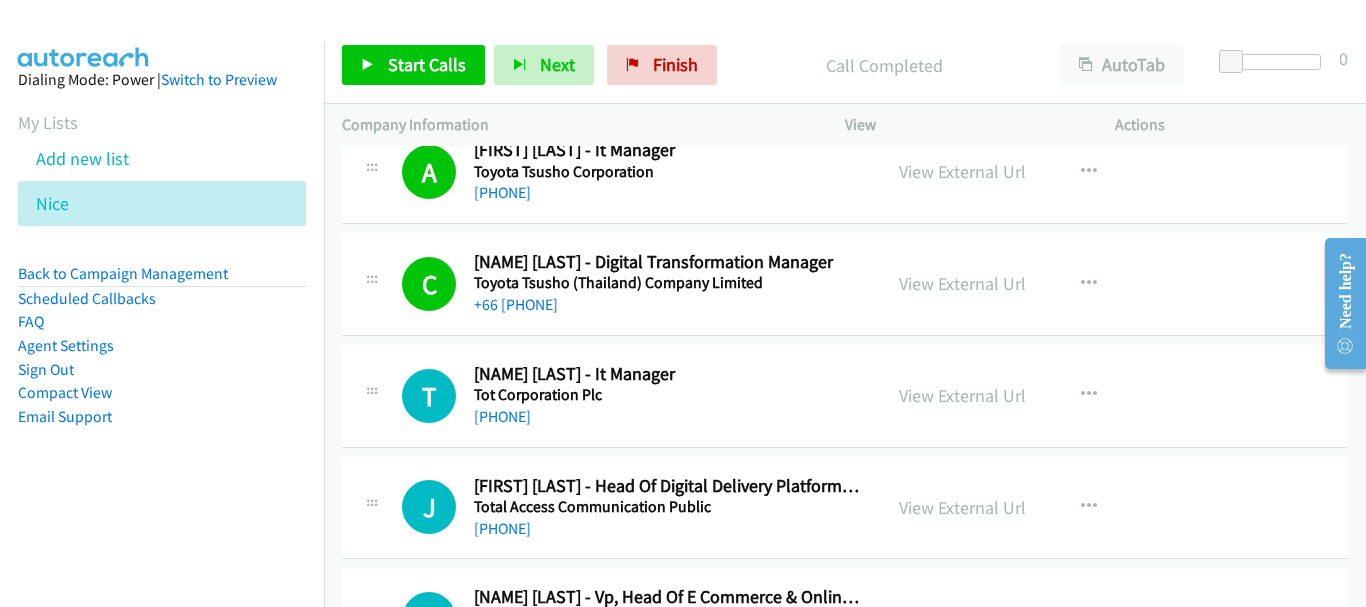 scroll, scrollTop: 1500, scrollLeft: 0, axis: vertical 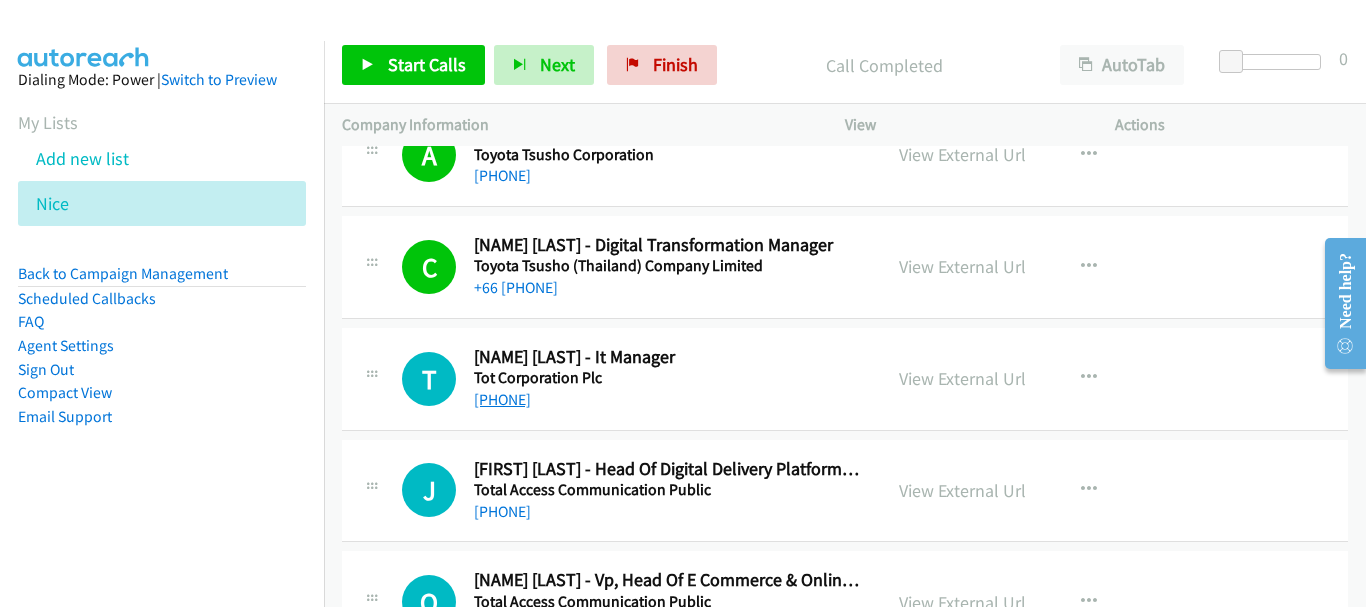 click on "[PHONE]" at bounding box center (502, 399) 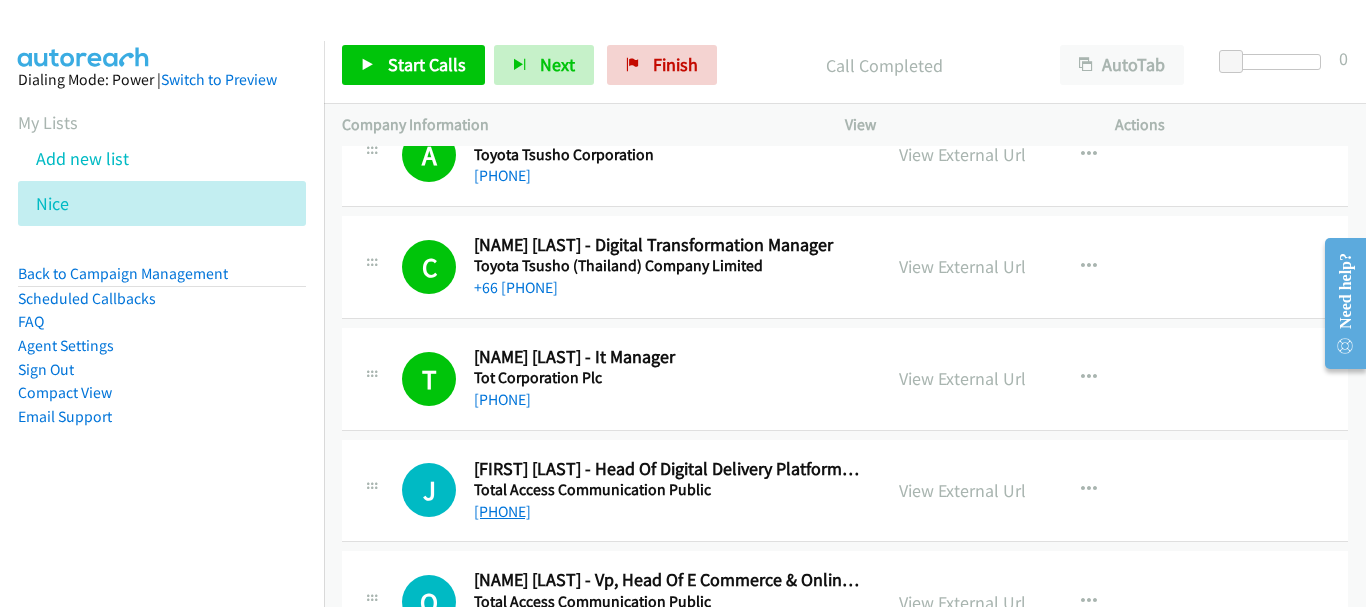 click on "[PHONE]" at bounding box center (502, 511) 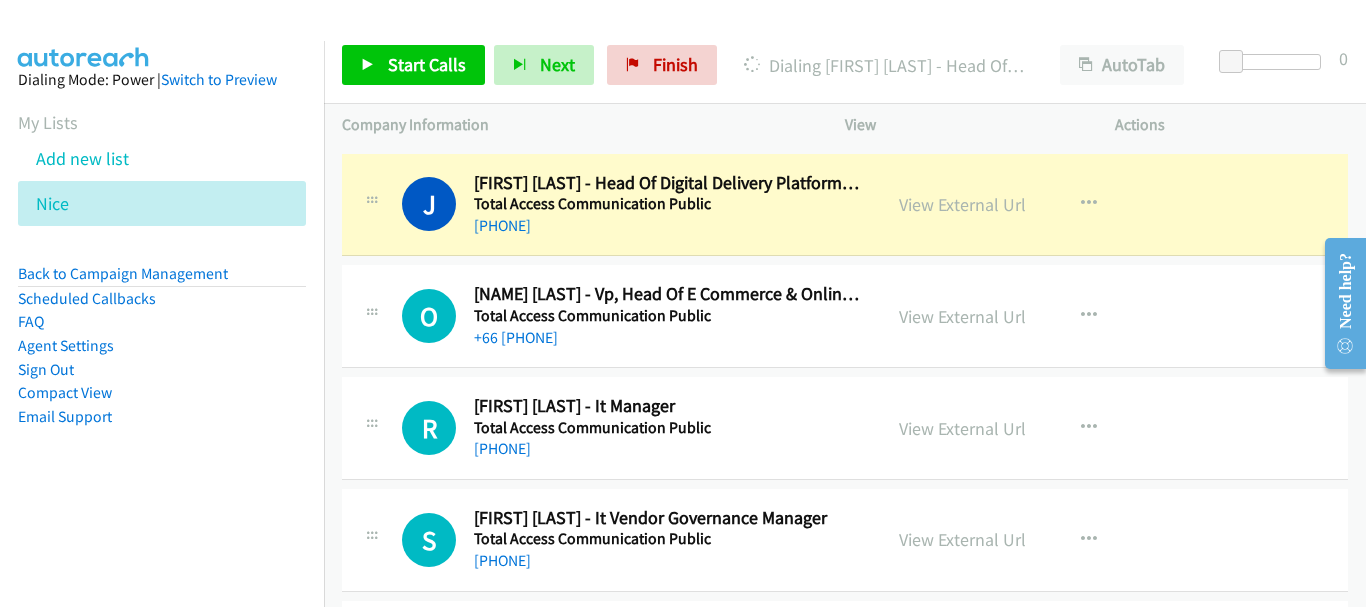scroll, scrollTop: 1800, scrollLeft: 0, axis: vertical 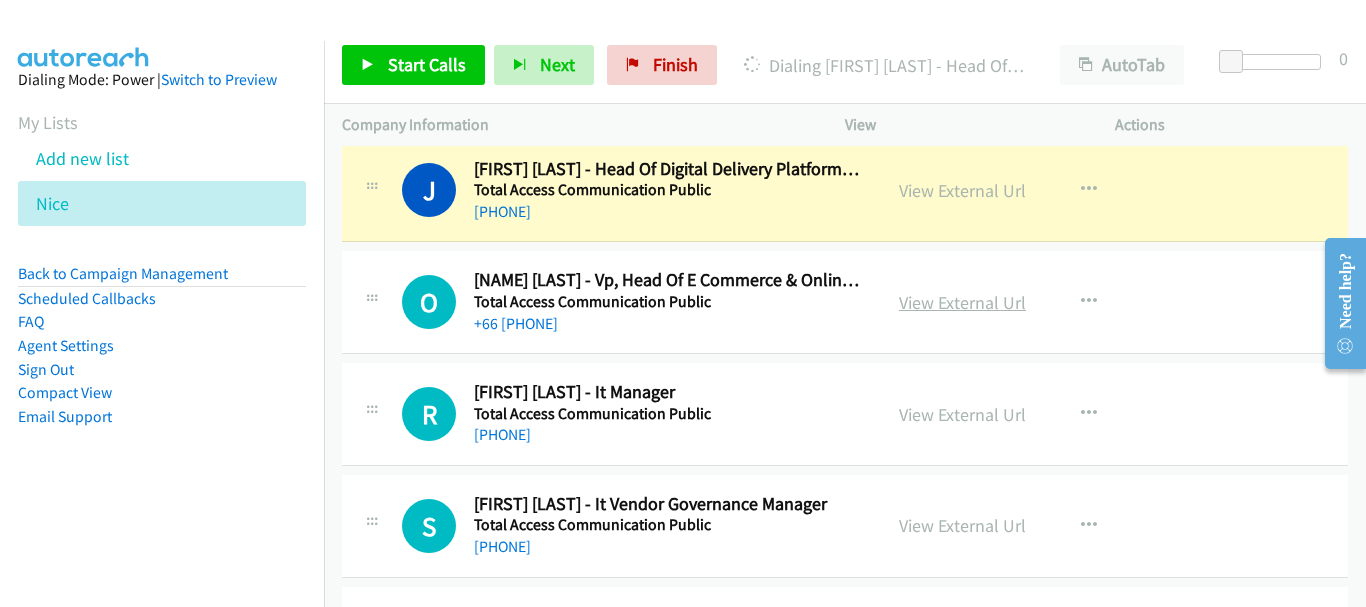 click on "View External Url" at bounding box center (962, 302) 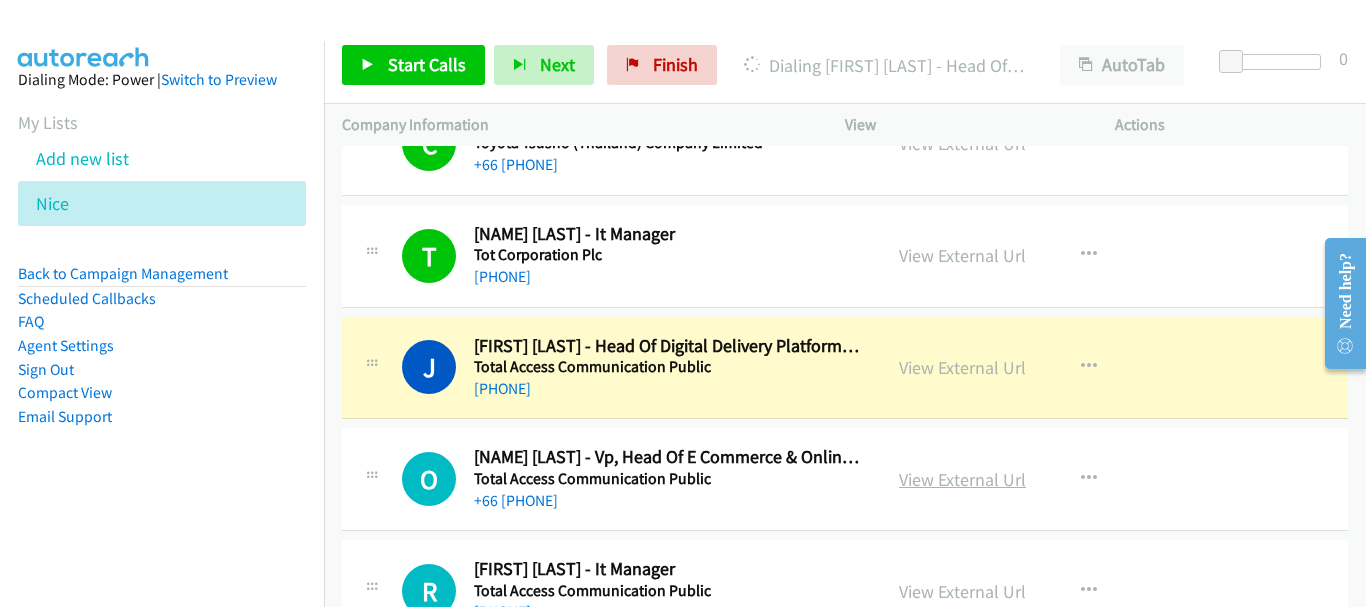 scroll, scrollTop: 1600, scrollLeft: 0, axis: vertical 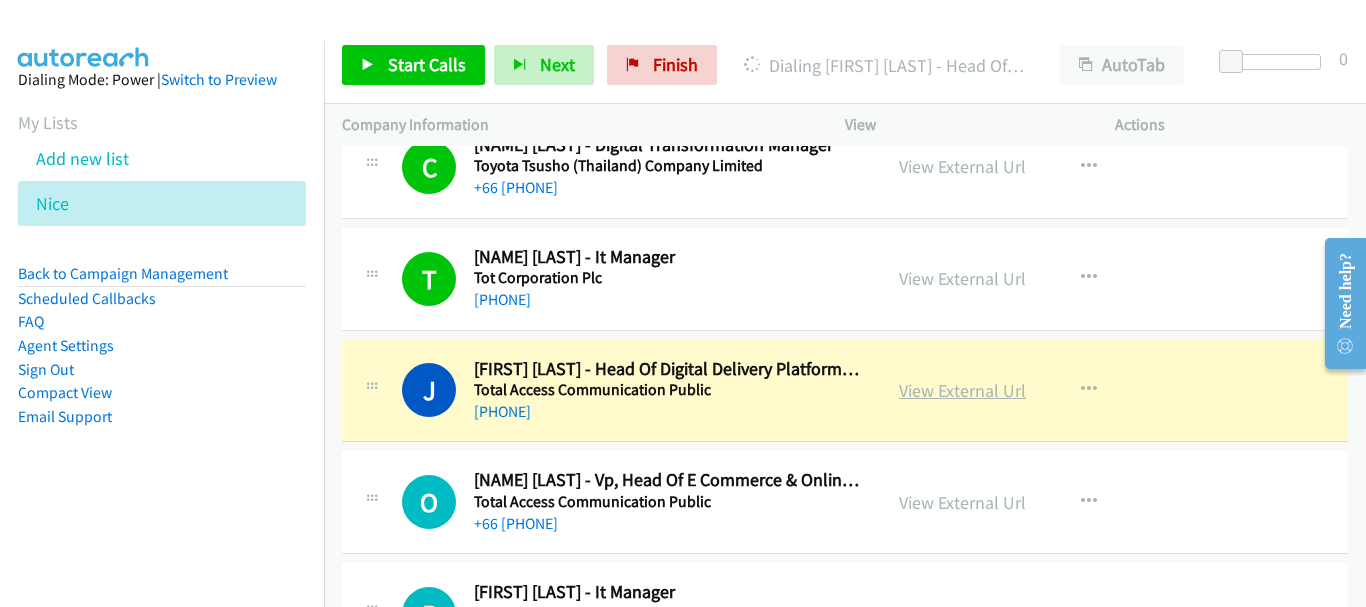 click on "View External Url" at bounding box center (962, 390) 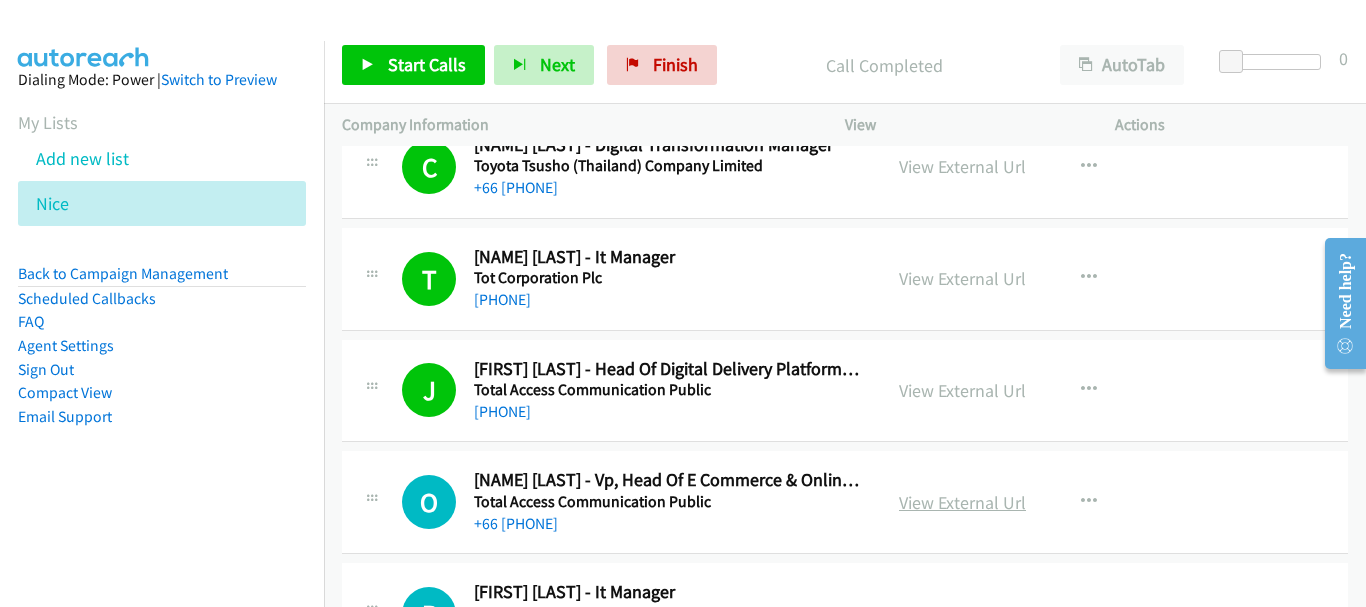 click on "View External Url" at bounding box center [962, 502] 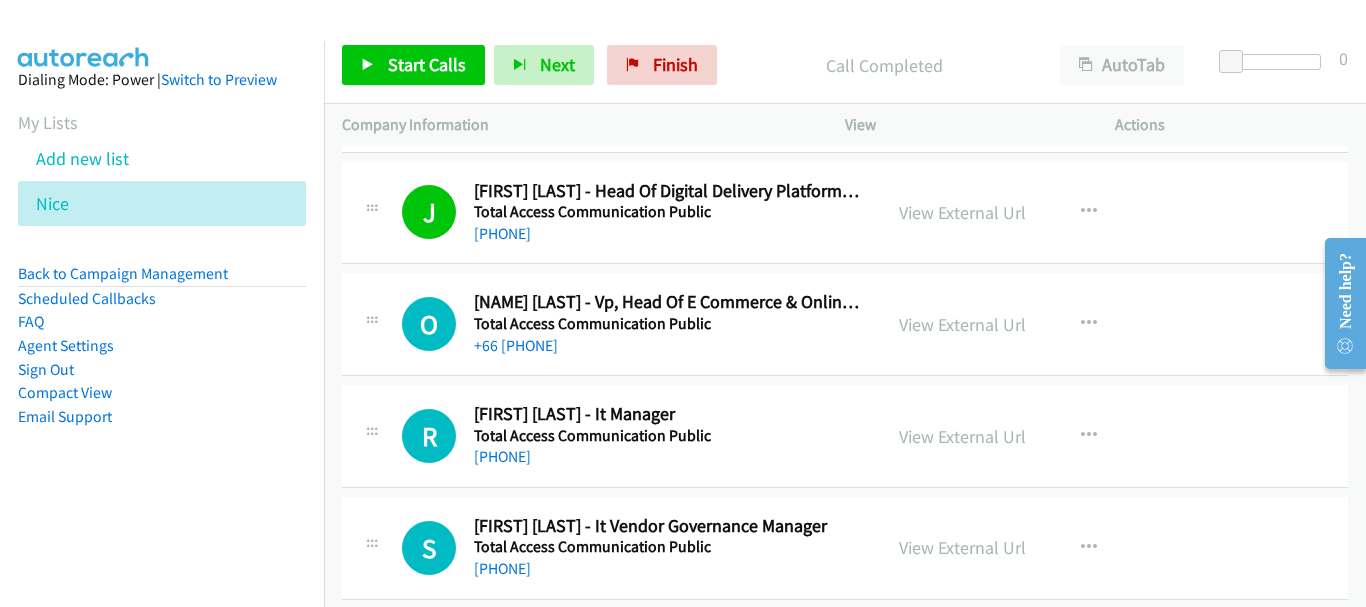 scroll, scrollTop: 1800, scrollLeft: 0, axis: vertical 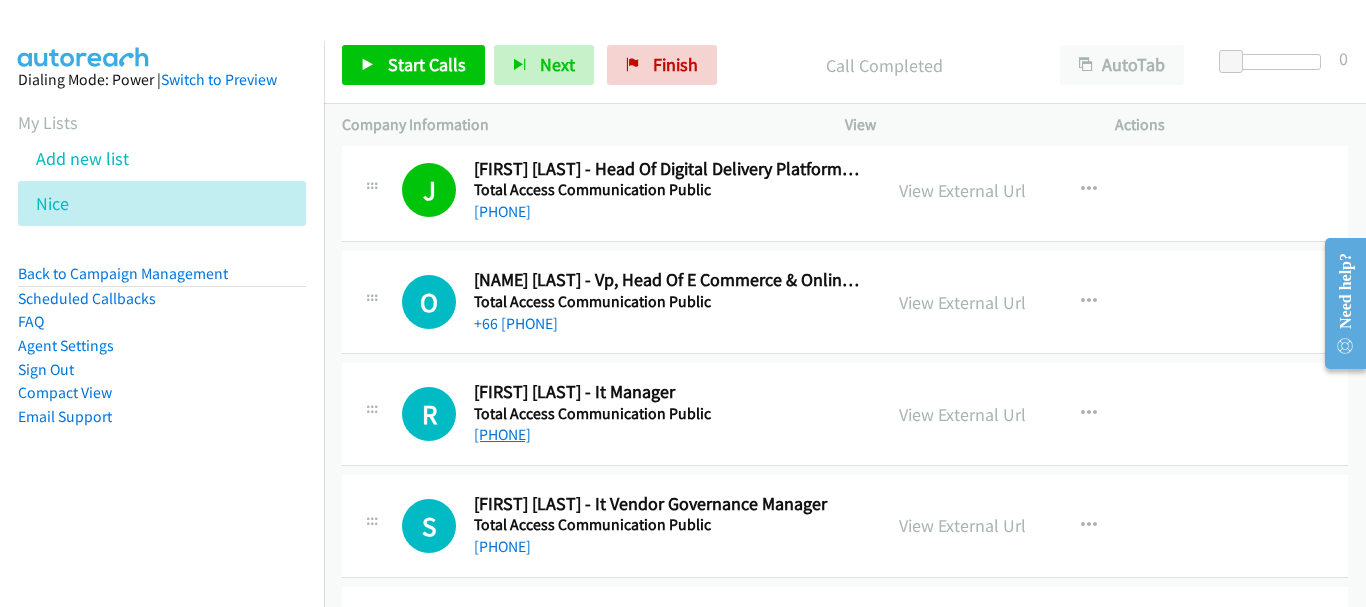 click on "[PHONE]" at bounding box center [502, 434] 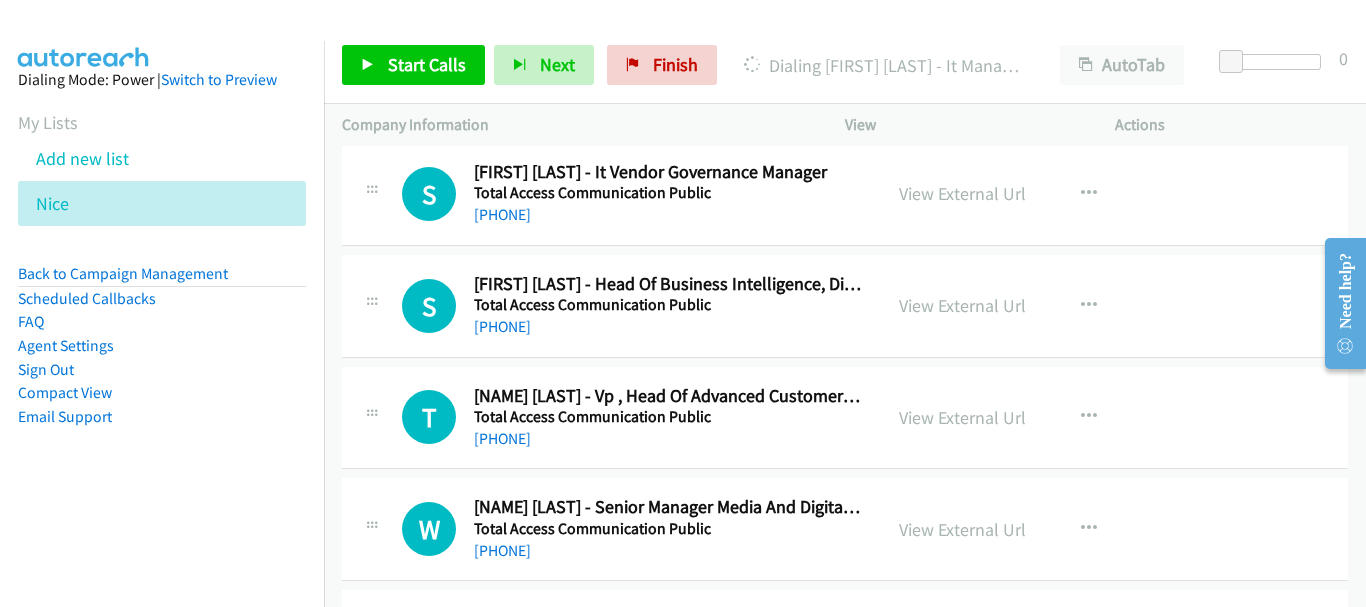 scroll, scrollTop: 2200, scrollLeft: 0, axis: vertical 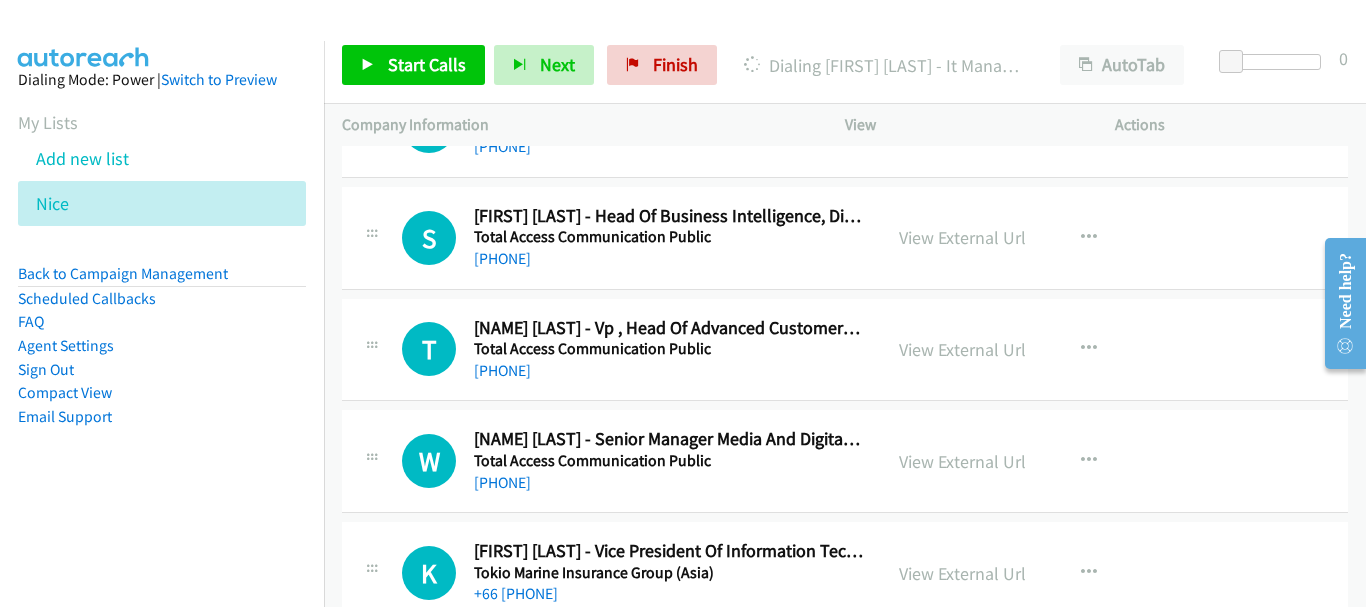 click on "Dialing Mode: Power
|
Switch to Preview
My Lists
Add new list
Nice
Back to Campaign Management
Scheduled Callbacks
FAQ
Agent Settings
Sign Out
Compact View
Email Support" at bounding box center [162, 280] 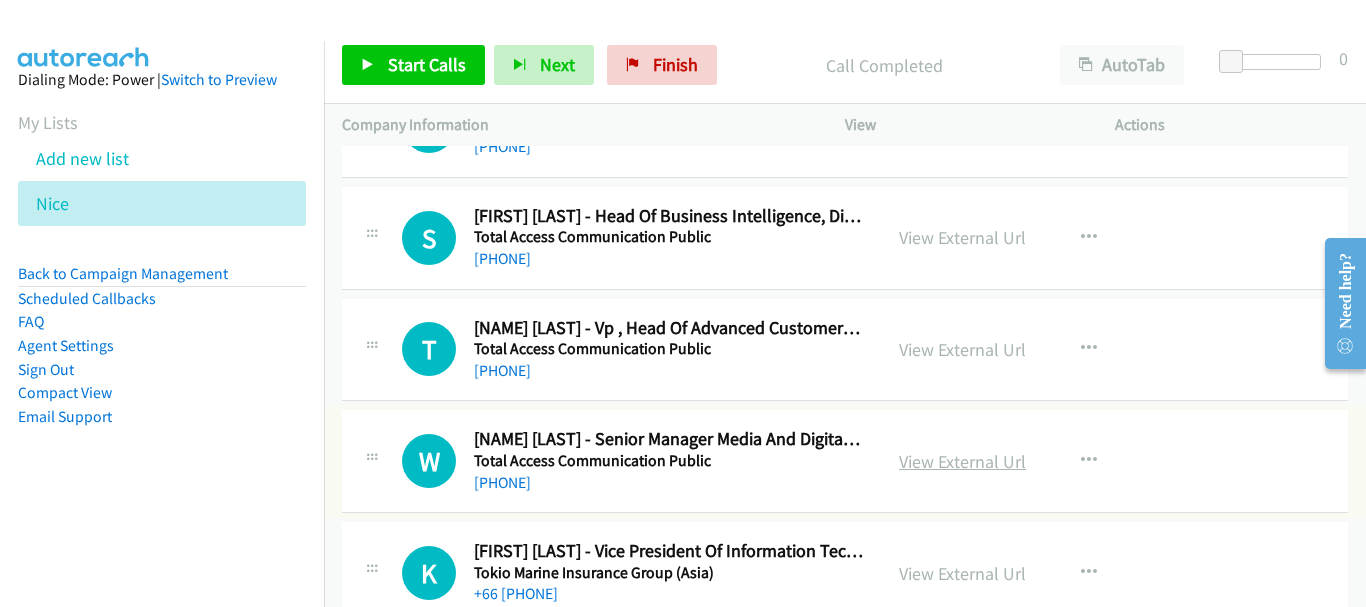 click on "View External Url" at bounding box center (962, 461) 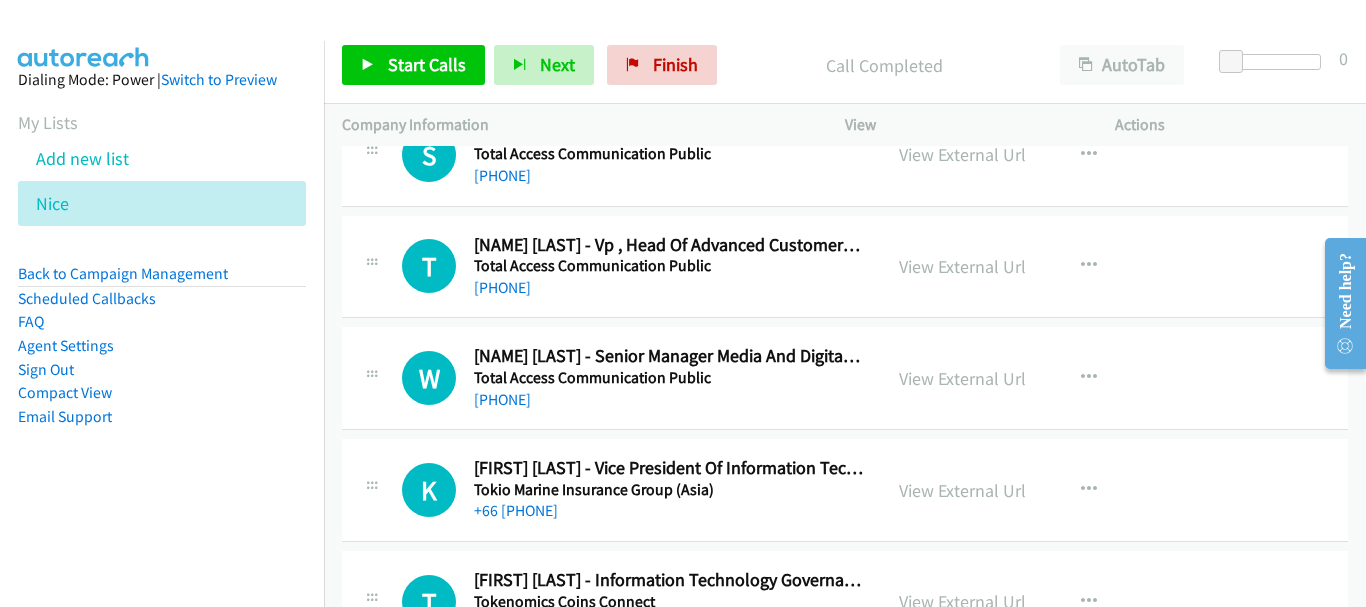 scroll, scrollTop: 2400, scrollLeft: 0, axis: vertical 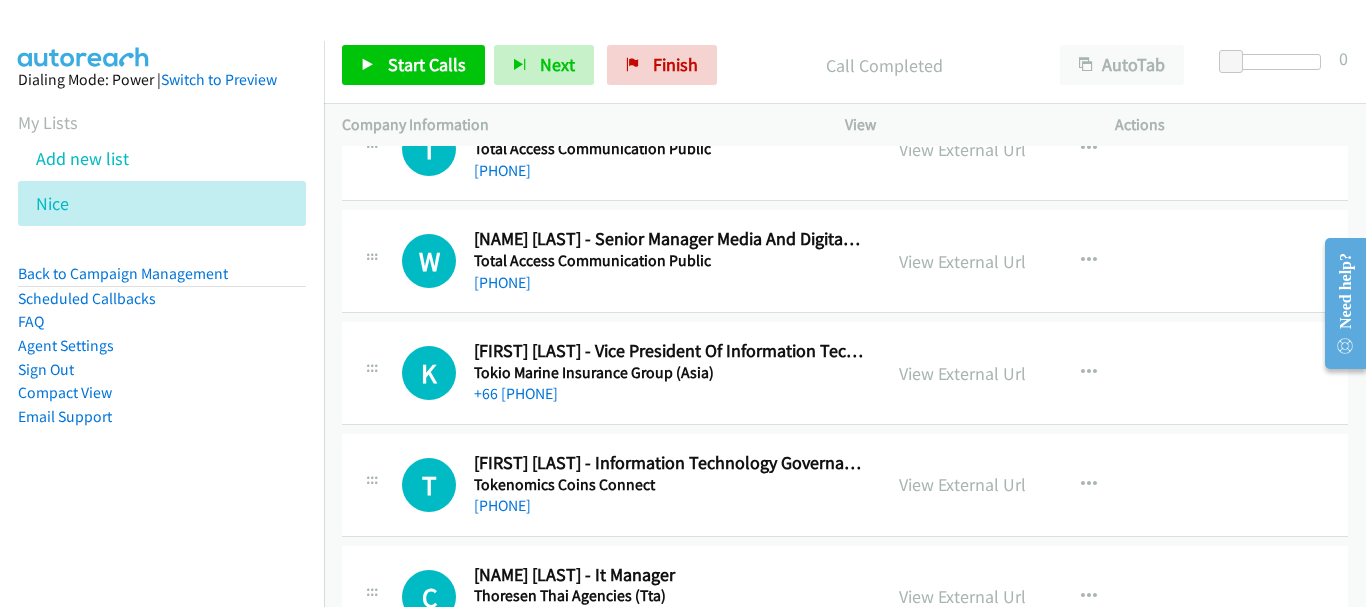 click on "+66 [PHONE]" at bounding box center [668, 394] 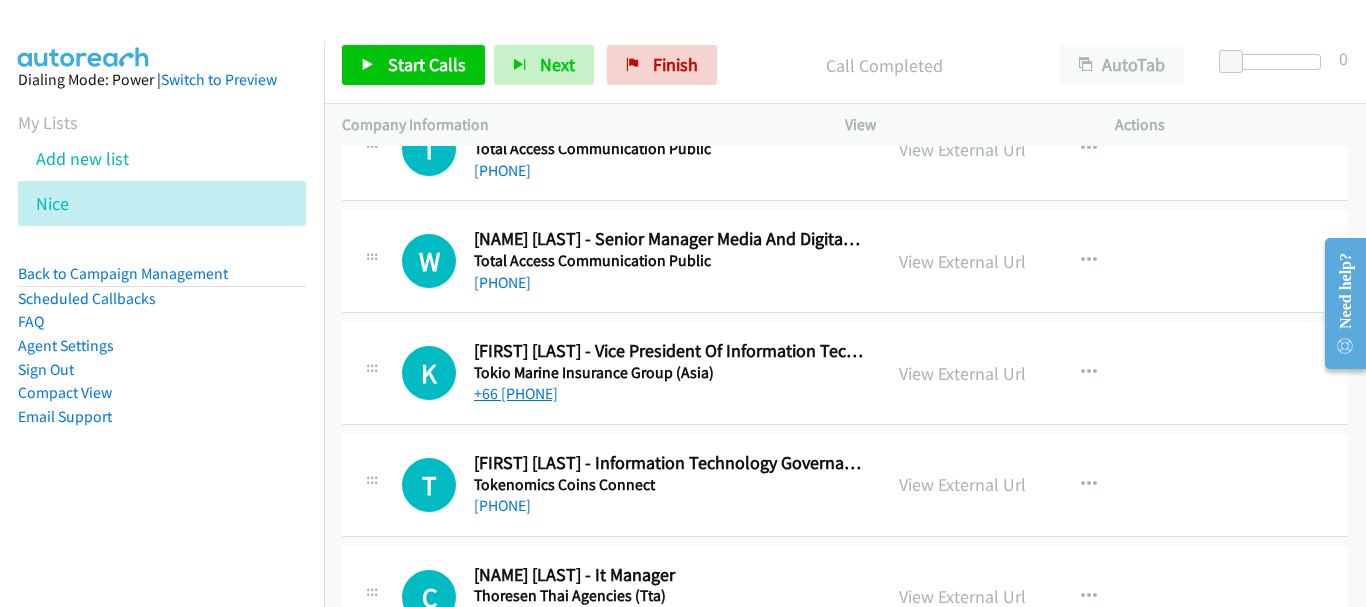 click on "+66 [PHONE]" at bounding box center [516, 393] 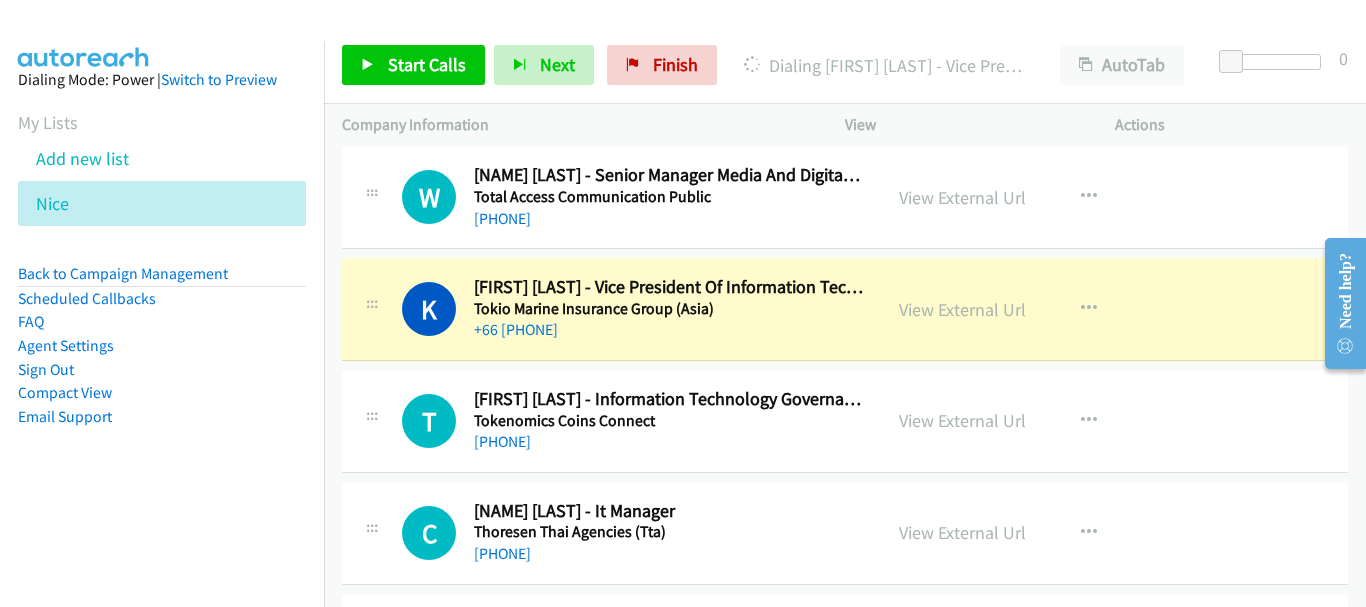 scroll, scrollTop: 2500, scrollLeft: 0, axis: vertical 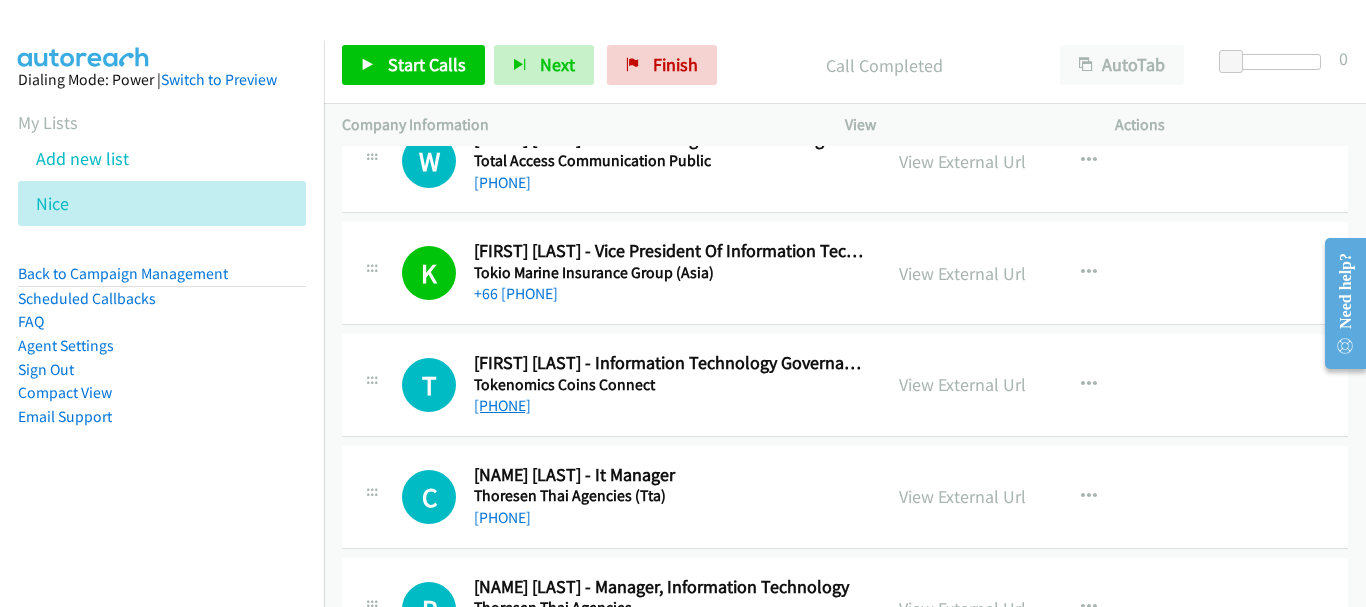 click on "[PHONE]" at bounding box center (502, 405) 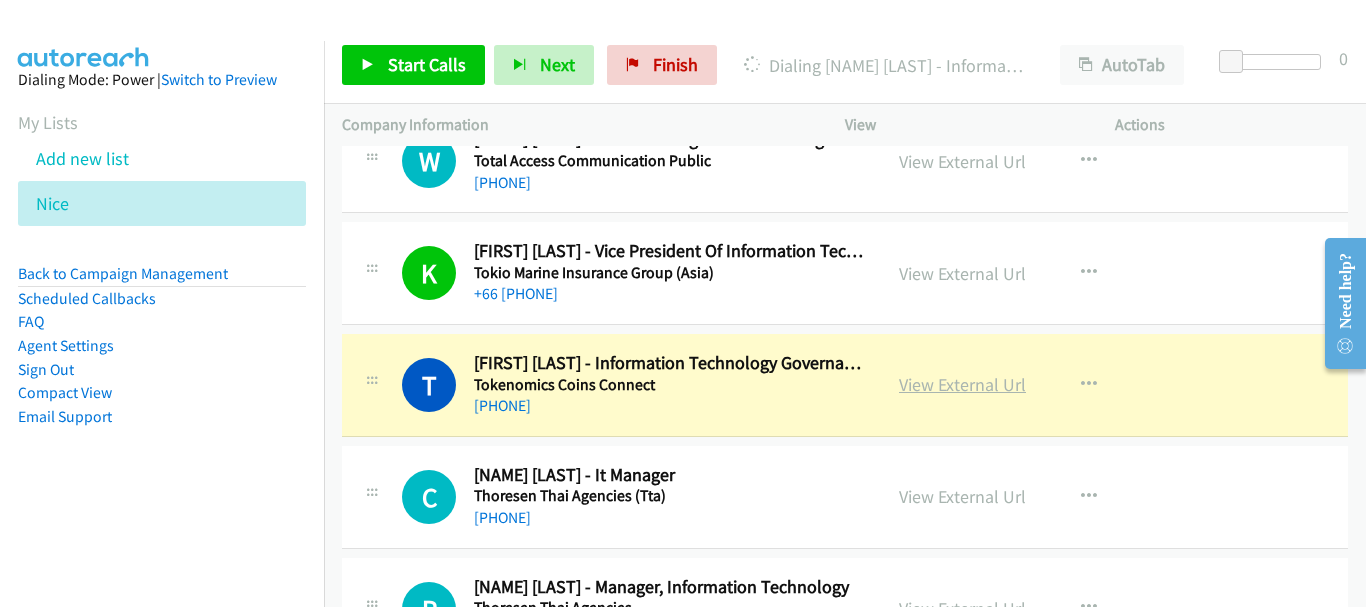 click on "View External Url" at bounding box center (962, 384) 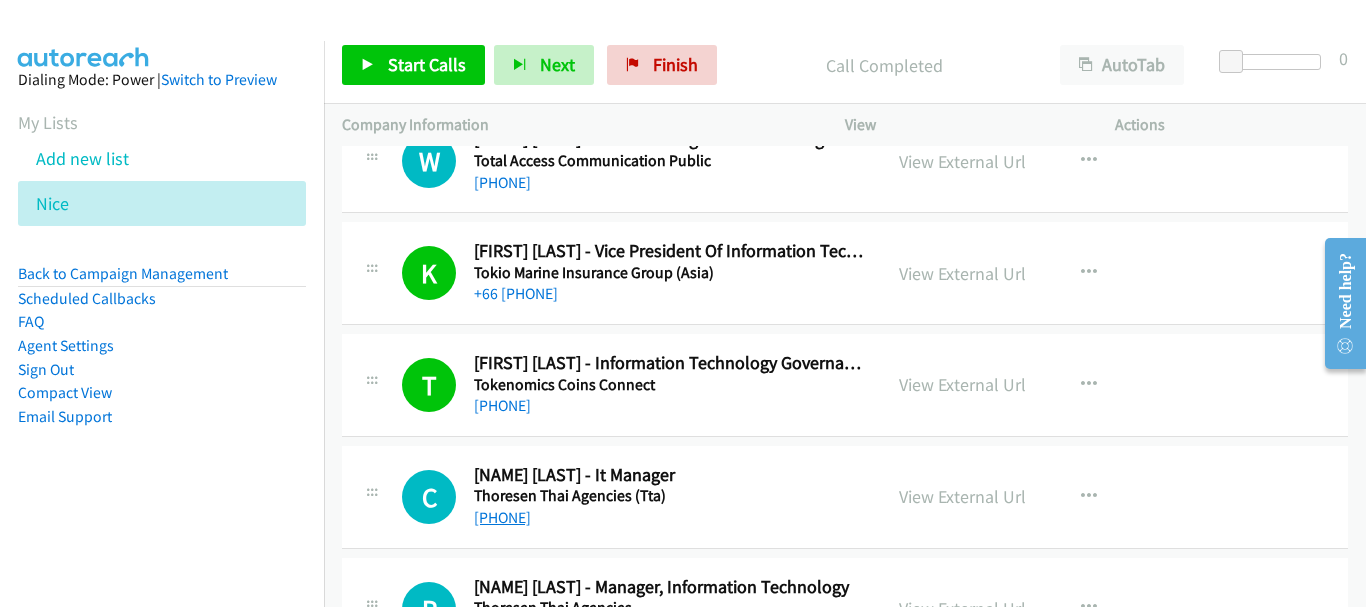 click on "[PHONE]" at bounding box center [502, 517] 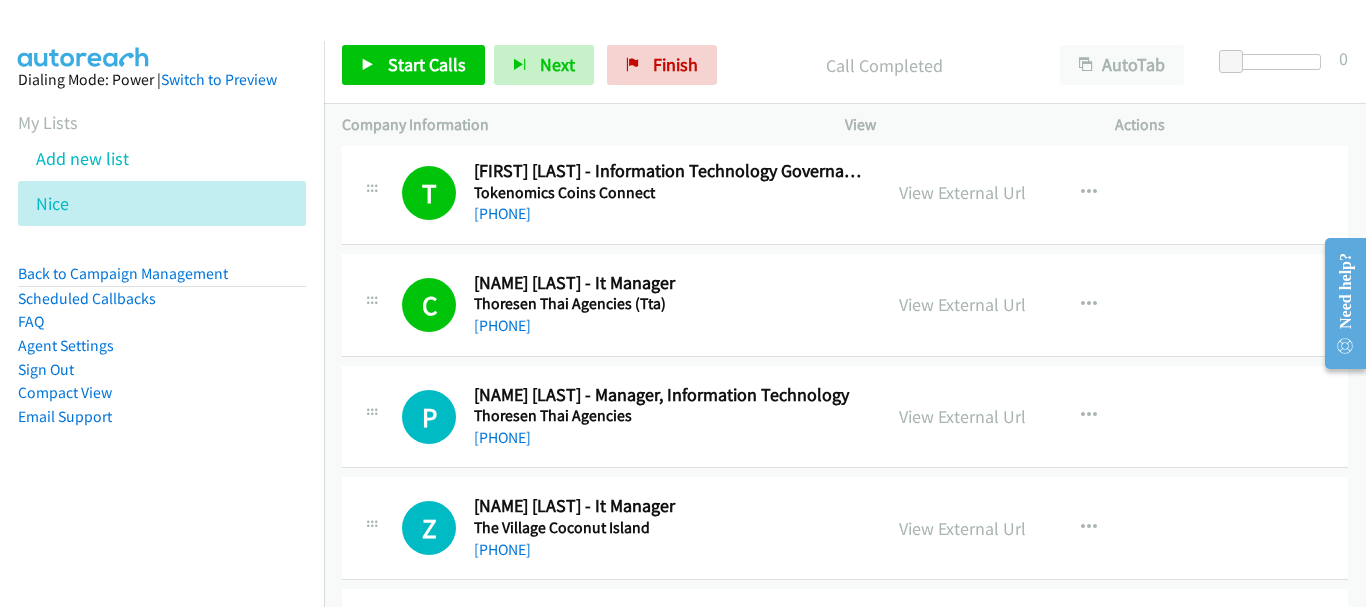 scroll, scrollTop: 2700, scrollLeft: 0, axis: vertical 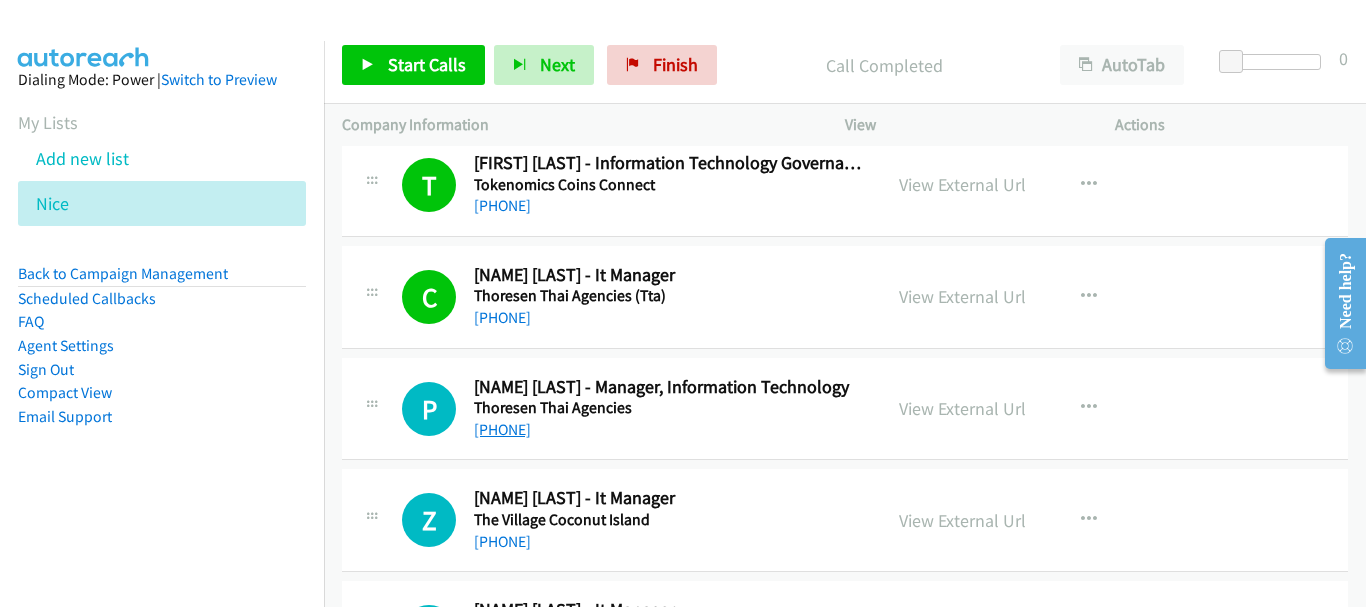 click on "[PHONE]" at bounding box center (502, 429) 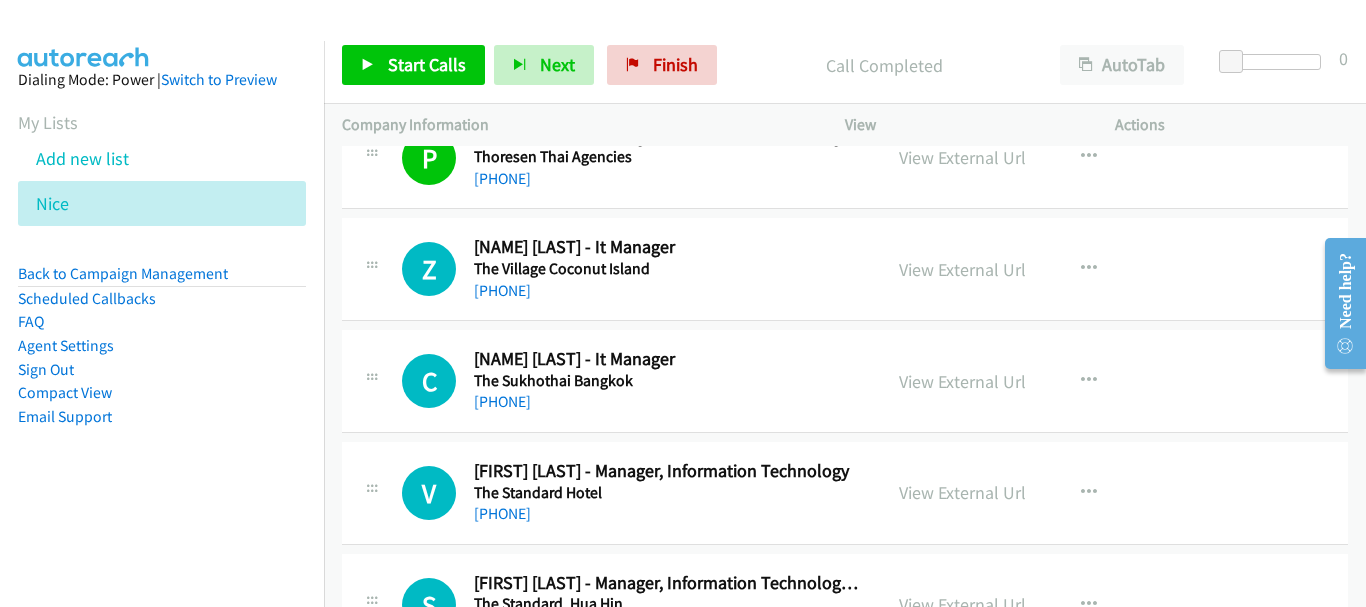 scroll, scrollTop: 3000, scrollLeft: 0, axis: vertical 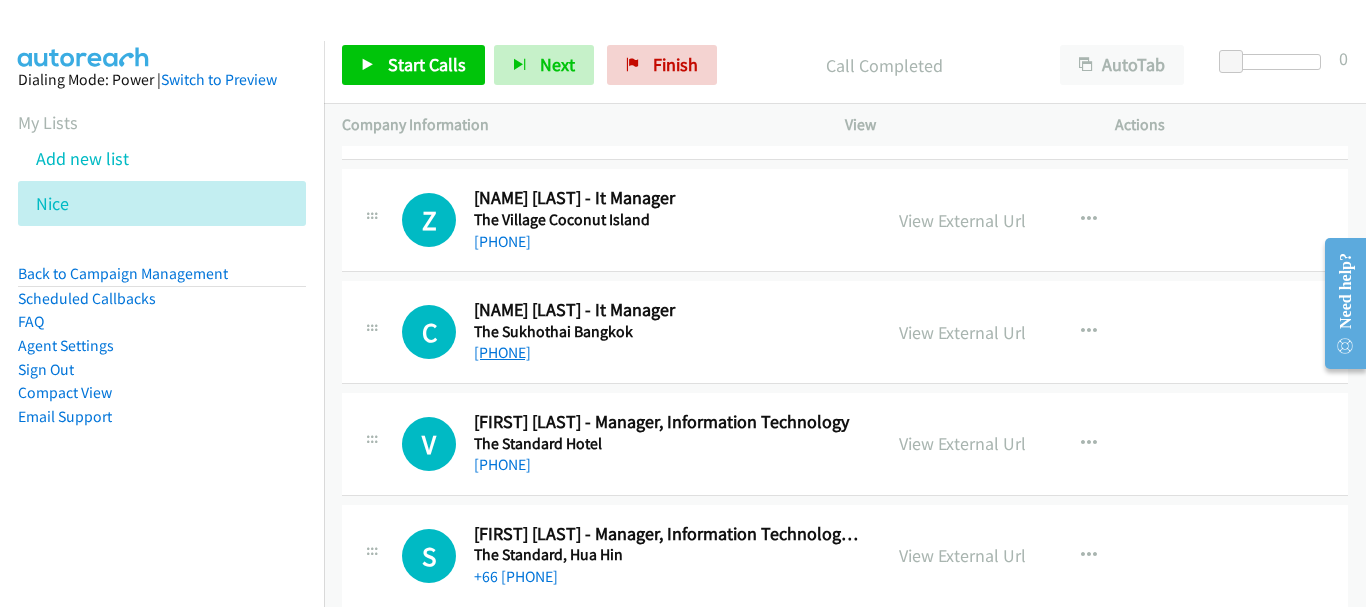 click on "[PHONE]" at bounding box center (502, 352) 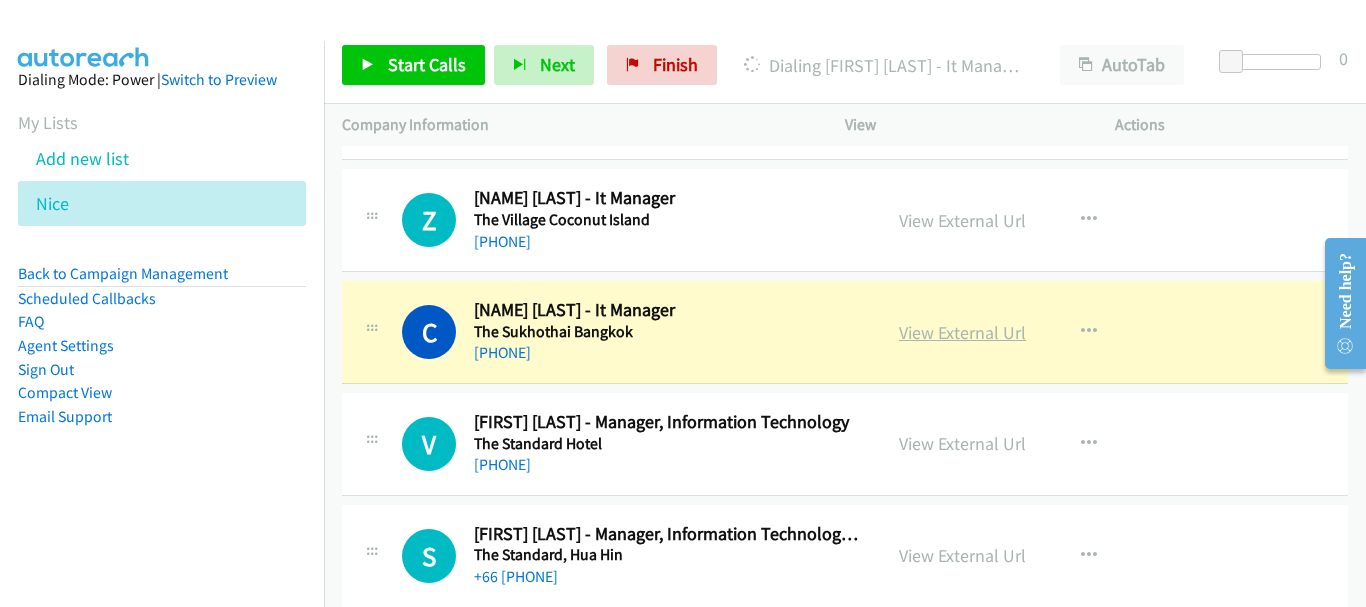click on "View External Url" at bounding box center [962, 332] 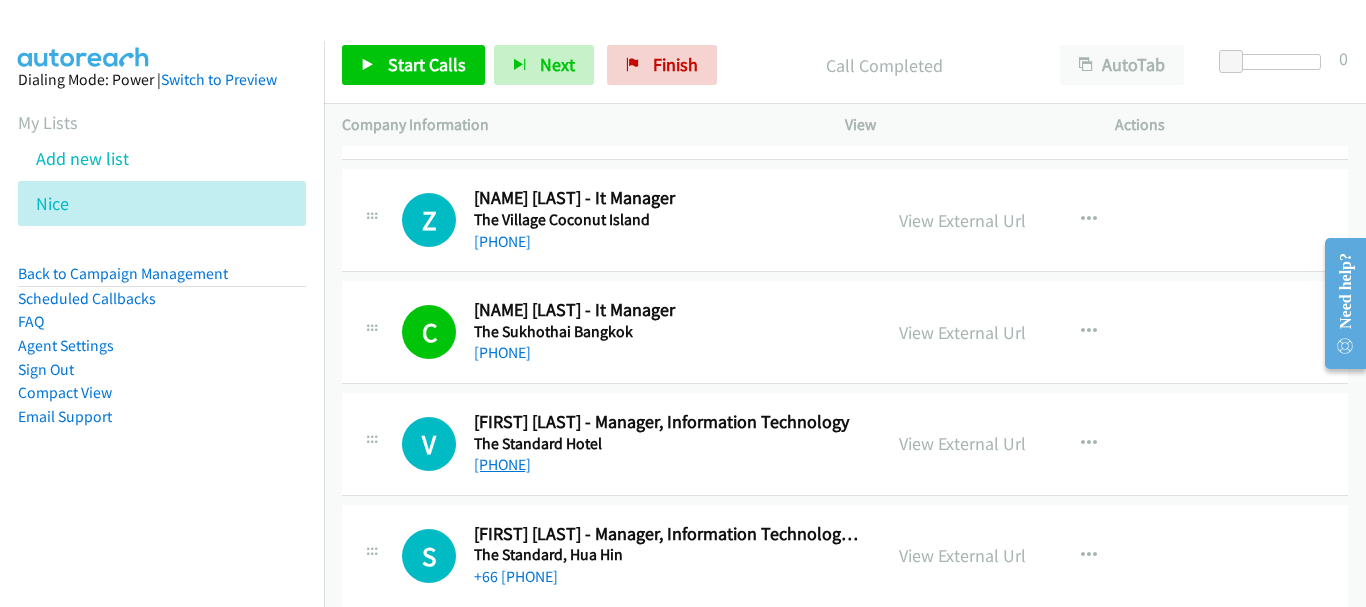 click on "[PHONE]" at bounding box center [502, 464] 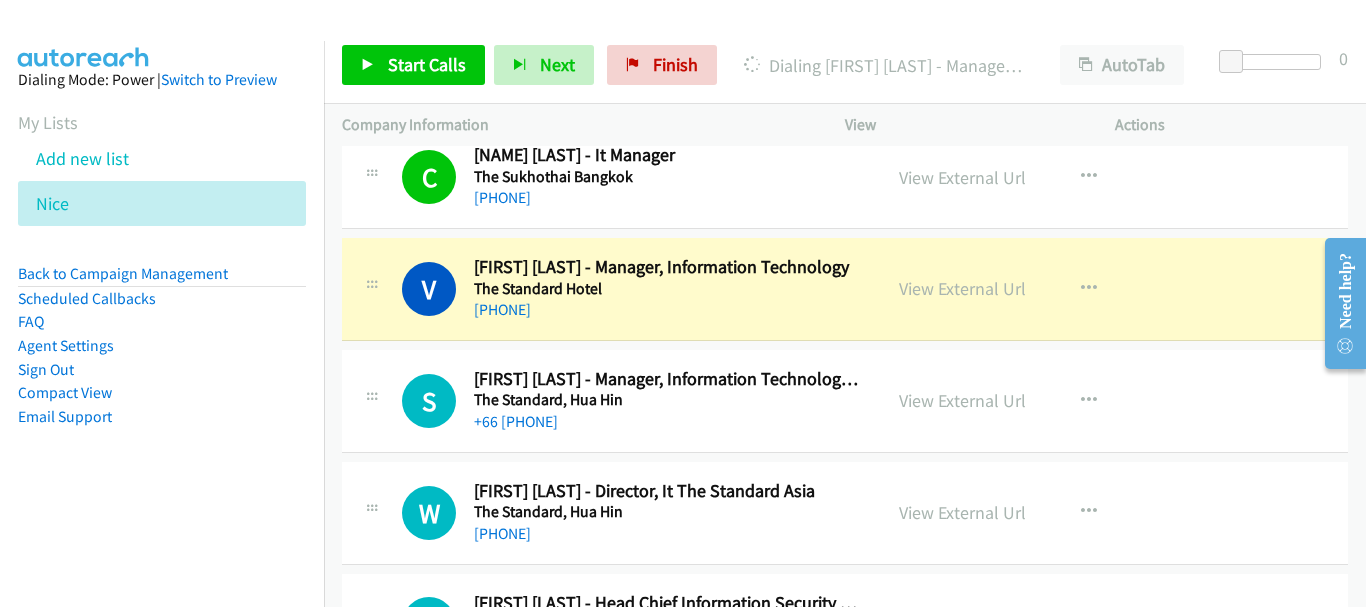 scroll, scrollTop: 3000, scrollLeft: 0, axis: vertical 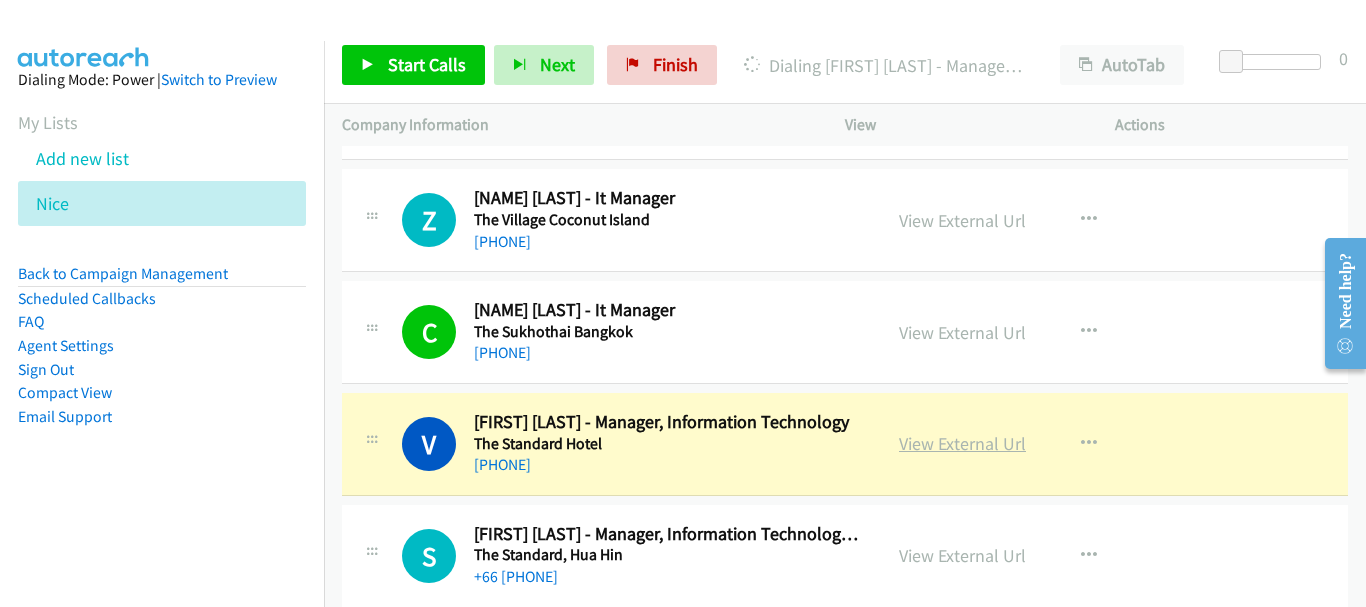 click on "View External Url" at bounding box center (962, 443) 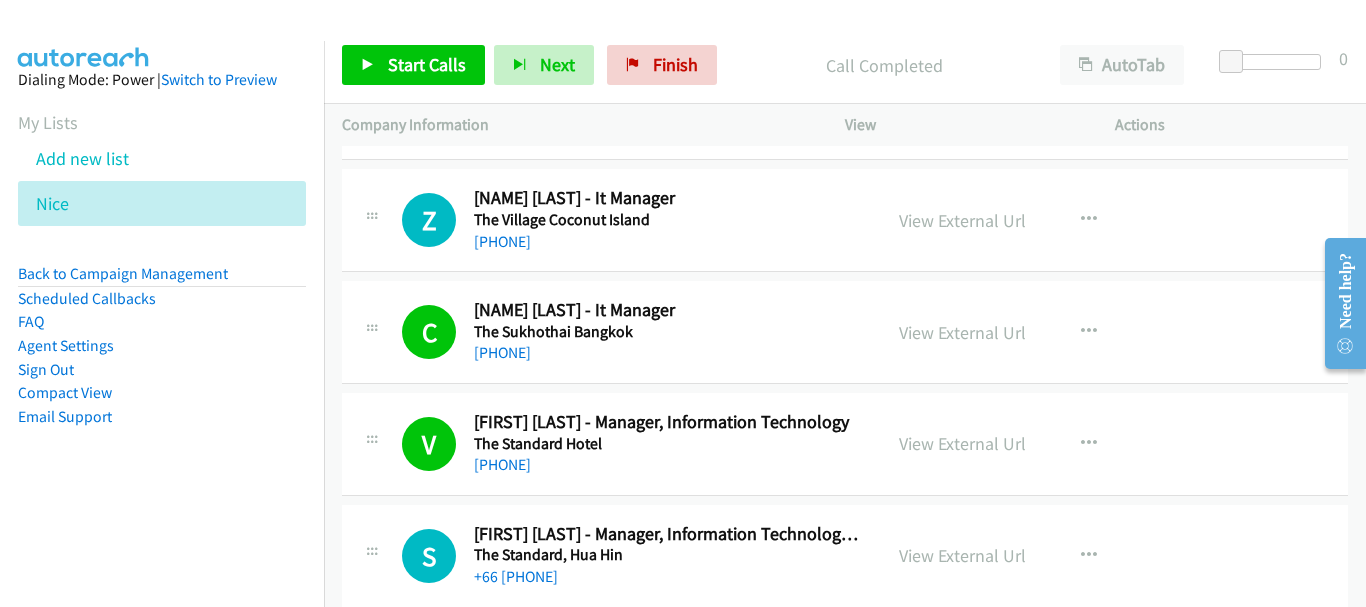 scroll, scrollTop: 3100, scrollLeft: 0, axis: vertical 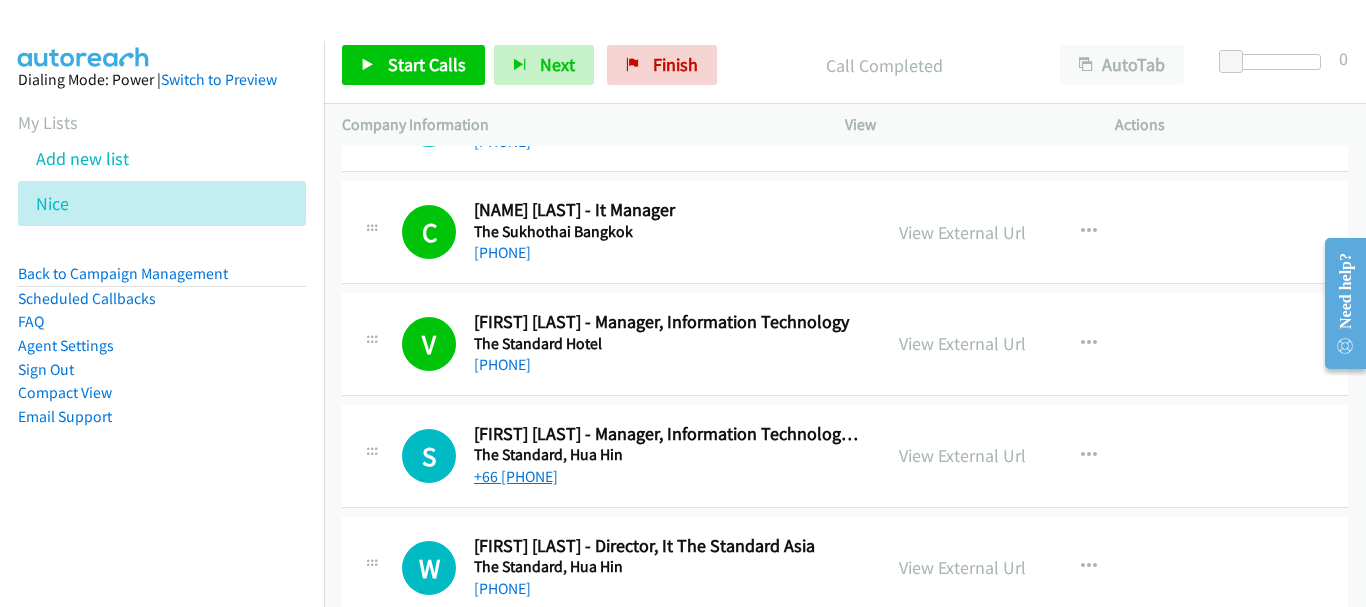 click on "+66 [PHONE]" at bounding box center [516, 476] 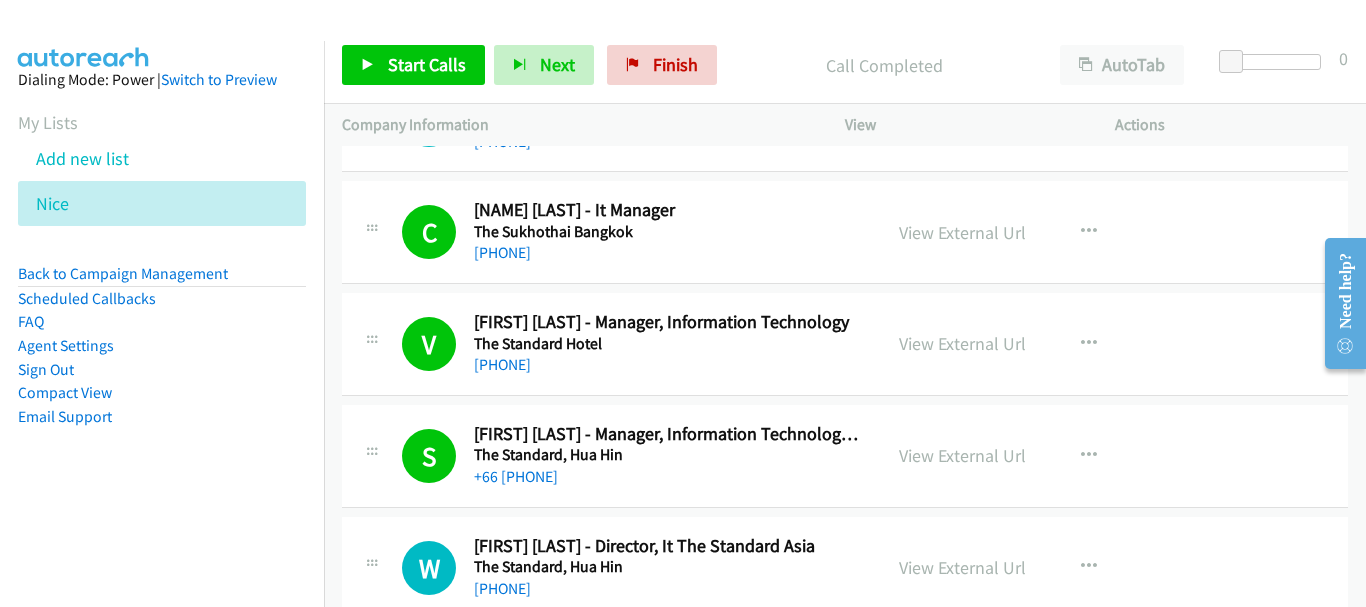 scroll, scrollTop: 3200, scrollLeft: 0, axis: vertical 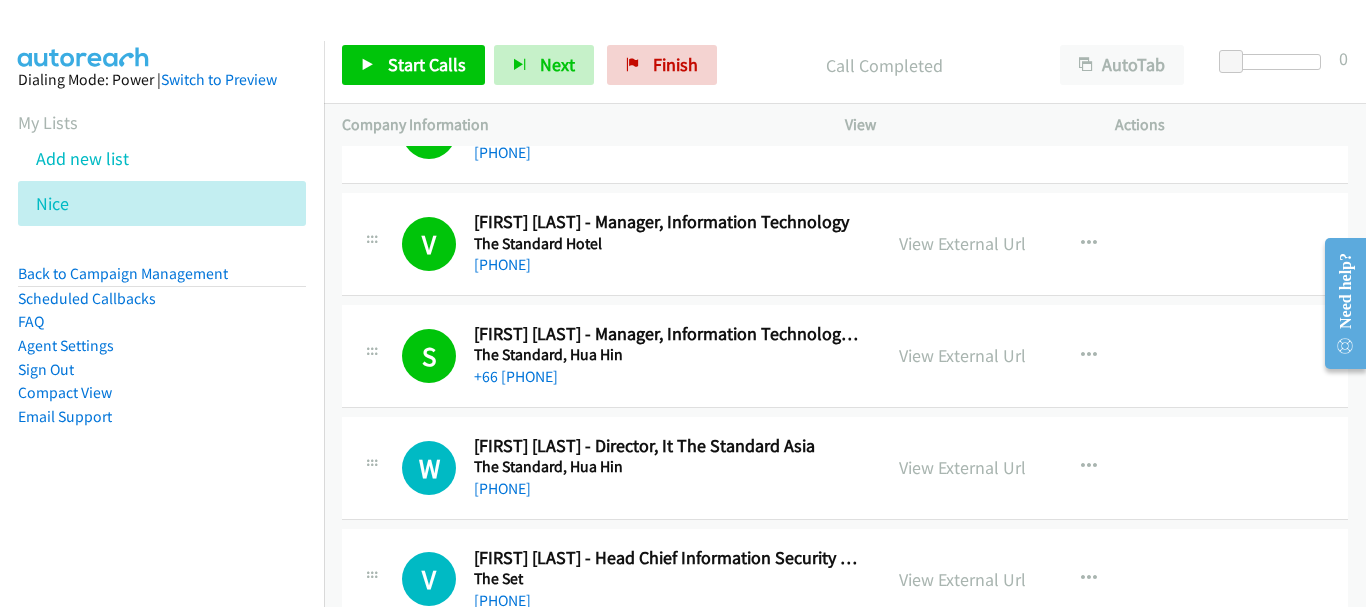 click on "[PHONE]" at bounding box center [668, 489] 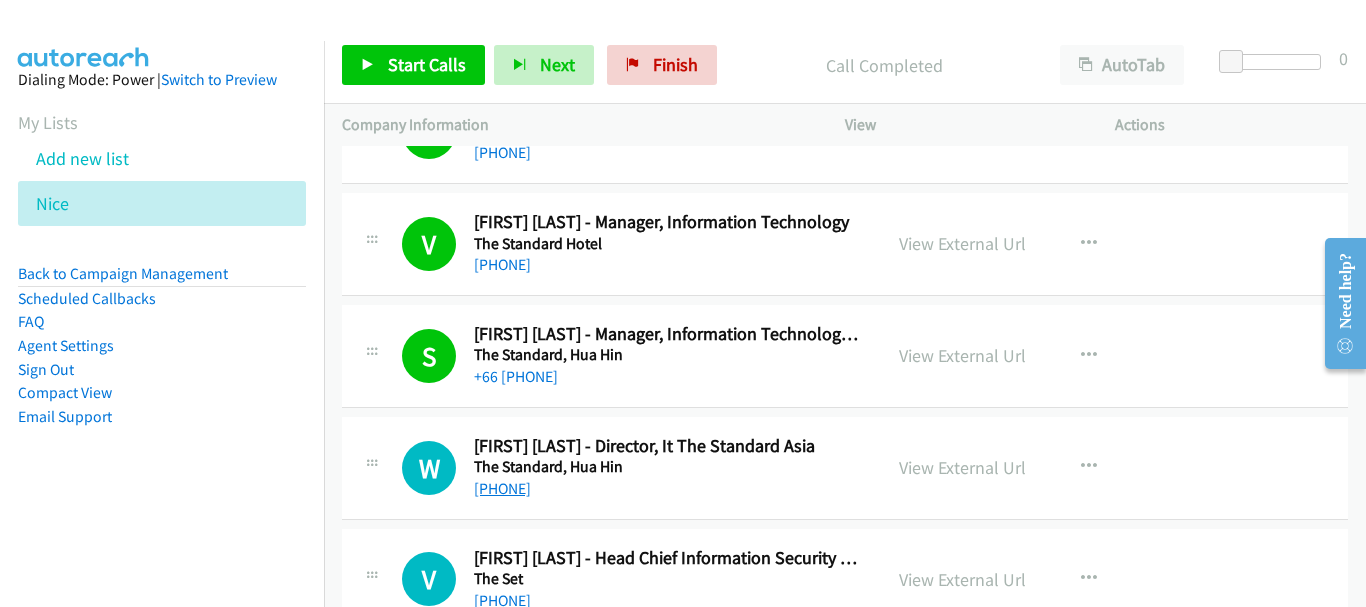click on "[PHONE]" at bounding box center [502, 488] 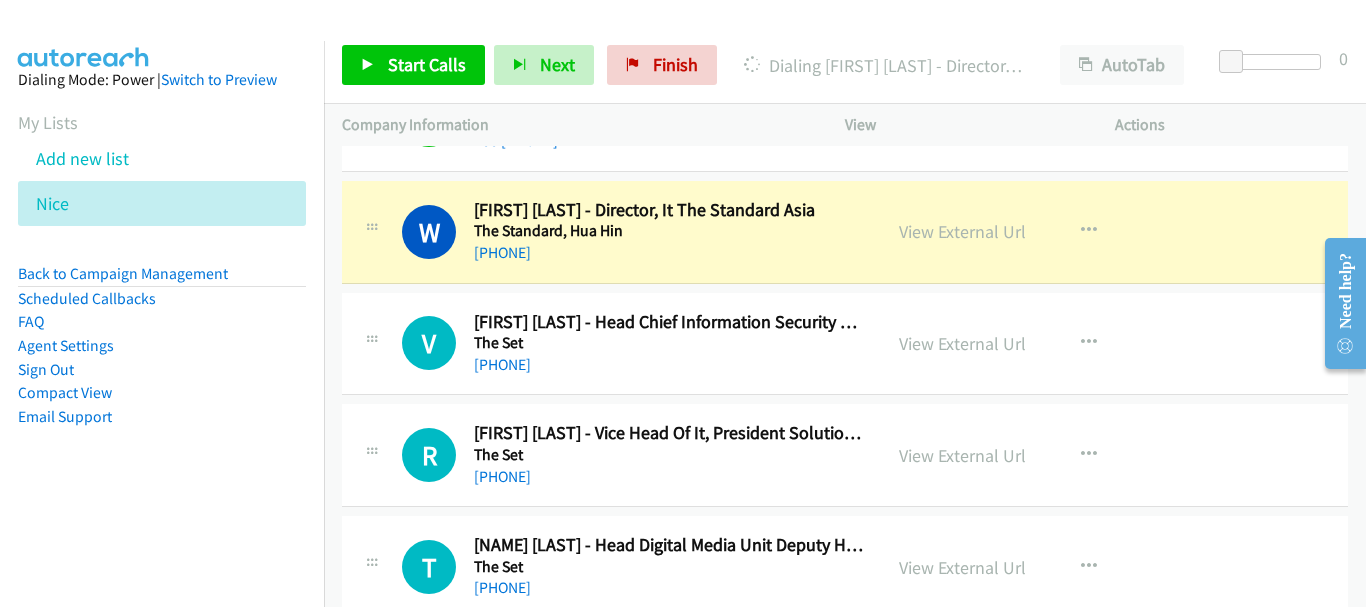 scroll, scrollTop: 3400, scrollLeft: 0, axis: vertical 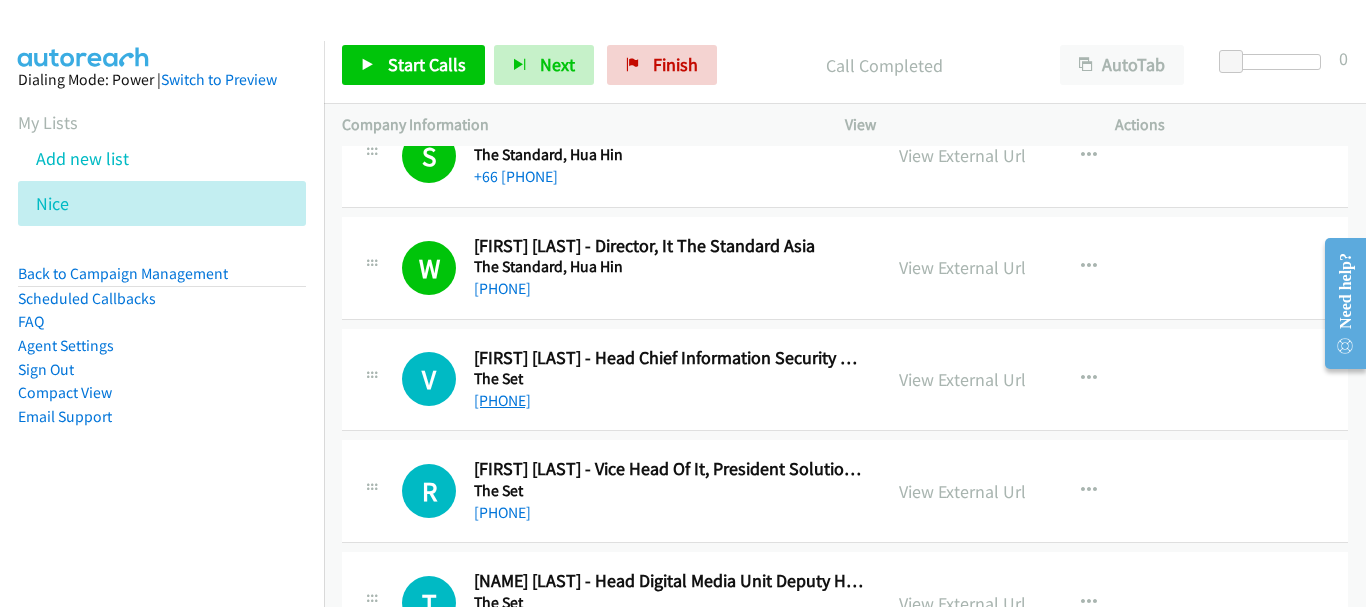 click on "[PHONE]" at bounding box center (502, 400) 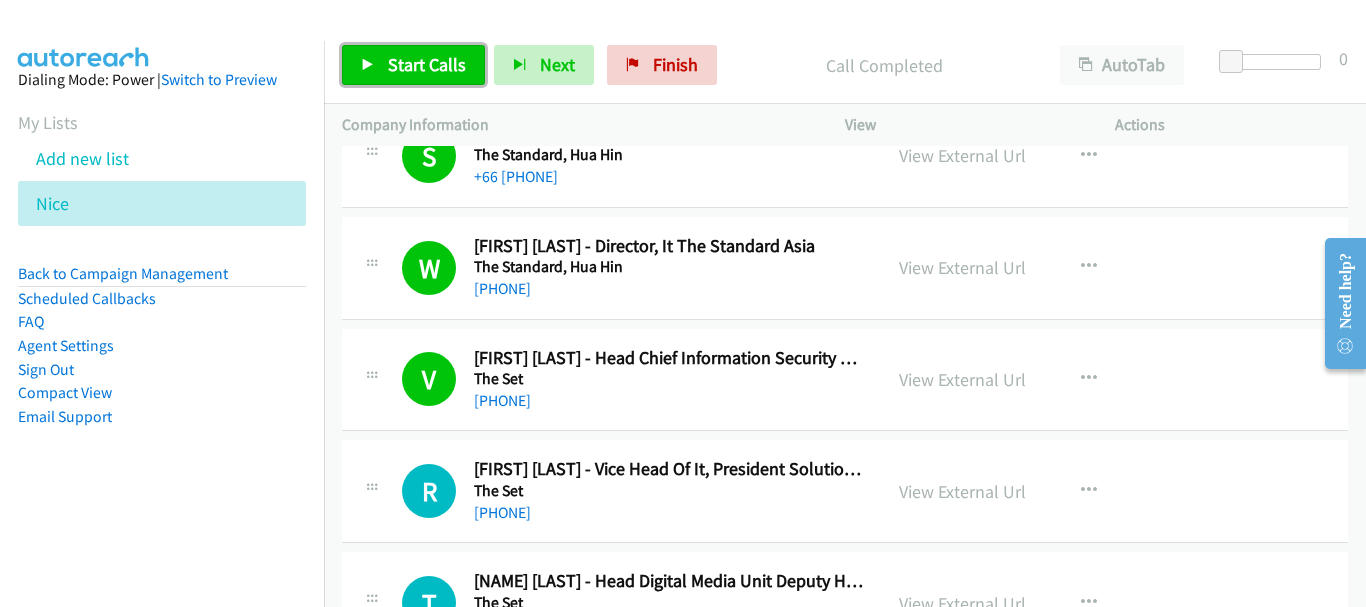 click on "Start Calls" at bounding box center [427, 64] 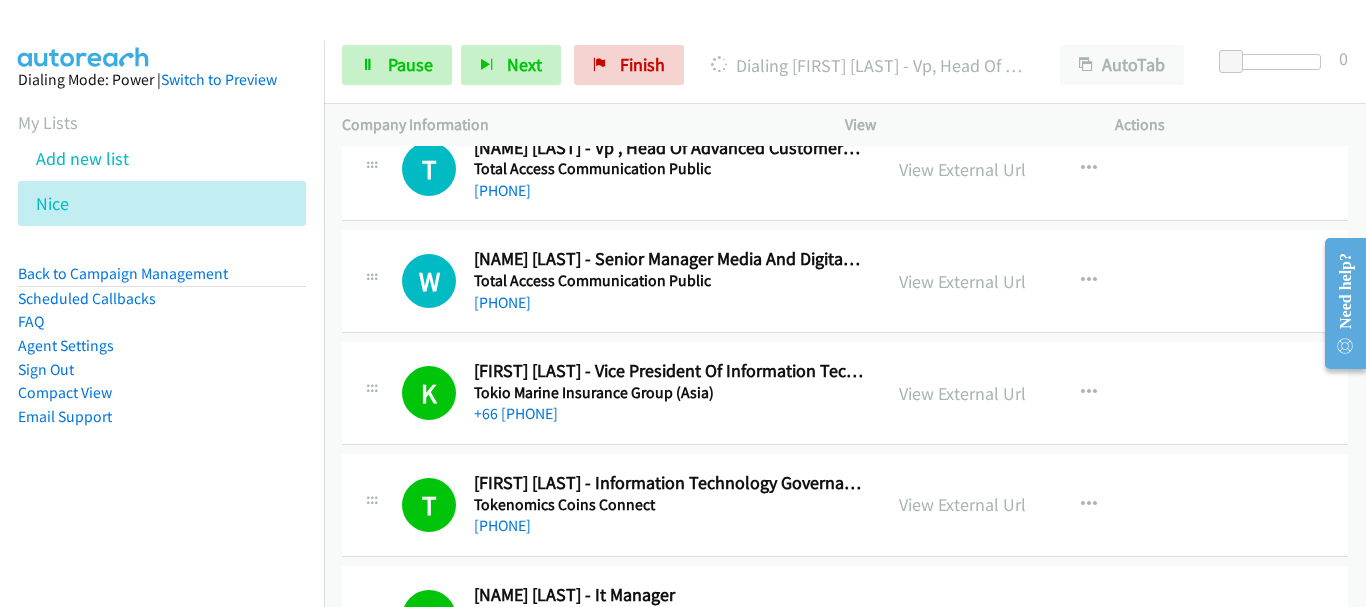 scroll, scrollTop: 2200, scrollLeft: 0, axis: vertical 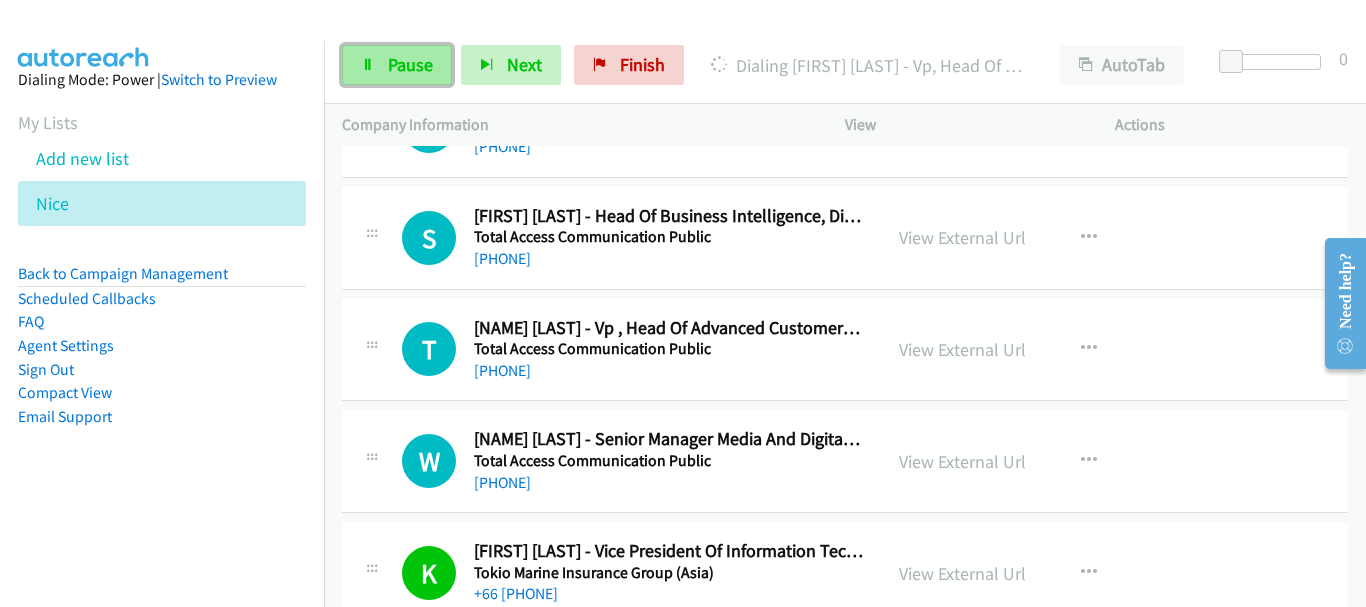 click on "Pause" at bounding box center [397, 65] 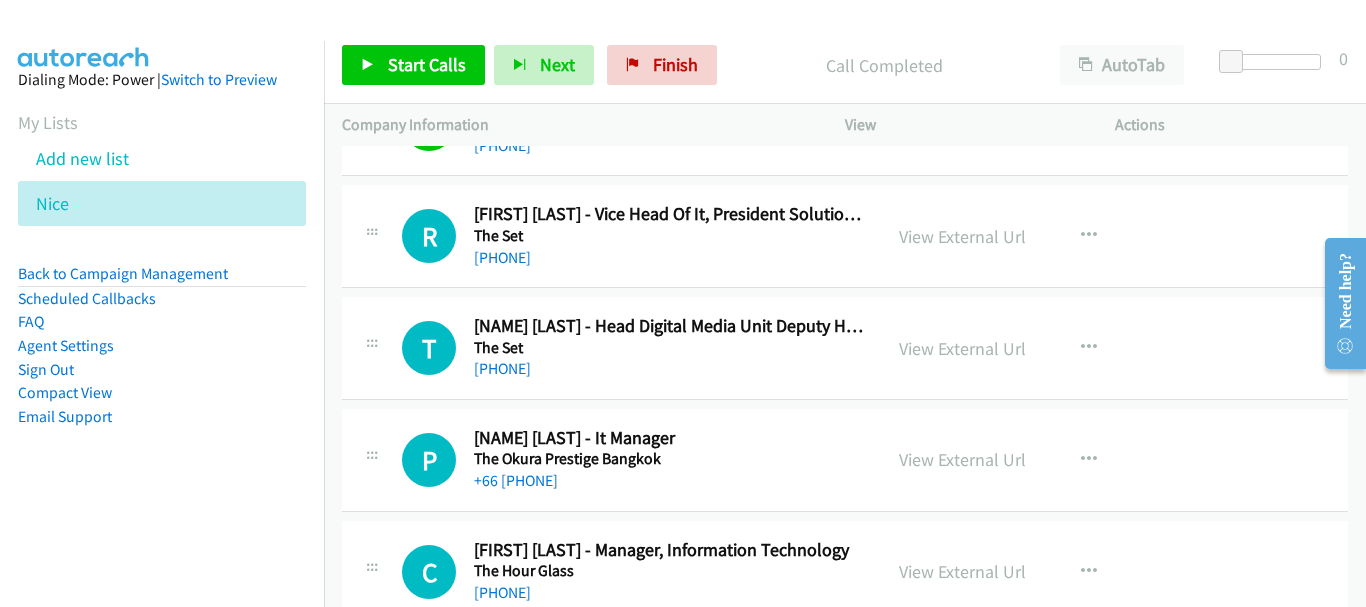 scroll, scrollTop: 3500, scrollLeft: 0, axis: vertical 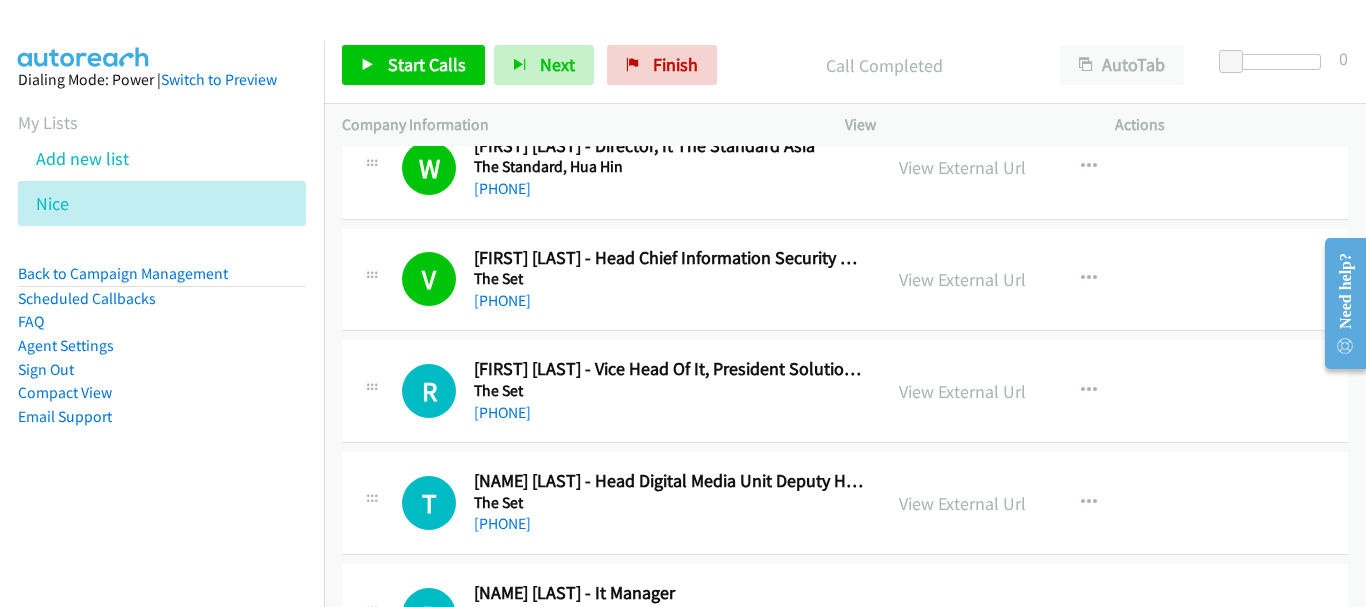 click on "The Set" at bounding box center [668, 391] 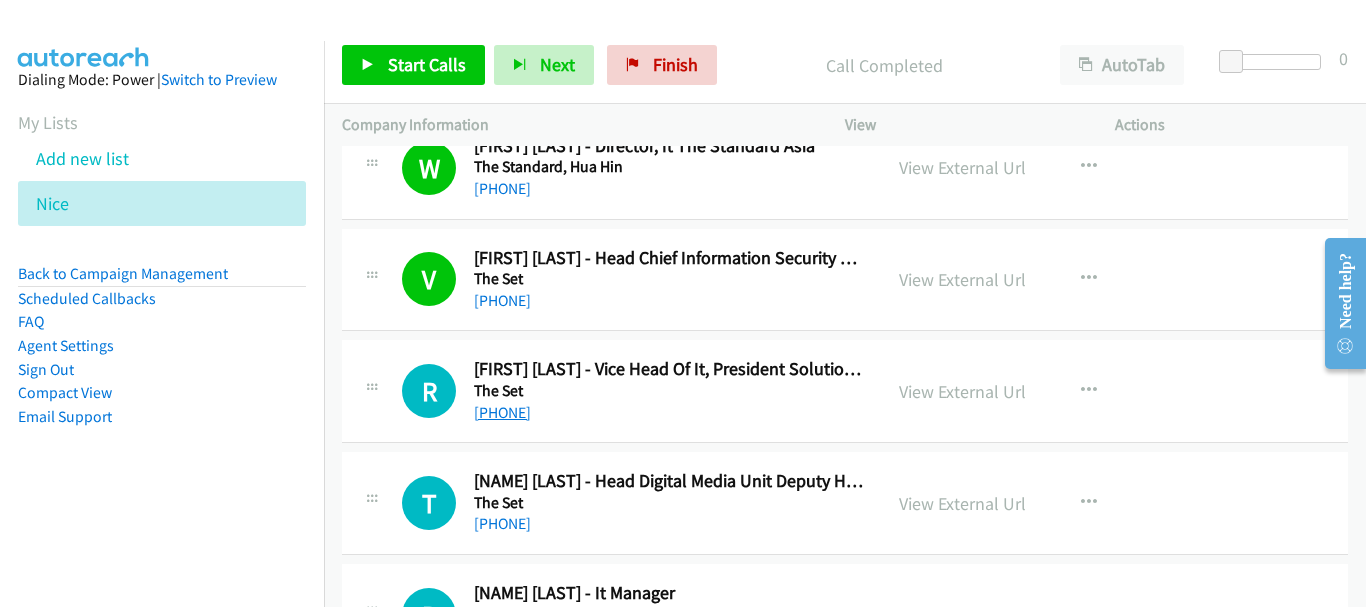 click on "[PHONE]" at bounding box center [502, 412] 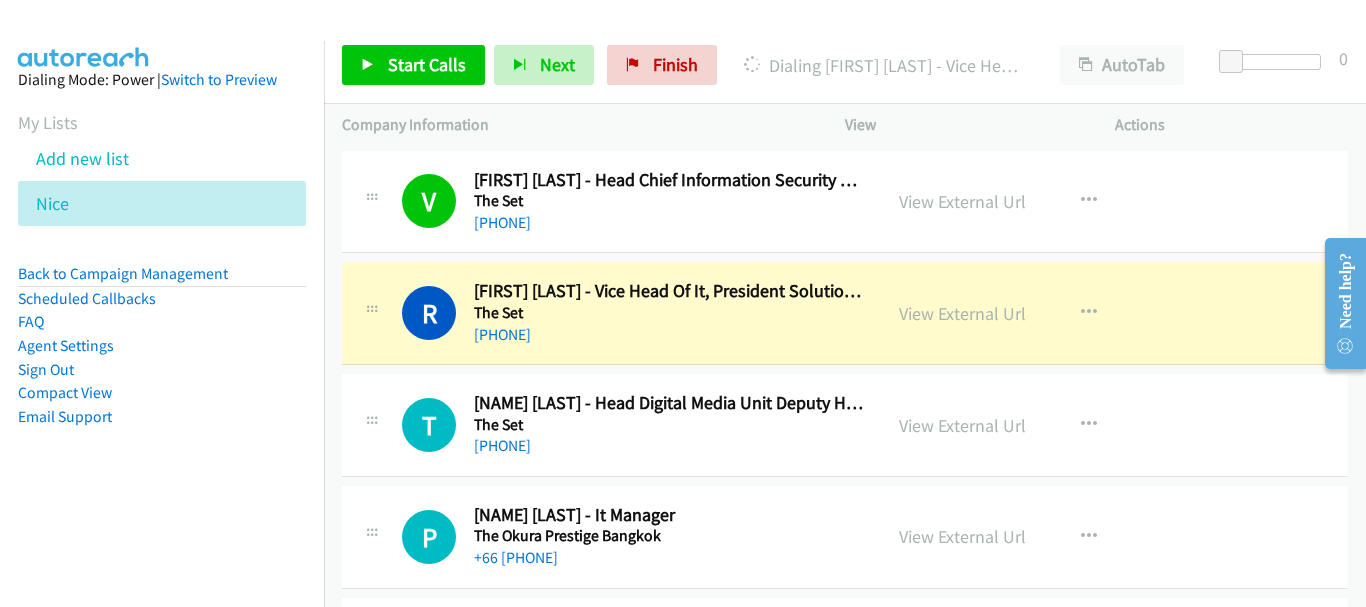 scroll, scrollTop: 3600, scrollLeft: 0, axis: vertical 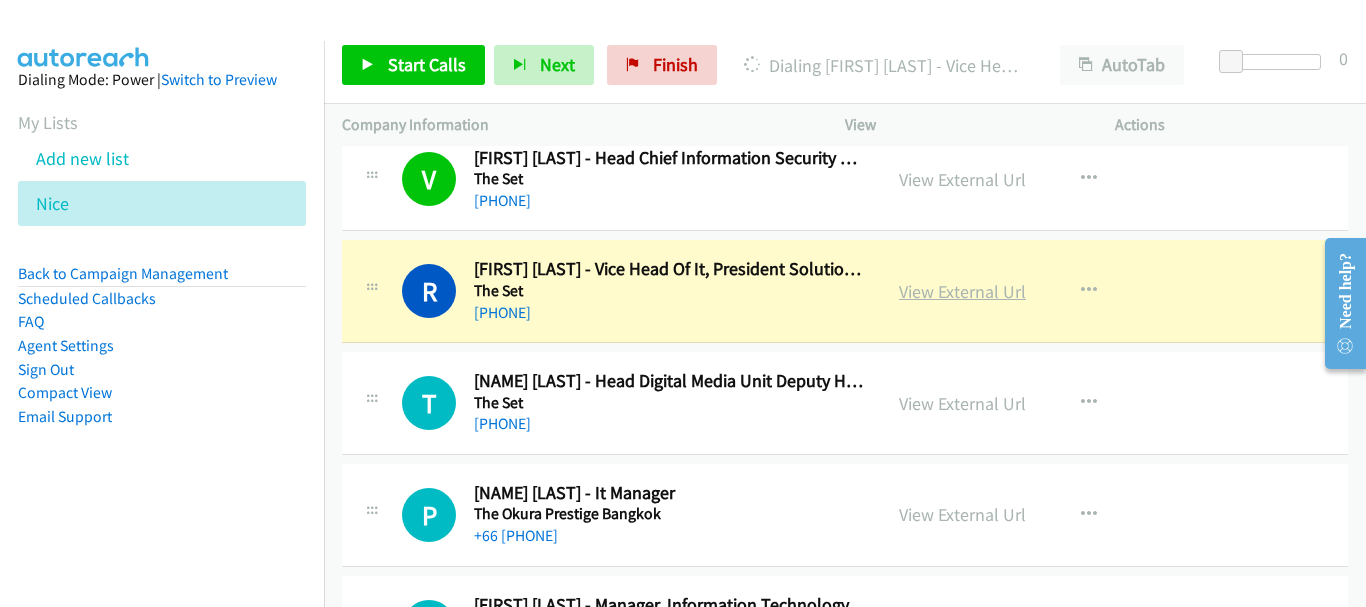 click on "View External Url" at bounding box center [962, 291] 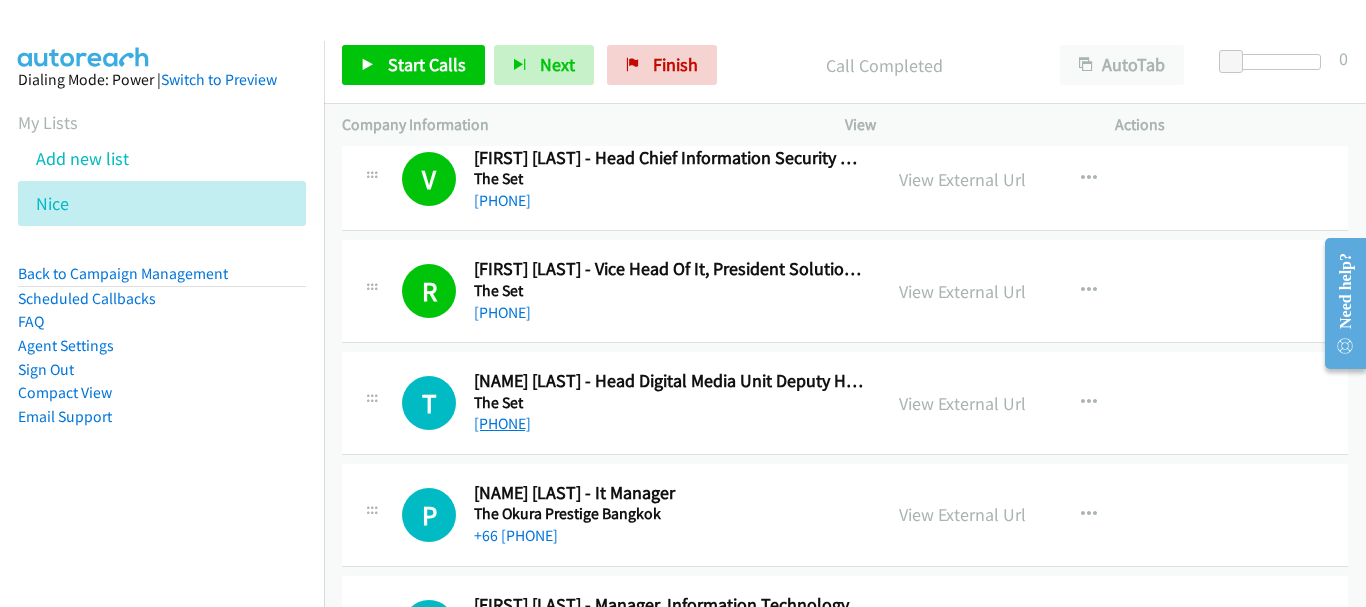 click on "[PHONE]" at bounding box center [502, 423] 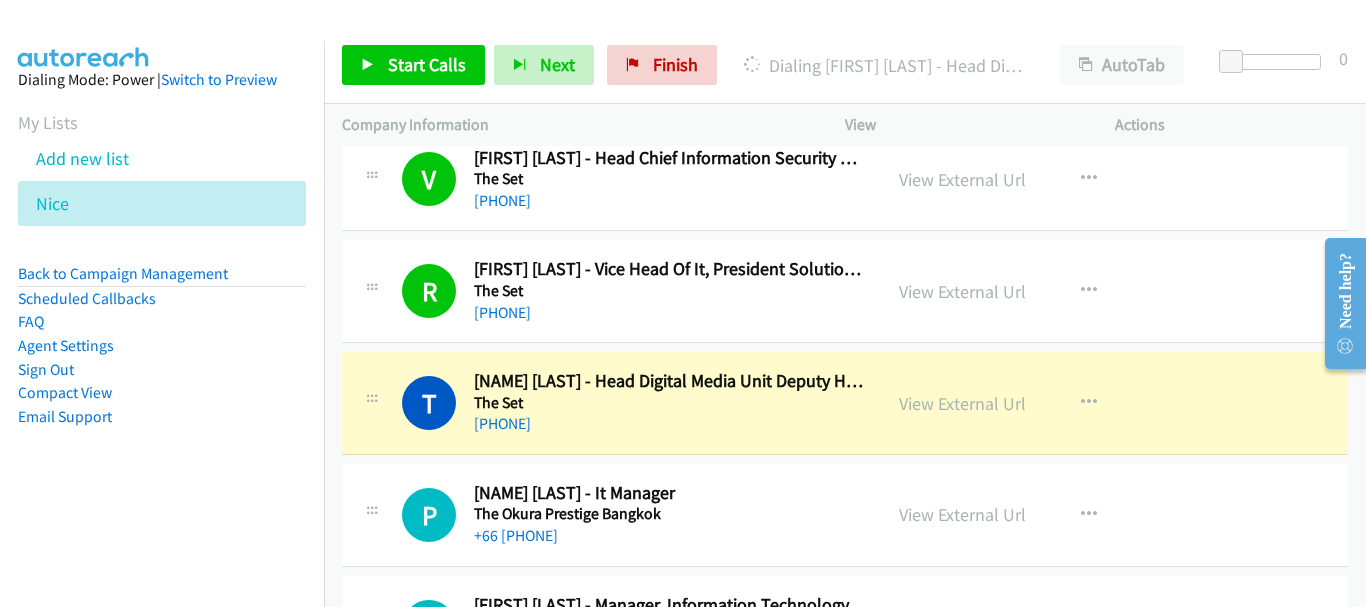 scroll, scrollTop: 3700, scrollLeft: 0, axis: vertical 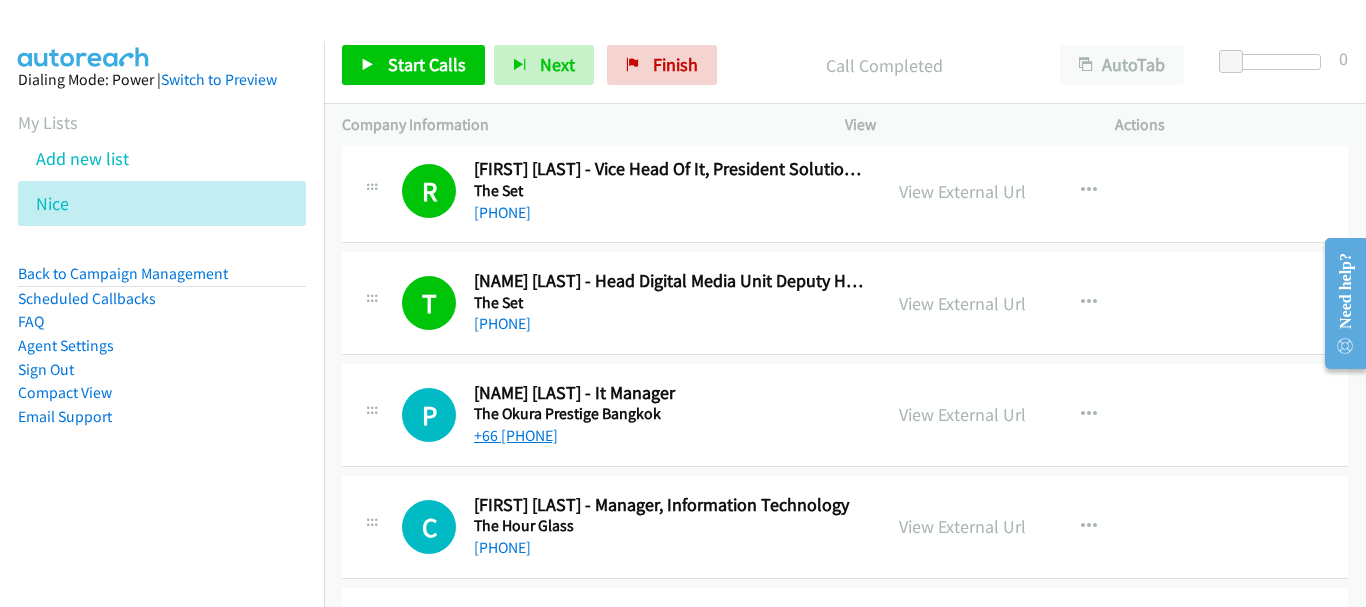 click on "+66 [PHONE]" at bounding box center [516, 435] 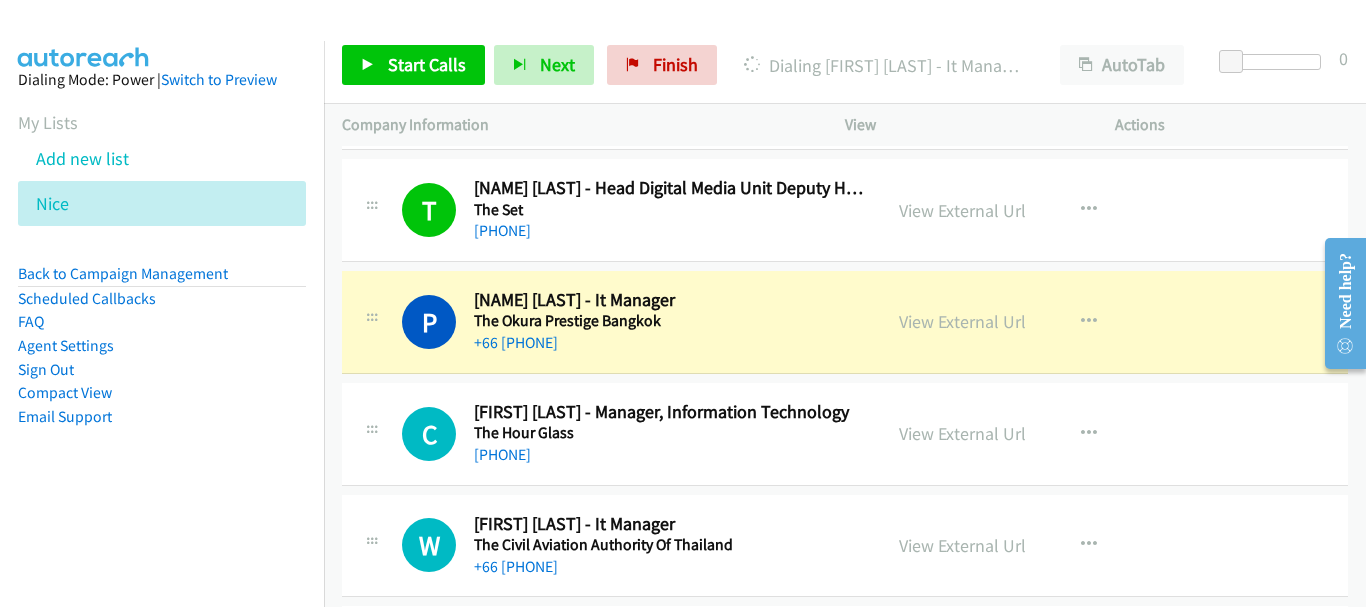 scroll, scrollTop: 3700, scrollLeft: 0, axis: vertical 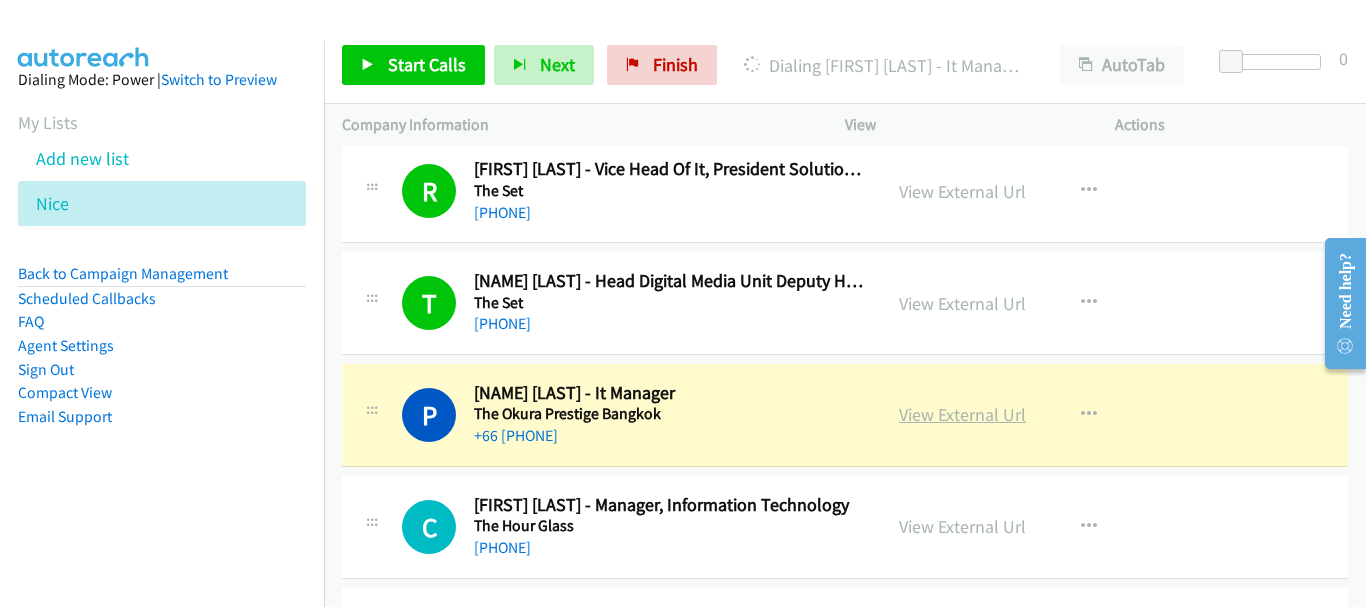 click on "View External Url" at bounding box center (962, 414) 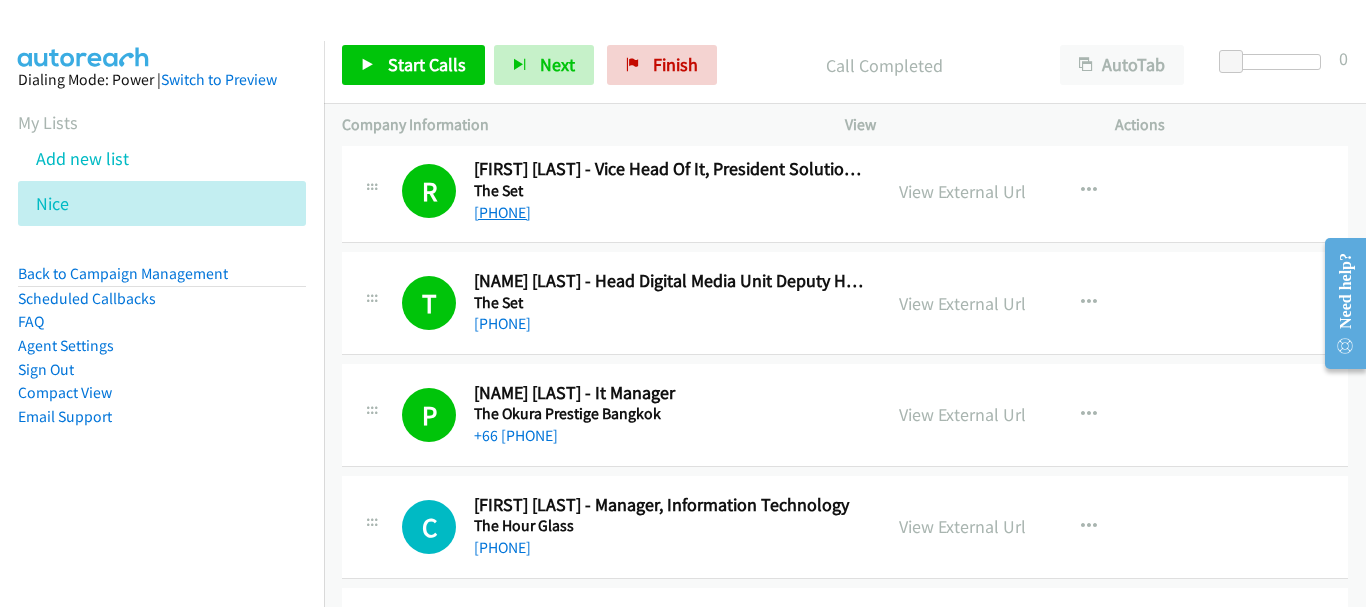 scroll, scrollTop: 3900, scrollLeft: 0, axis: vertical 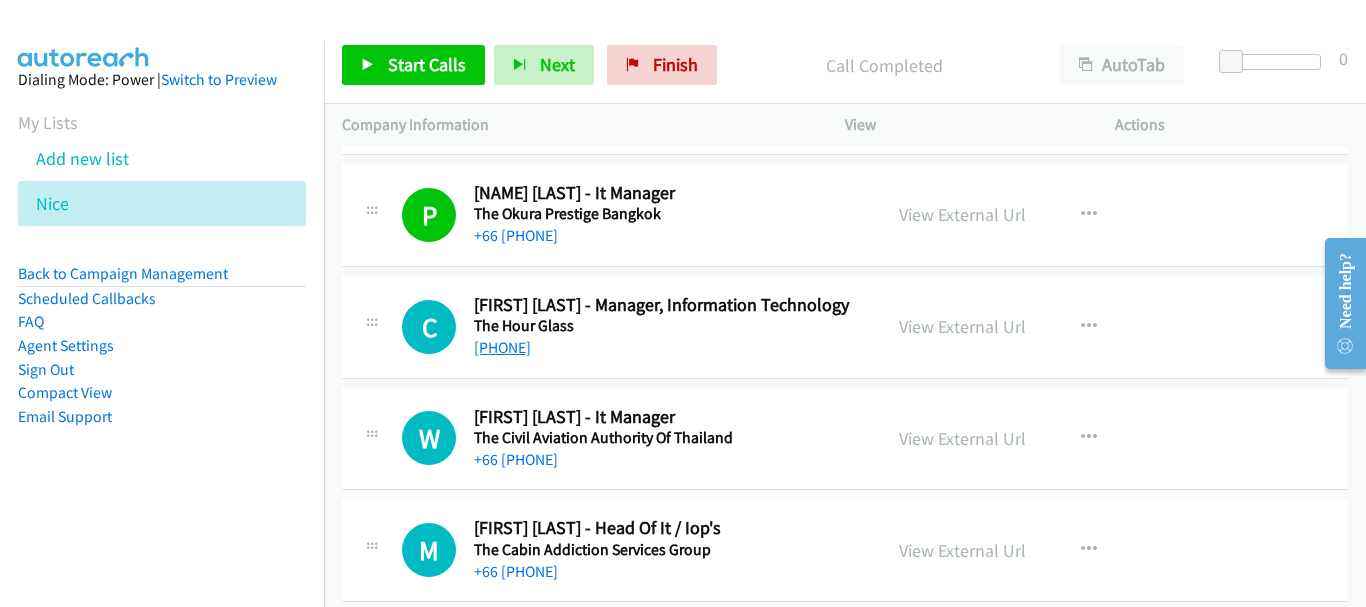 click on "[PHONE]" at bounding box center (502, 347) 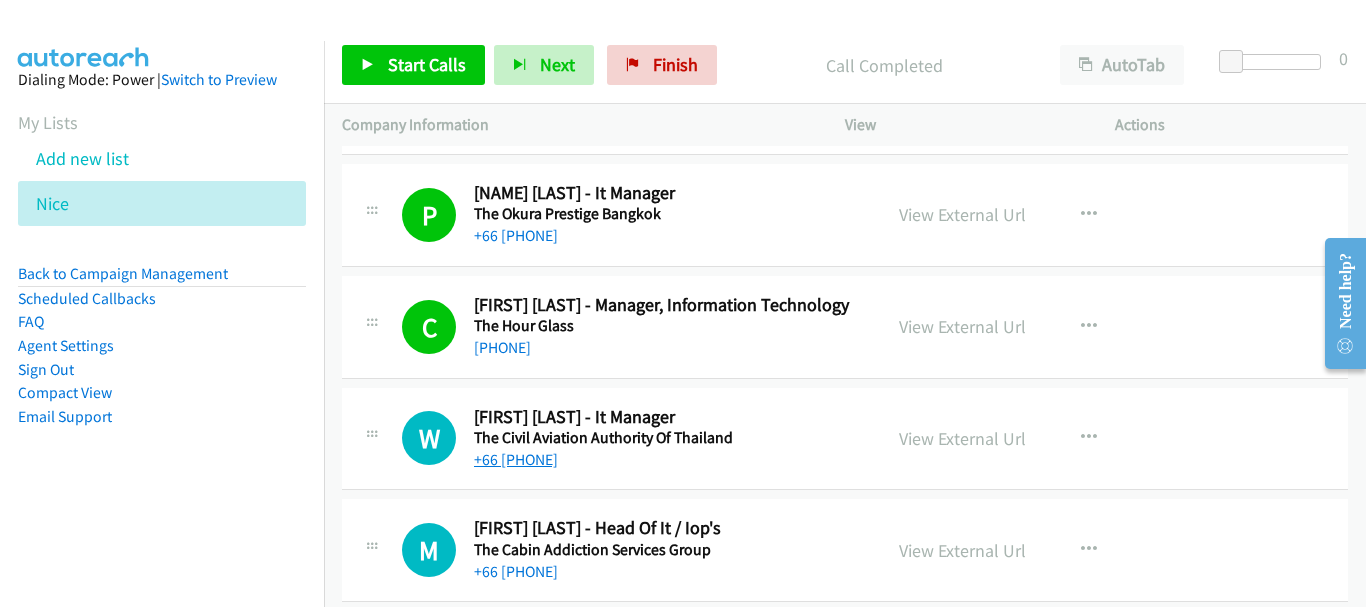 click on "+66 [PHONE]" at bounding box center [516, 459] 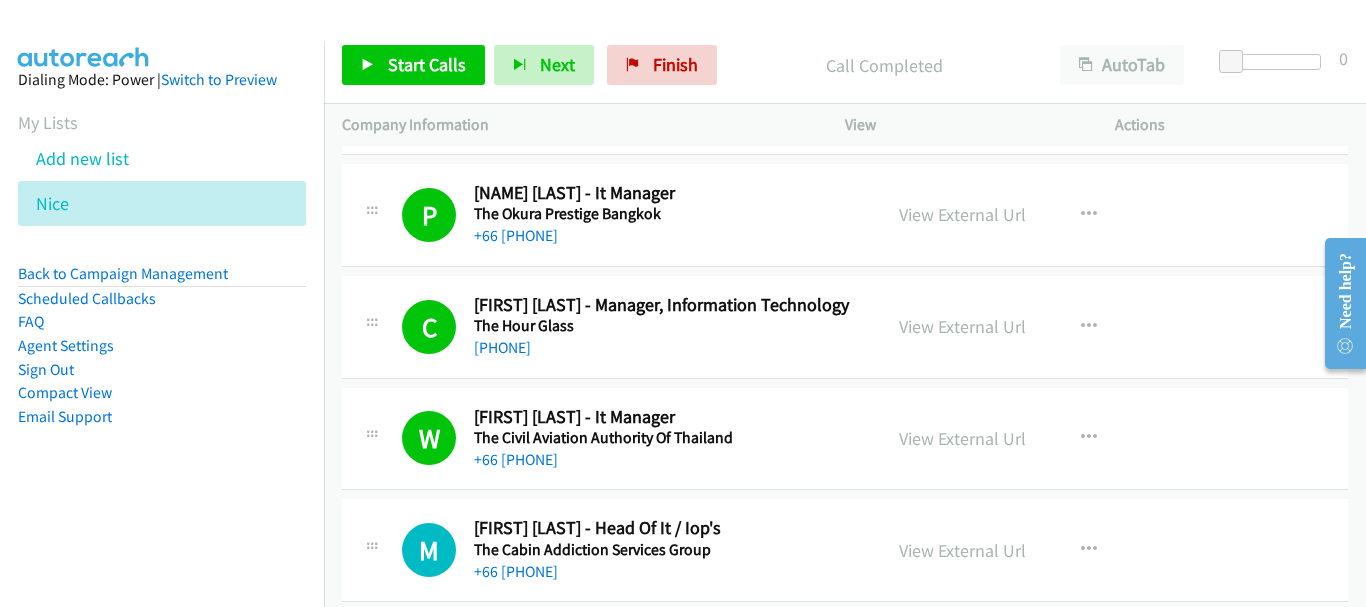scroll, scrollTop: 4000, scrollLeft: 0, axis: vertical 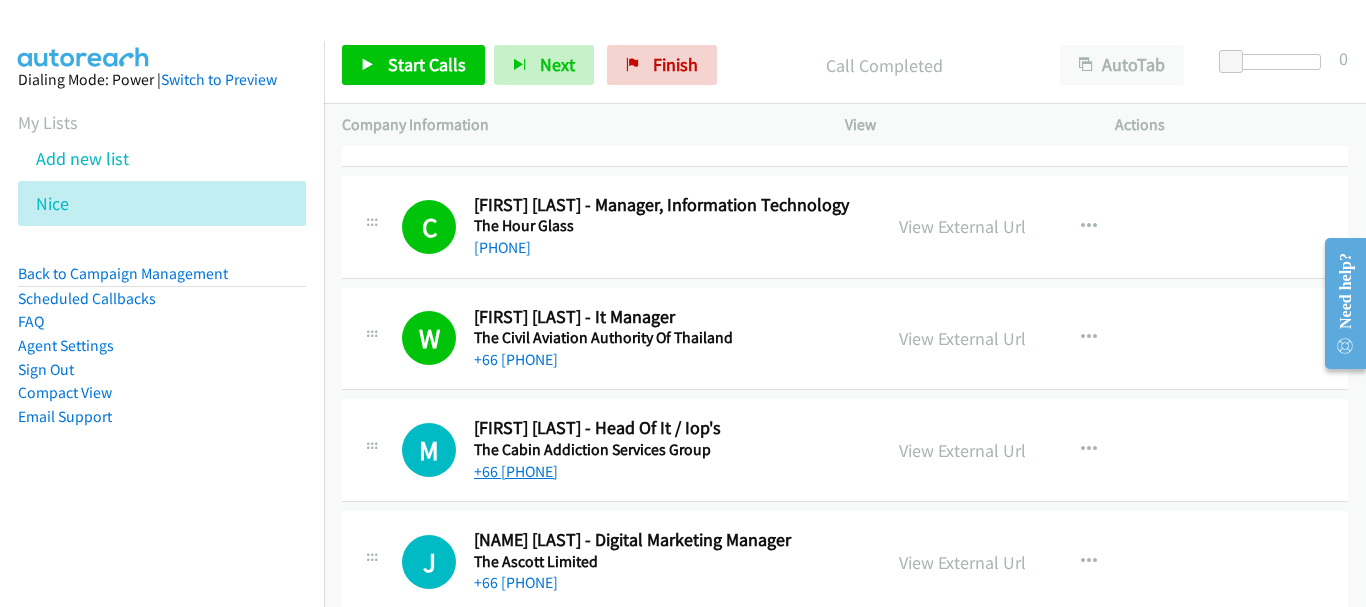 click on "+66 [PHONE]" at bounding box center (516, 471) 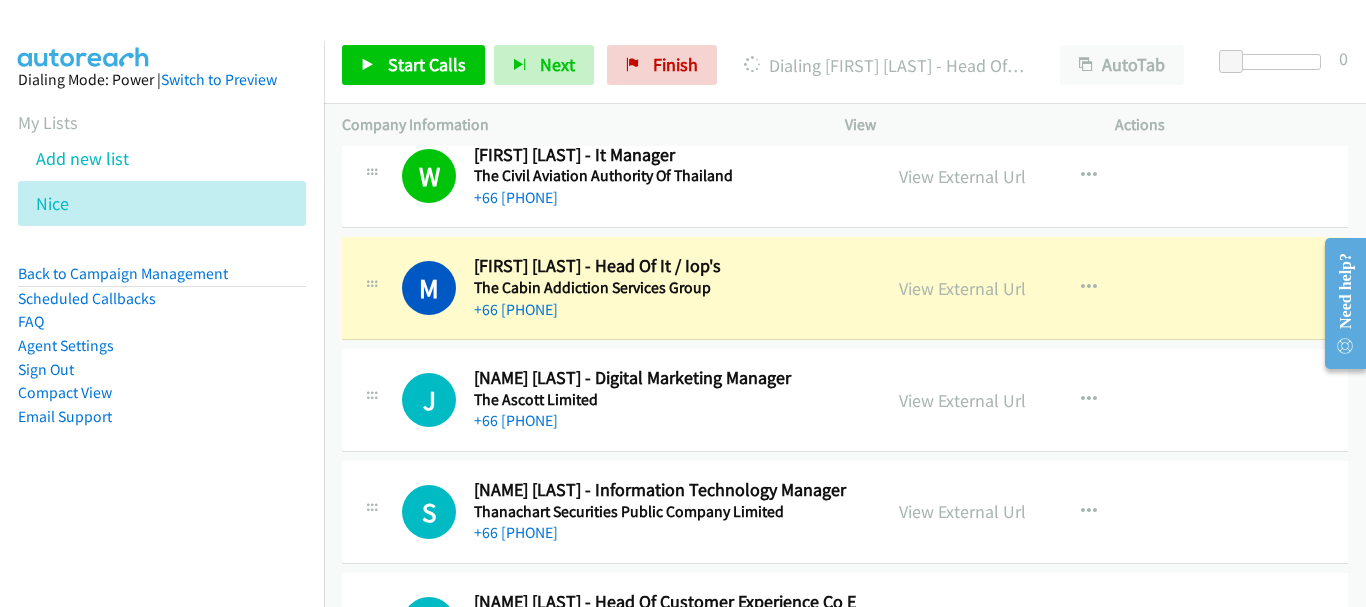 scroll, scrollTop: 4200, scrollLeft: 0, axis: vertical 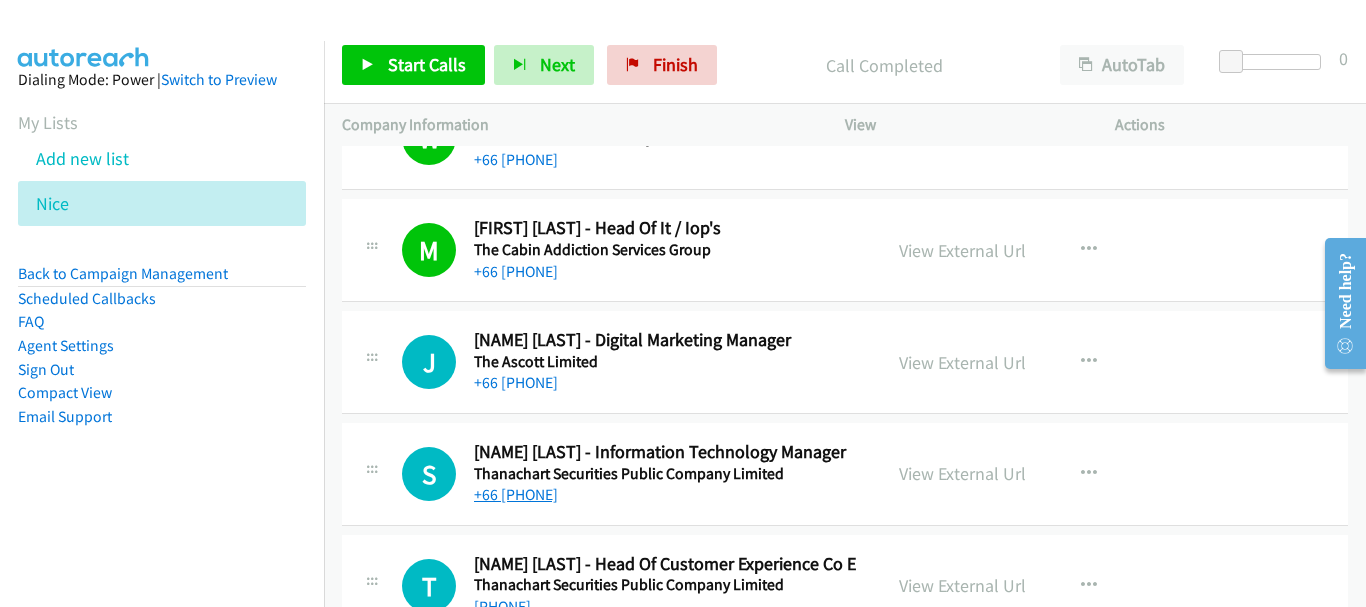 click on "+66 [PHONE]" at bounding box center (516, 494) 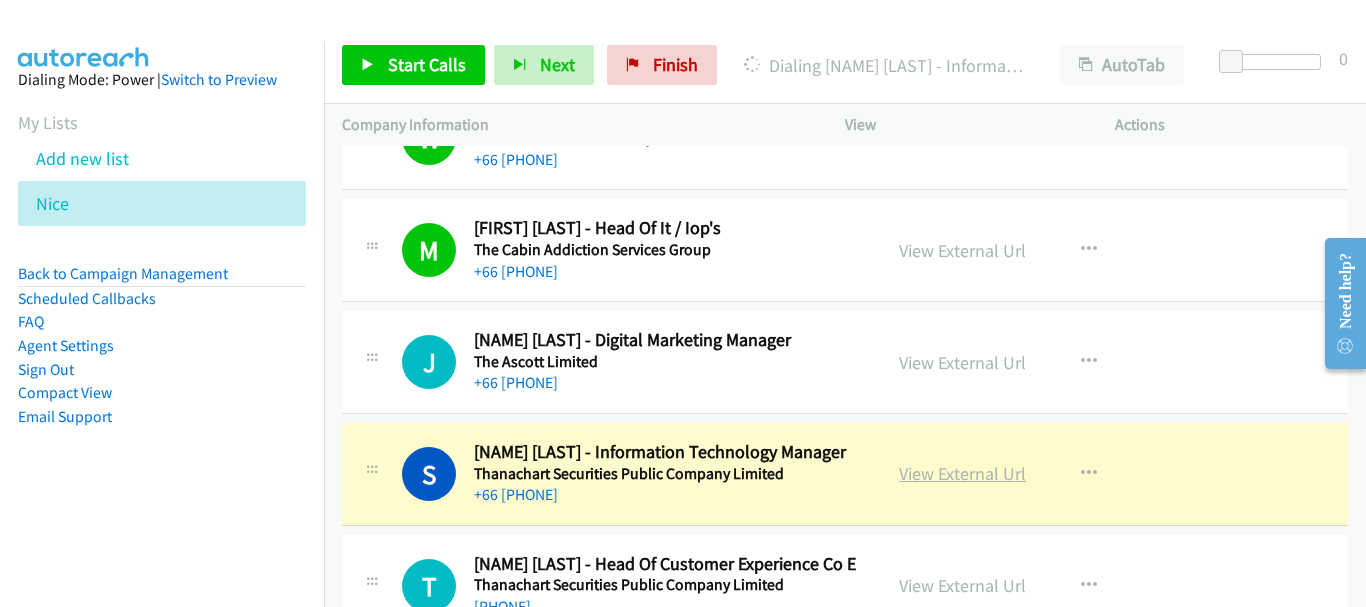 click on "View External Url" at bounding box center (962, 473) 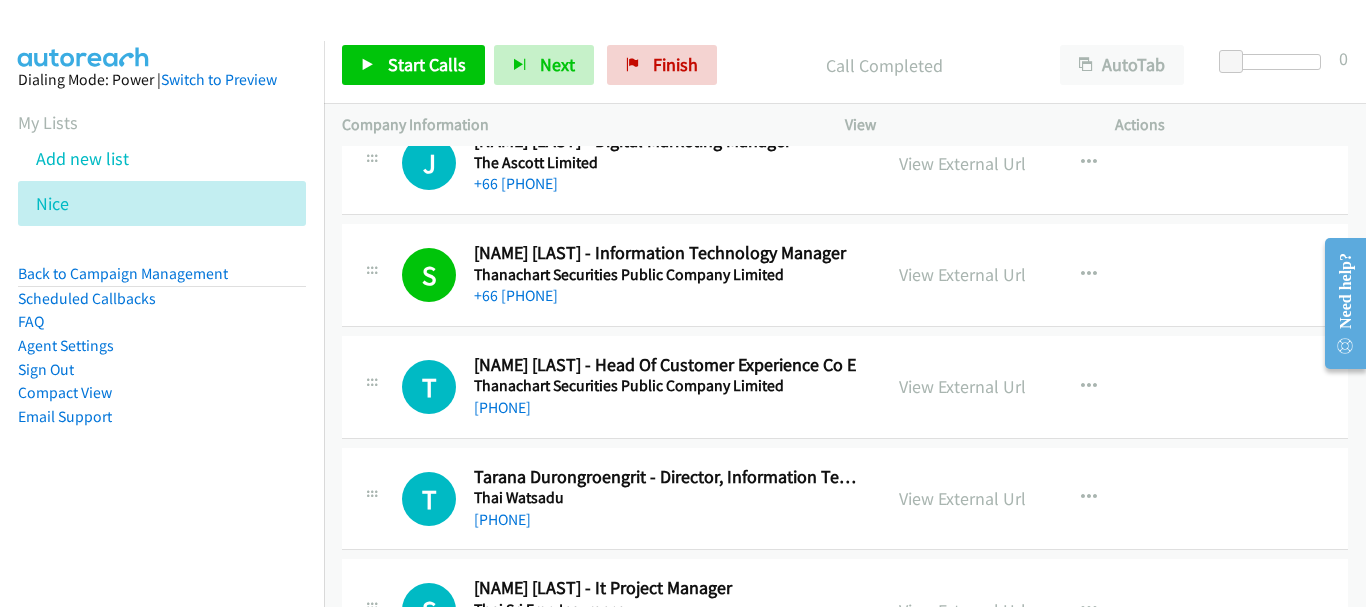 scroll, scrollTop: 4400, scrollLeft: 0, axis: vertical 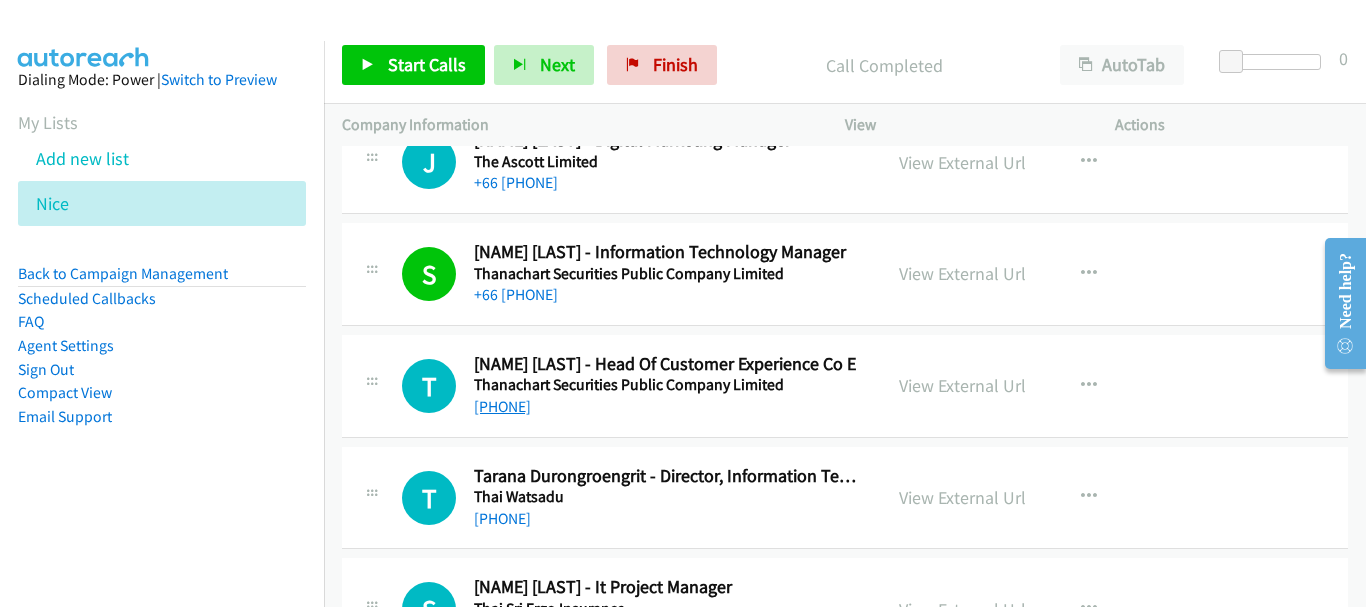 click on "[PHONE]" at bounding box center [502, 406] 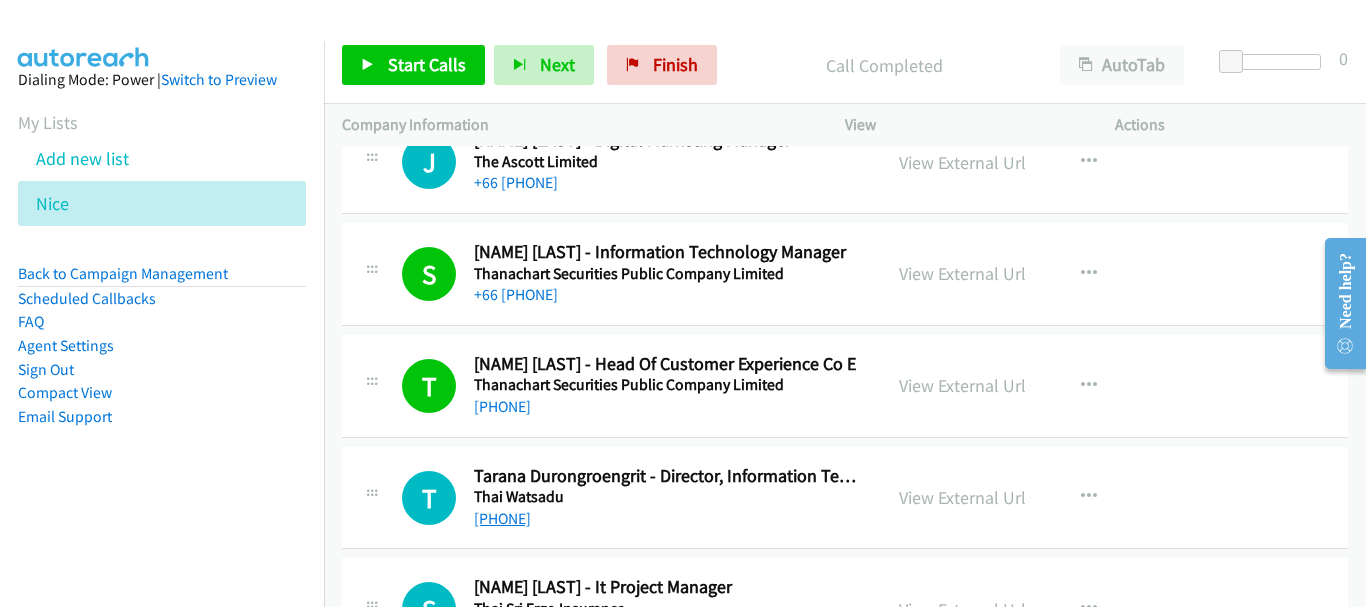 click on "[PHONE]" at bounding box center (502, 518) 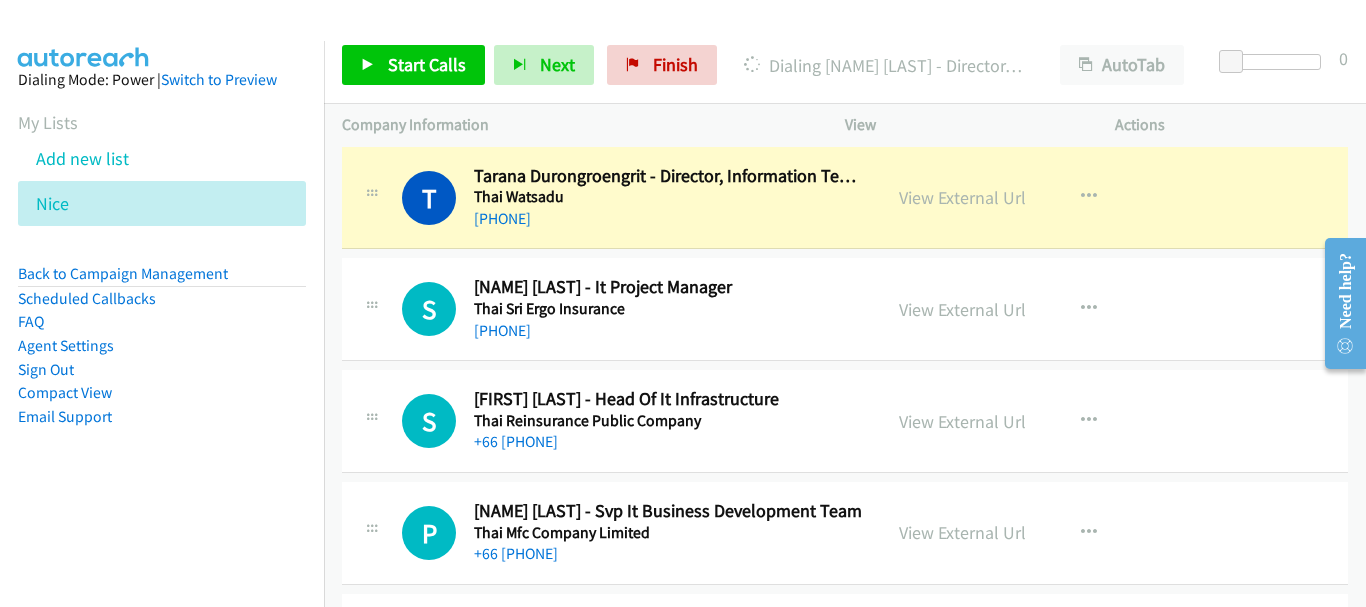 scroll, scrollTop: 4600, scrollLeft: 0, axis: vertical 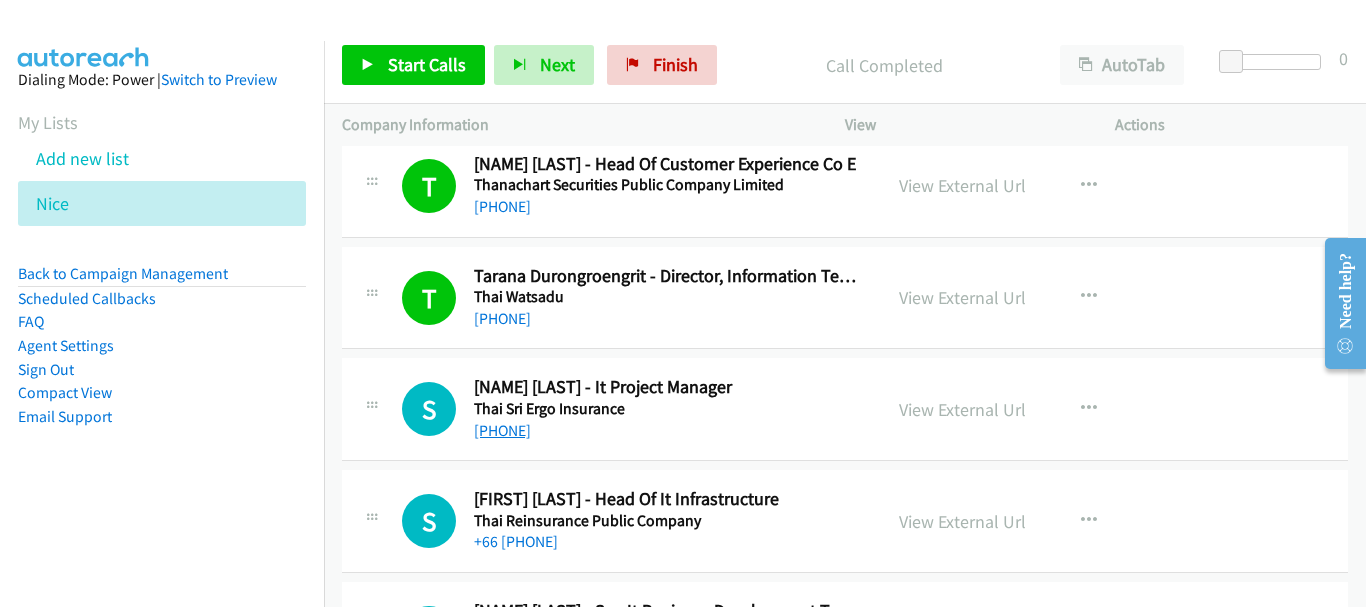 click on "[PHONE]" at bounding box center [502, 430] 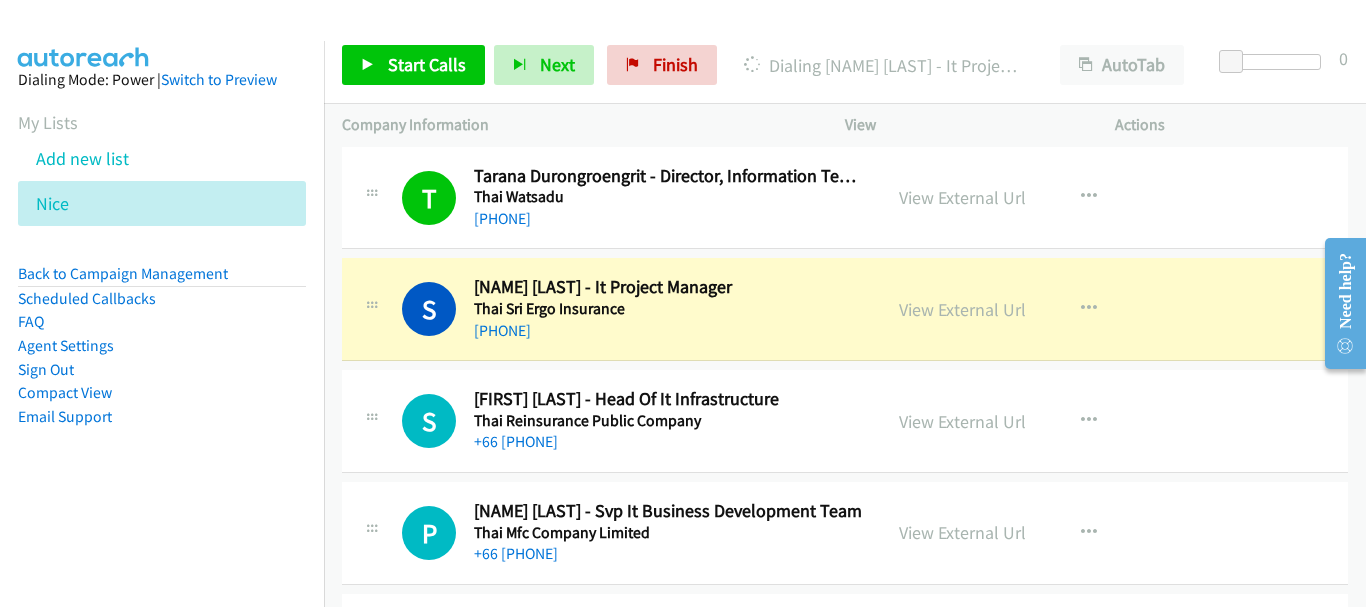 scroll, scrollTop: 4800, scrollLeft: 0, axis: vertical 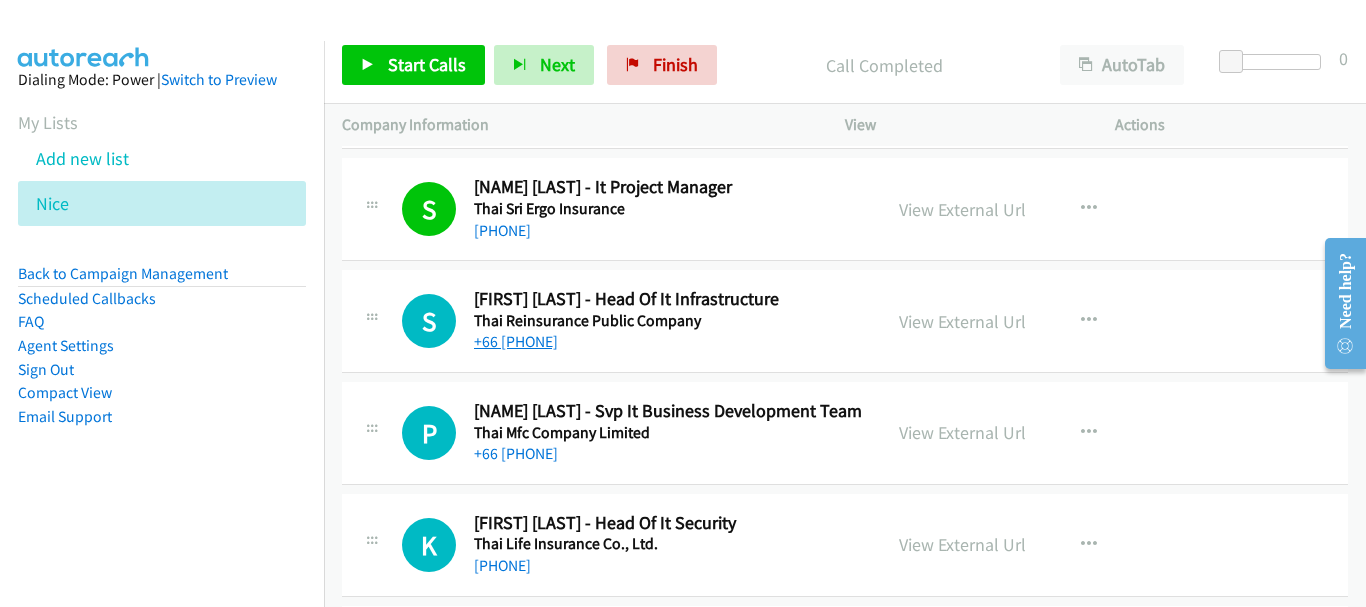 click on "+66 [PHONE]" at bounding box center [516, 341] 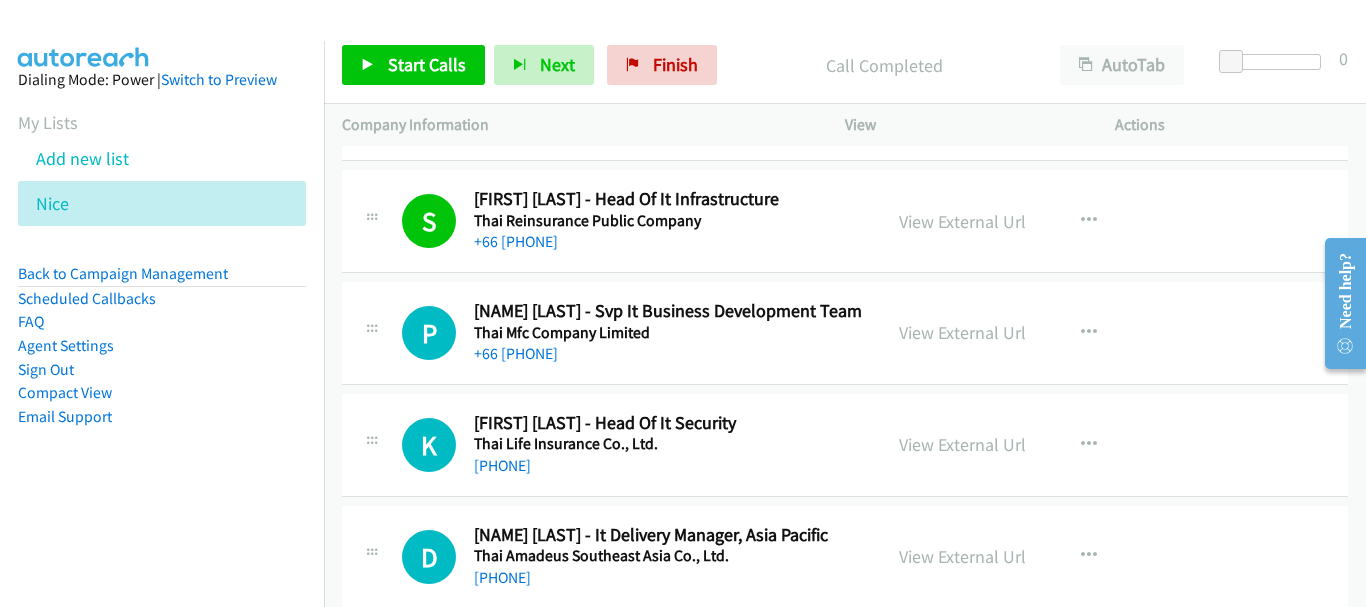 scroll, scrollTop: 5000, scrollLeft: 0, axis: vertical 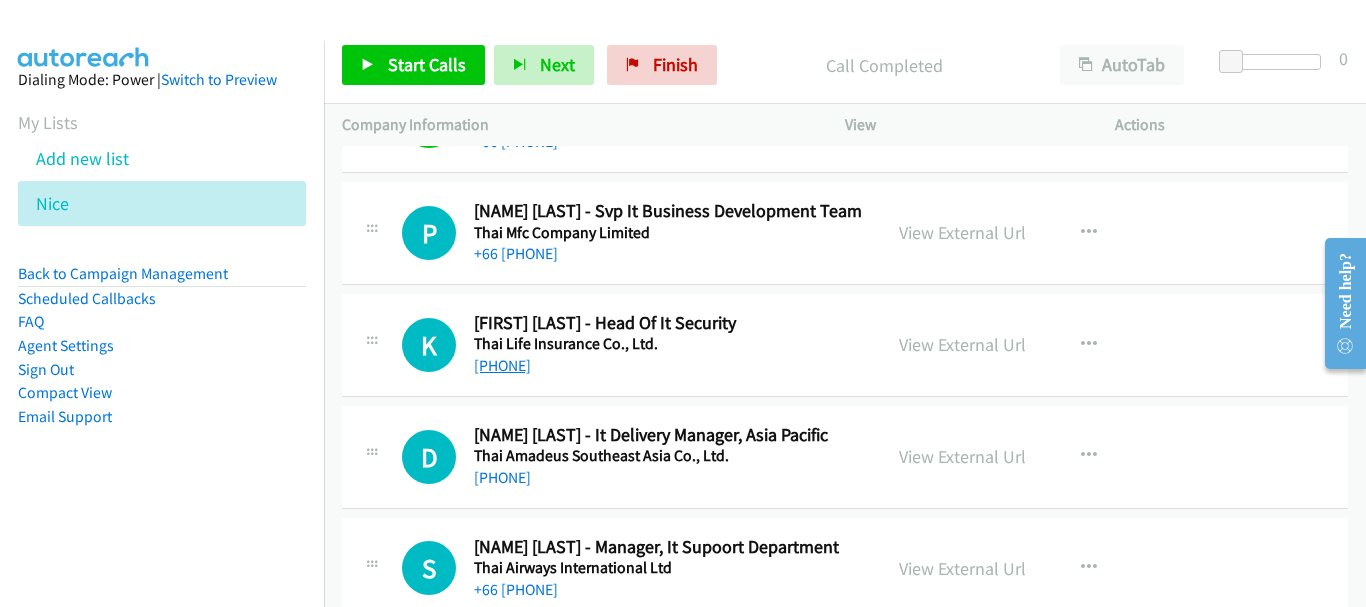 click on "[PHONE]" at bounding box center (502, 365) 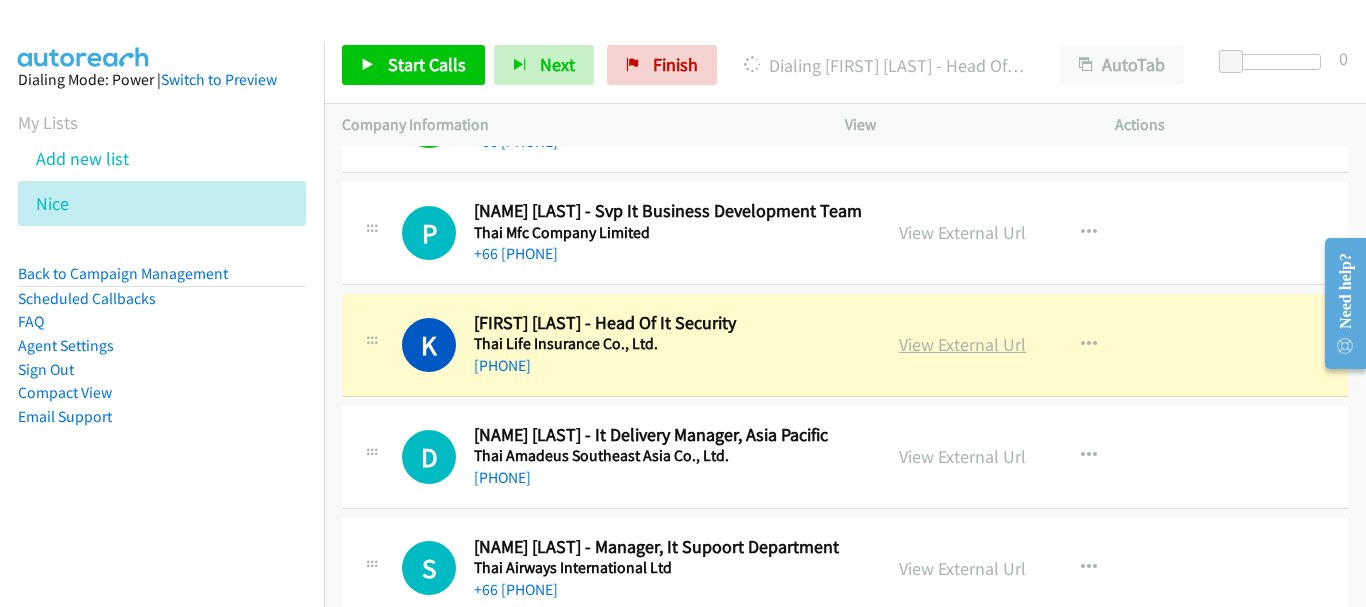 click on "View External Url" at bounding box center [962, 344] 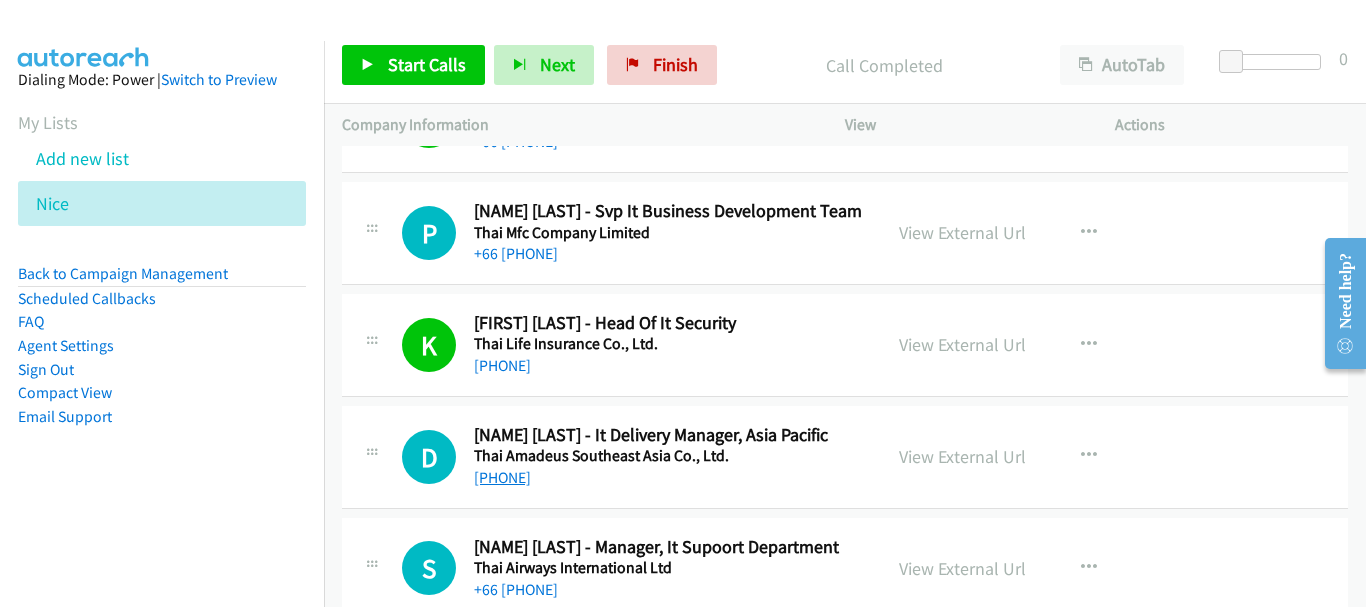 click on "[PHONE]" at bounding box center (502, 477) 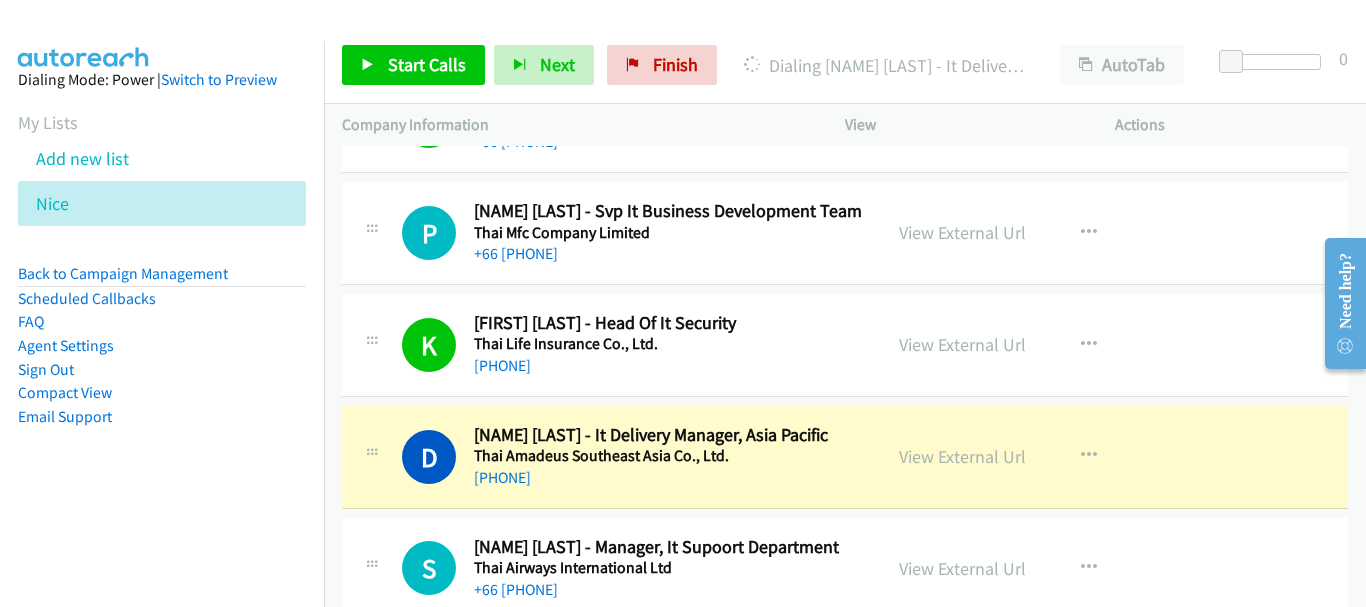 scroll, scrollTop: 5200, scrollLeft: 0, axis: vertical 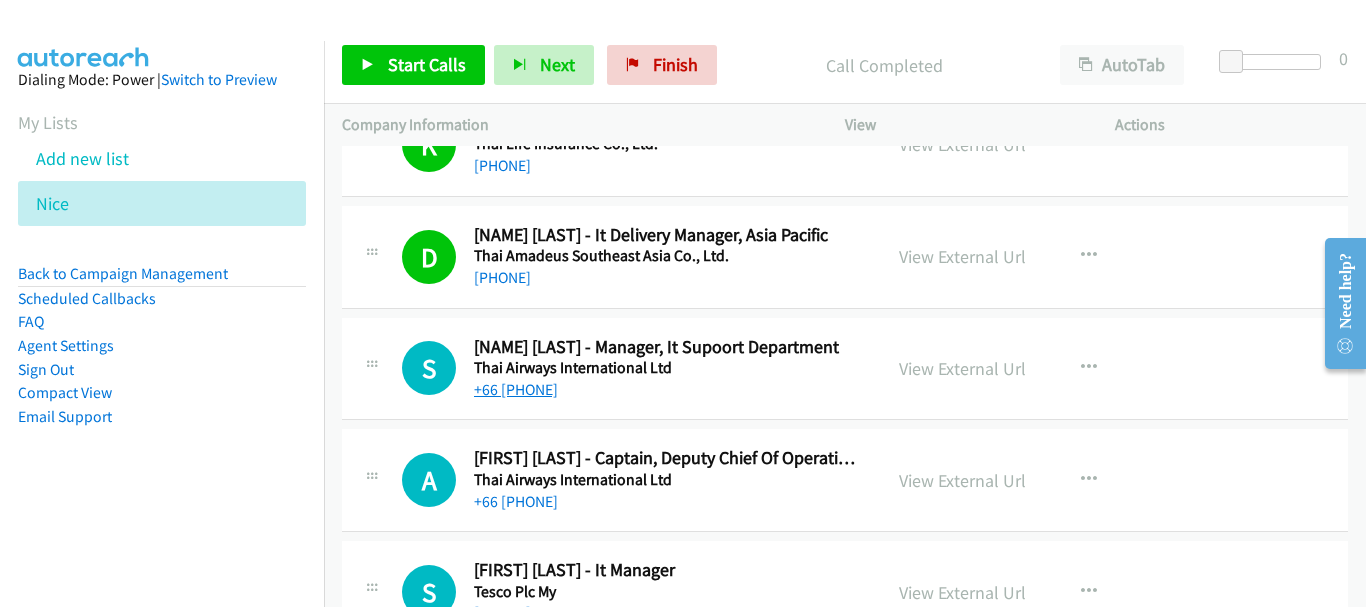 click on "+66 [PHONE]" at bounding box center [516, 389] 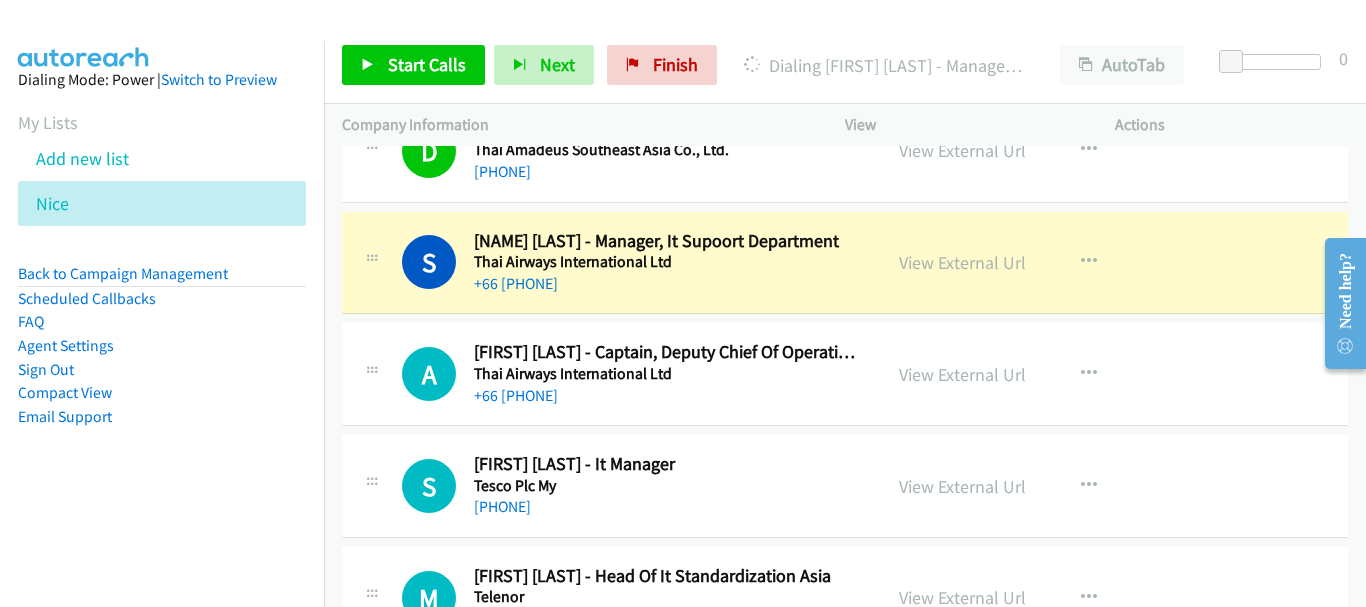 scroll, scrollTop: 5400, scrollLeft: 0, axis: vertical 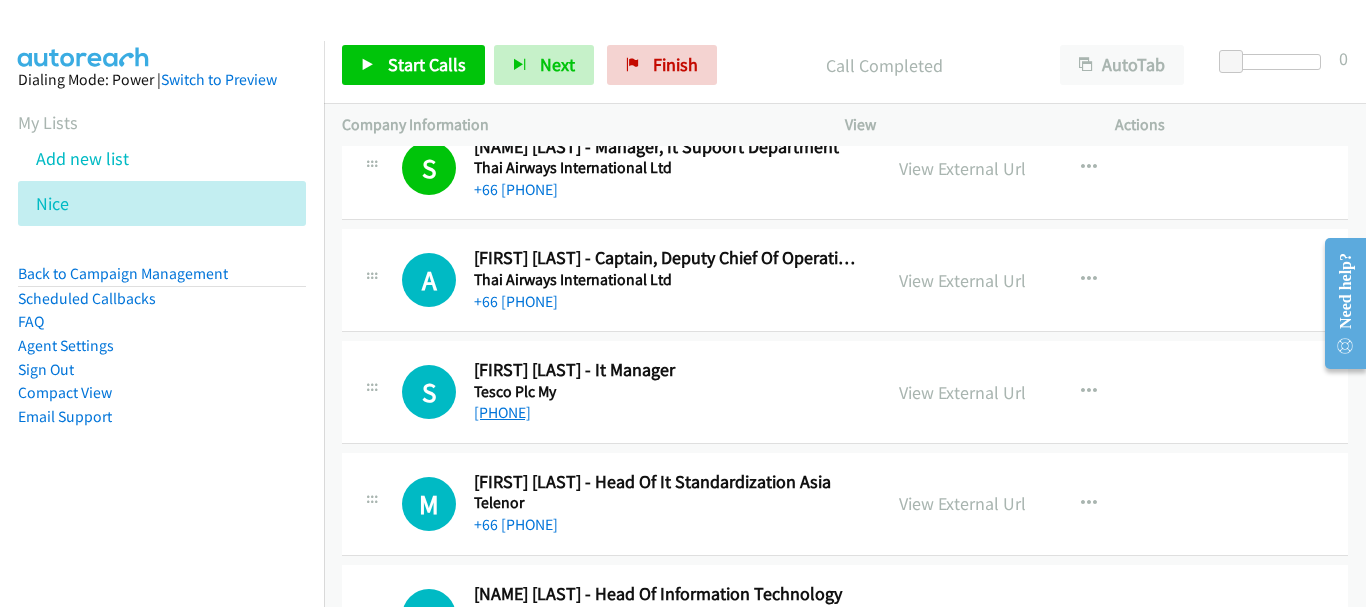 click on "[PHONE]" at bounding box center (502, 412) 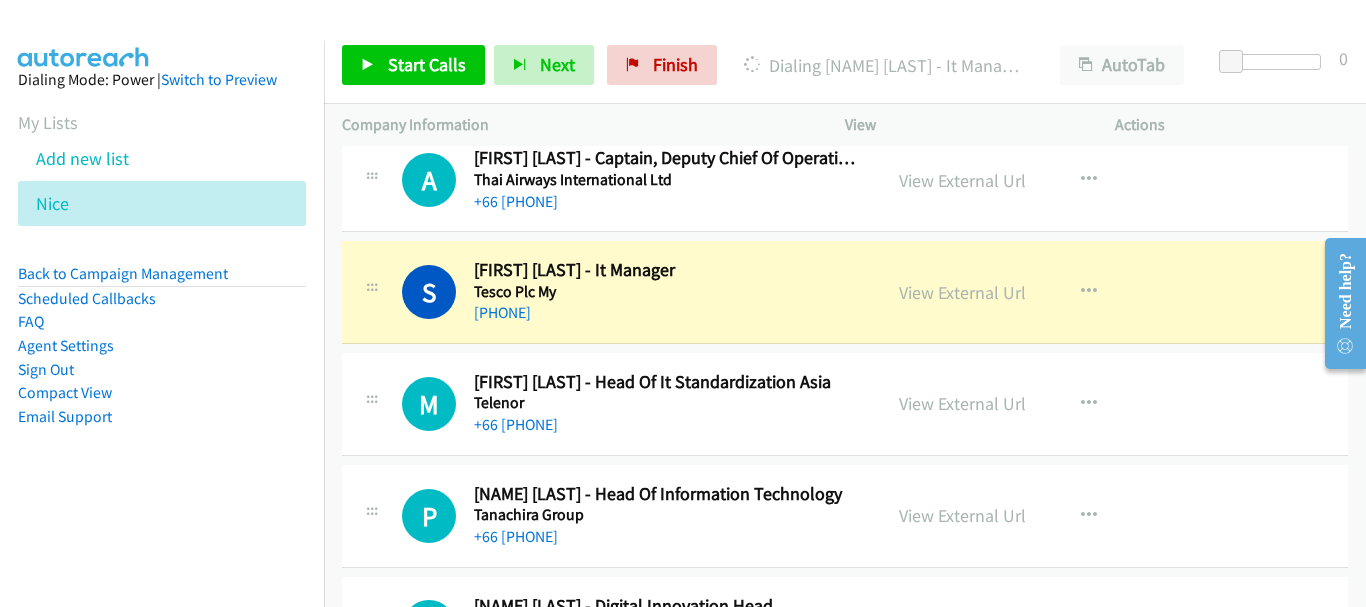 scroll, scrollTop: 5600, scrollLeft: 0, axis: vertical 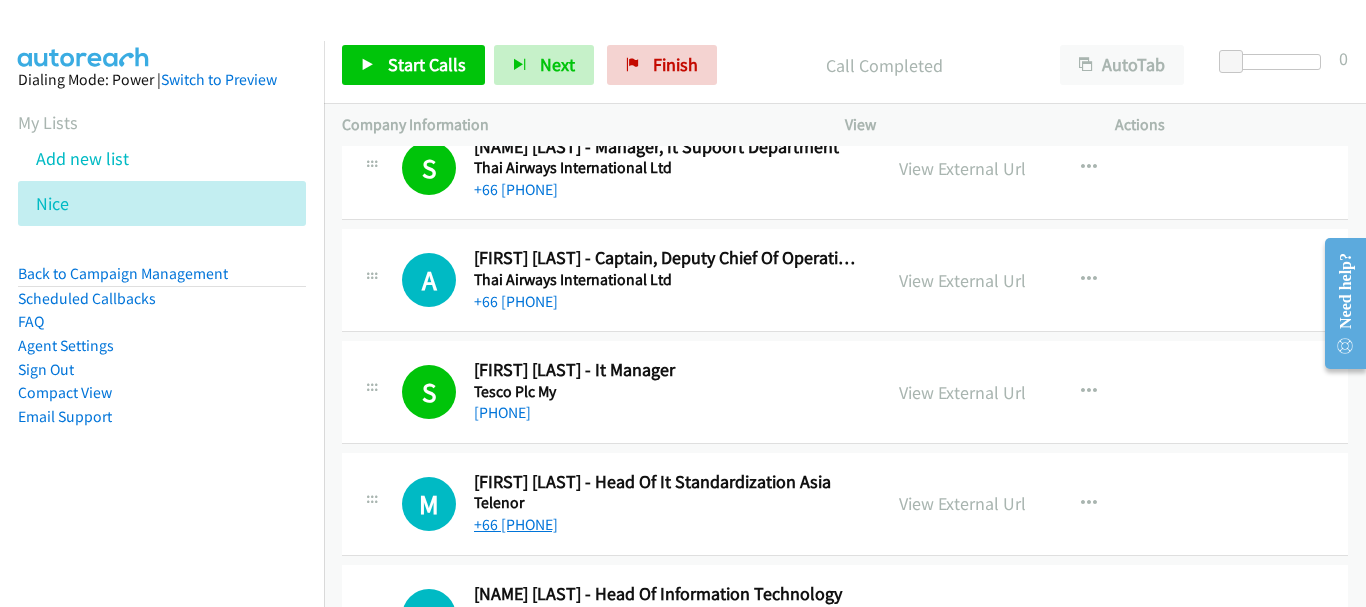 click on "+66 [PHONE]" at bounding box center (516, 524) 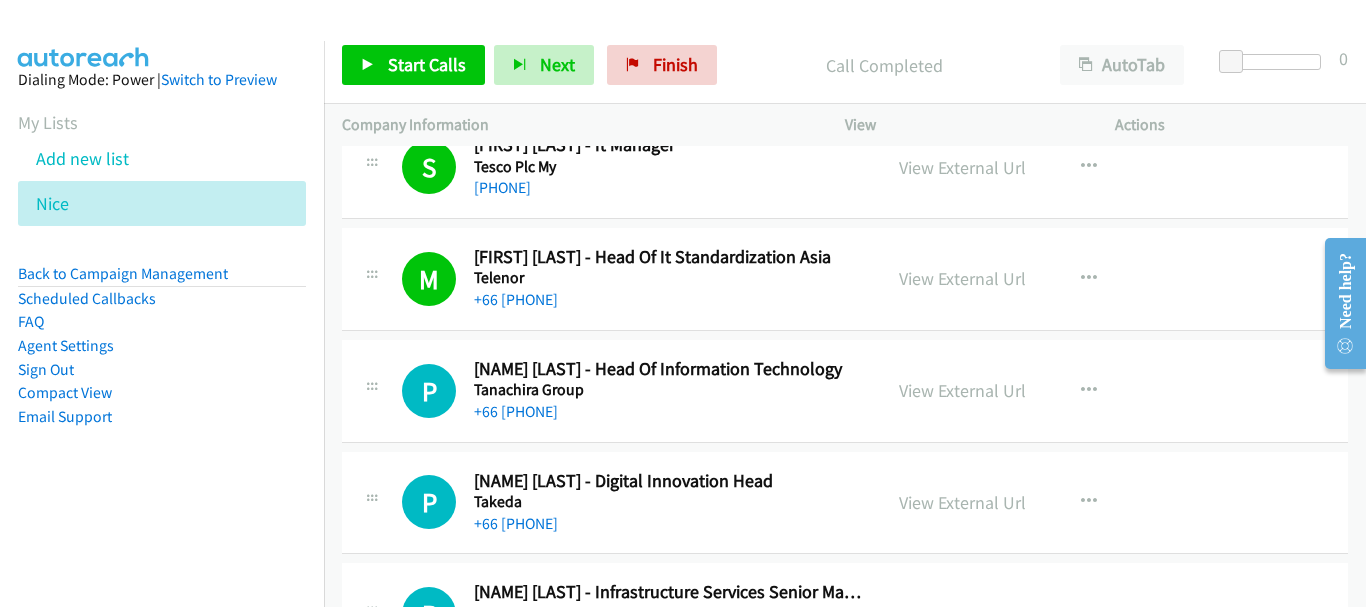 scroll, scrollTop: 5700, scrollLeft: 0, axis: vertical 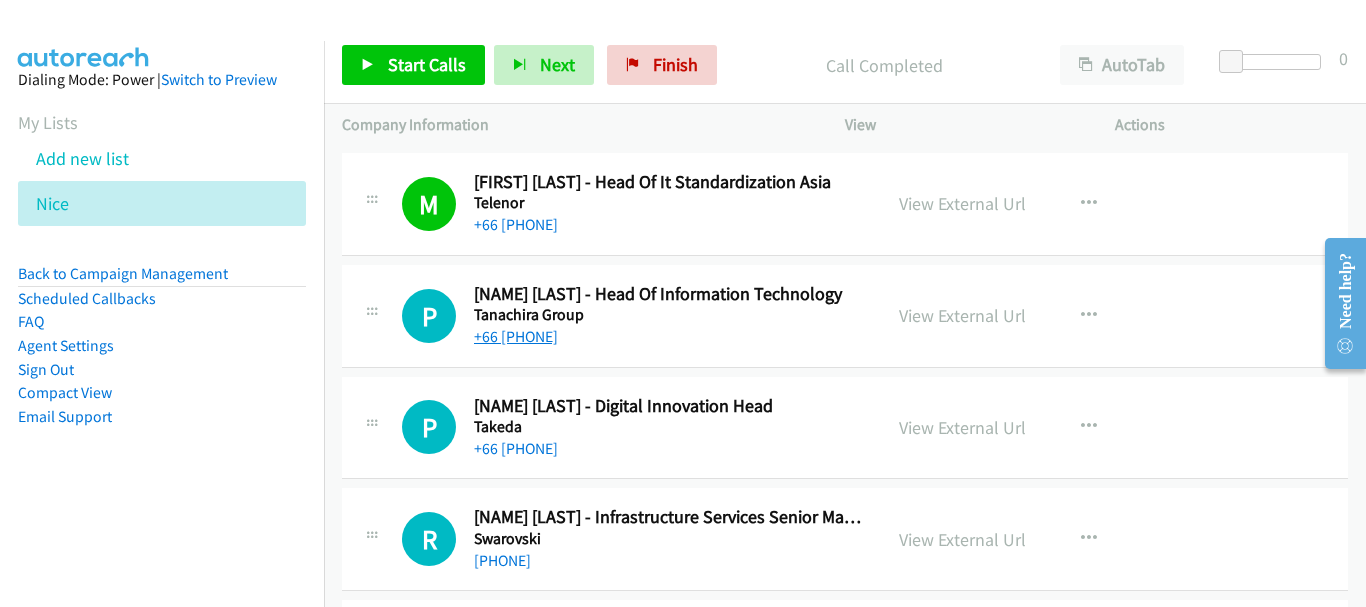 click on "+66 [PHONE]" at bounding box center [516, 336] 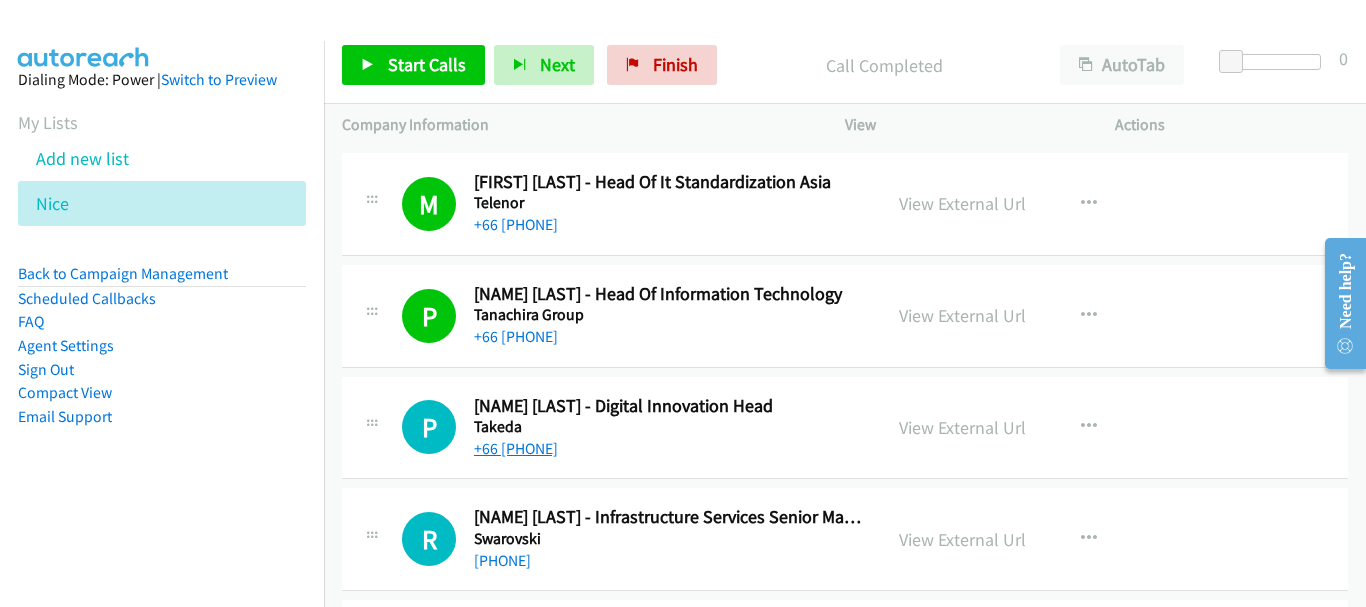 click on "+66 [PHONE]" at bounding box center [516, 448] 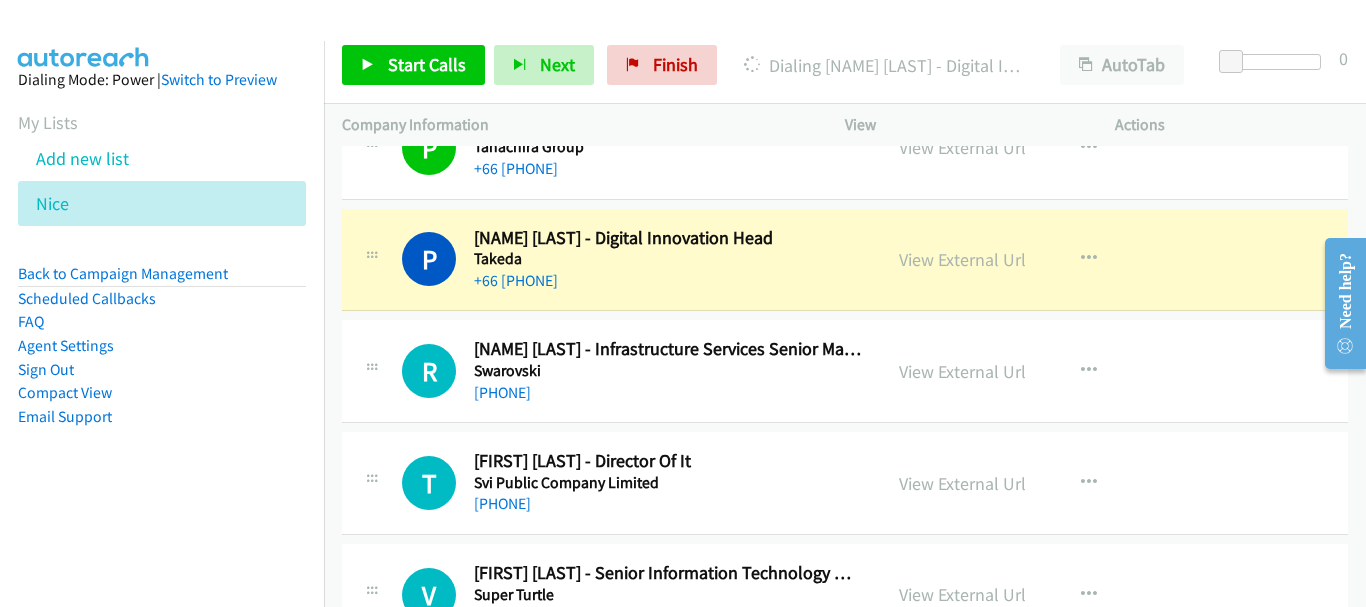 scroll, scrollTop: 5900, scrollLeft: 0, axis: vertical 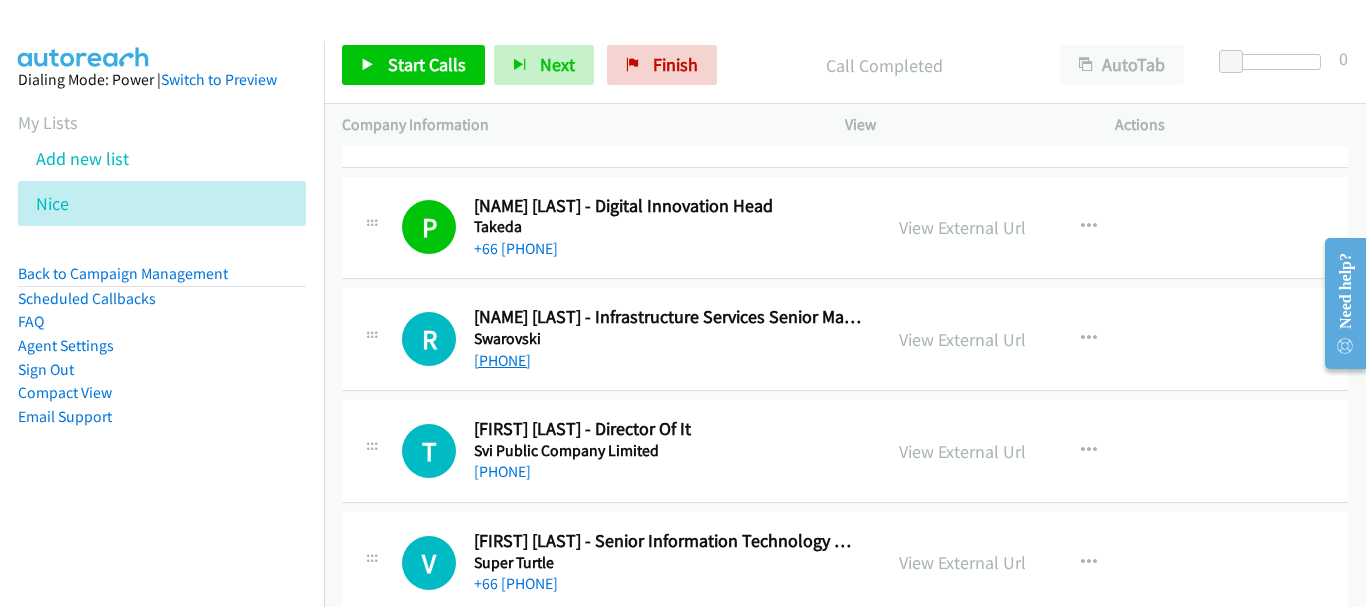 click on "[PHONE]" at bounding box center [502, 360] 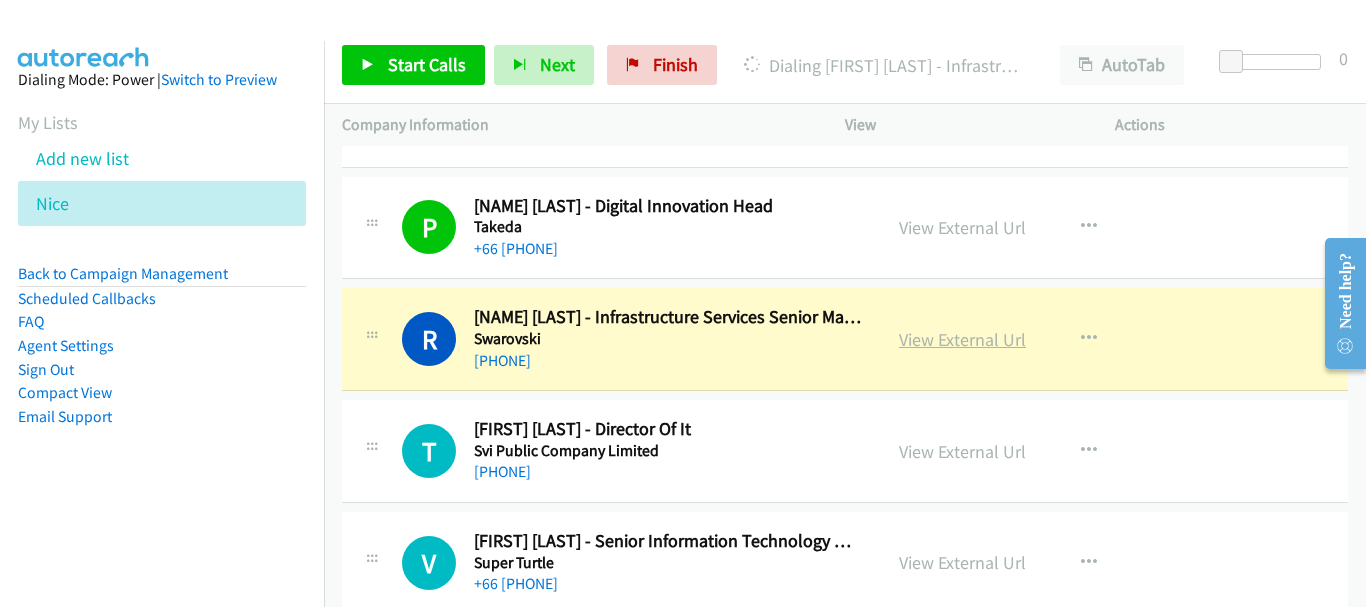click on "View External Url" at bounding box center [962, 339] 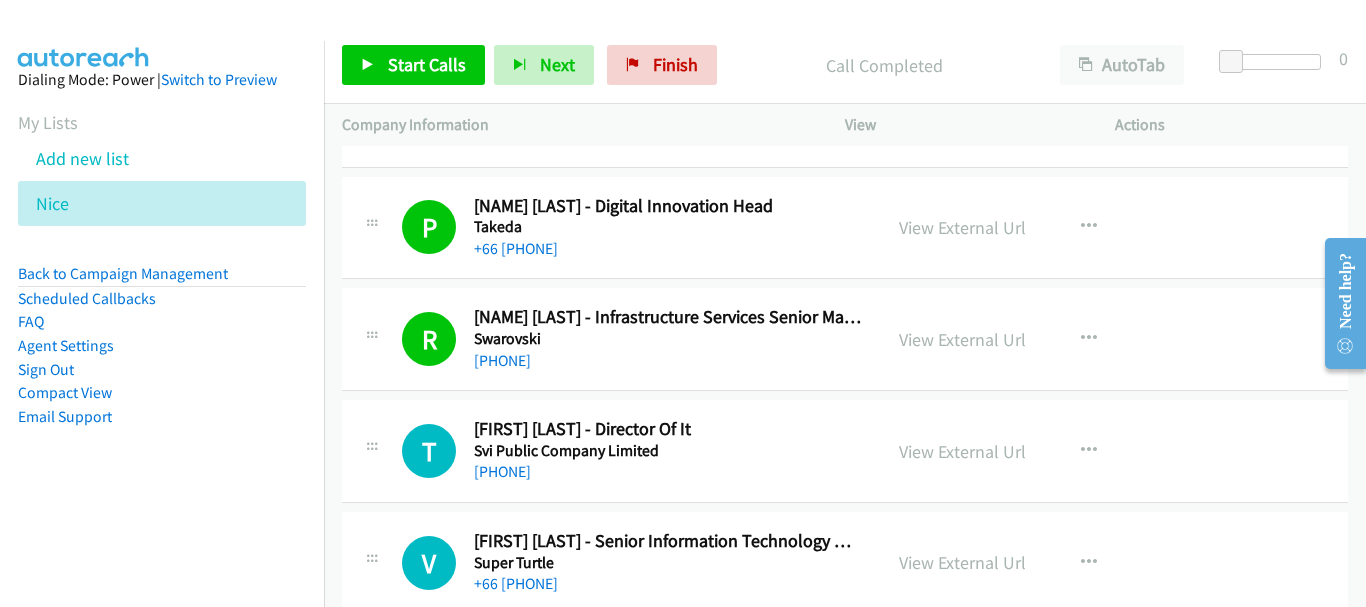 click on "[PHONE]" at bounding box center [668, 472] 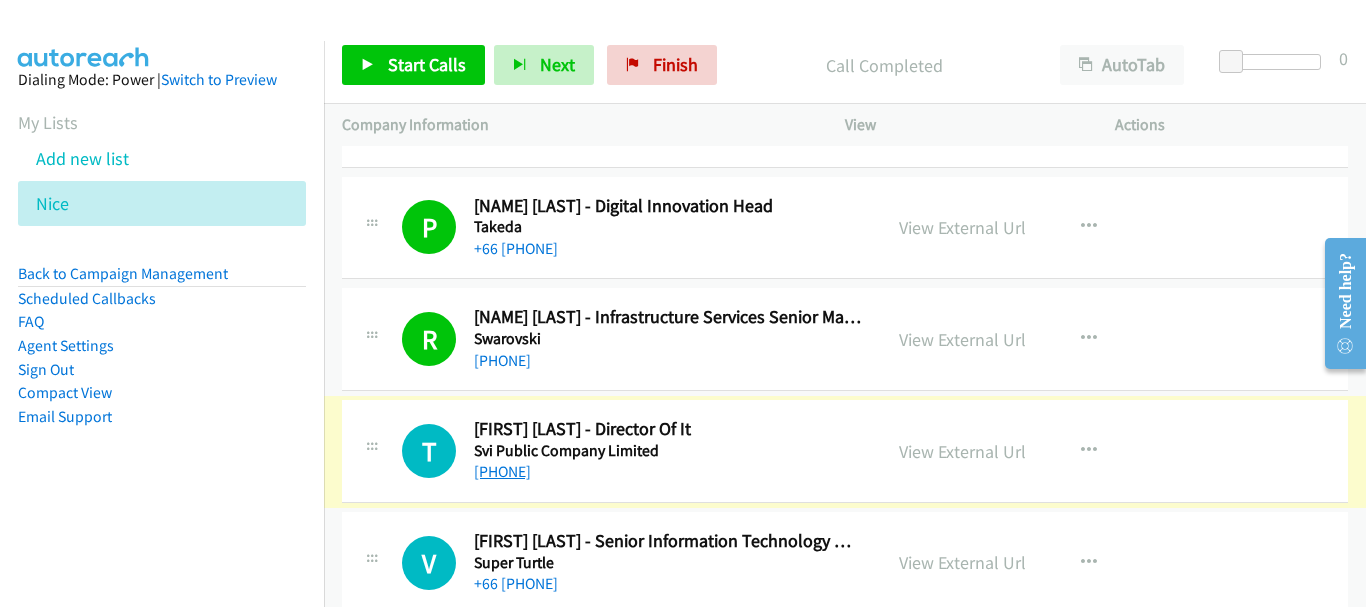 click on "[PHONE]" at bounding box center (502, 471) 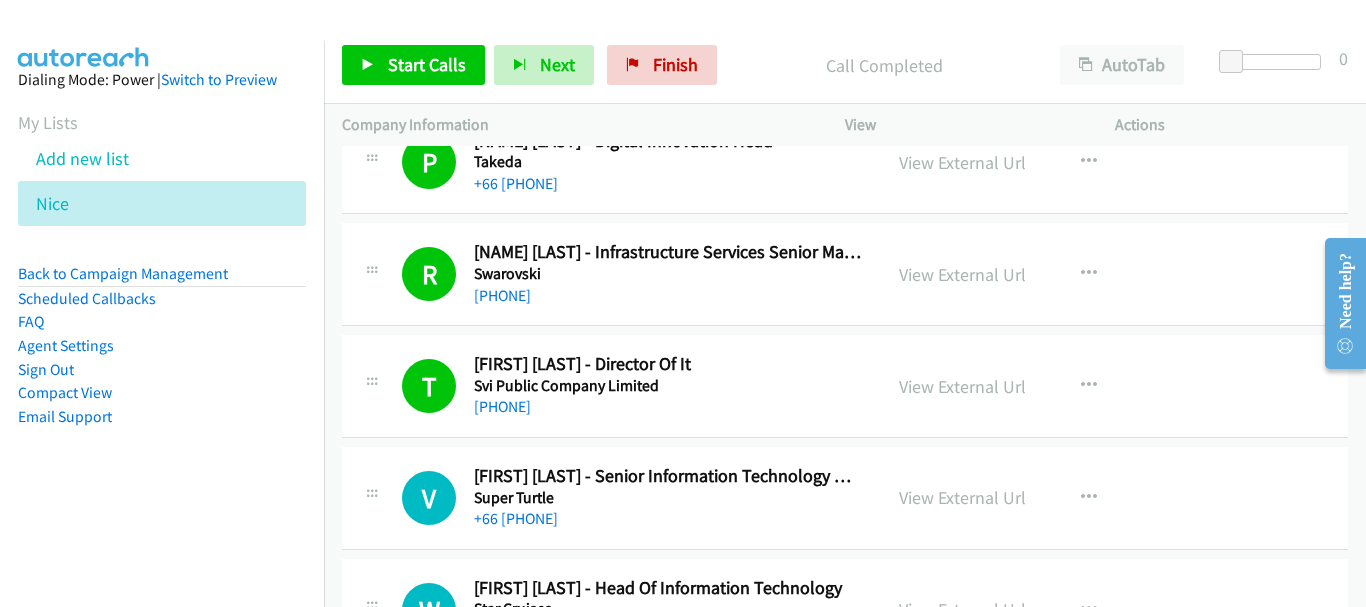 scroll, scrollTop: 6000, scrollLeft: 0, axis: vertical 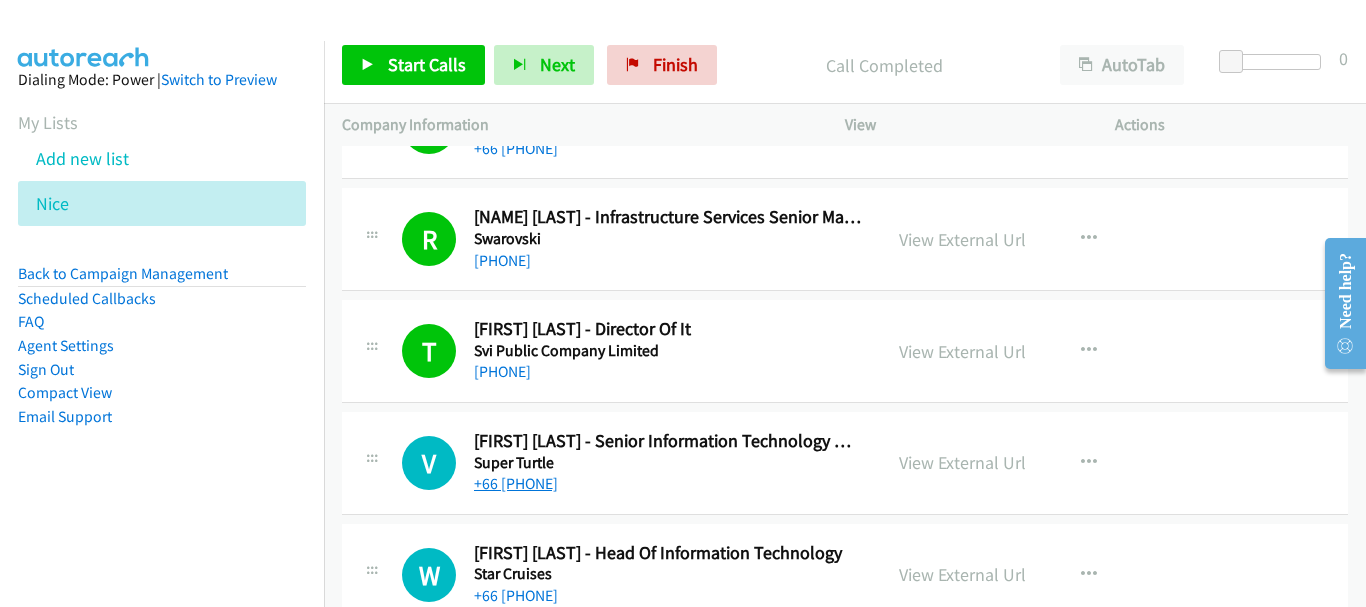 click on "+66 [PHONE]" at bounding box center [516, 483] 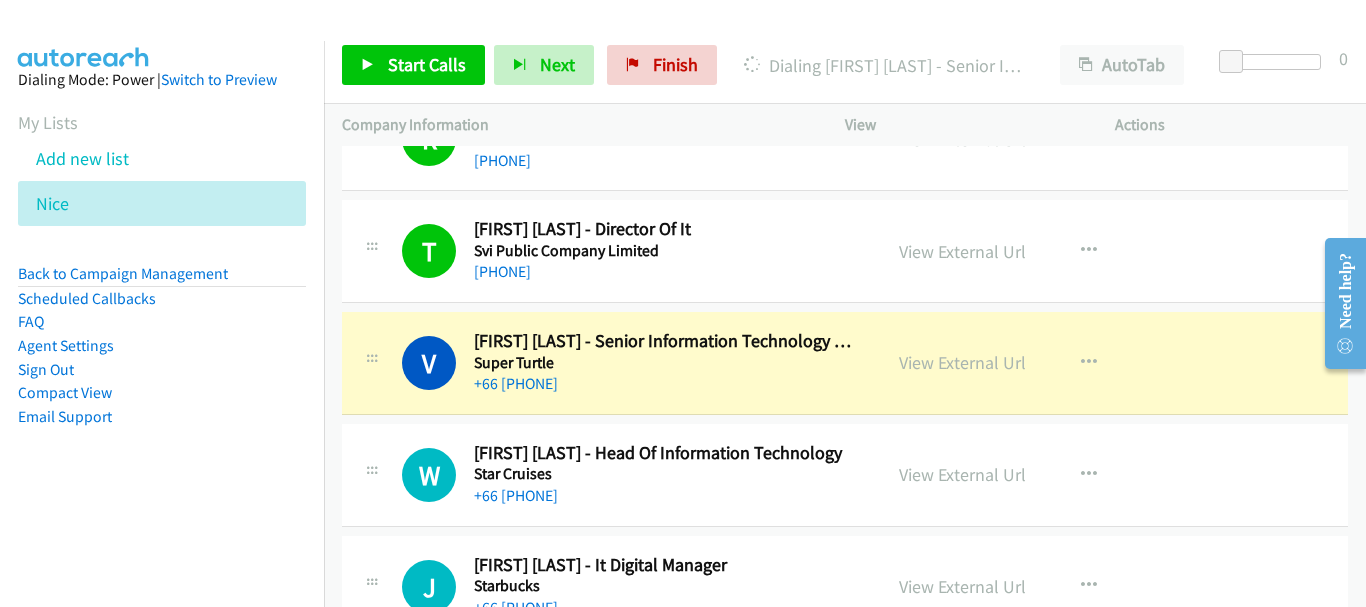scroll, scrollTop: 6200, scrollLeft: 0, axis: vertical 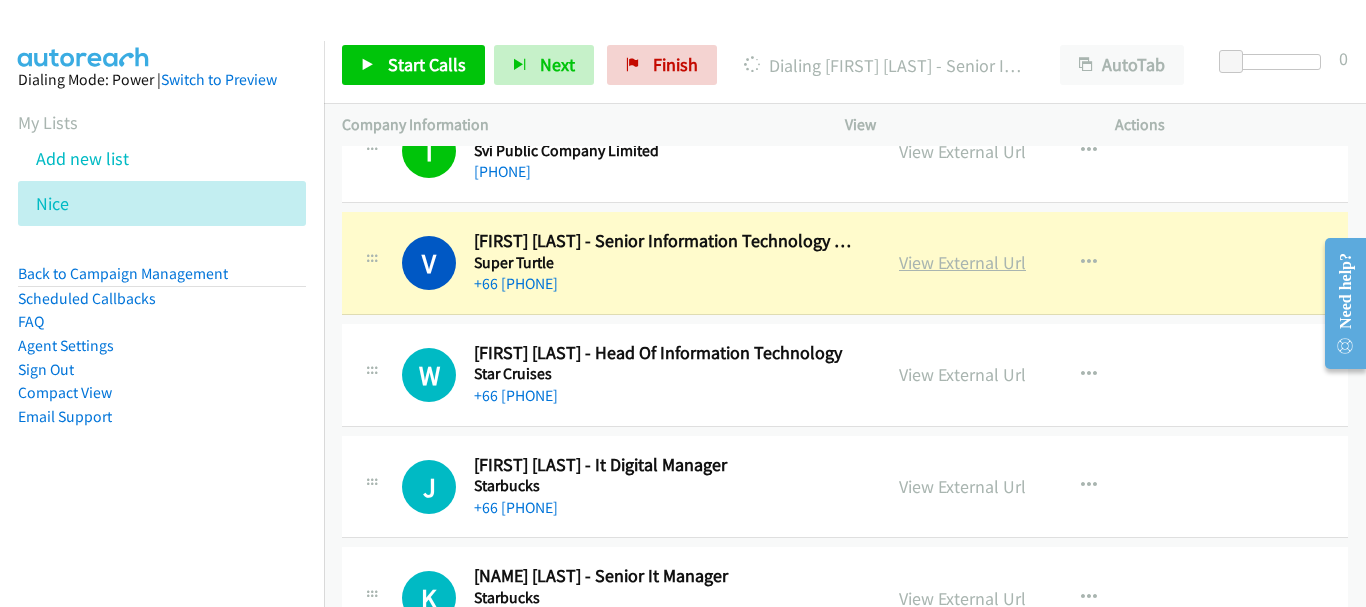 click on "View External Url" at bounding box center (962, 262) 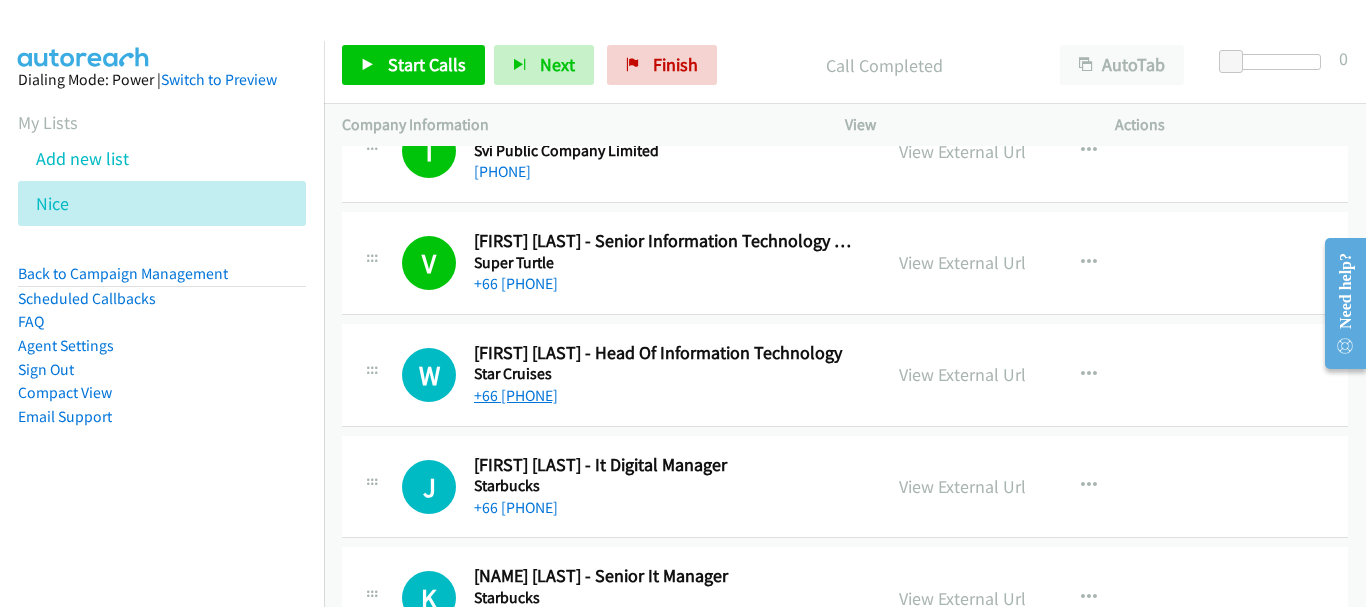 click on "+66 [PHONE]" at bounding box center [516, 395] 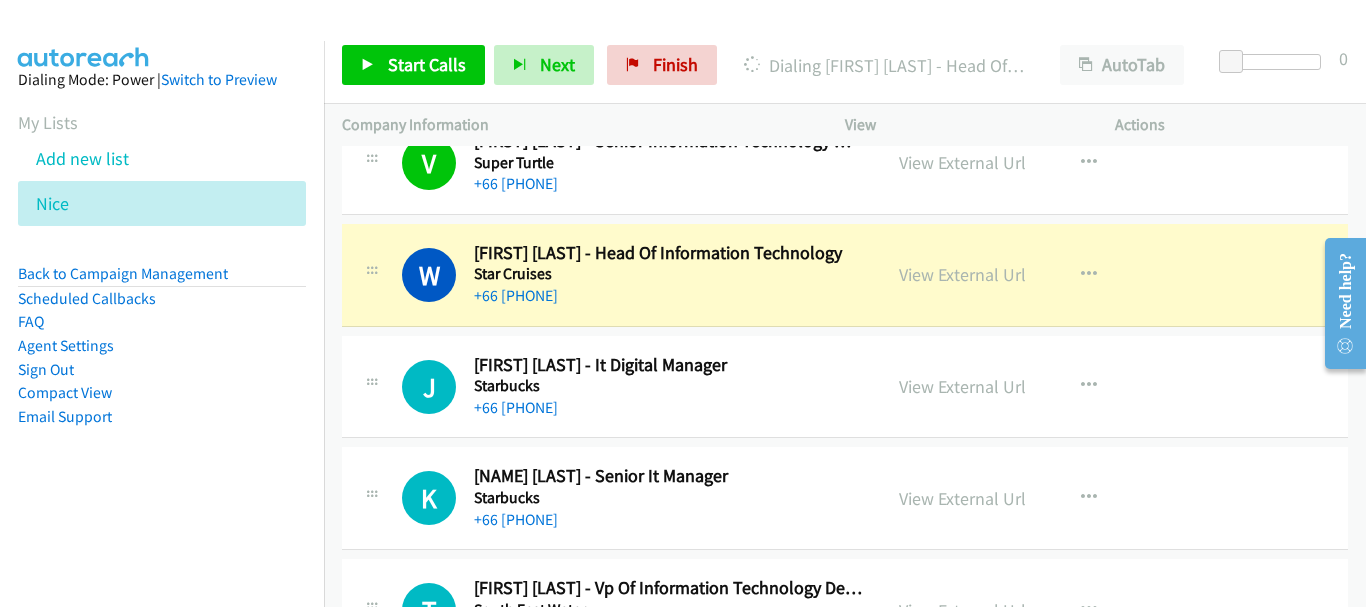 scroll, scrollTop: 6400, scrollLeft: 0, axis: vertical 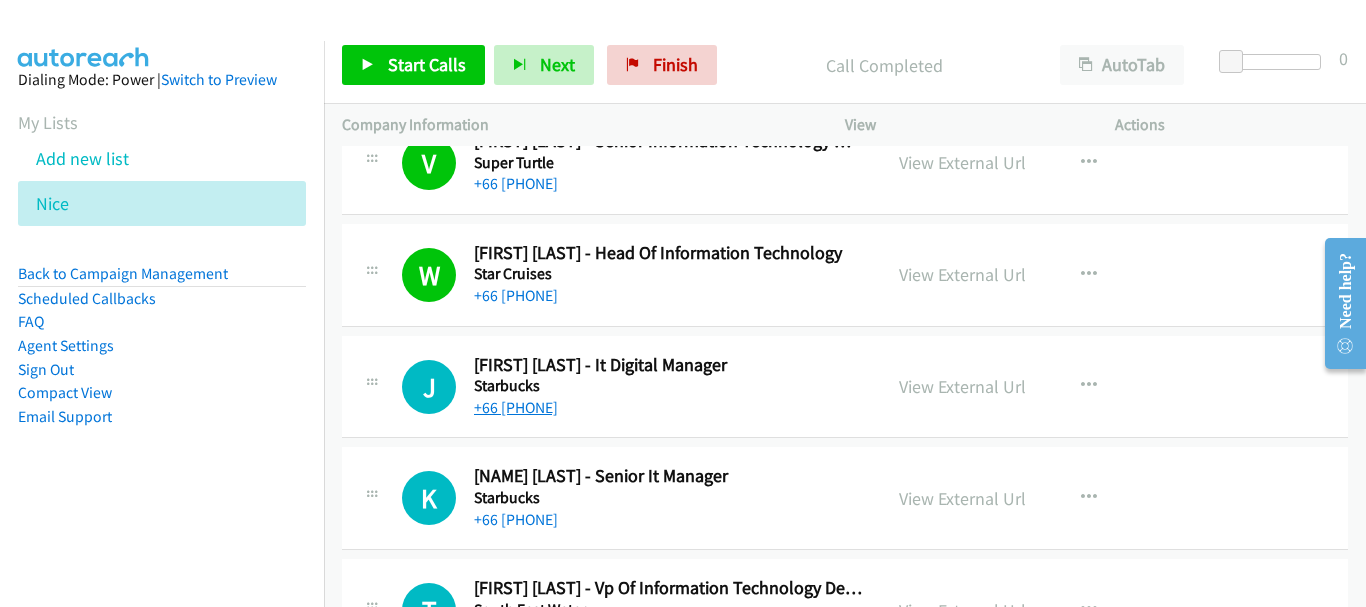 click on "+66 [PHONE]" at bounding box center [516, 407] 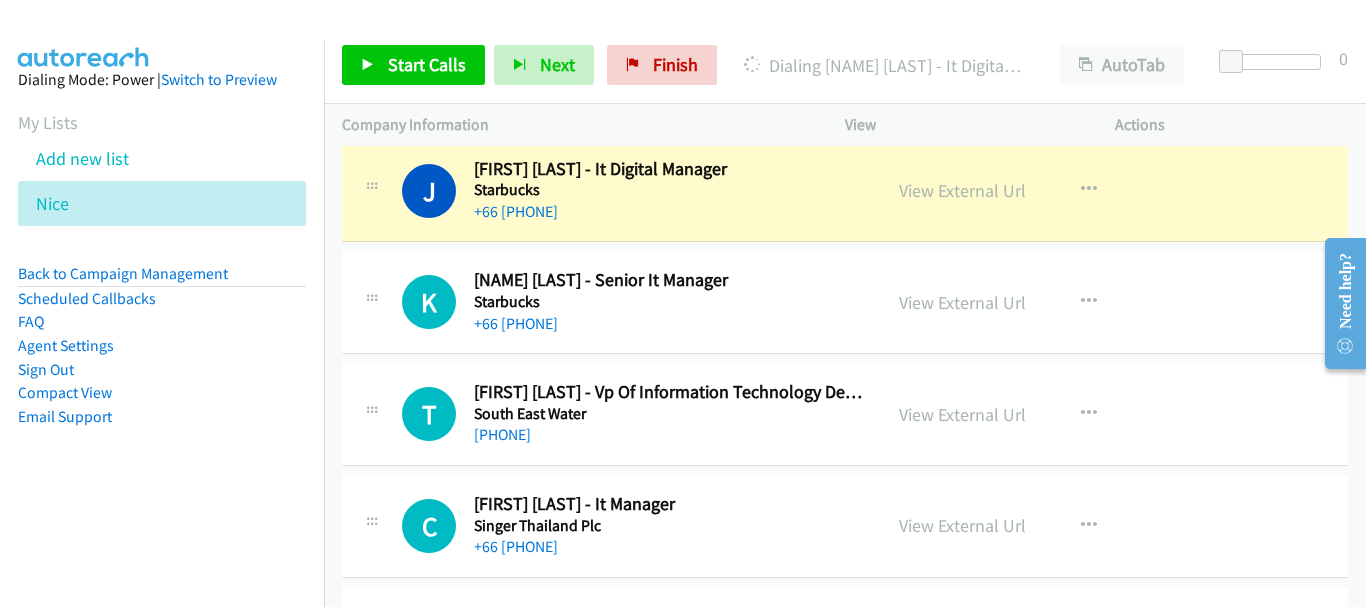 scroll, scrollTop: 6500, scrollLeft: 0, axis: vertical 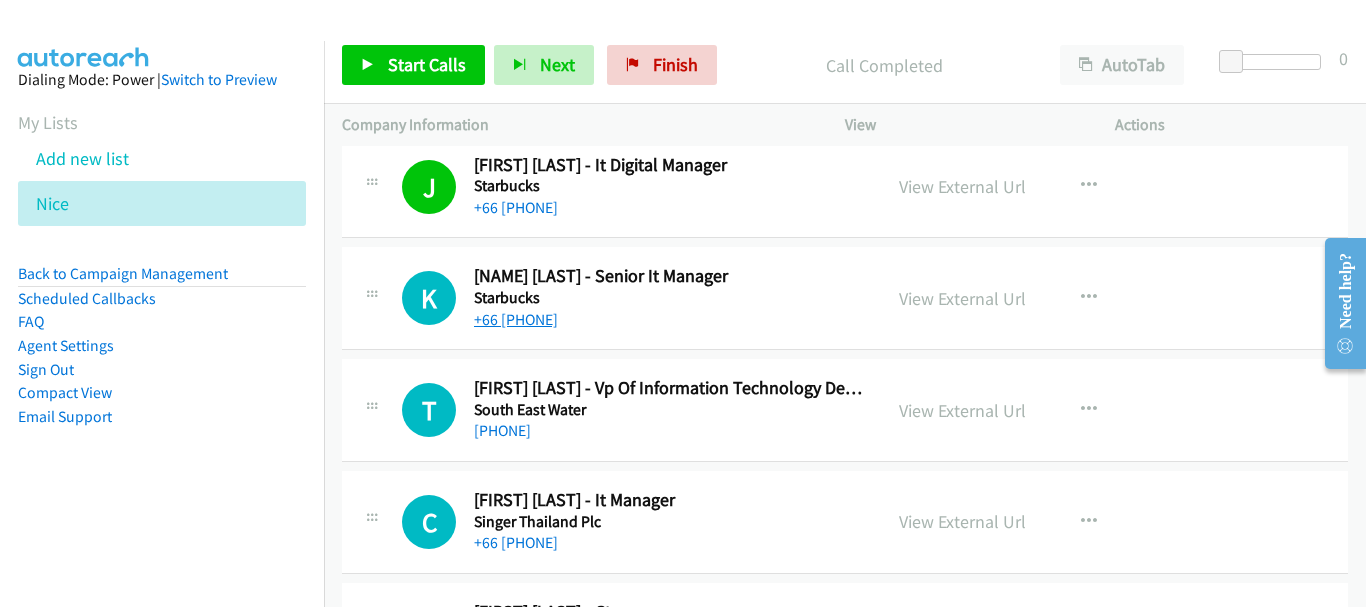 click on "+66 [PHONE]" at bounding box center [516, 319] 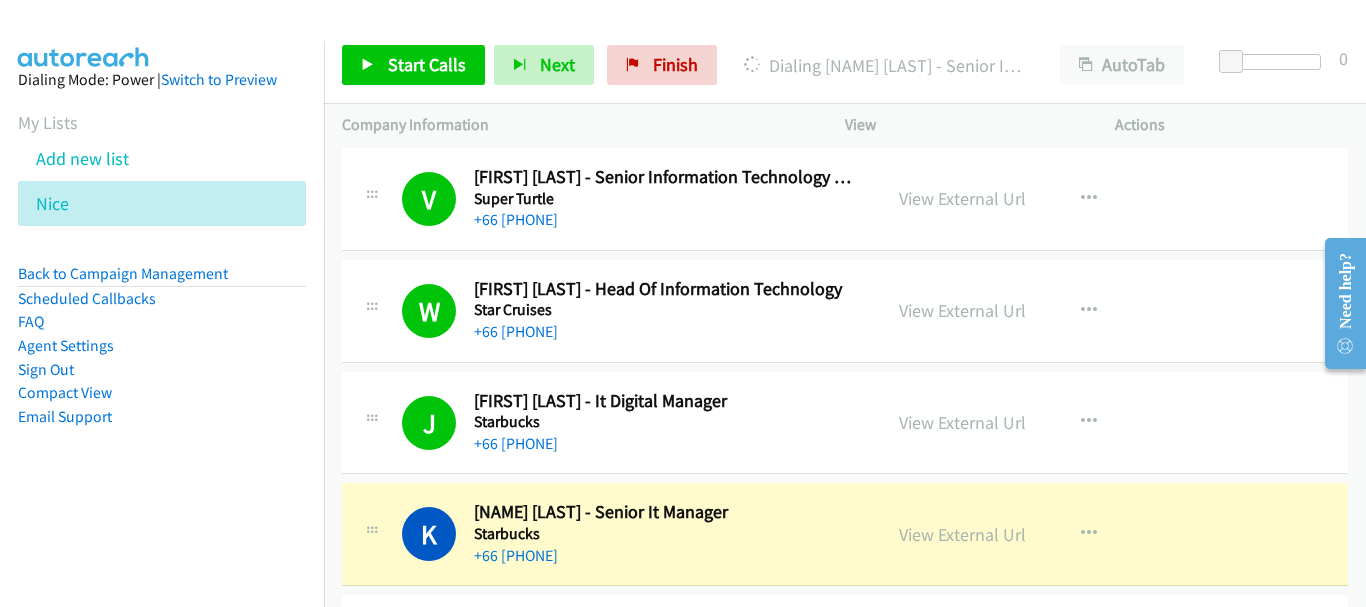 scroll, scrollTop: 6300, scrollLeft: 0, axis: vertical 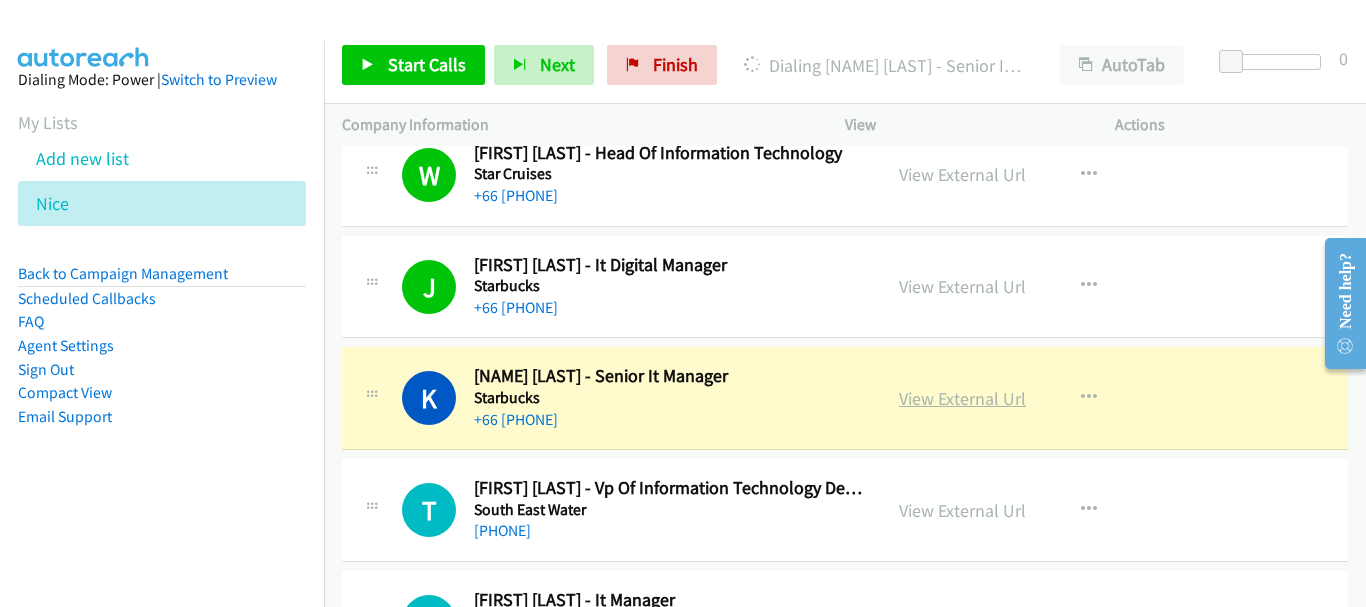 click on "View External Url" at bounding box center [962, 398] 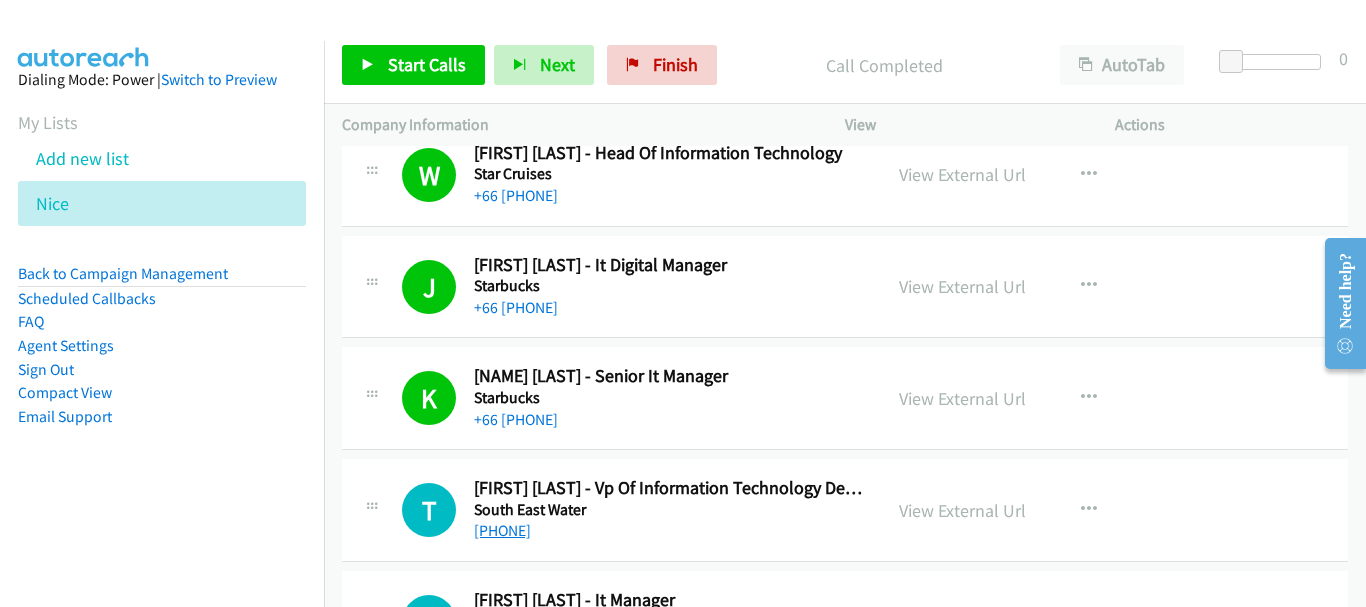 click on "[PHONE]" at bounding box center (502, 530) 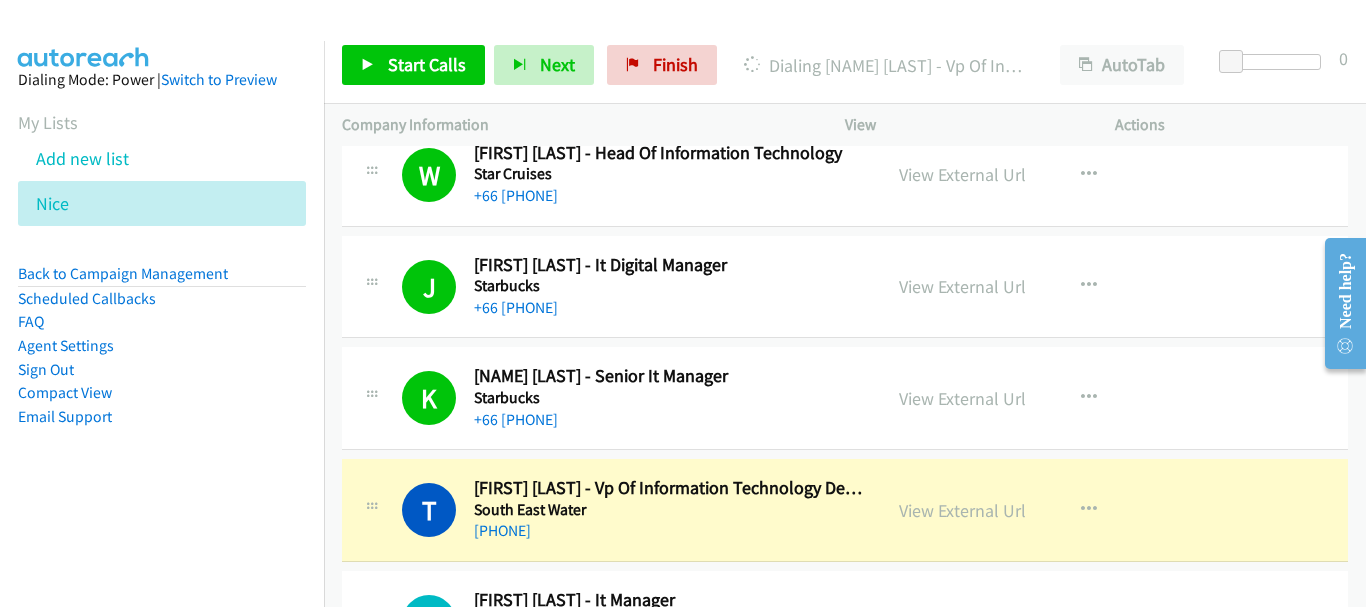 scroll, scrollTop: 6600, scrollLeft: 0, axis: vertical 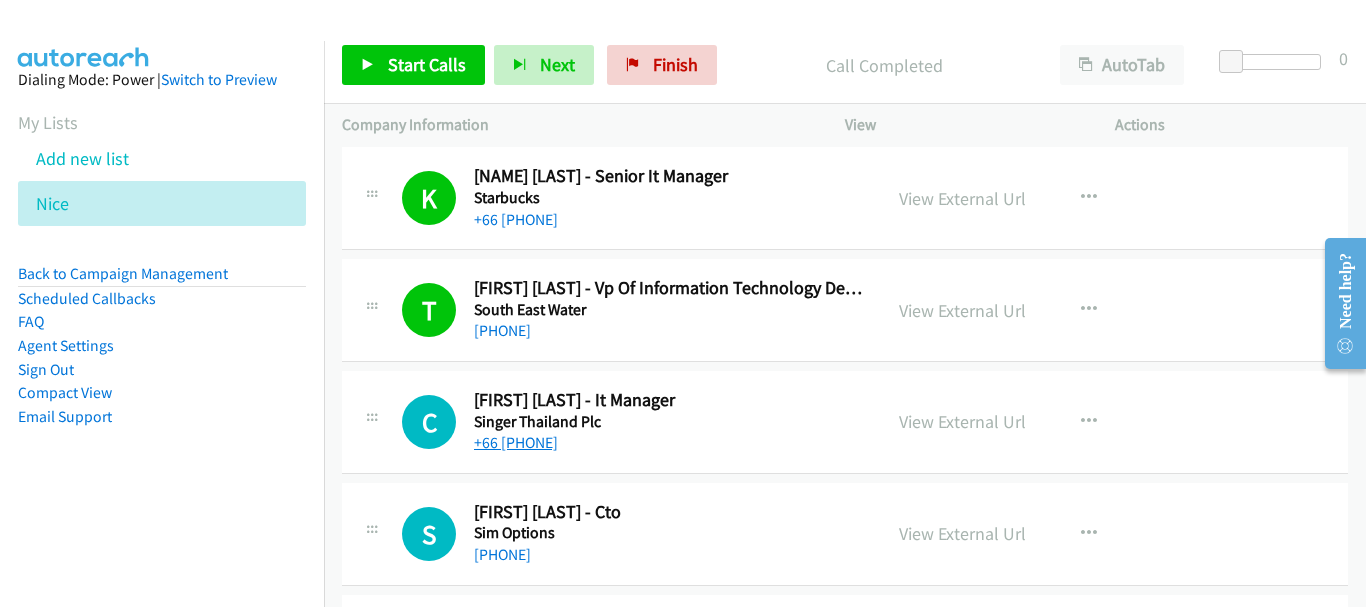 click on "+66 [PHONE]" at bounding box center (516, 442) 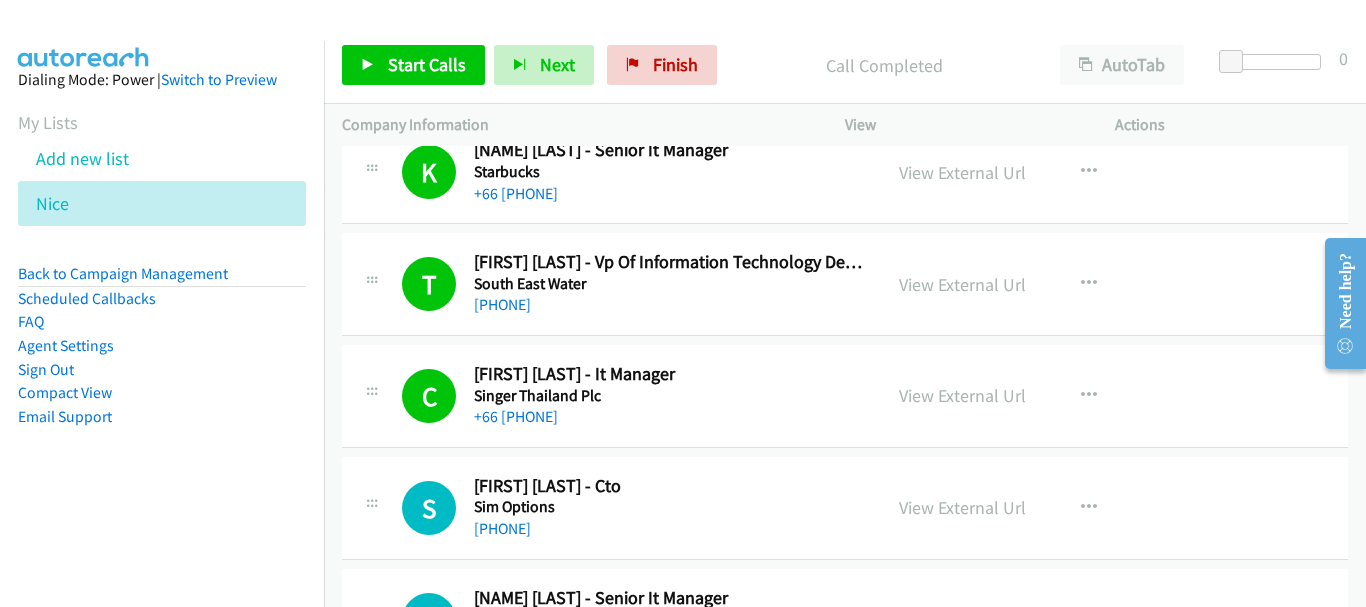 scroll, scrollTop: 6700, scrollLeft: 0, axis: vertical 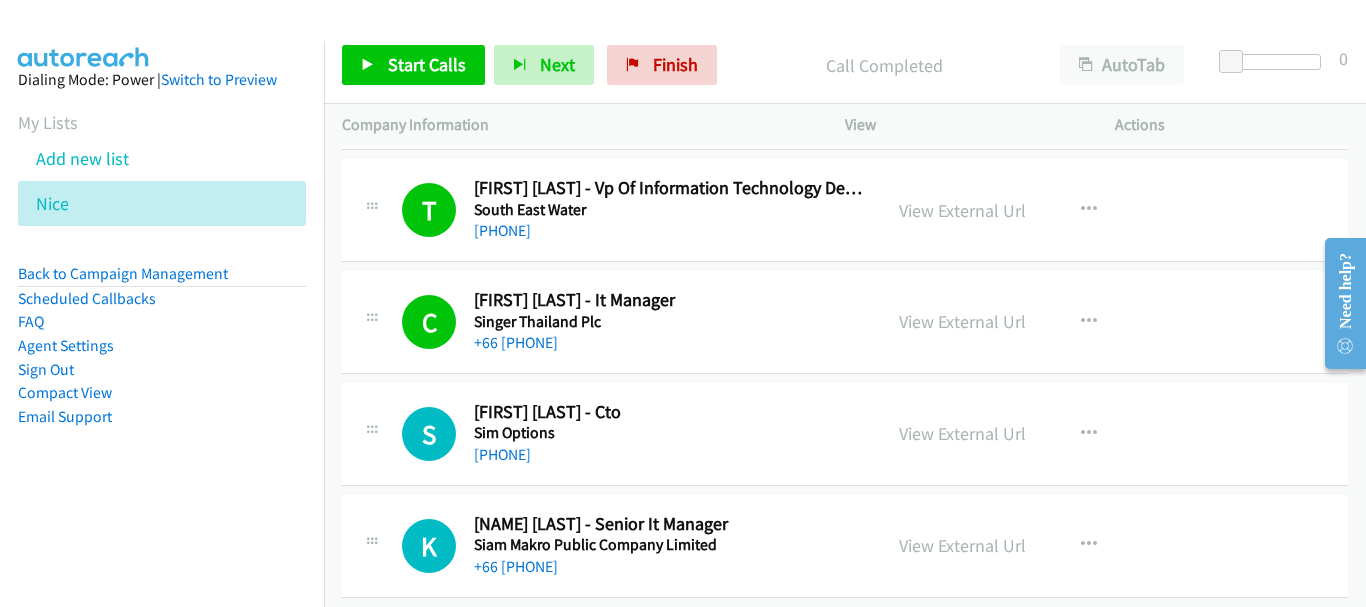 click on "[PHONE]" at bounding box center (668, 455) 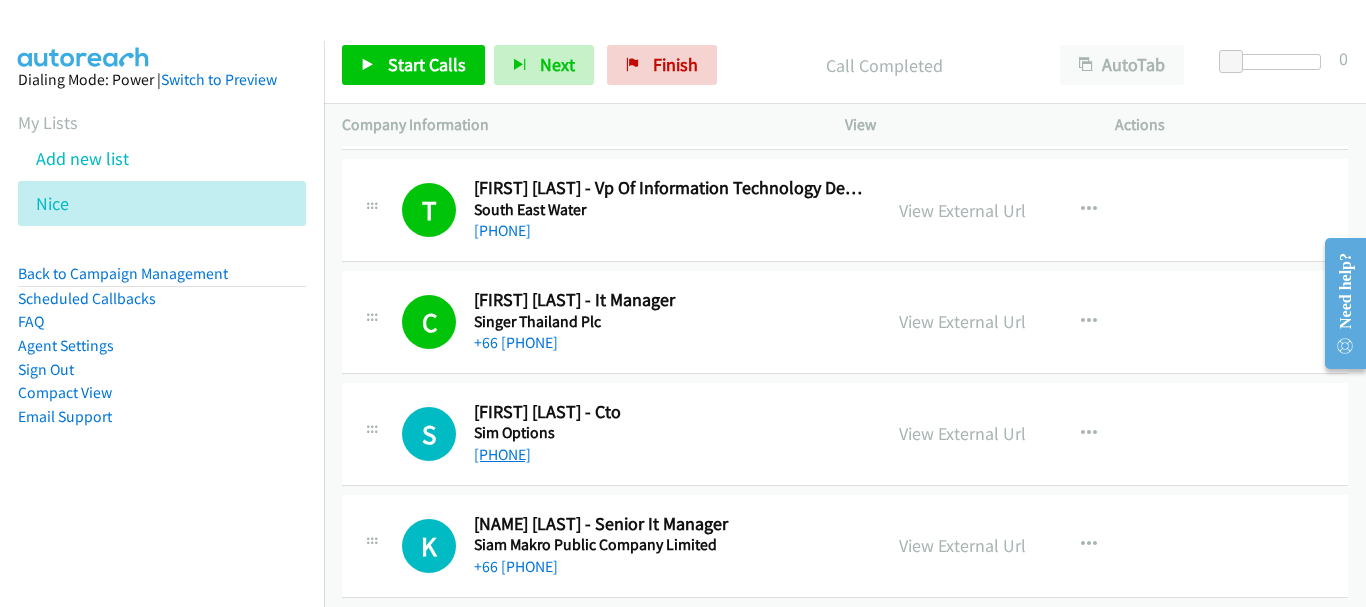 click on "[PHONE]" at bounding box center (502, 454) 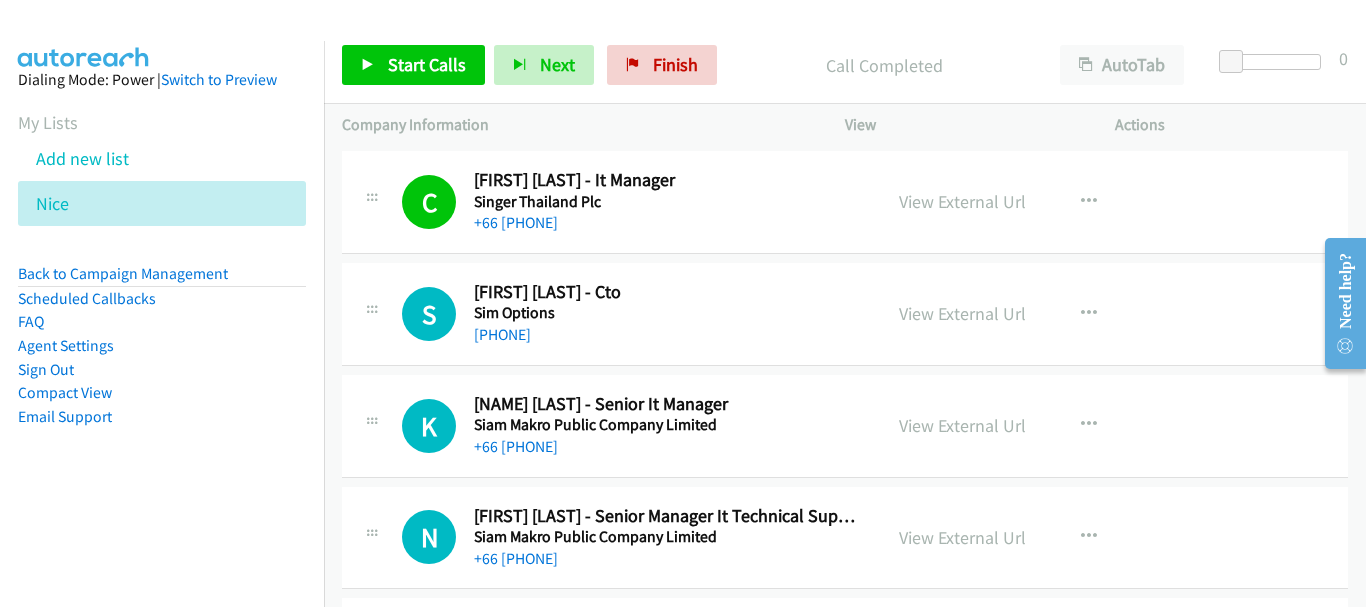 scroll, scrollTop: 6900, scrollLeft: 0, axis: vertical 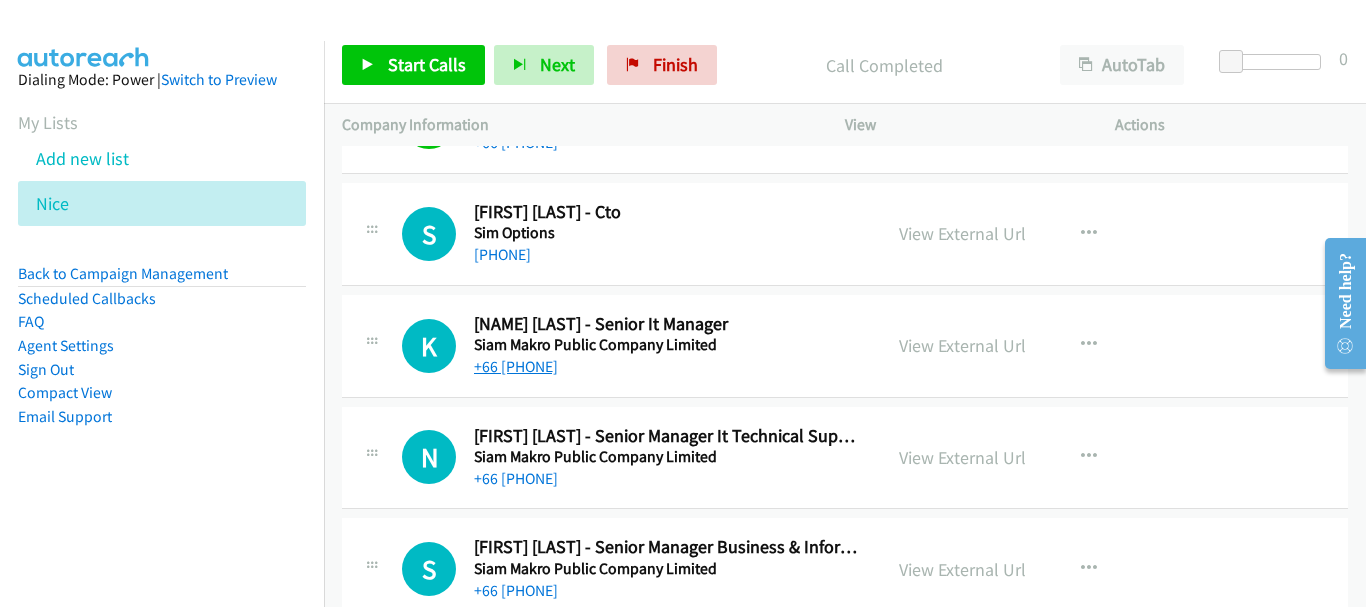 click on "+66 [PHONE]" at bounding box center [516, 366] 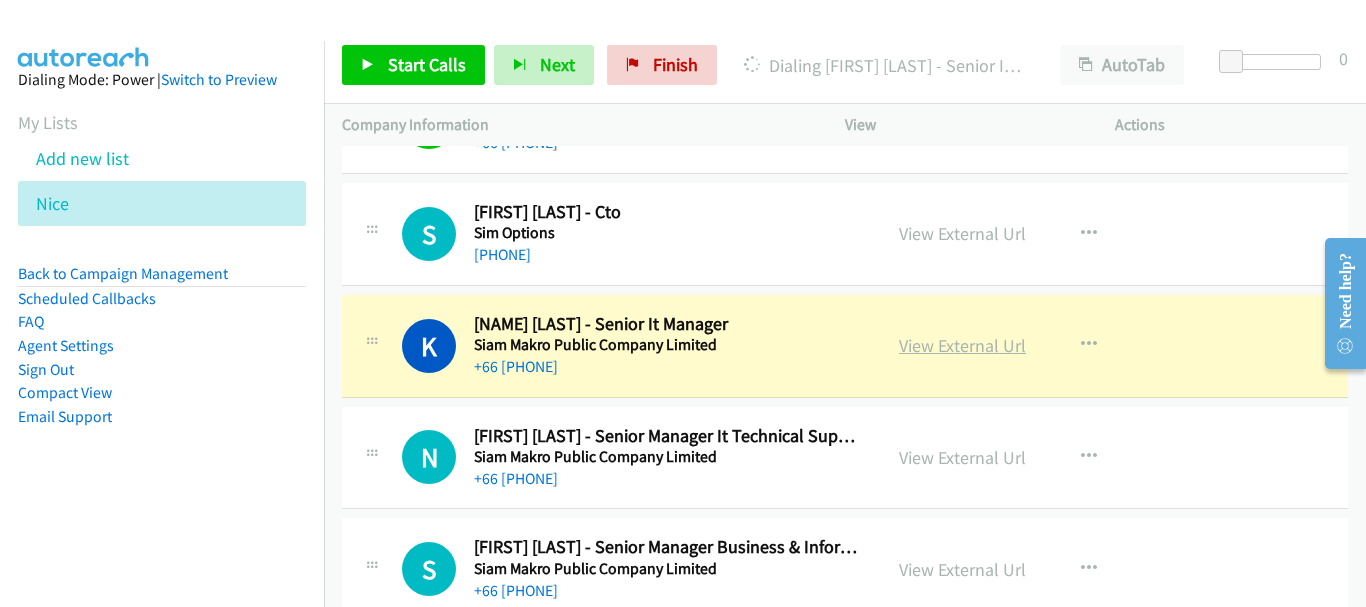 click on "View External Url" at bounding box center (962, 345) 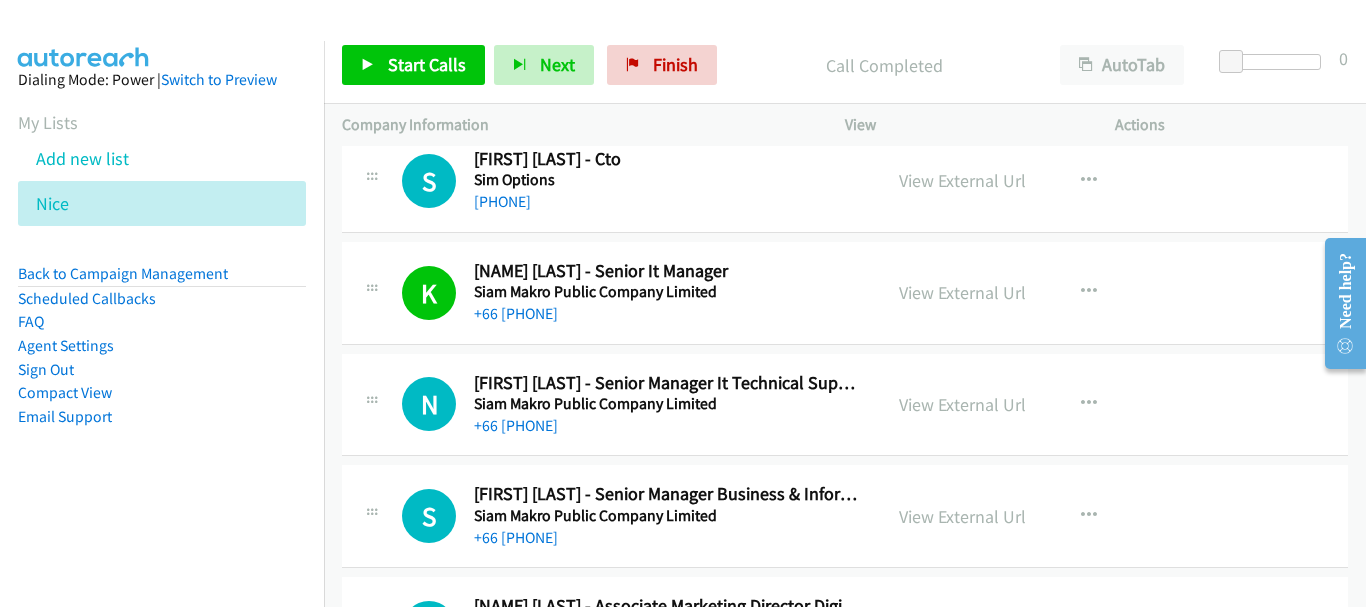scroll, scrollTop: 7000, scrollLeft: 0, axis: vertical 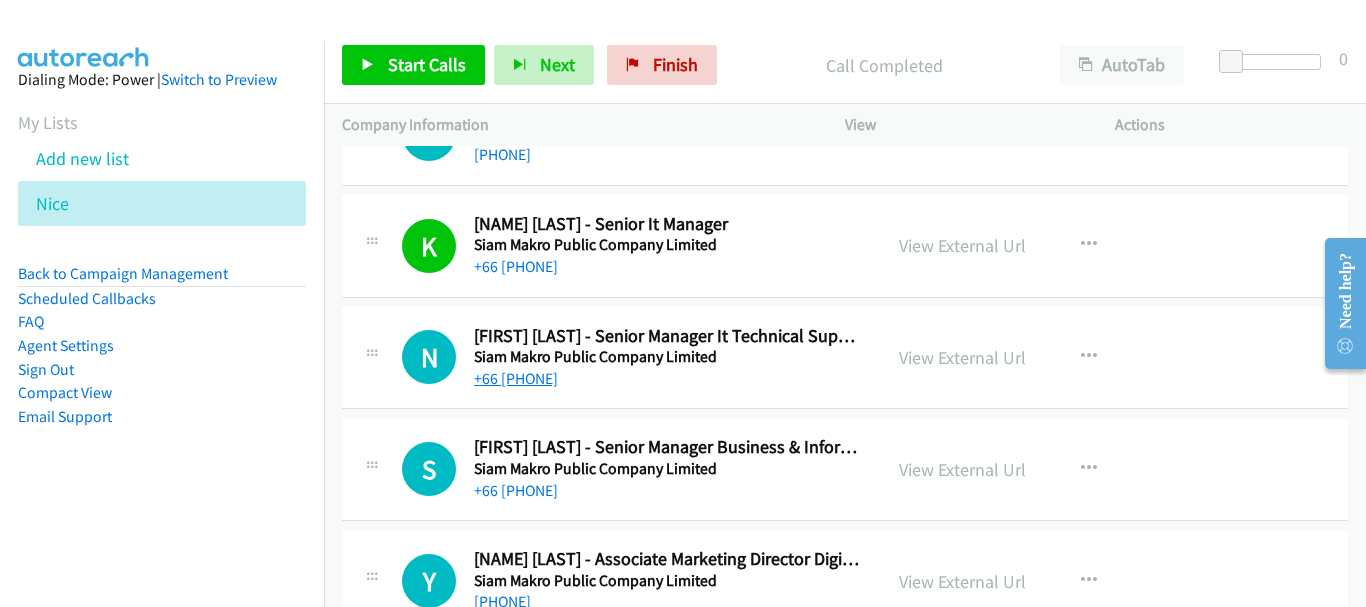 click on "+66 [PHONE]" at bounding box center (516, 378) 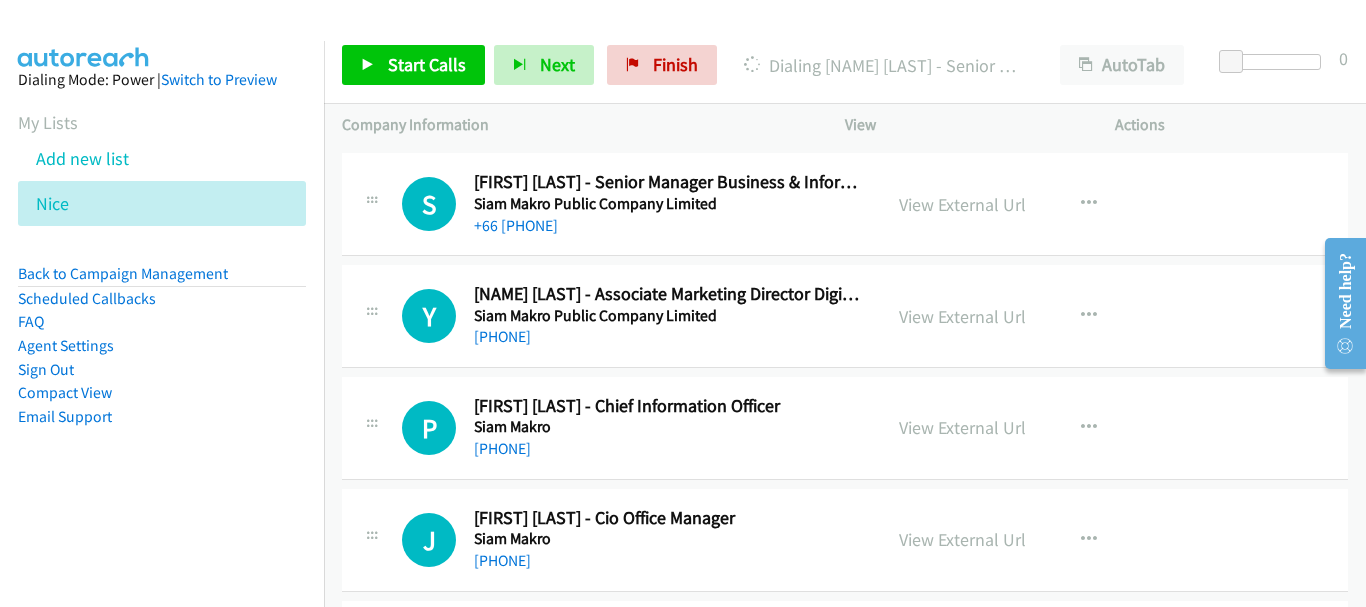 scroll, scrollTop: 7300, scrollLeft: 0, axis: vertical 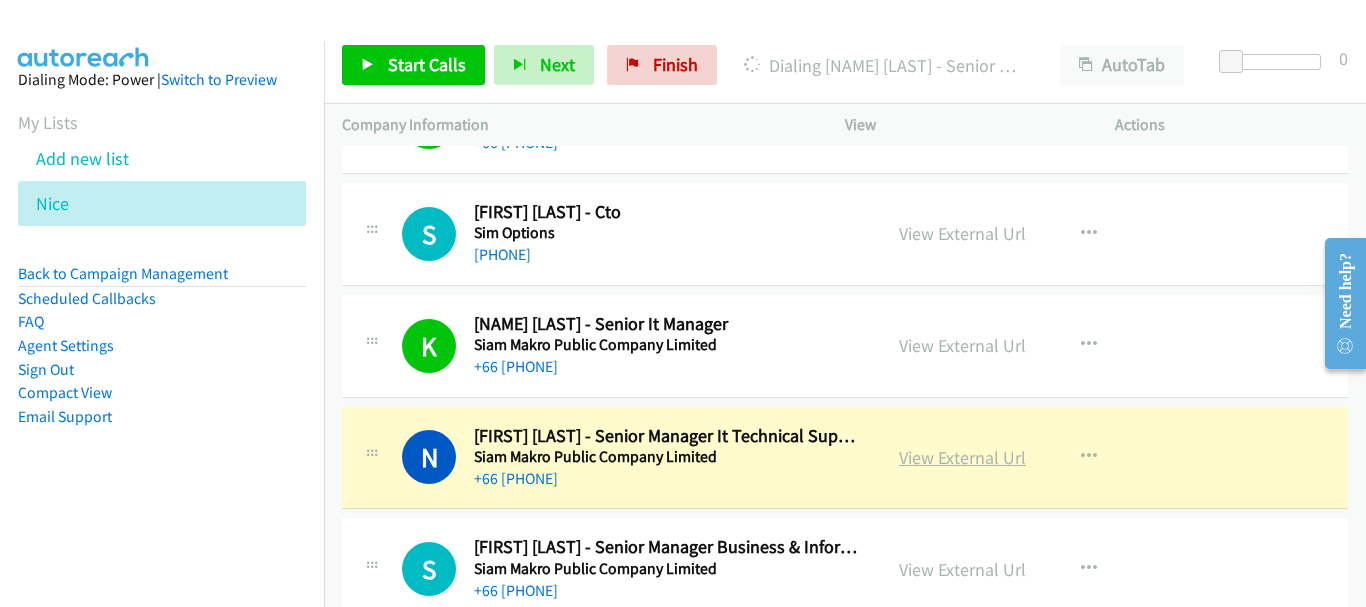 click on "View External Url" at bounding box center (962, 457) 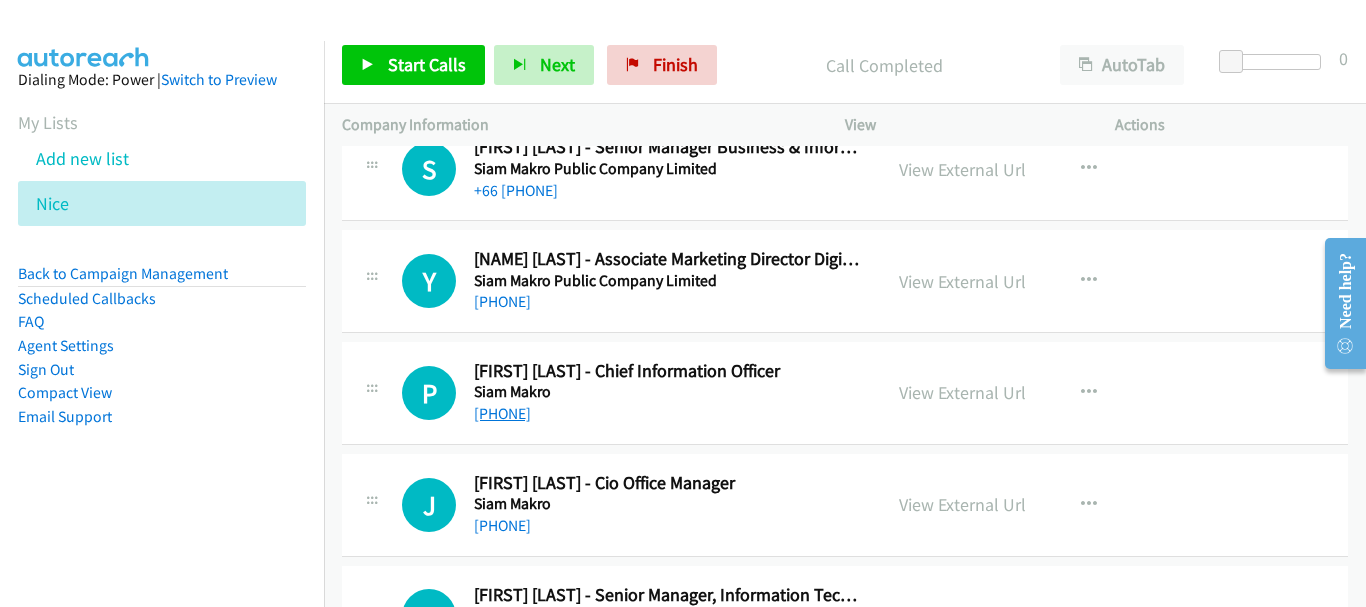 scroll, scrollTop: 7400, scrollLeft: 0, axis: vertical 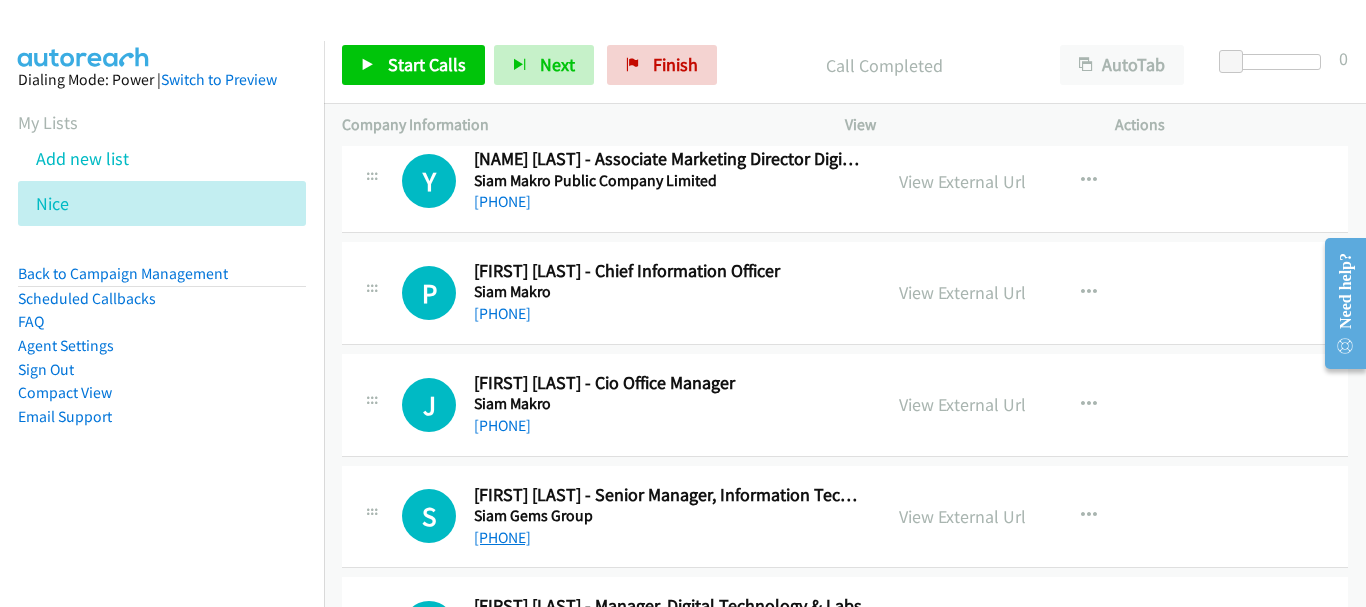click on "[PHONE]" at bounding box center (502, 537) 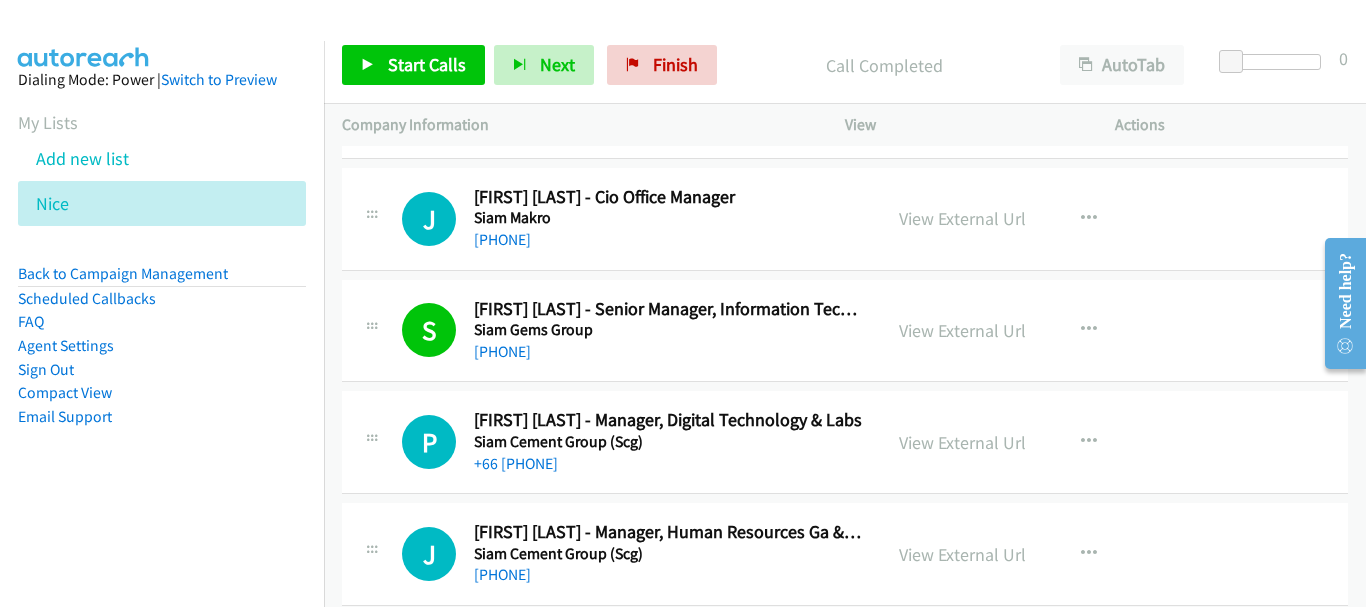 scroll, scrollTop: 7600, scrollLeft: 0, axis: vertical 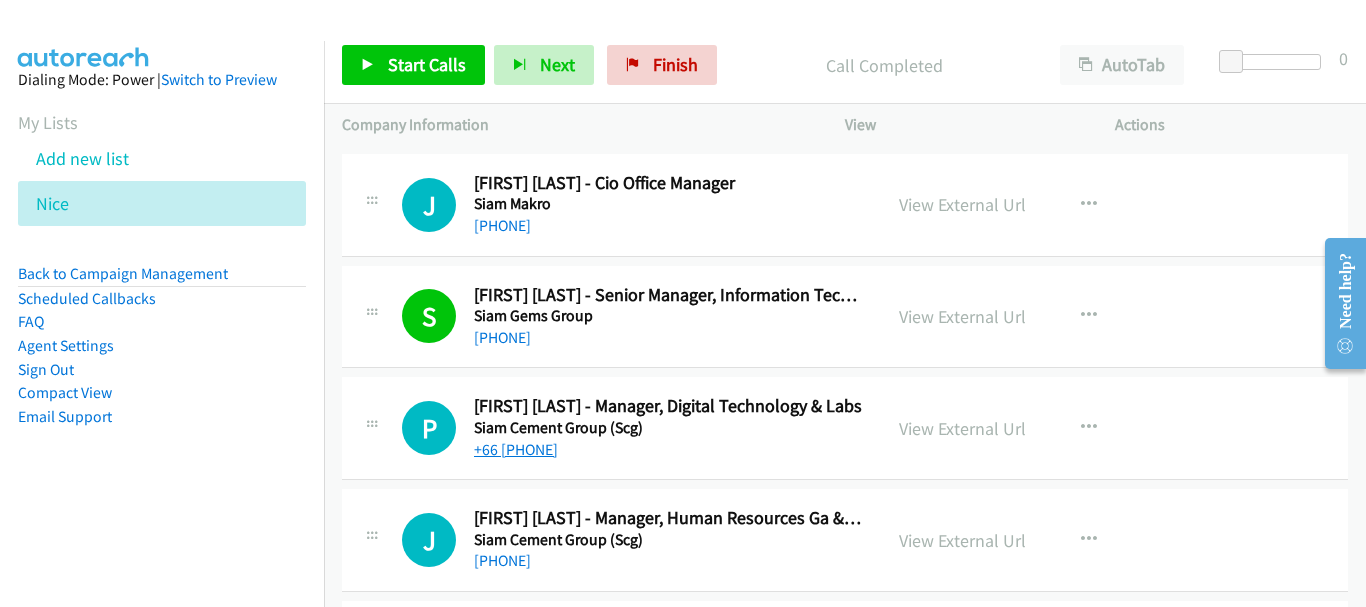 click on "+66 [PHONE]" at bounding box center (516, 449) 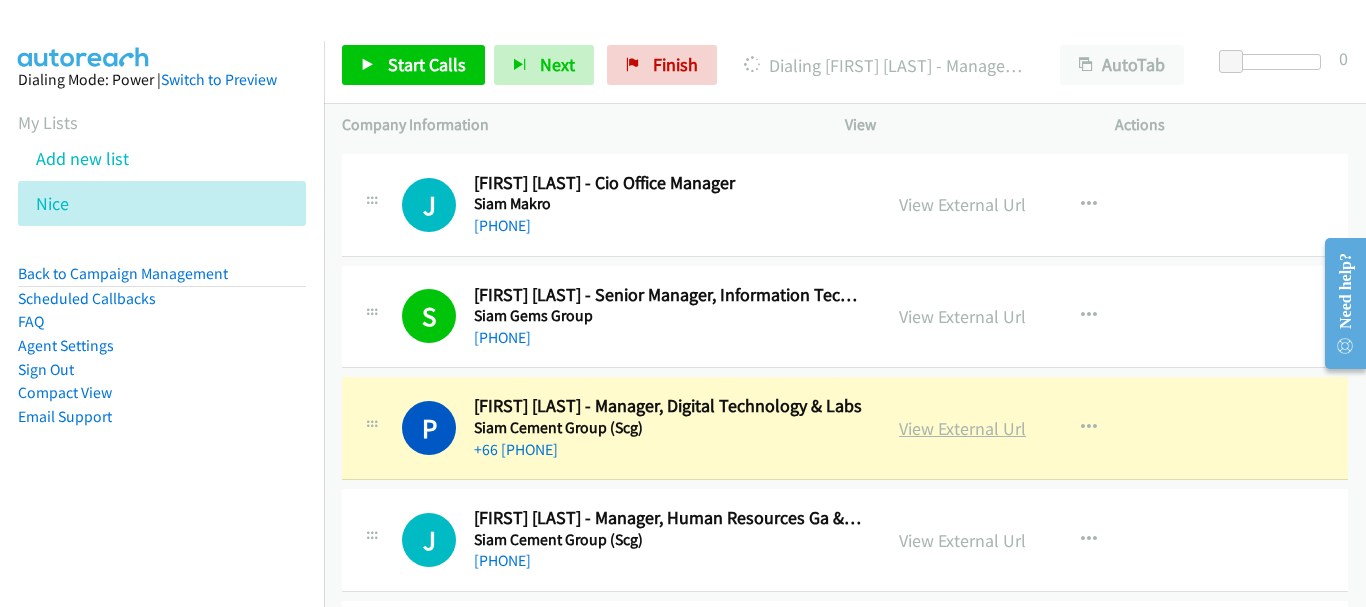 click on "View External Url" at bounding box center (962, 428) 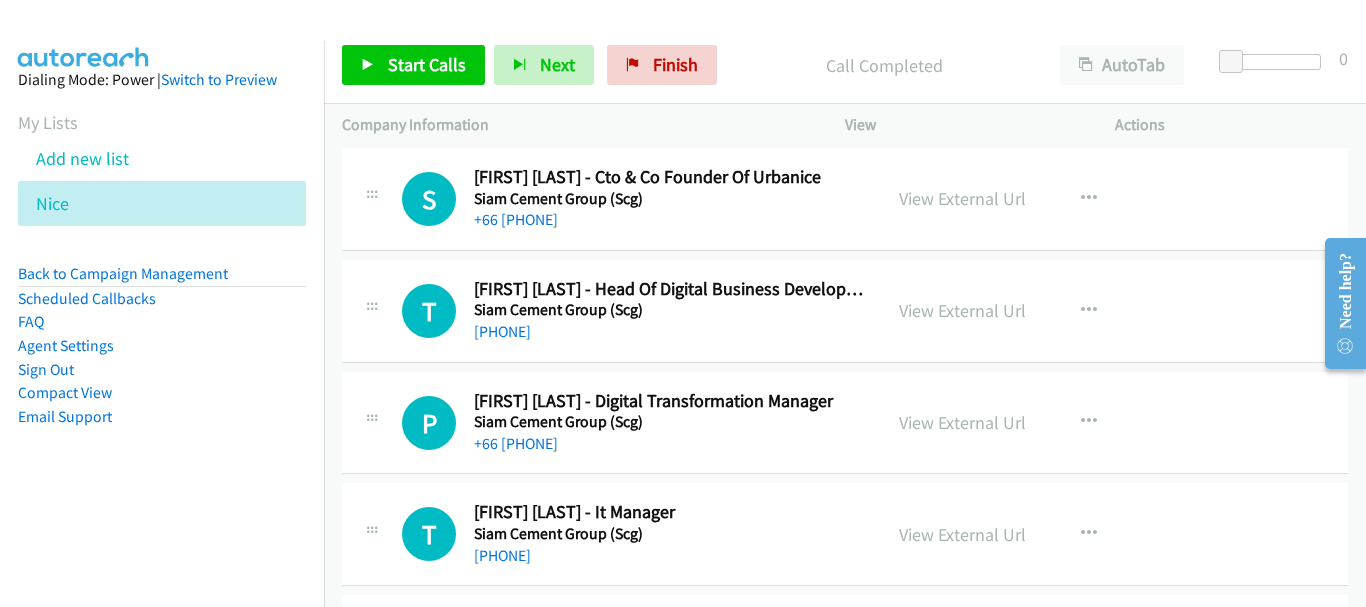 scroll, scrollTop: 8100, scrollLeft: 0, axis: vertical 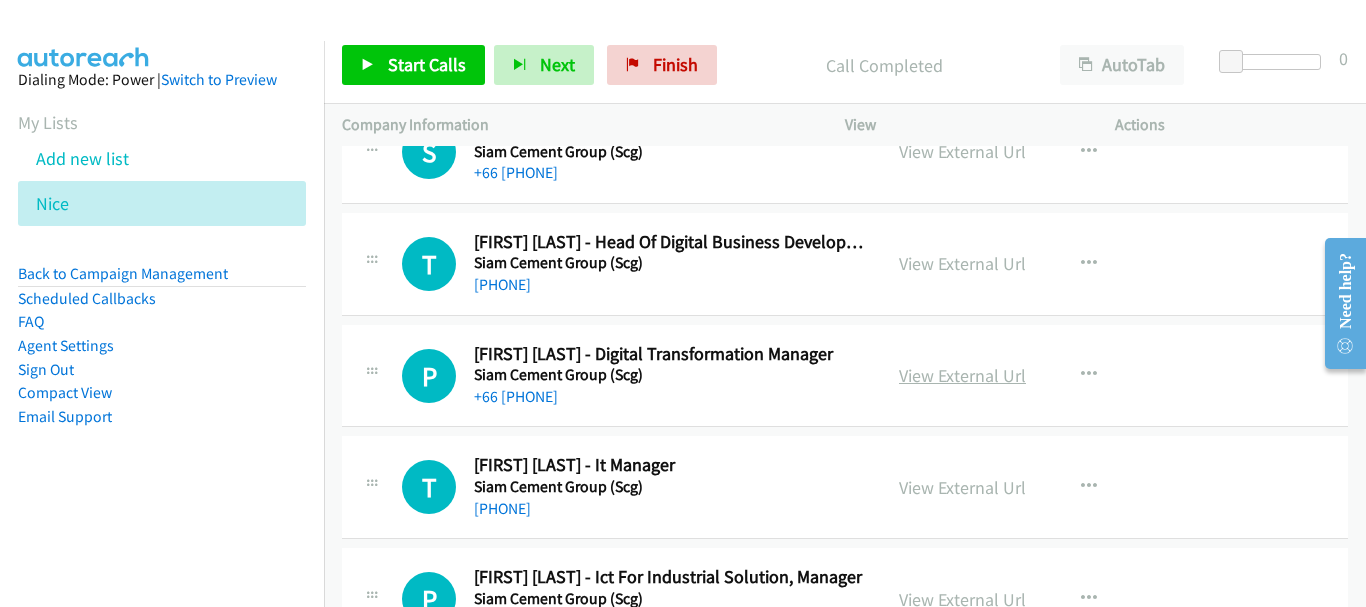 click on "View External Url" at bounding box center [962, 375] 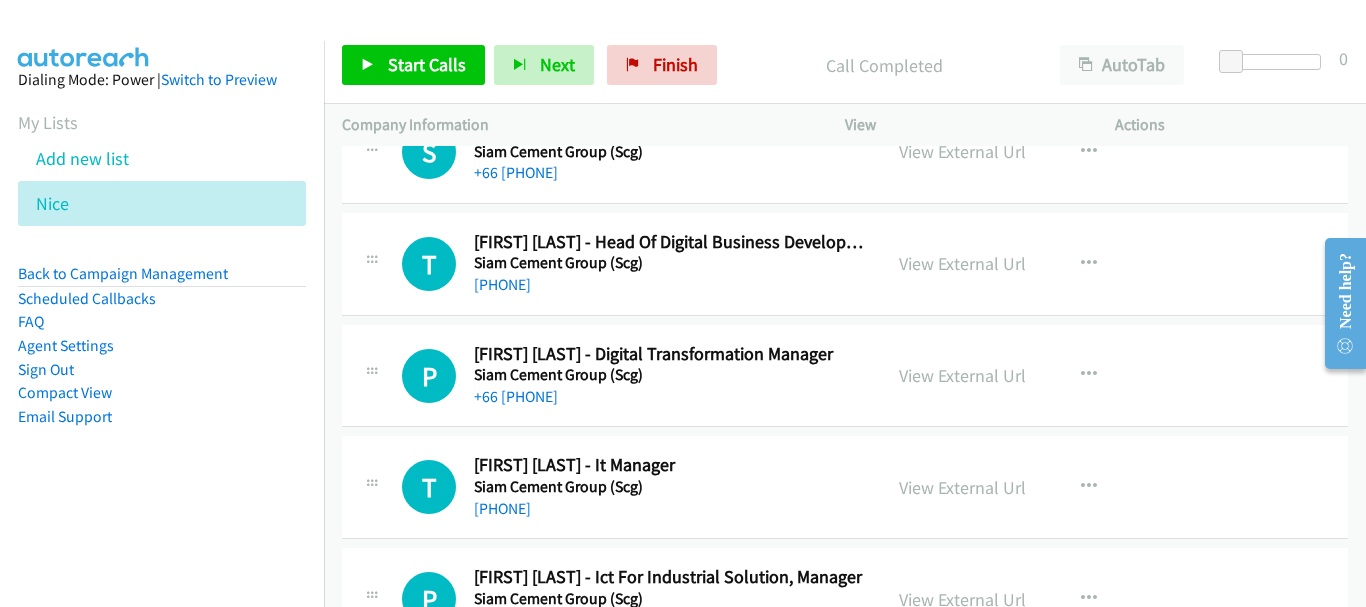 click on "Siam Cement Group (Scg)" at bounding box center [668, 375] 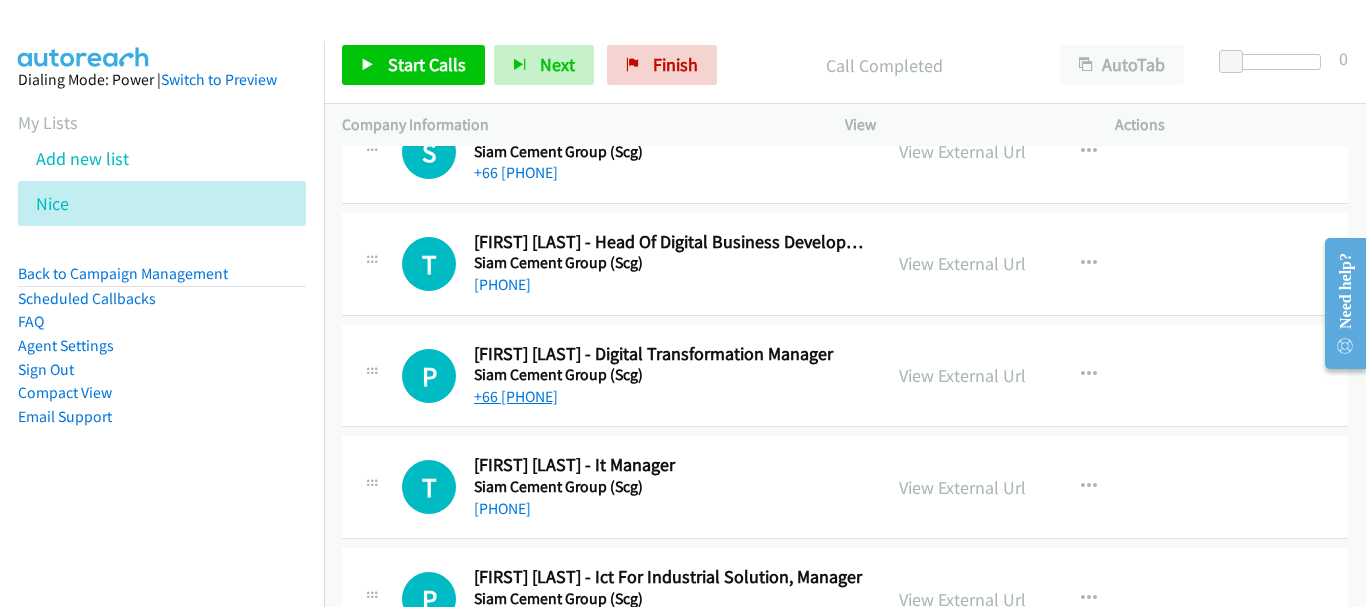 click on "+66 [PHONE]" at bounding box center [516, 396] 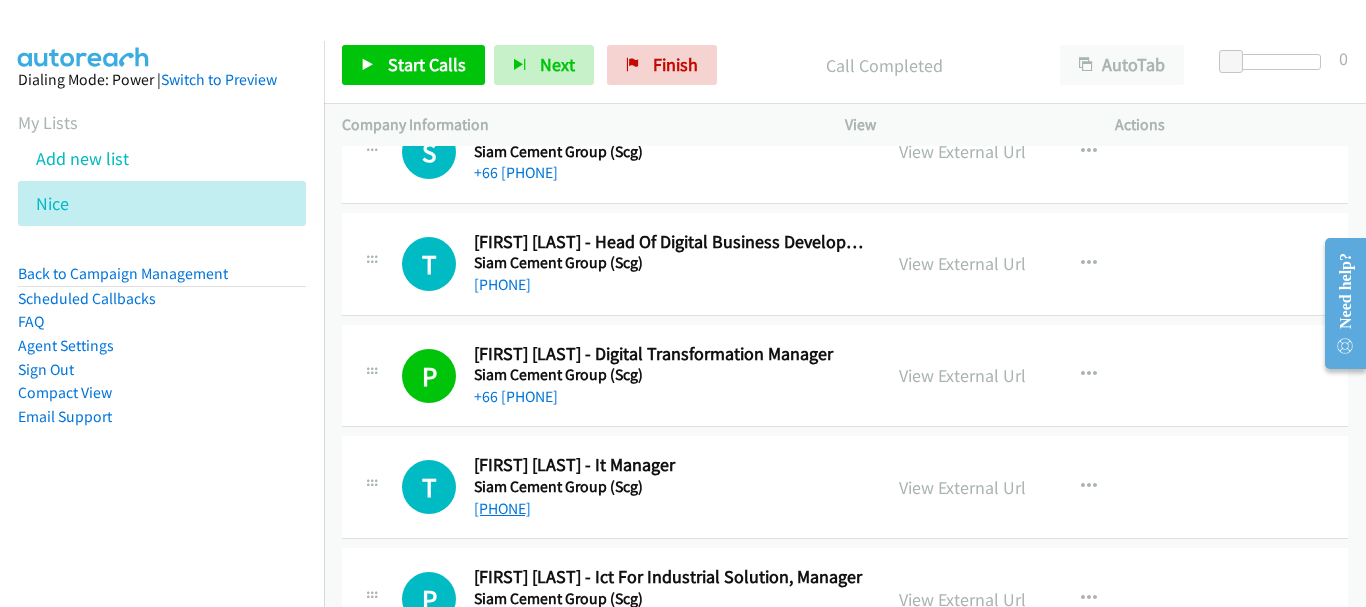 click on "[PHONE]" at bounding box center [502, 508] 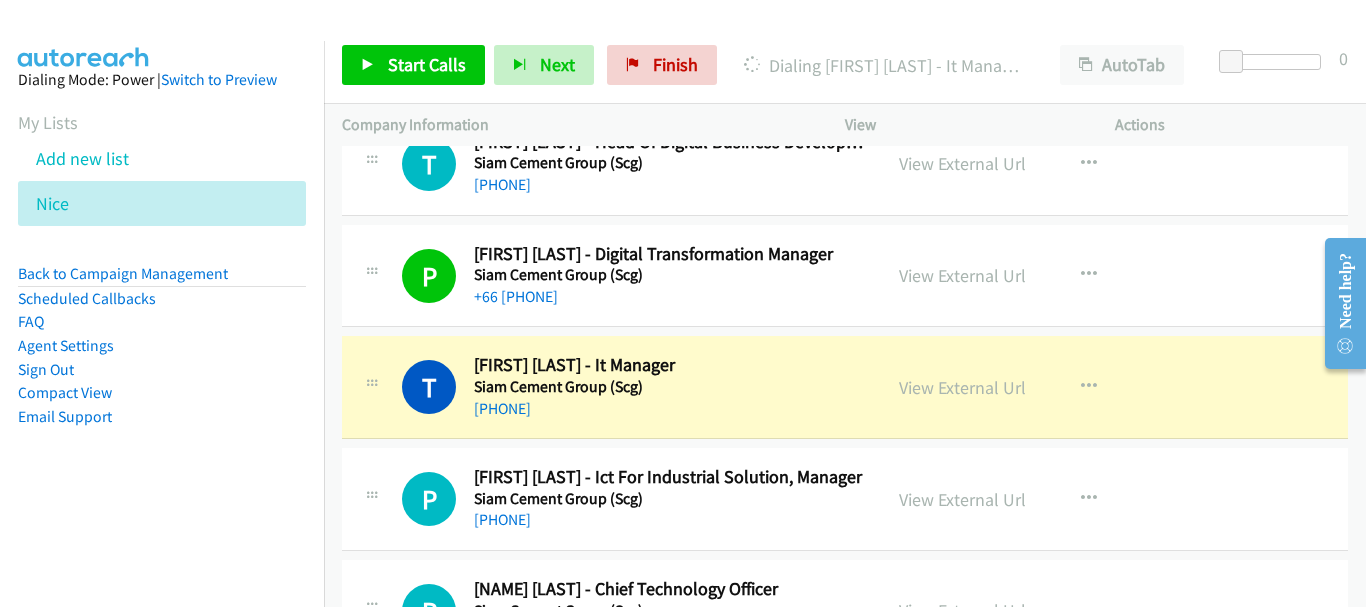 scroll, scrollTop: 8300, scrollLeft: 0, axis: vertical 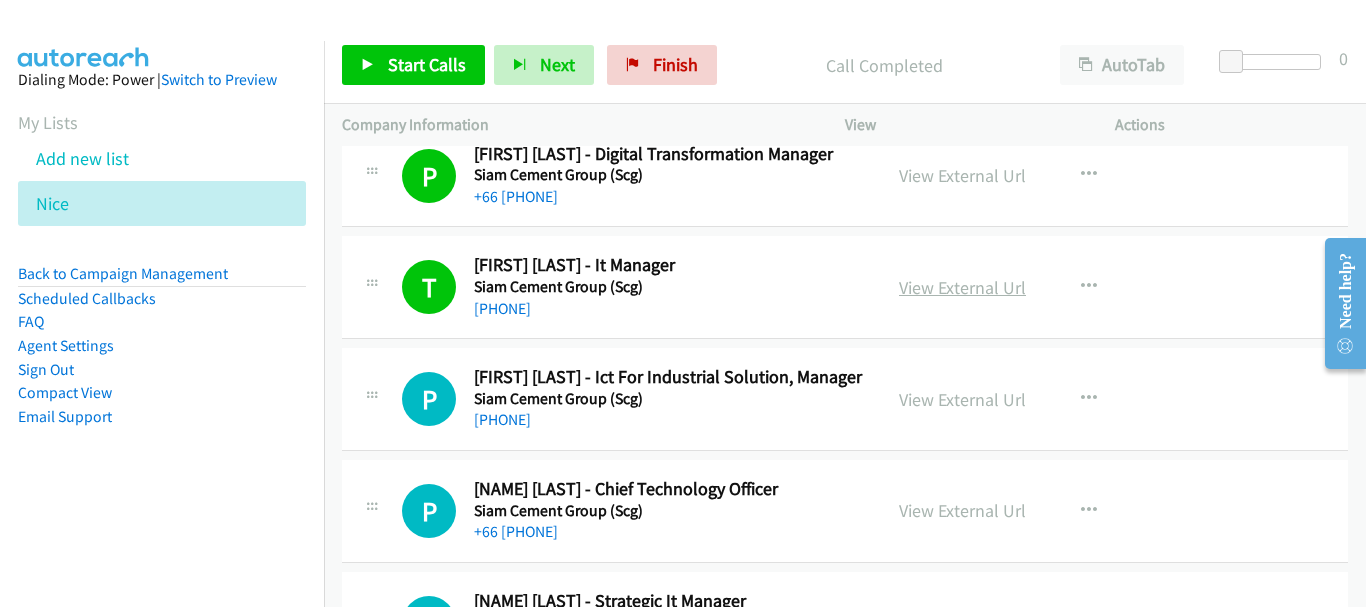 click on "View External Url" at bounding box center (962, 287) 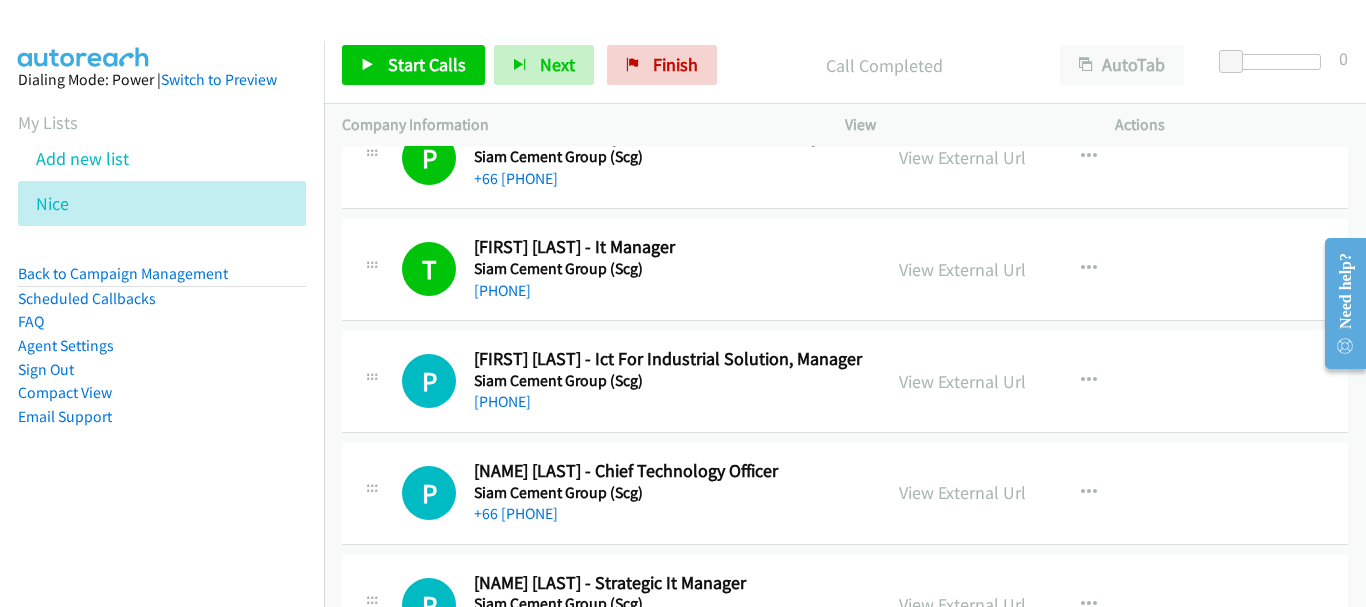 scroll, scrollTop: 8300, scrollLeft: 0, axis: vertical 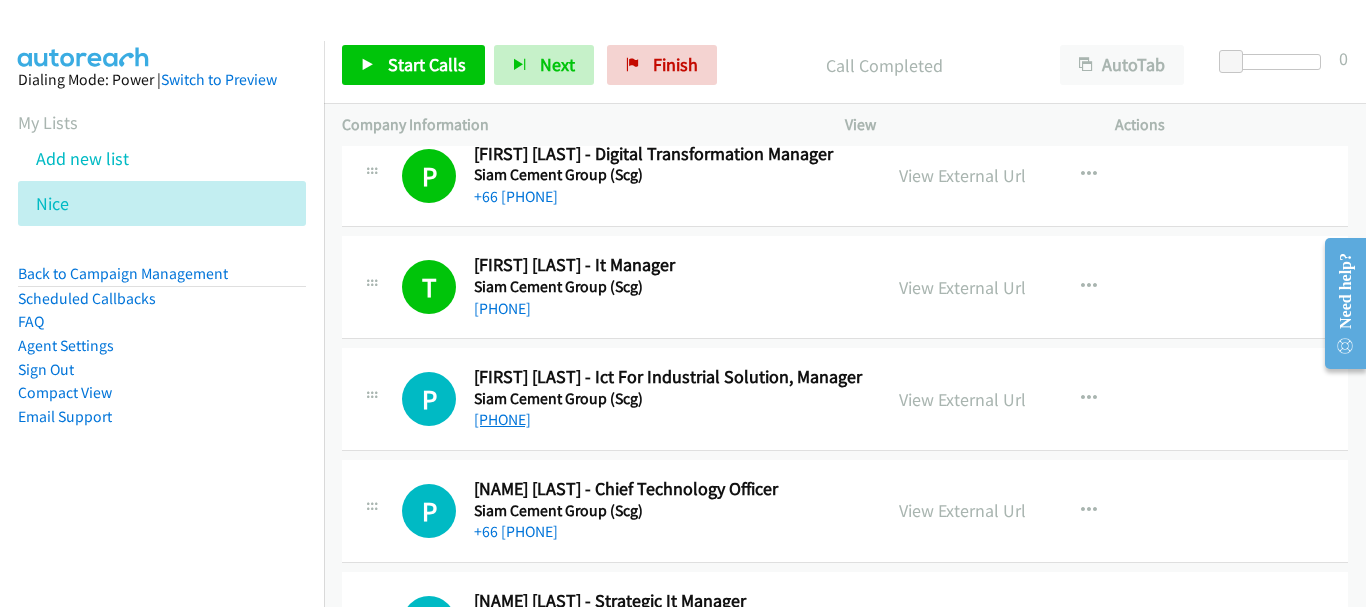 click on "[PHONE]" at bounding box center [502, 419] 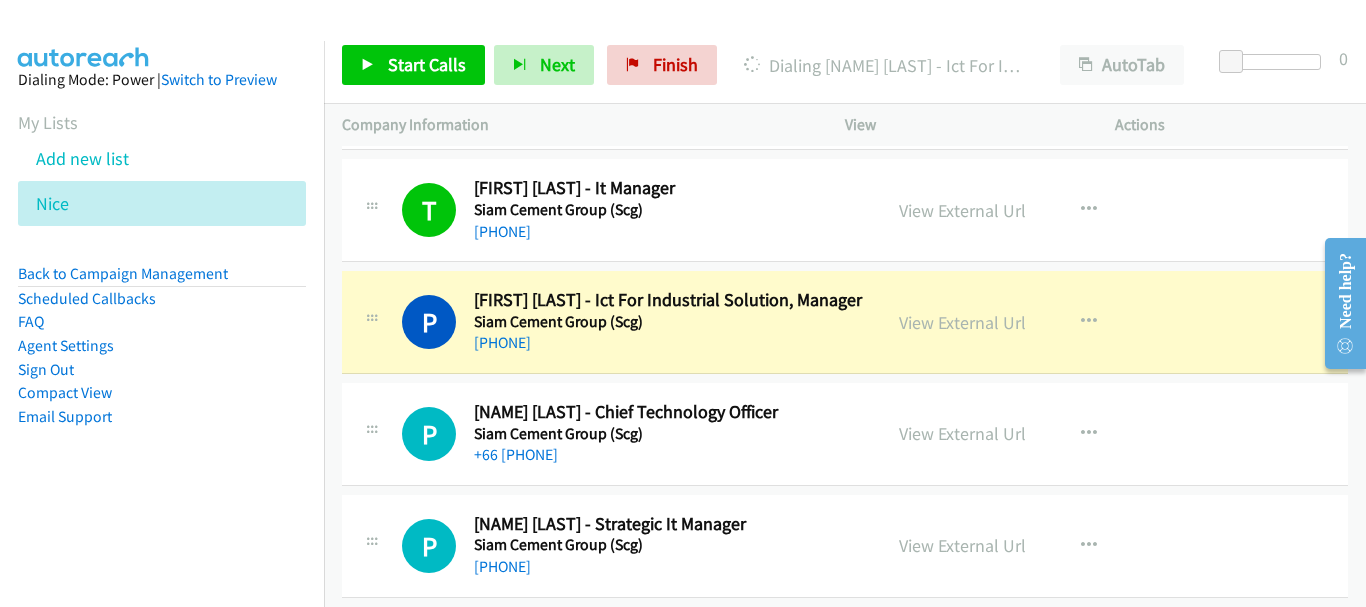 scroll, scrollTop: 8400, scrollLeft: 0, axis: vertical 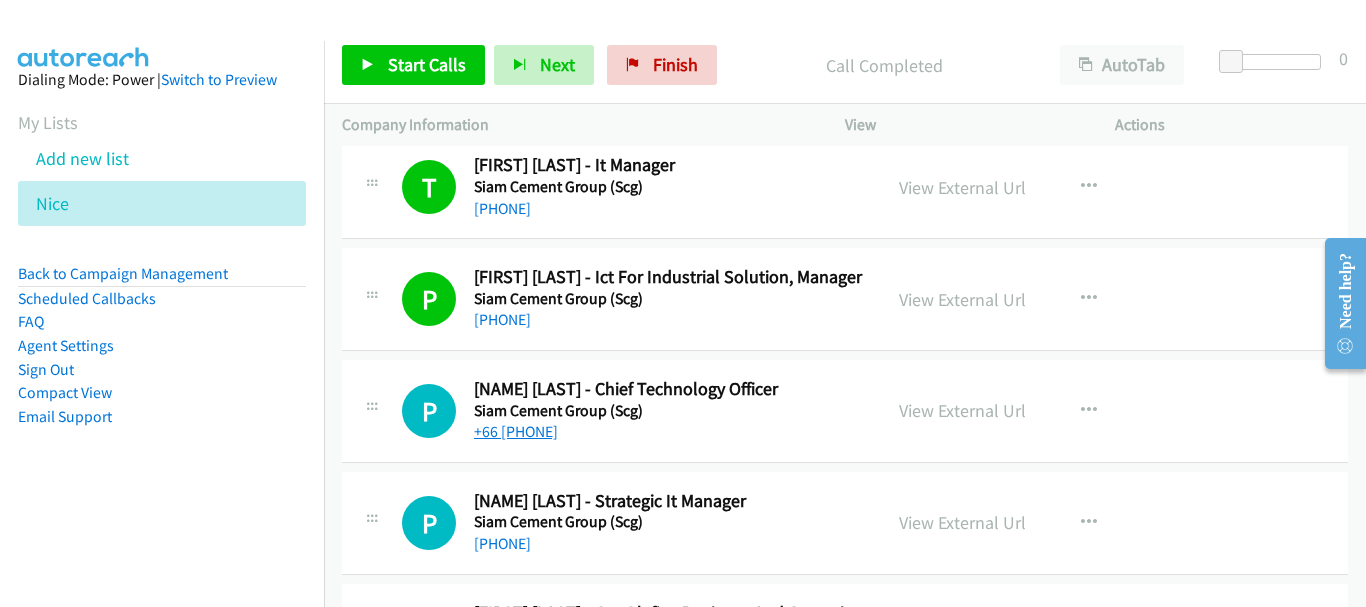 click on "+66 [PHONE]" at bounding box center (516, 431) 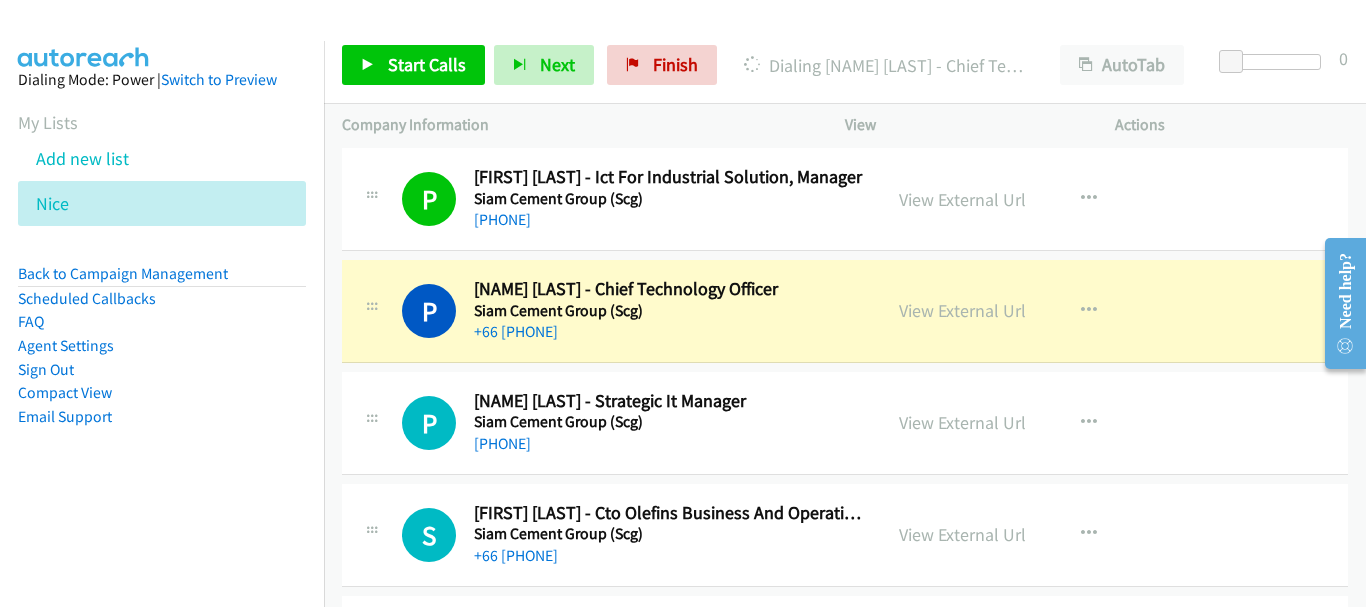 scroll, scrollTop: 8600, scrollLeft: 0, axis: vertical 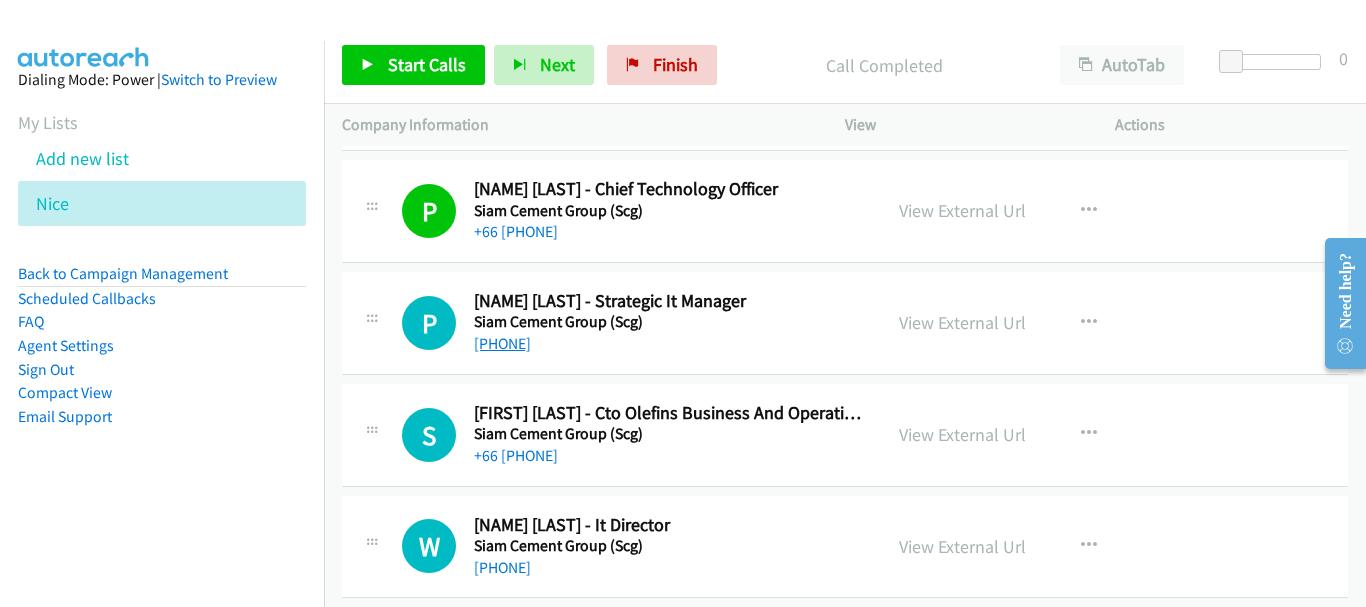 click on "[PHONE]" at bounding box center (502, 343) 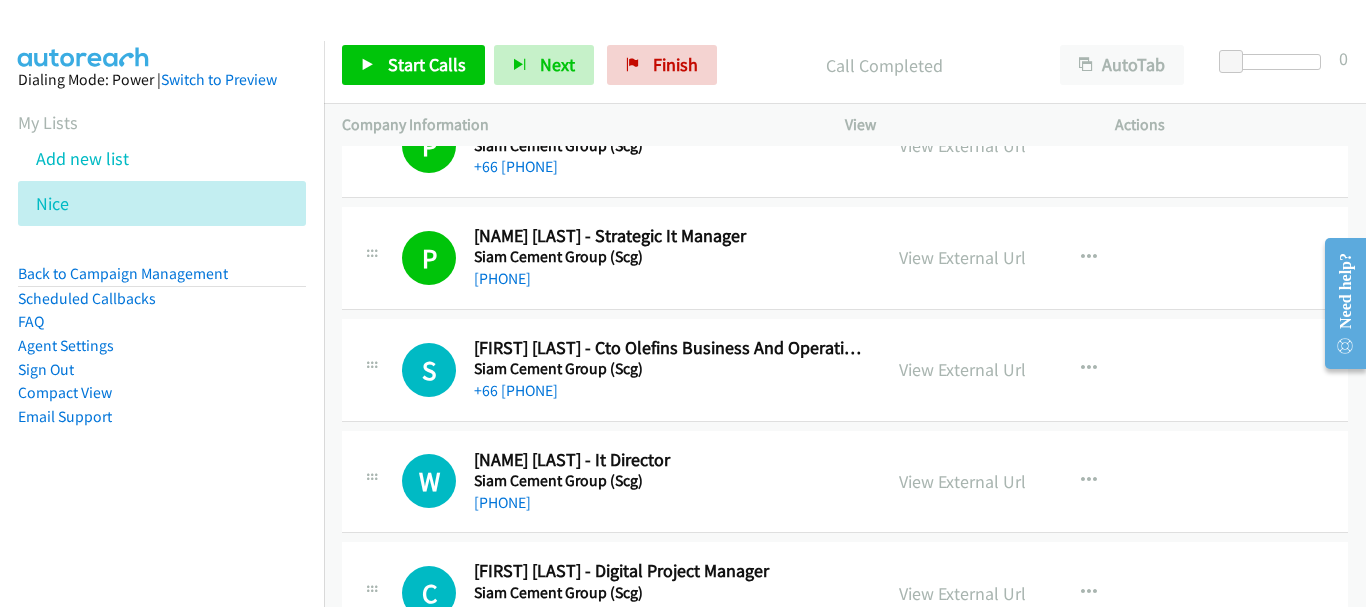 scroll, scrollTop: 8700, scrollLeft: 0, axis: vertical 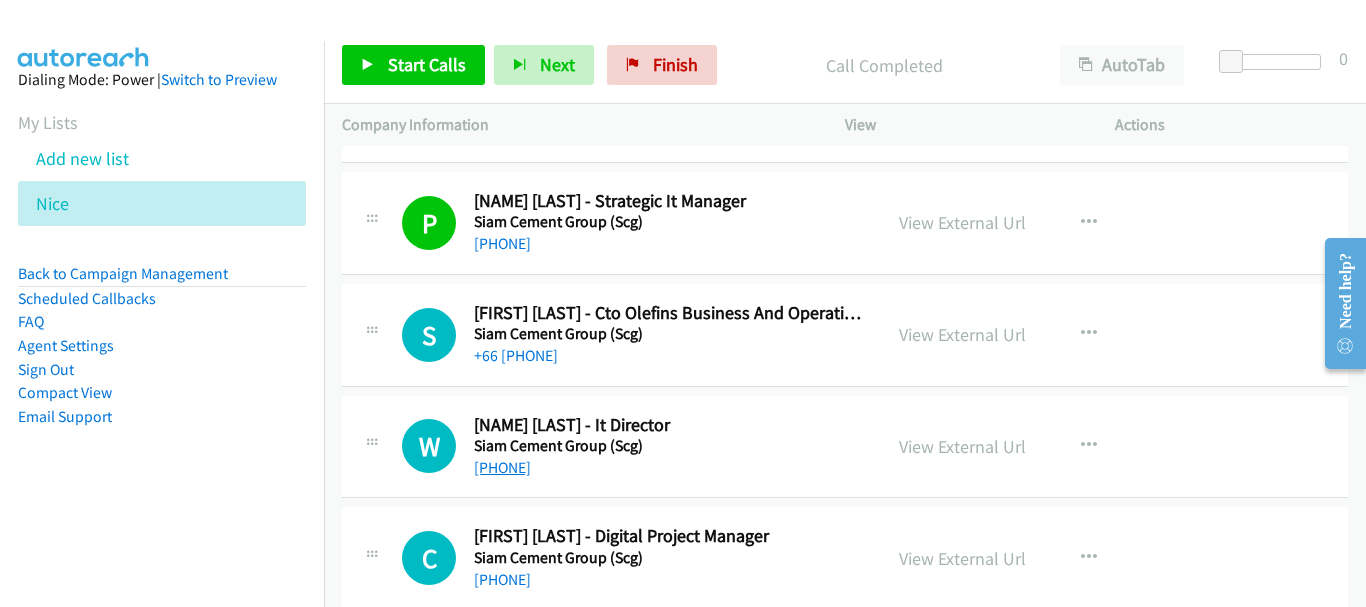 click on "[PHONE]" at bounding box center [502, 467] 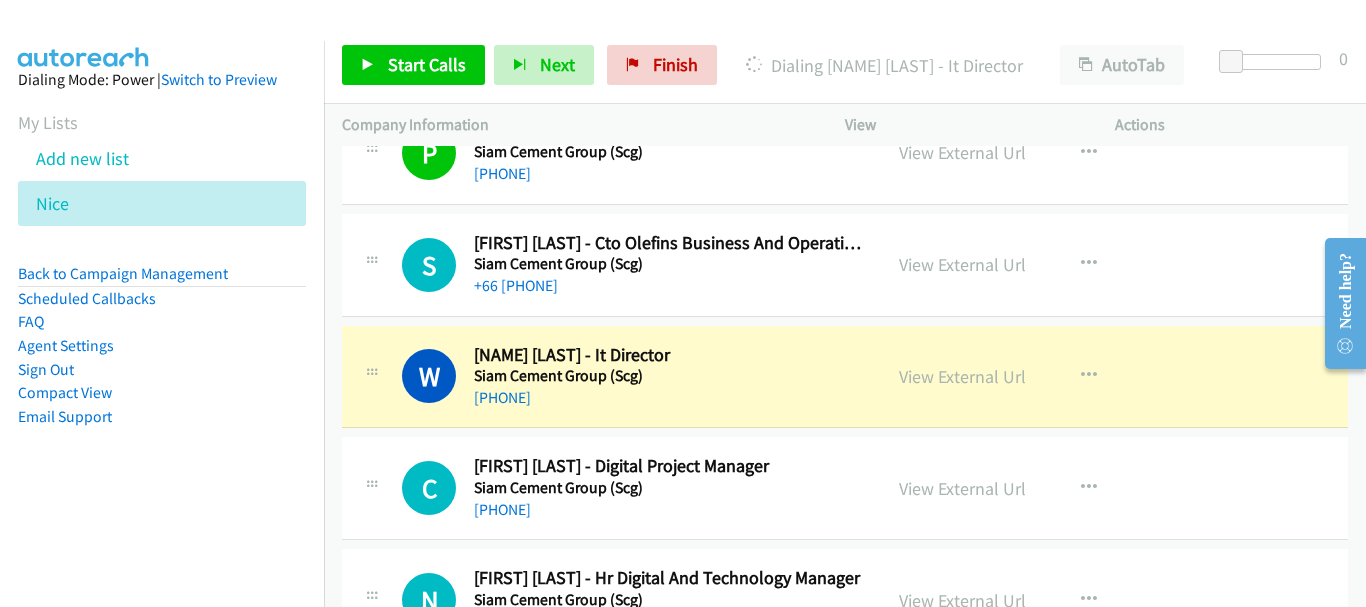 scroll, scrollTop: 8800, scrollLeft: 0, axis: vertical 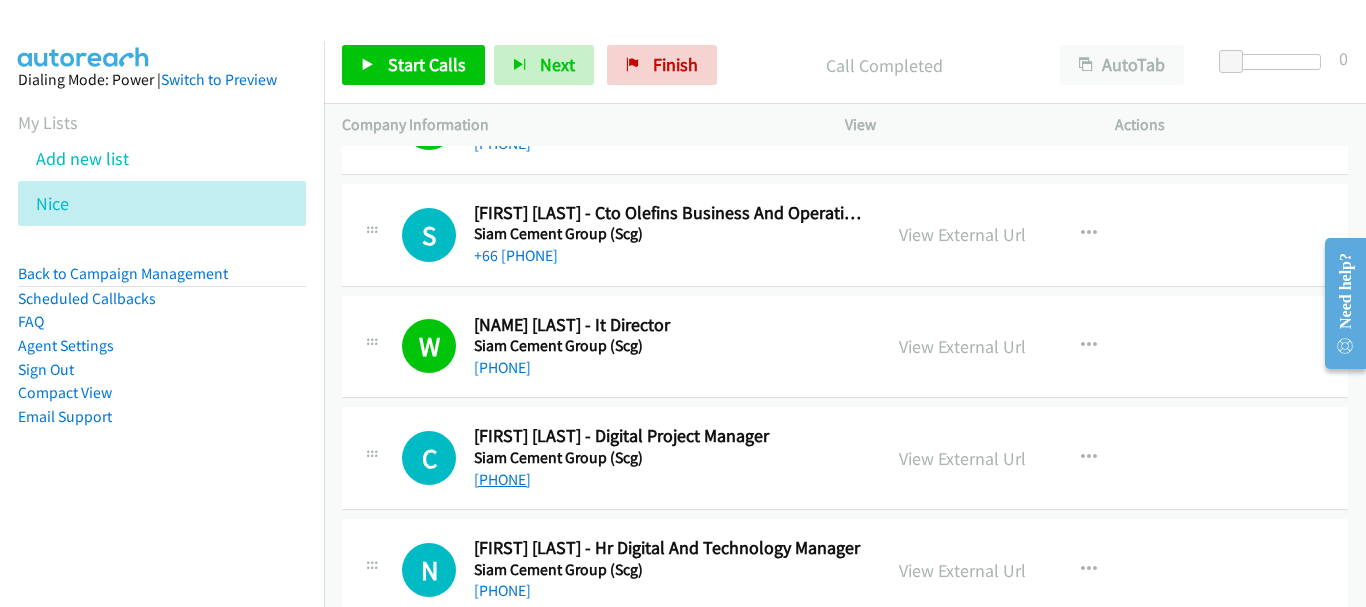 click on "[PHONE]" at bounding box center [502, 479] 